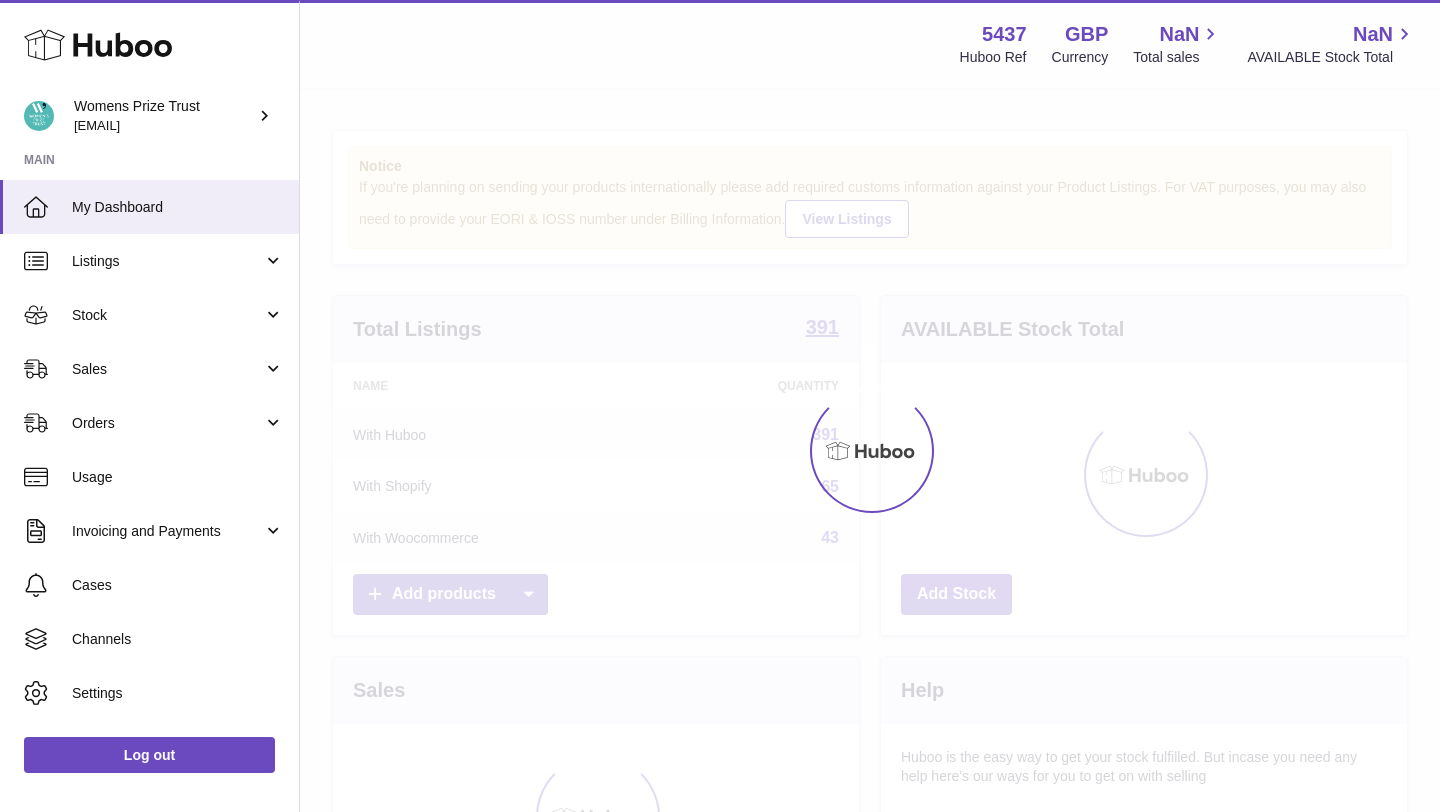 scroll, scrollTop: 0, scrollLeft: 0, axis: both 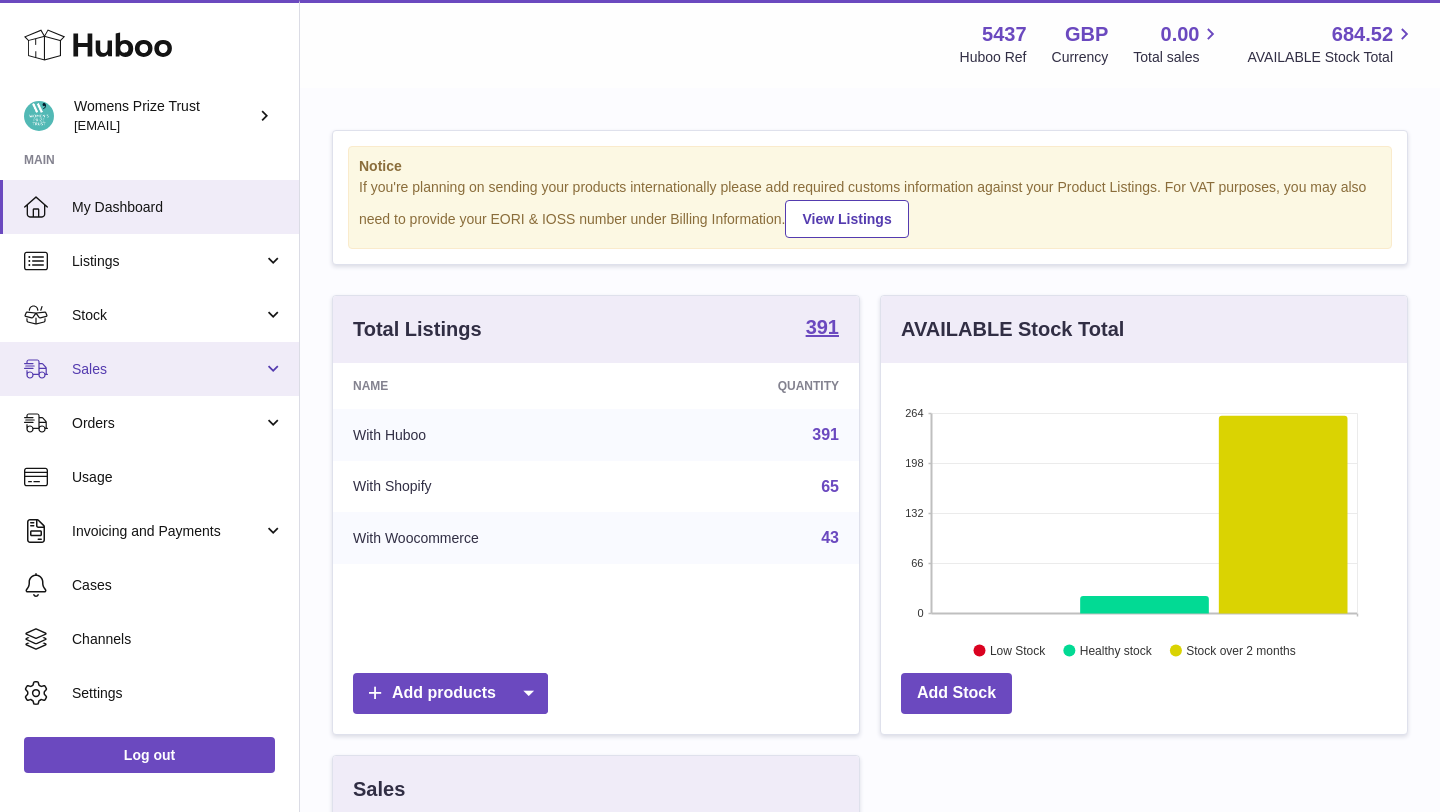 click on "Sales" at bounding box center (167, 369) 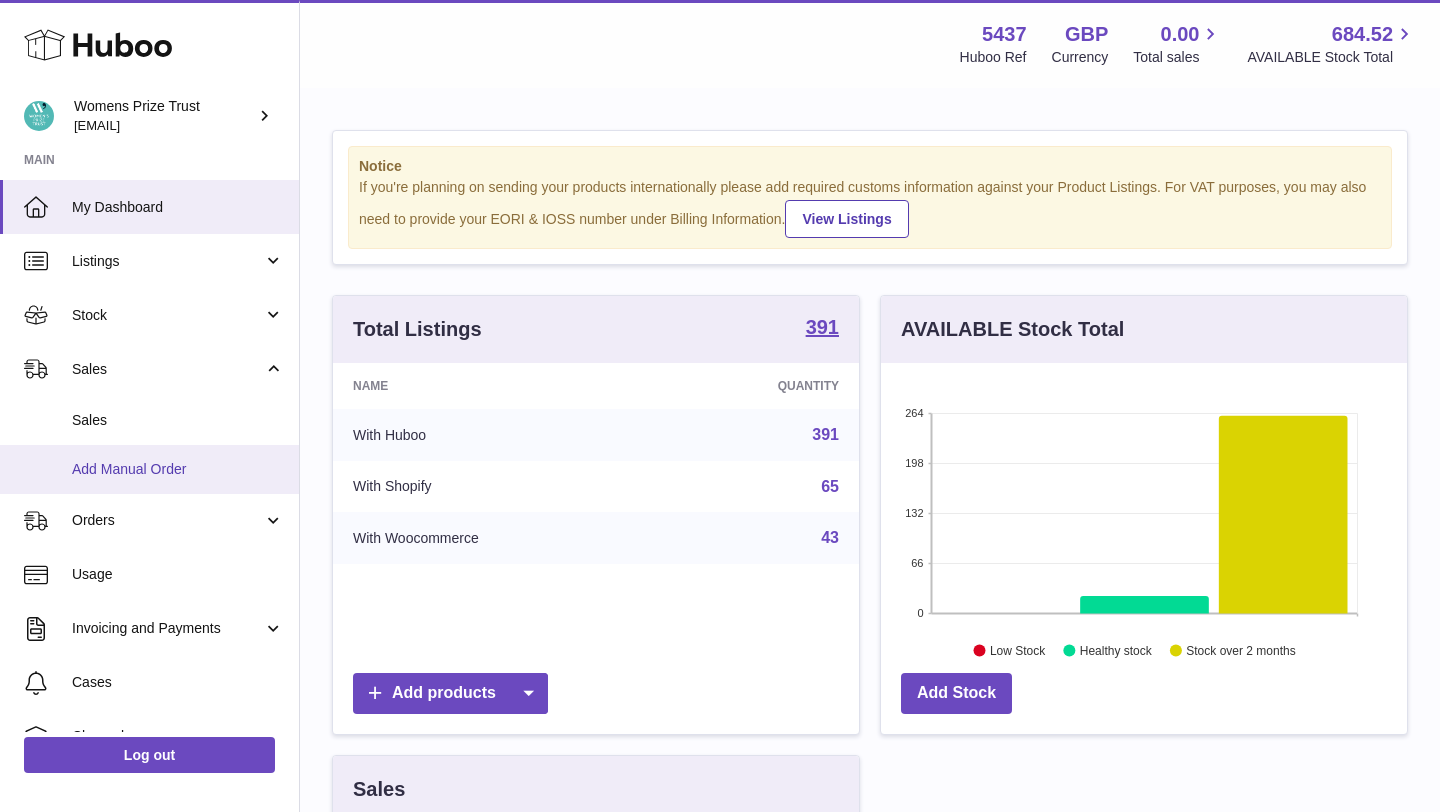 click on "Add Manual Order" at bounding box center [178, 469] 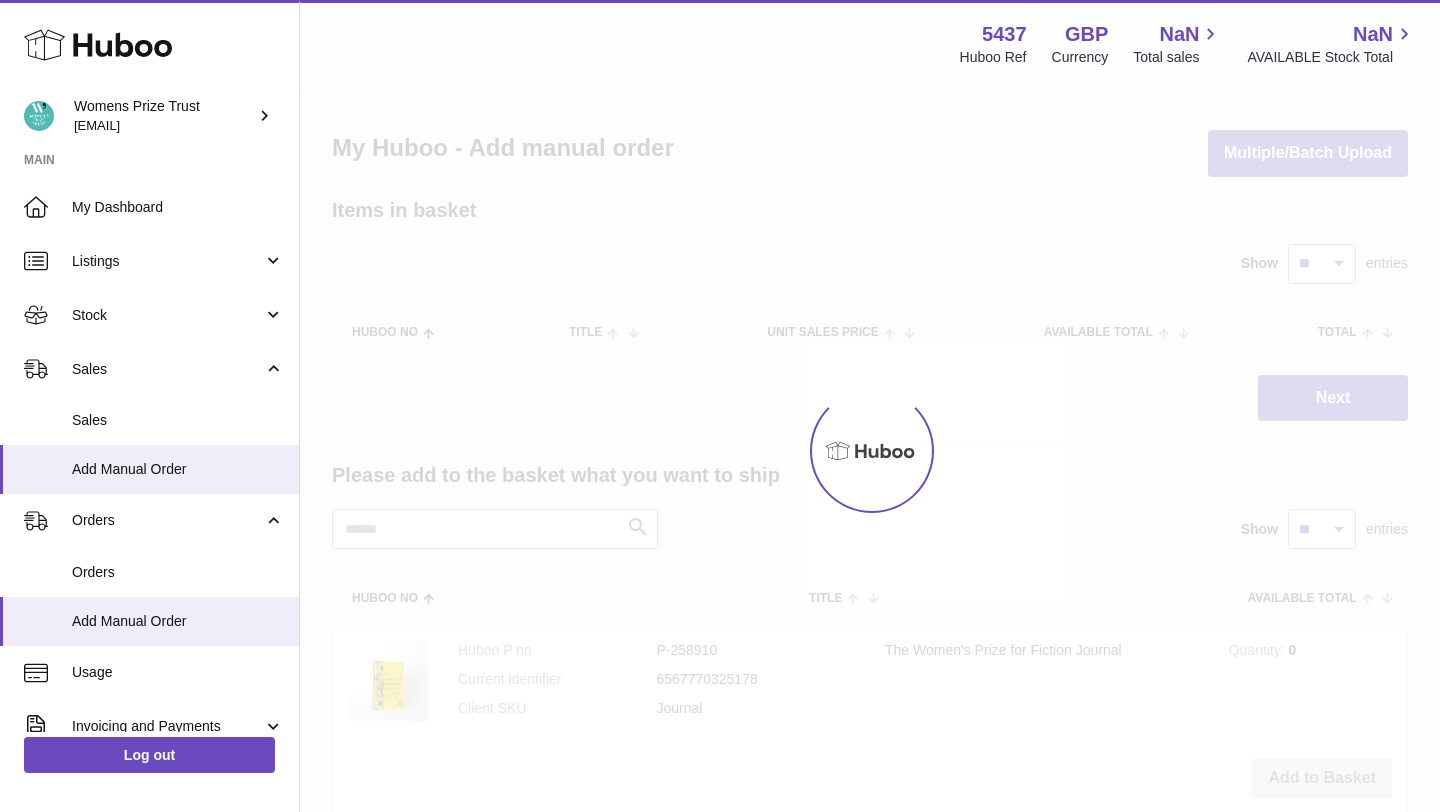 scroll, scrollTop: 0, scrollLeft: 0, axis: both 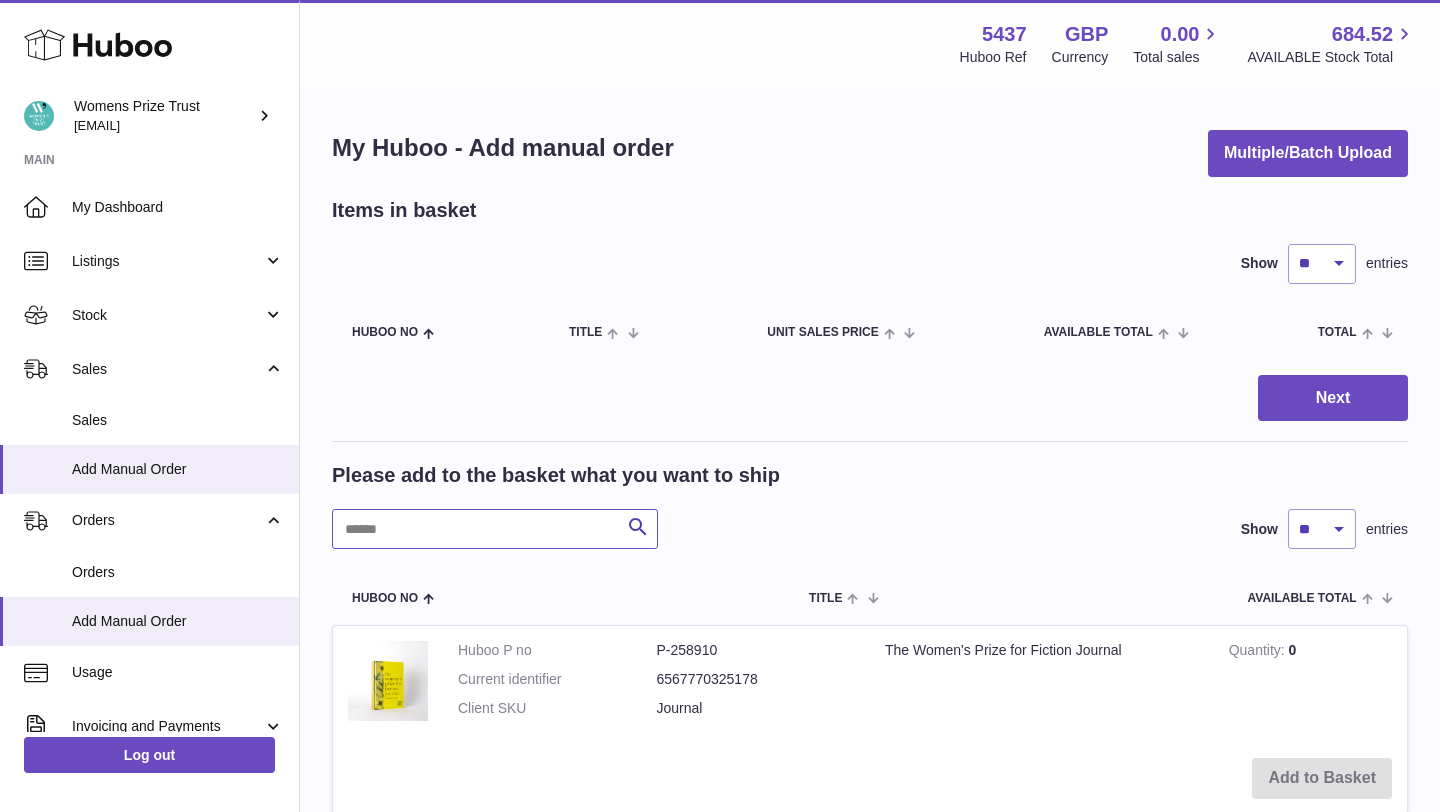 click at bounding box center [495, 529] 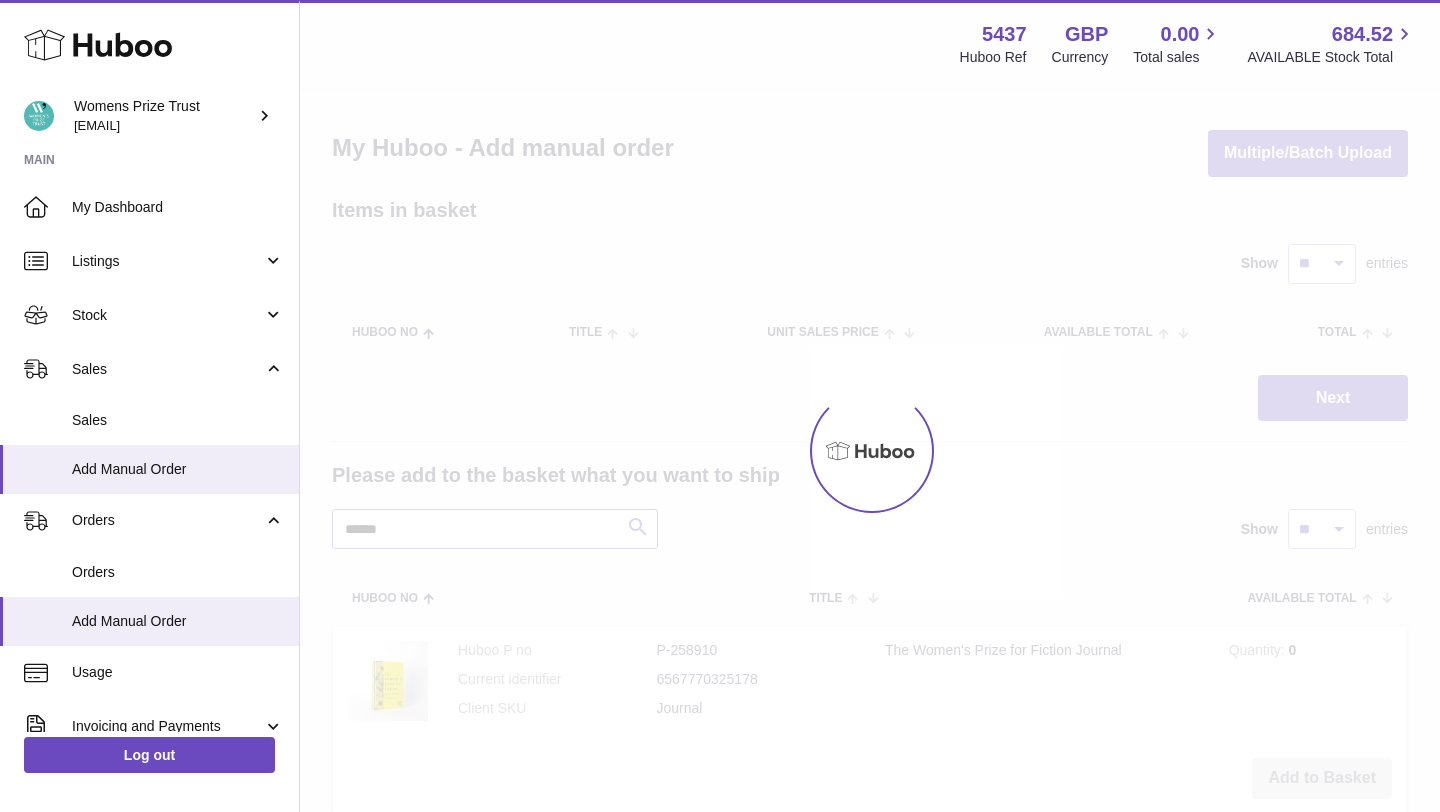 type on "******" 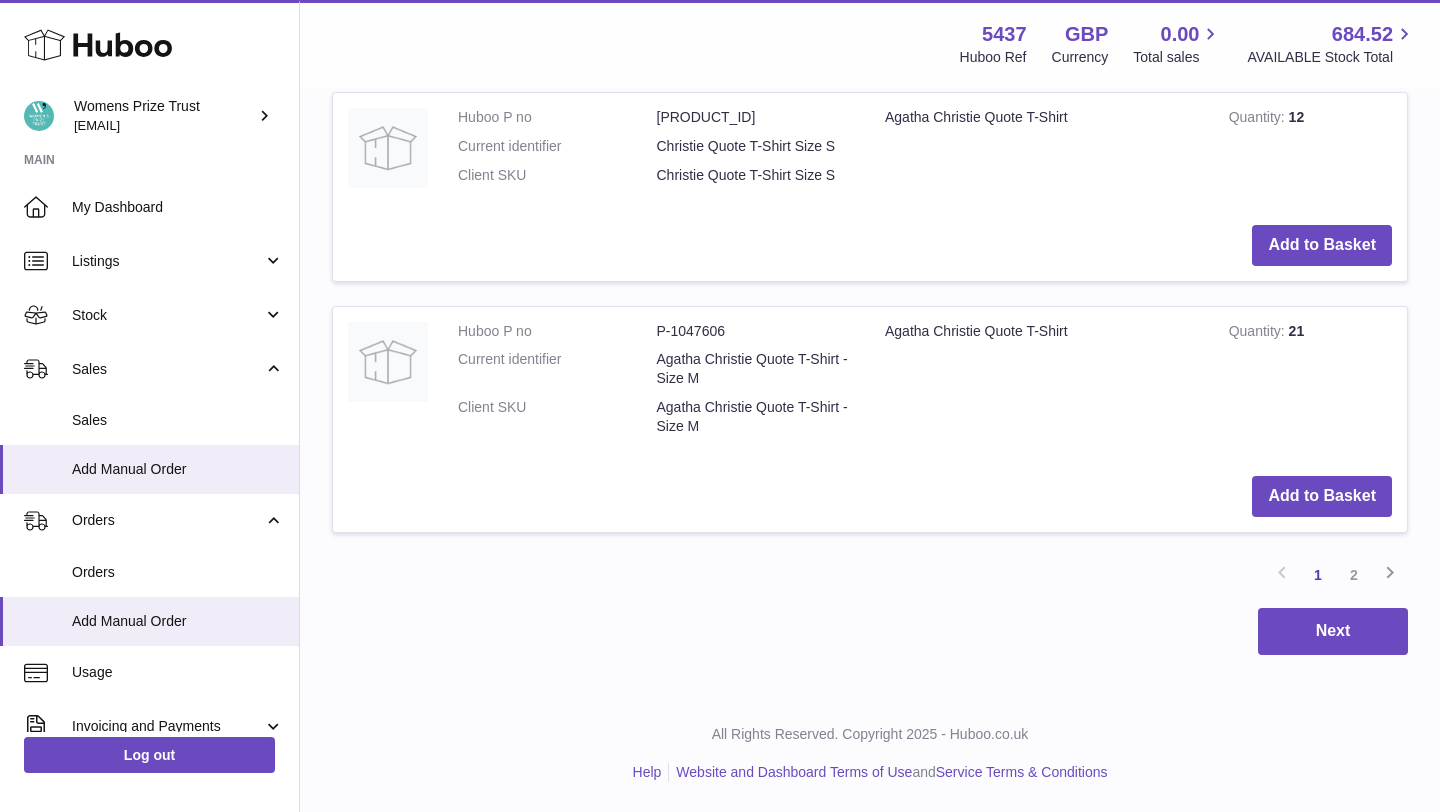 click on "2" at bounding box center [1354, 575] 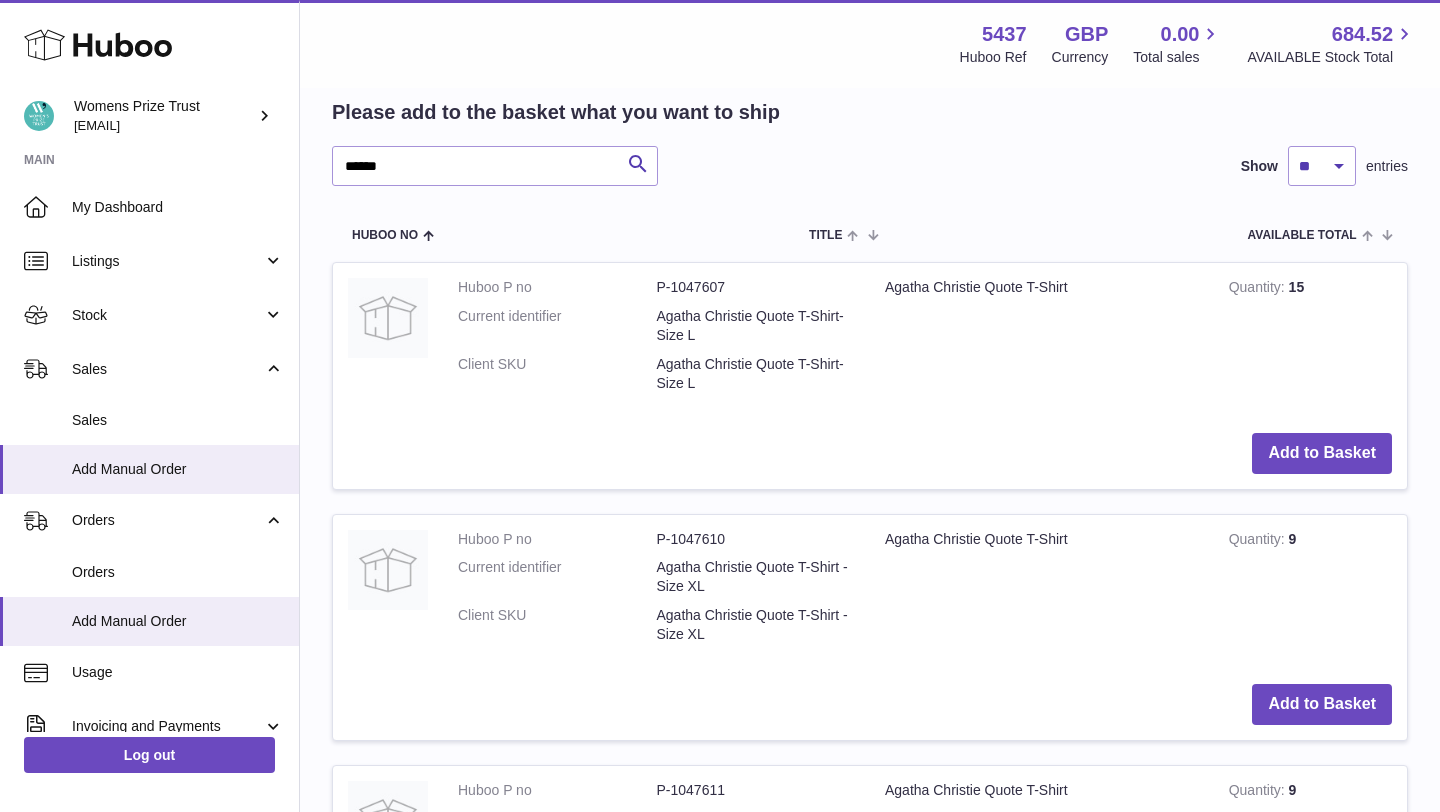 scroll, scrollTop: 330, scrollLeft: 0, axis: vertical 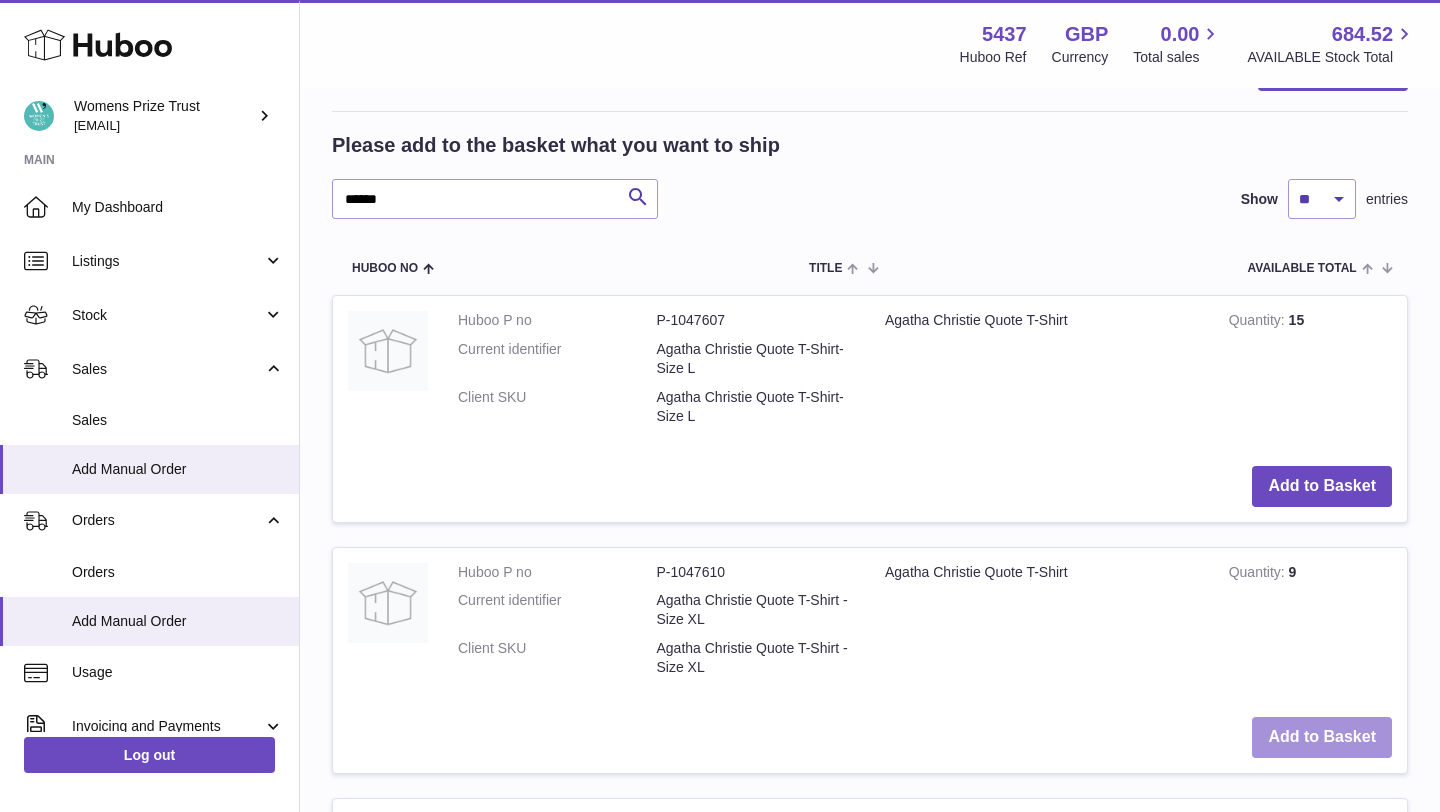 drag, startPoint x: 1274, startPoint y: 749, endPoint x: 1255, endPoint y: 748, distance: 19.026299 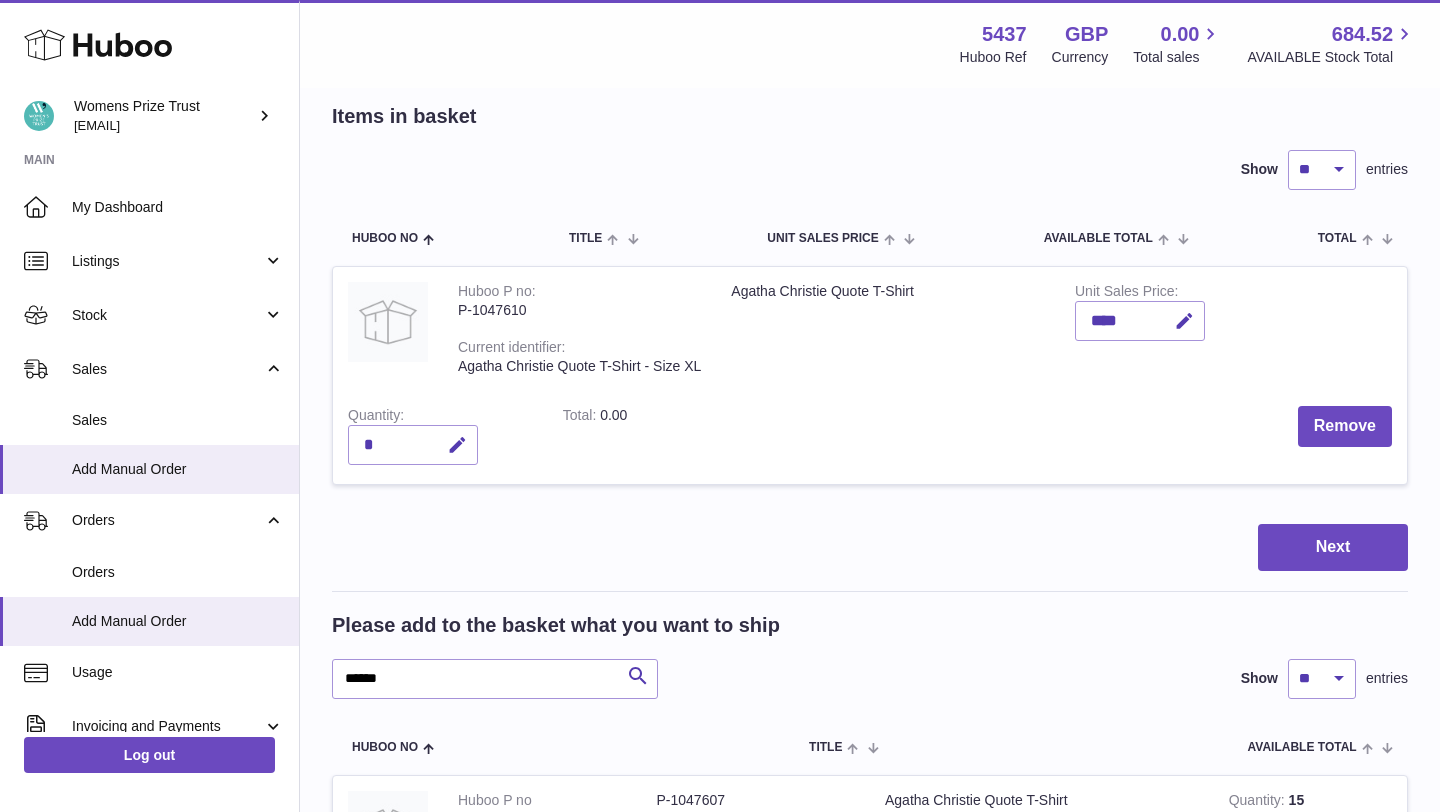 scroll, scrollTop: 0, scrollLeft: 0, axis: both 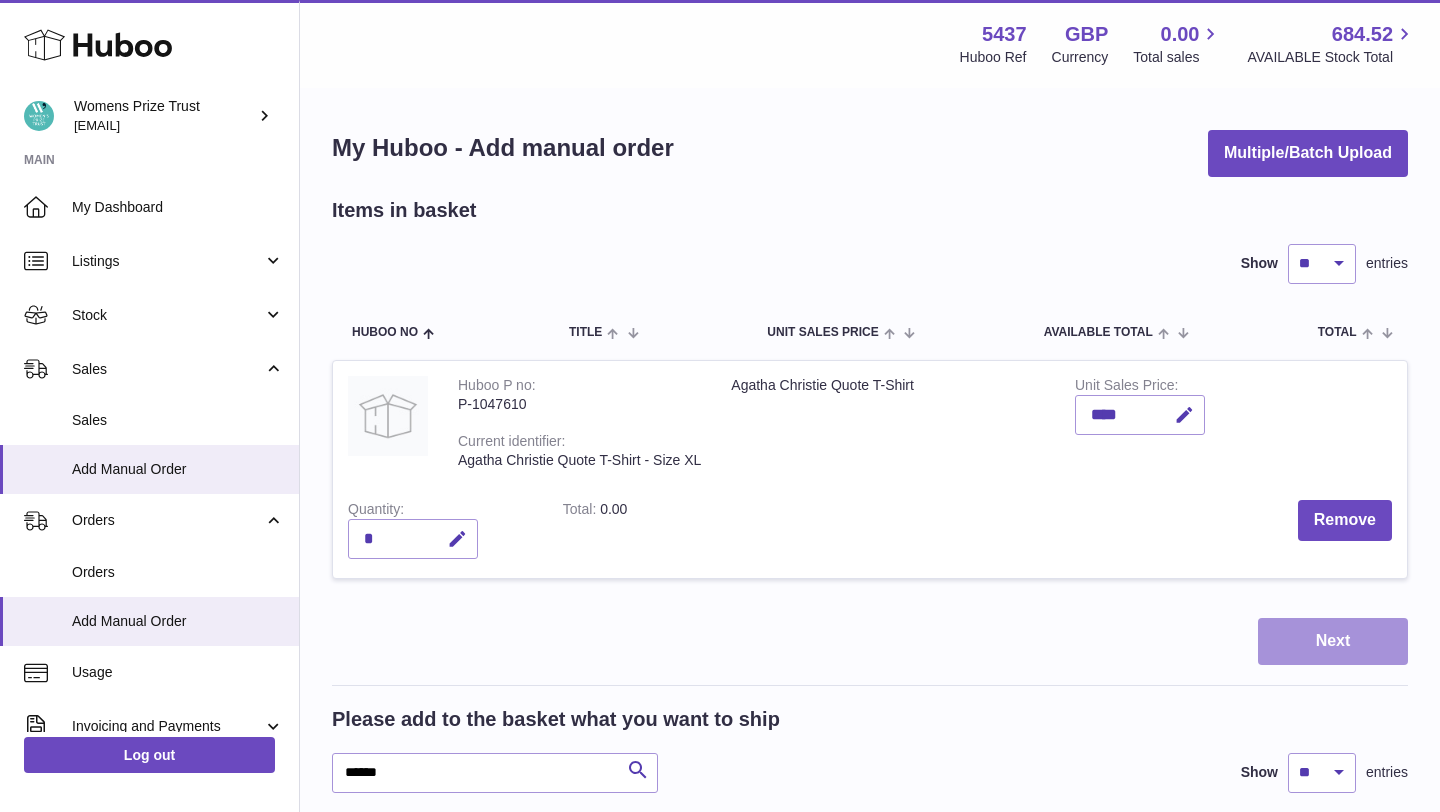click on "Next" at bounding box center [1333, 641] 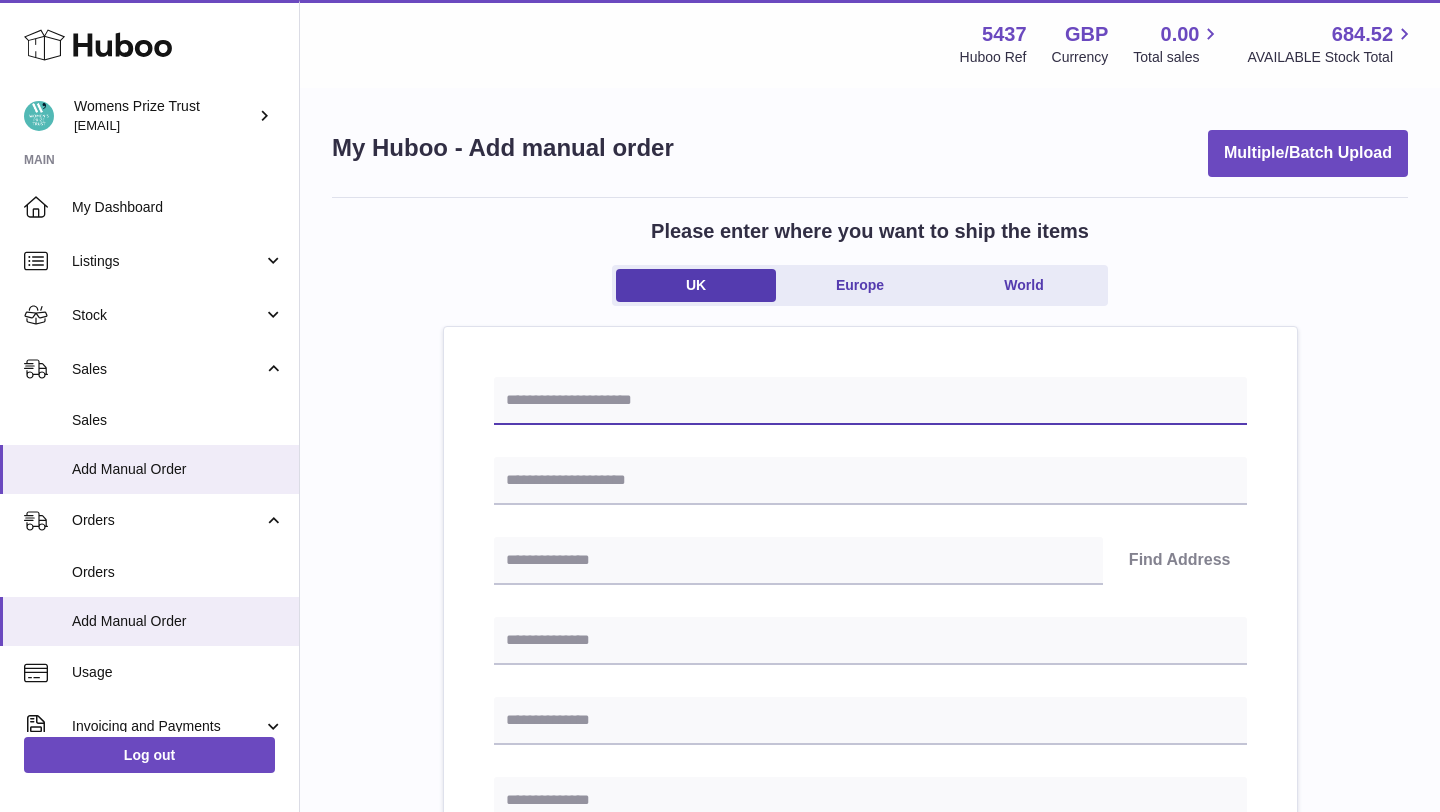 click at bounding box center (870, 401) 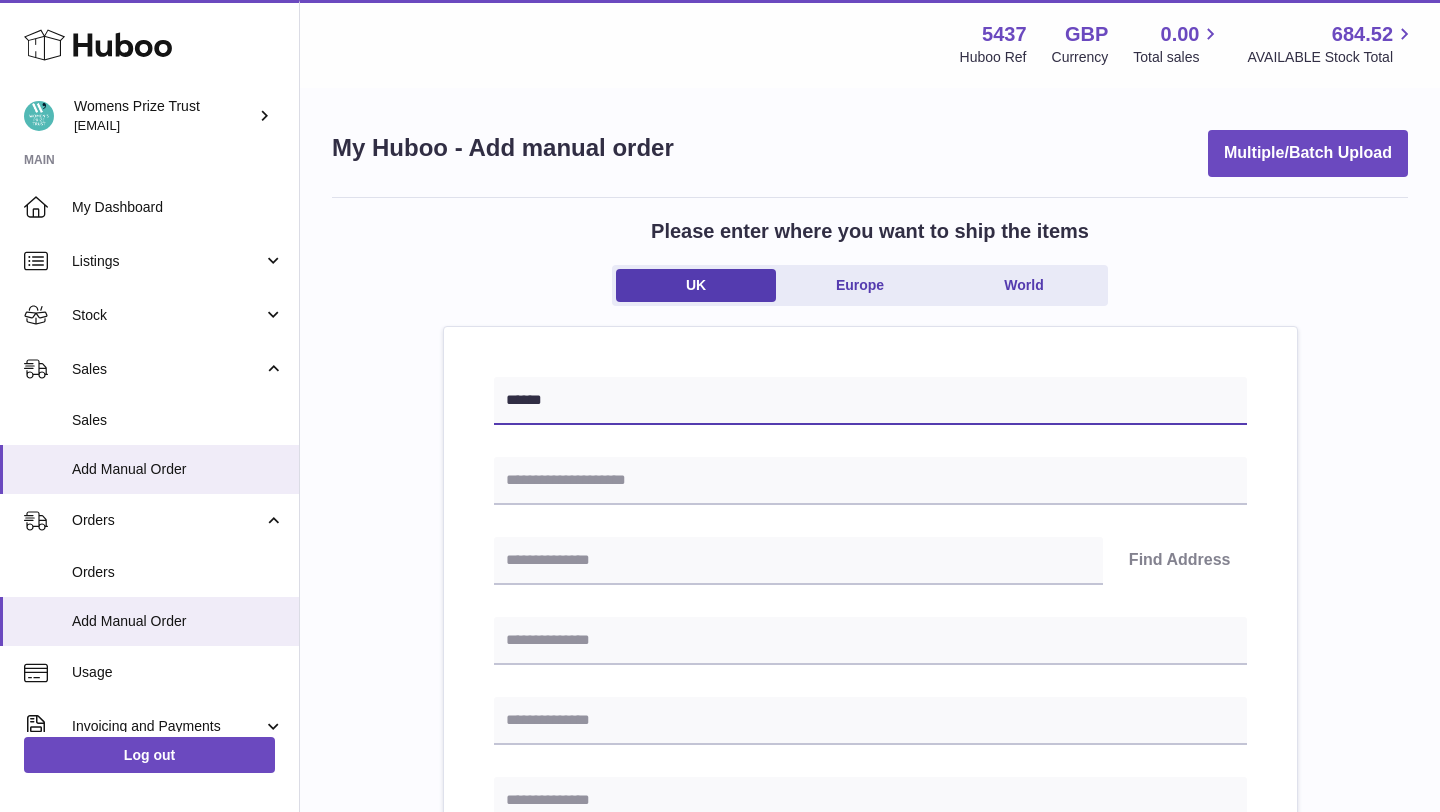 type on "******" 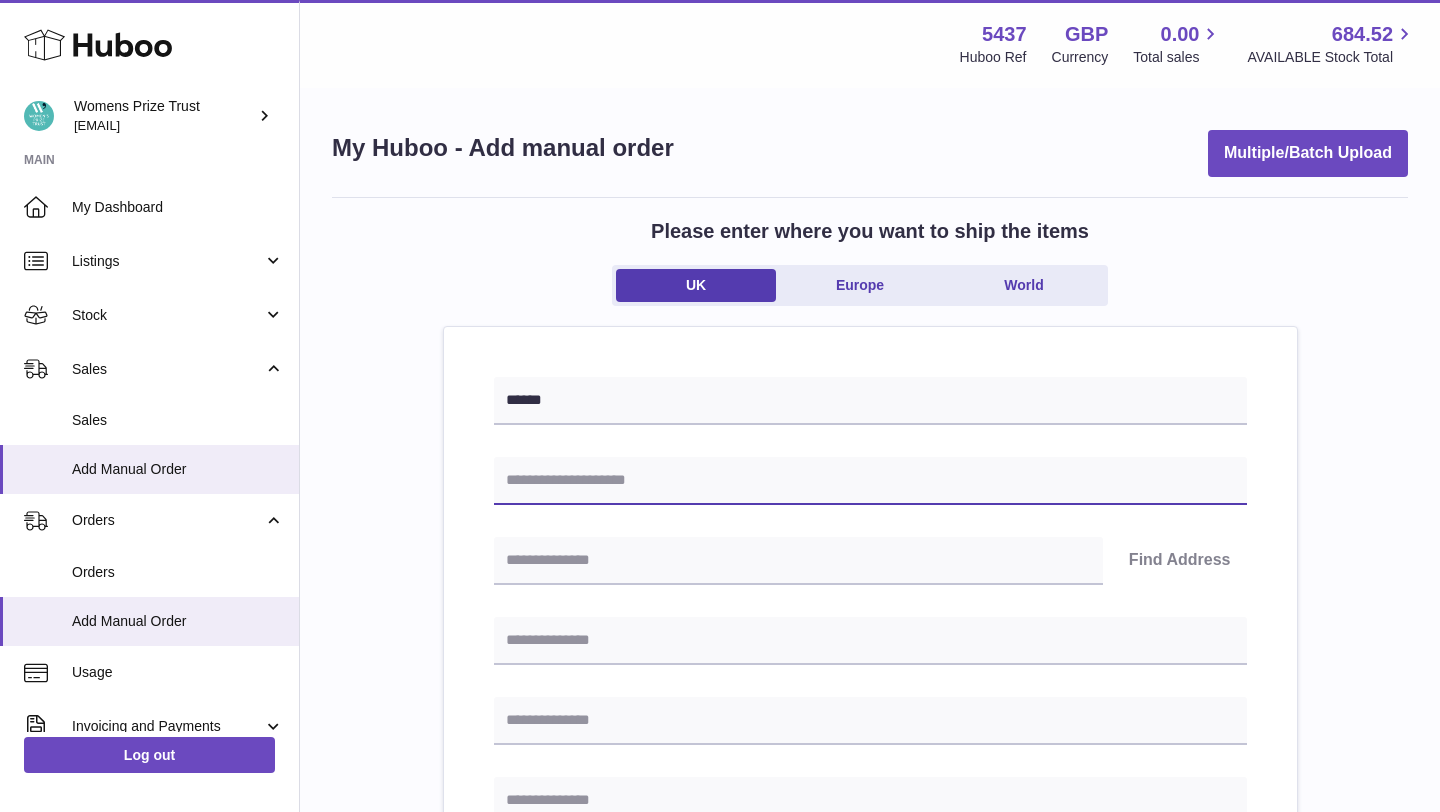 click at bounding box center (870, 481) 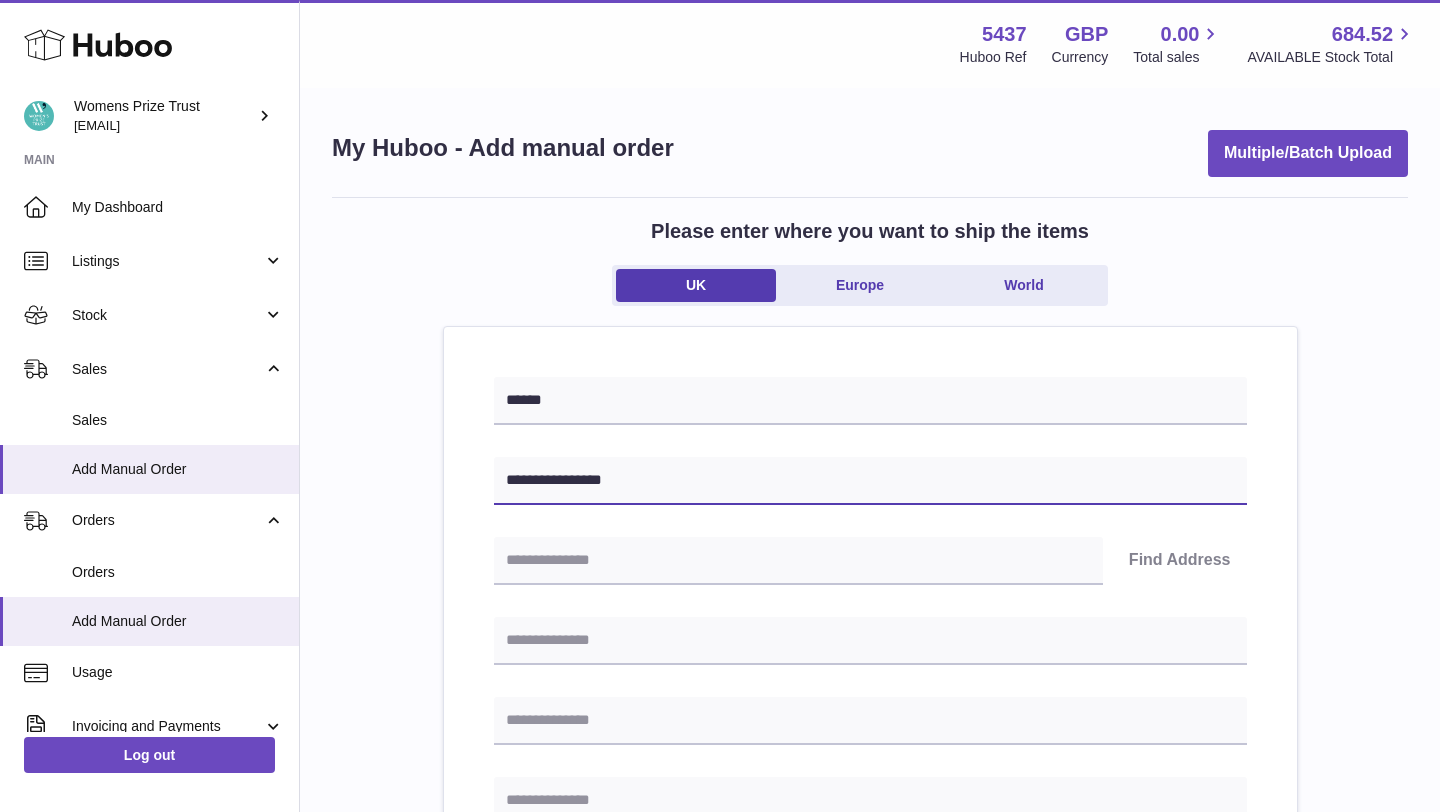 type on "**********" 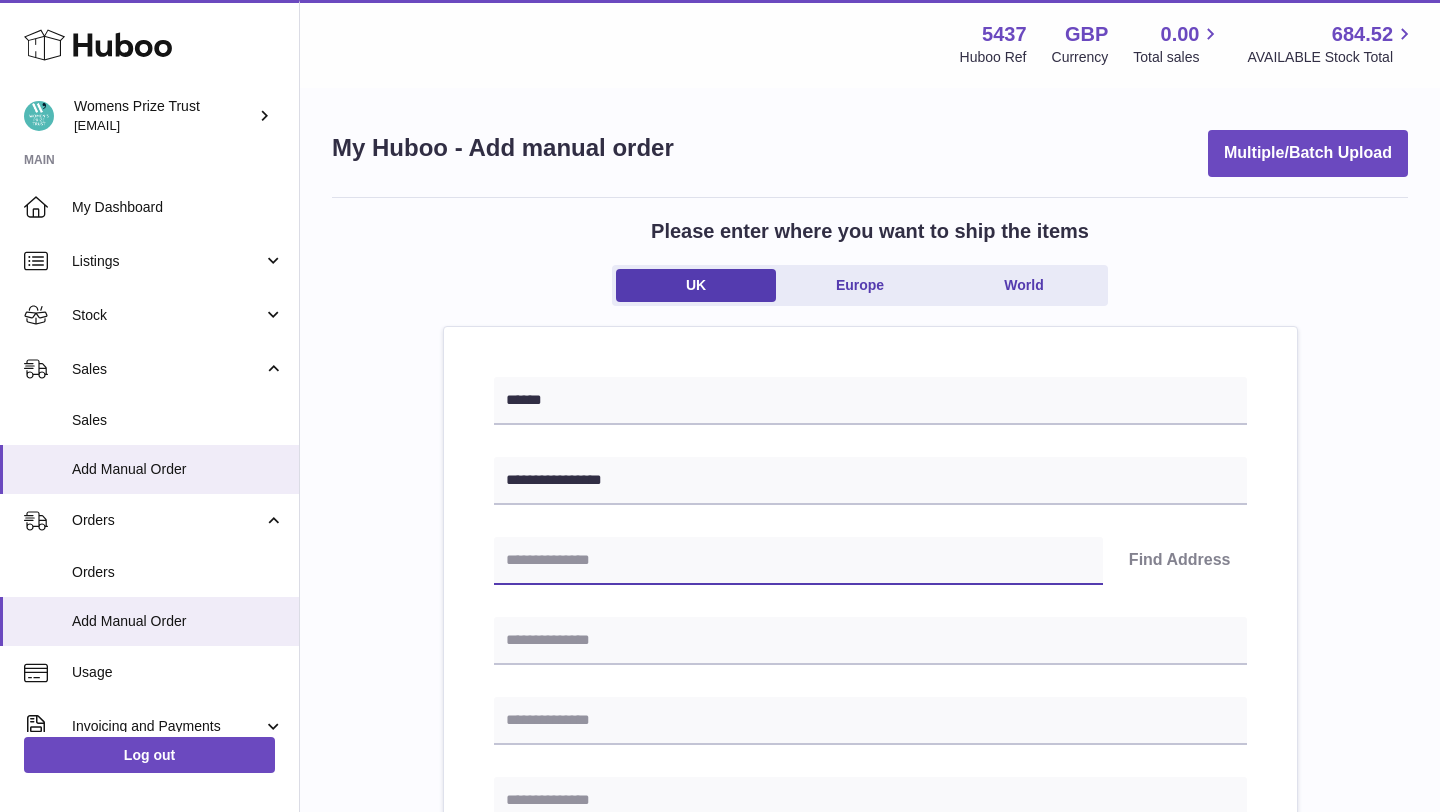 click at bounding box center [798, 561] 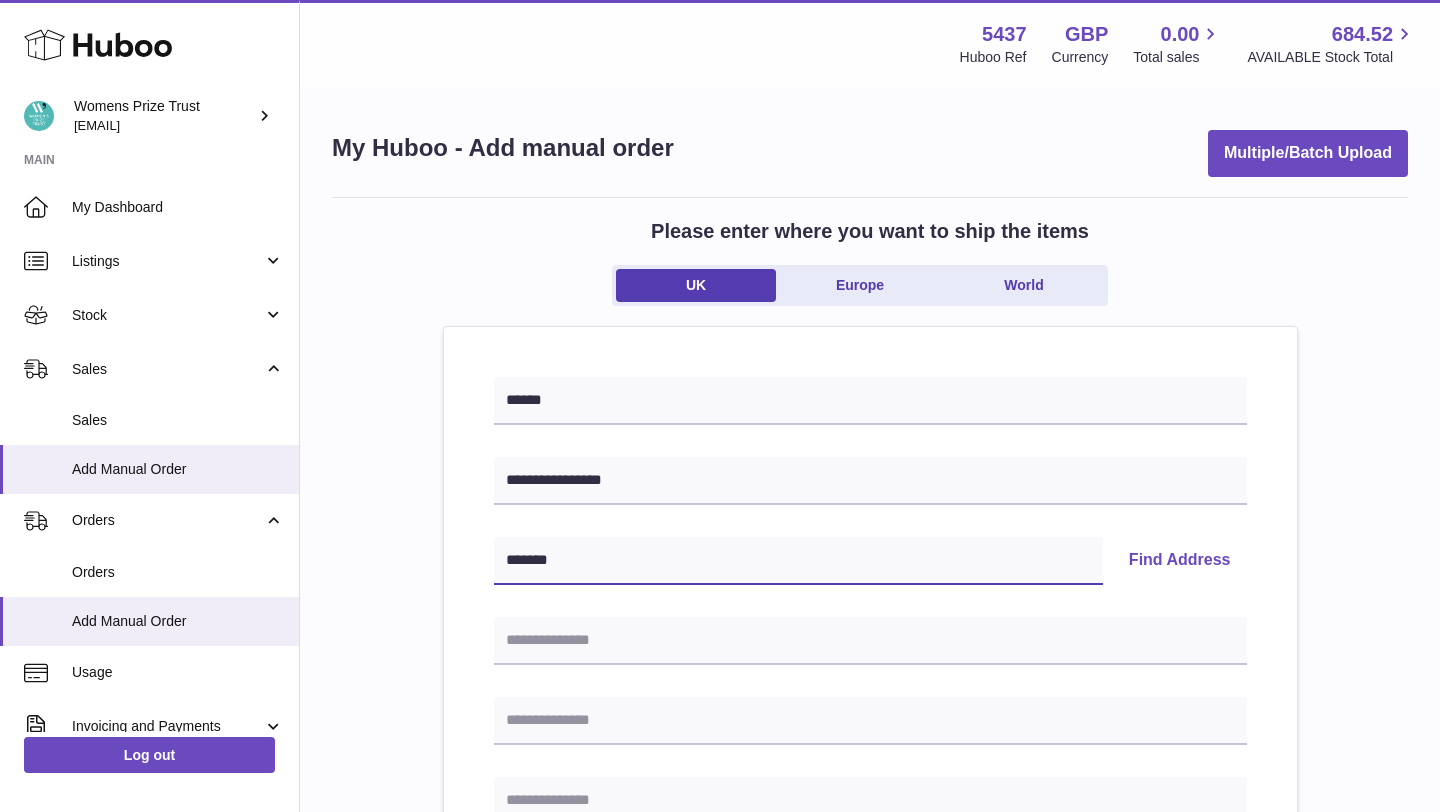 type on "*******" 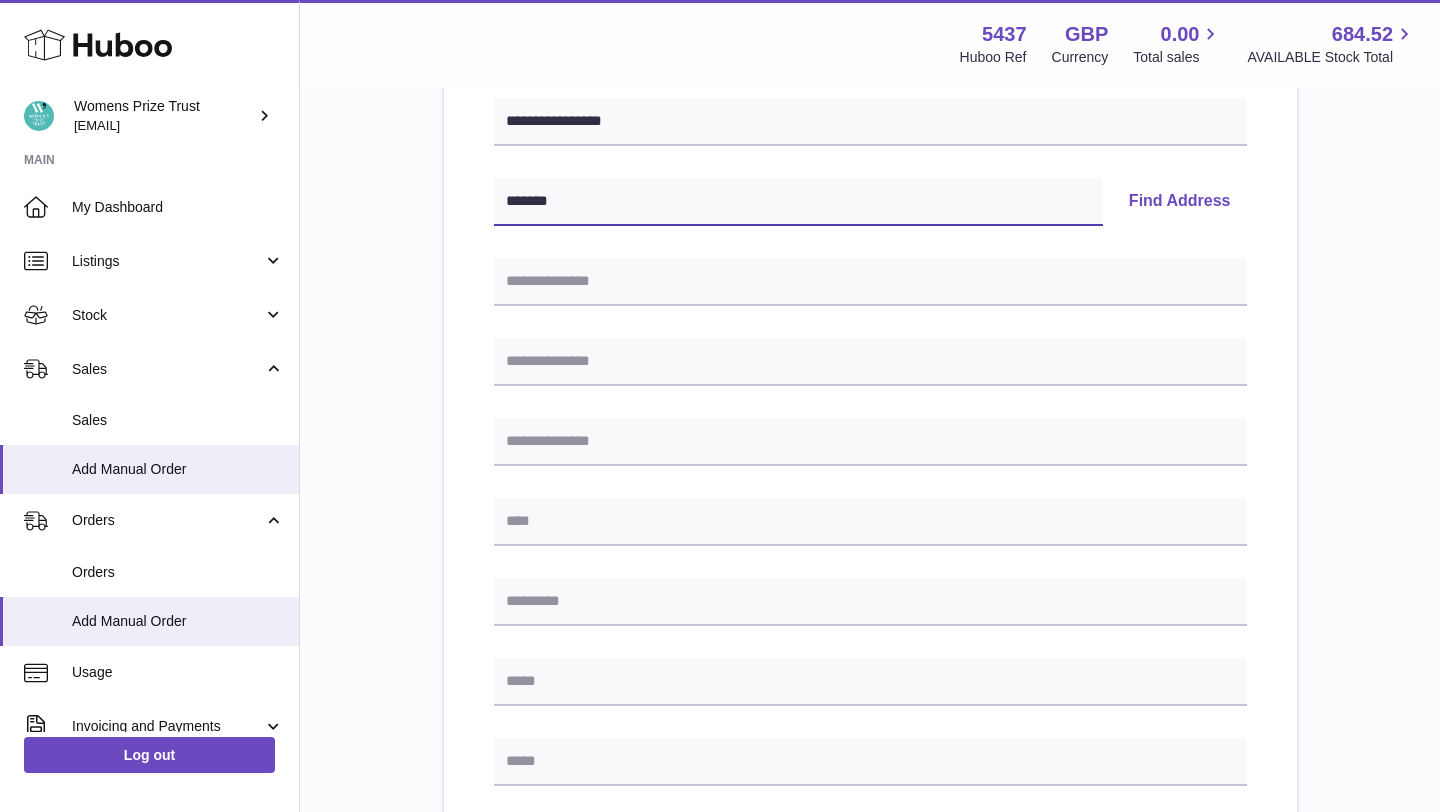 scroll, scrollTop: 360, scrollLeft: 0, axis: vertical 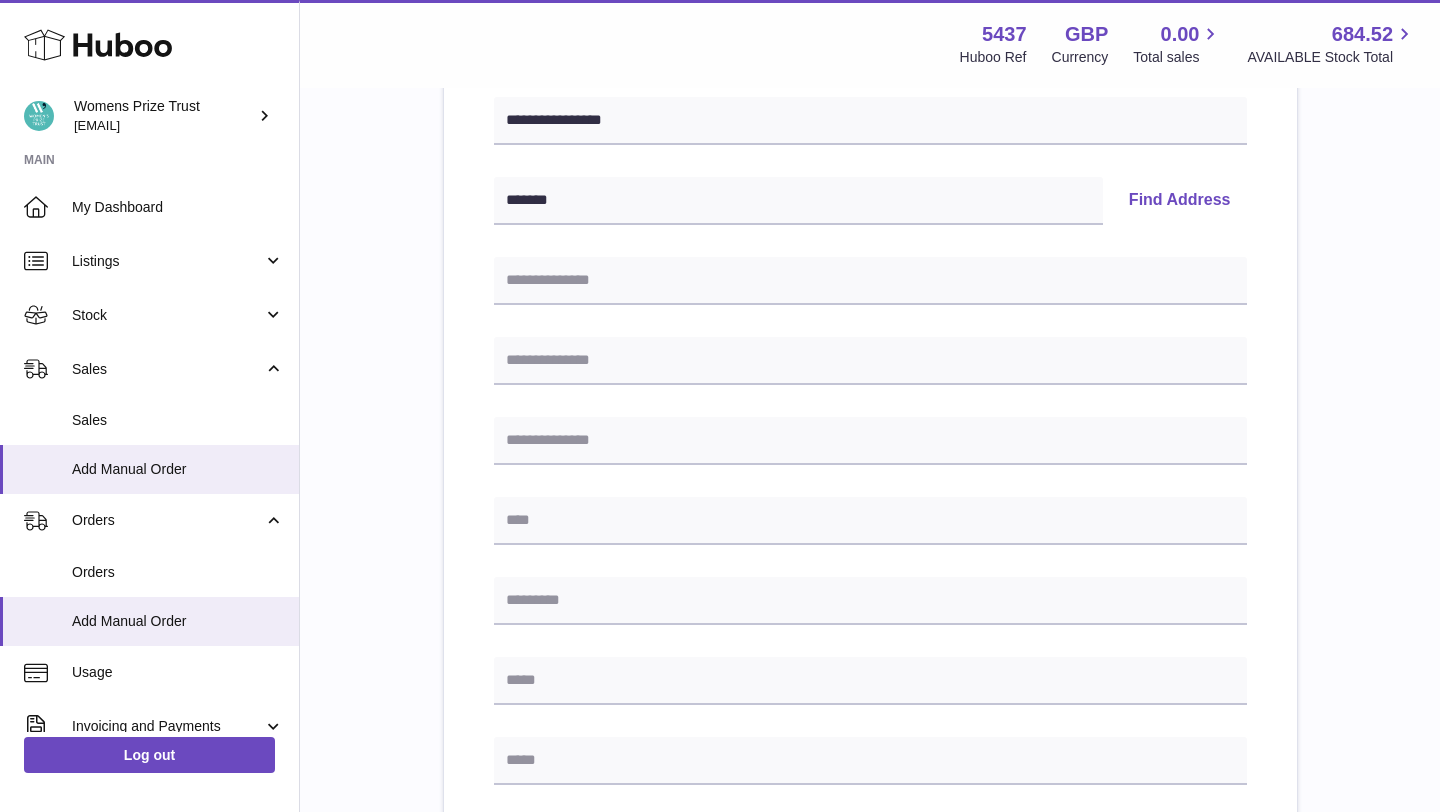 drag, startPoint x: 1190, startPoint y: 200, endPoint x: 1202, endPoint y: 222, distance: 25.059929 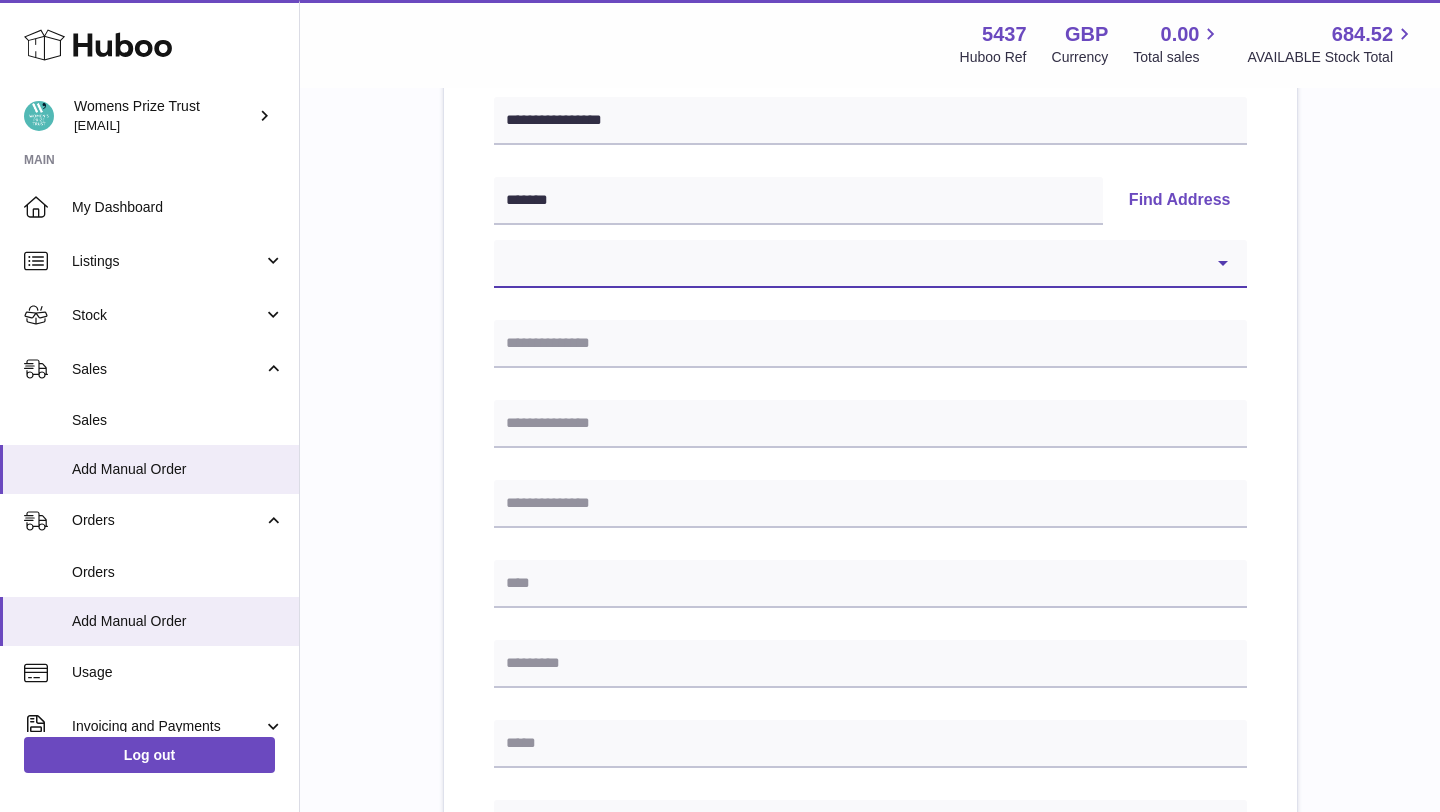 click on "**********" at bounding box center (870, 264) 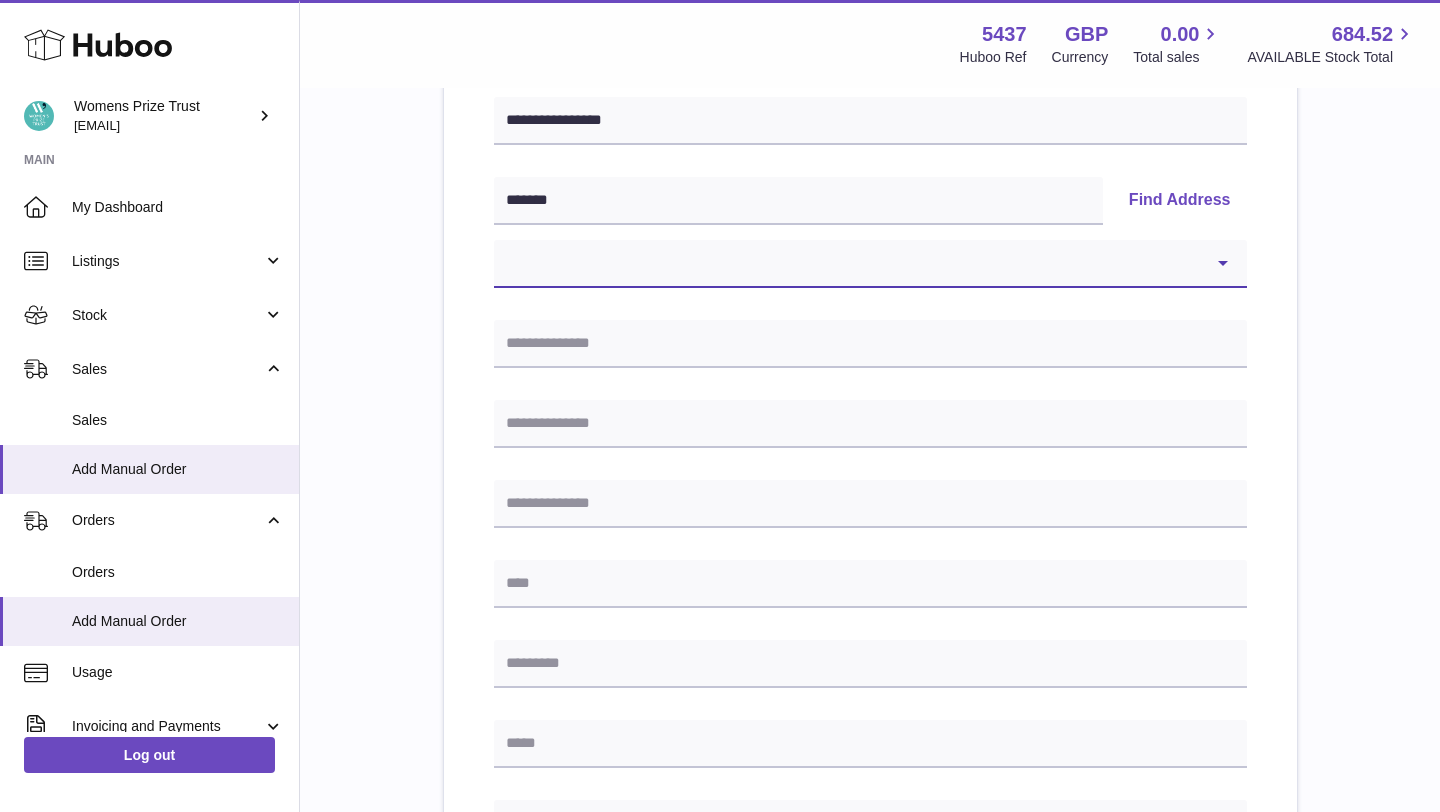 select on "*" 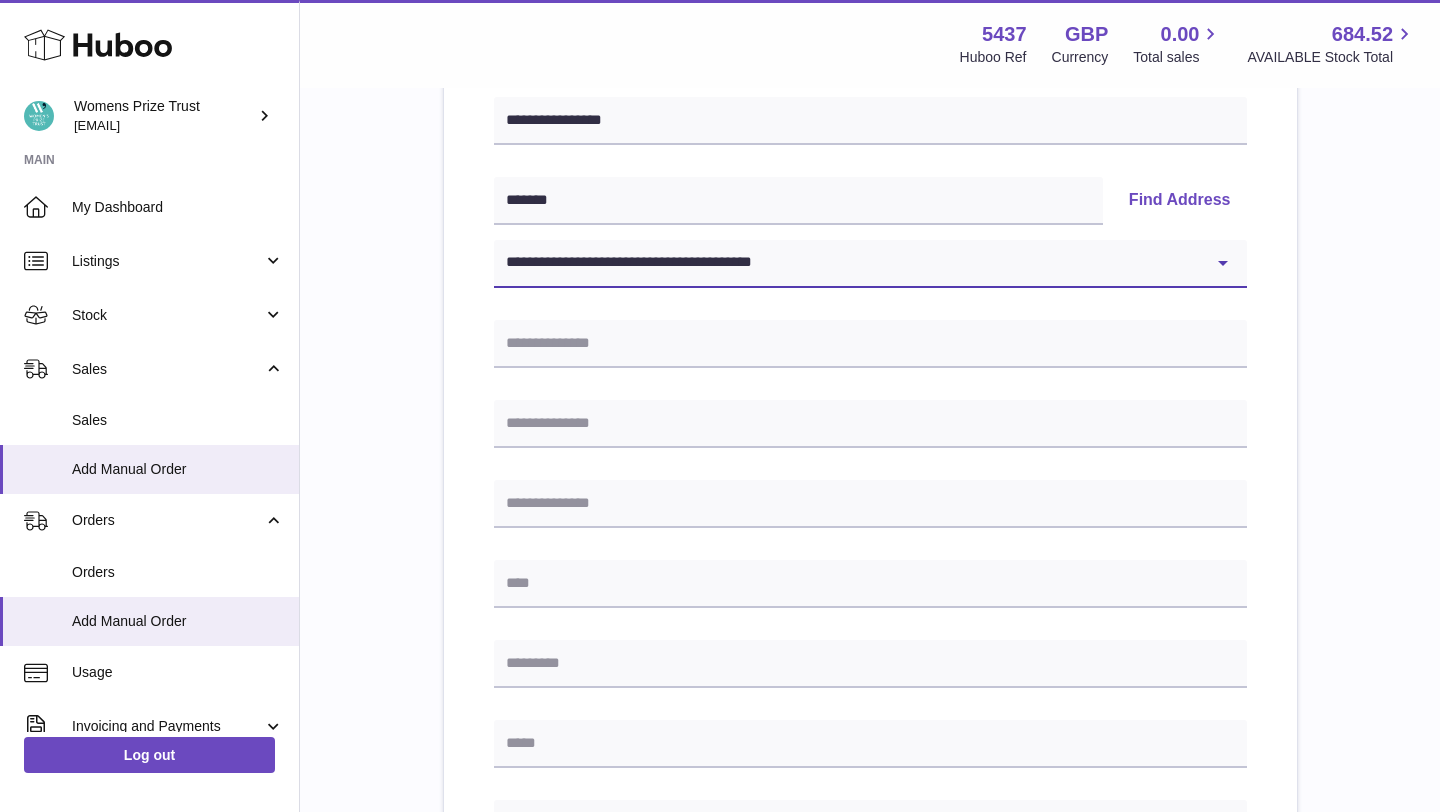 type on "**********" 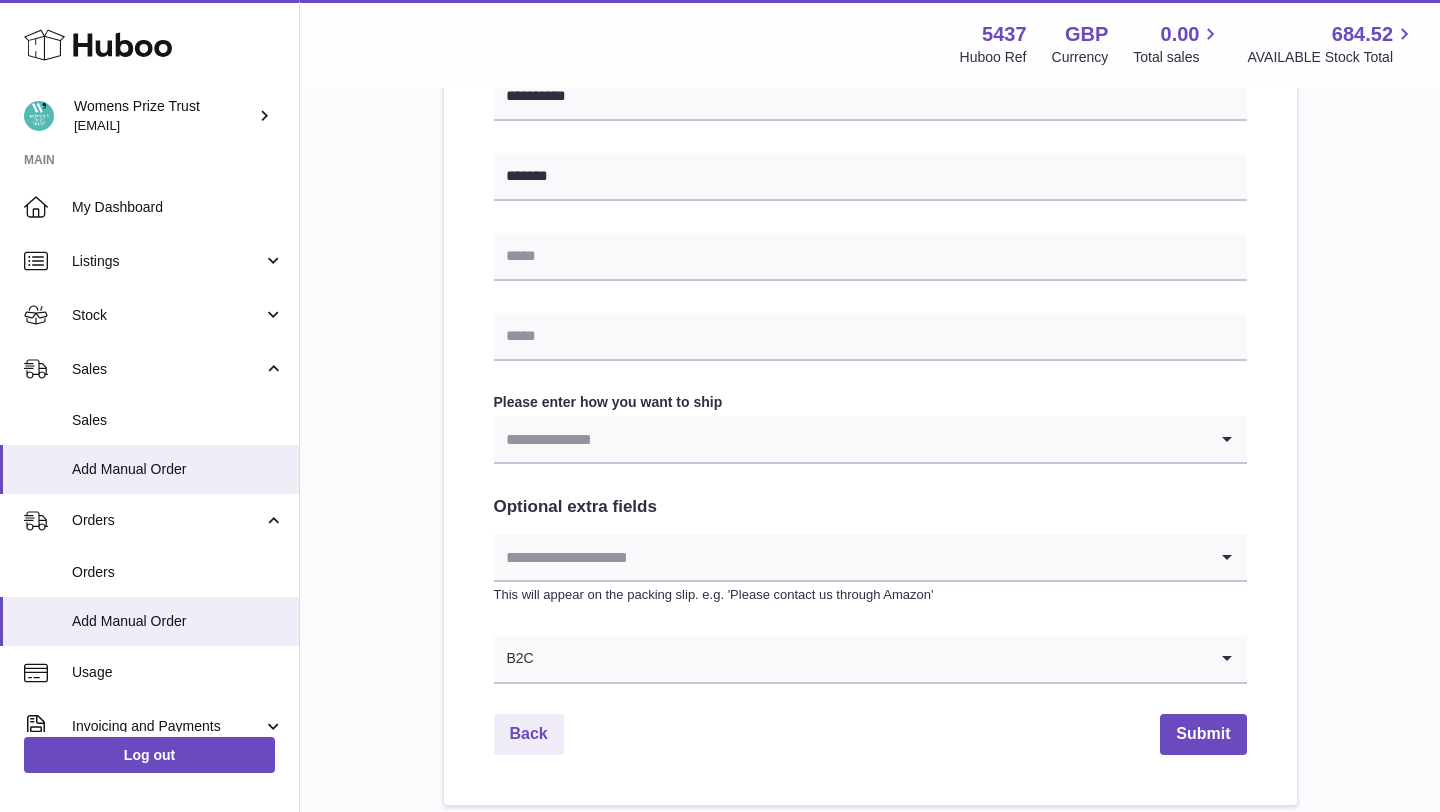 scroll, scrollTop: 849, scrollLeft: 0, axis: vertical 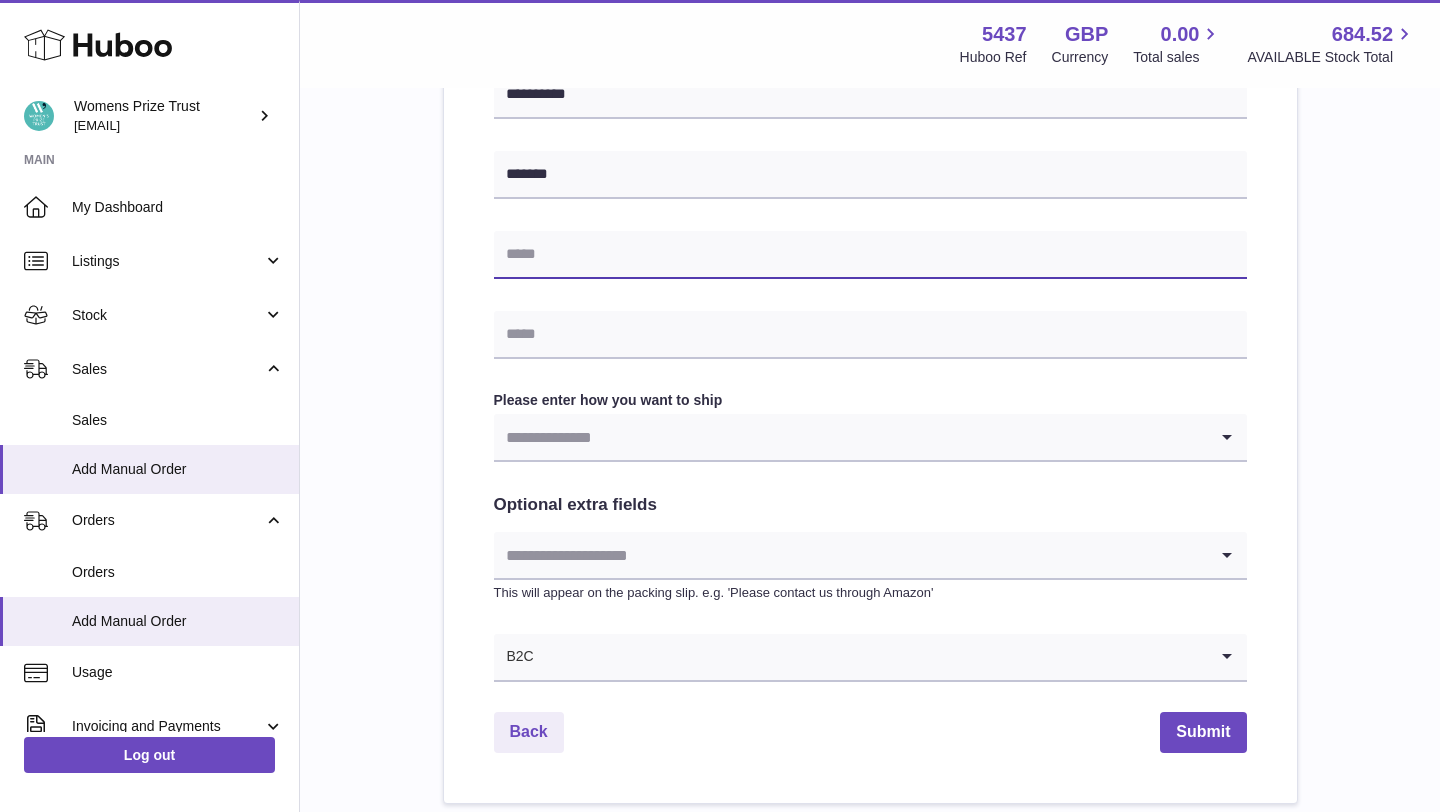 click at bounding box center [870, 255] 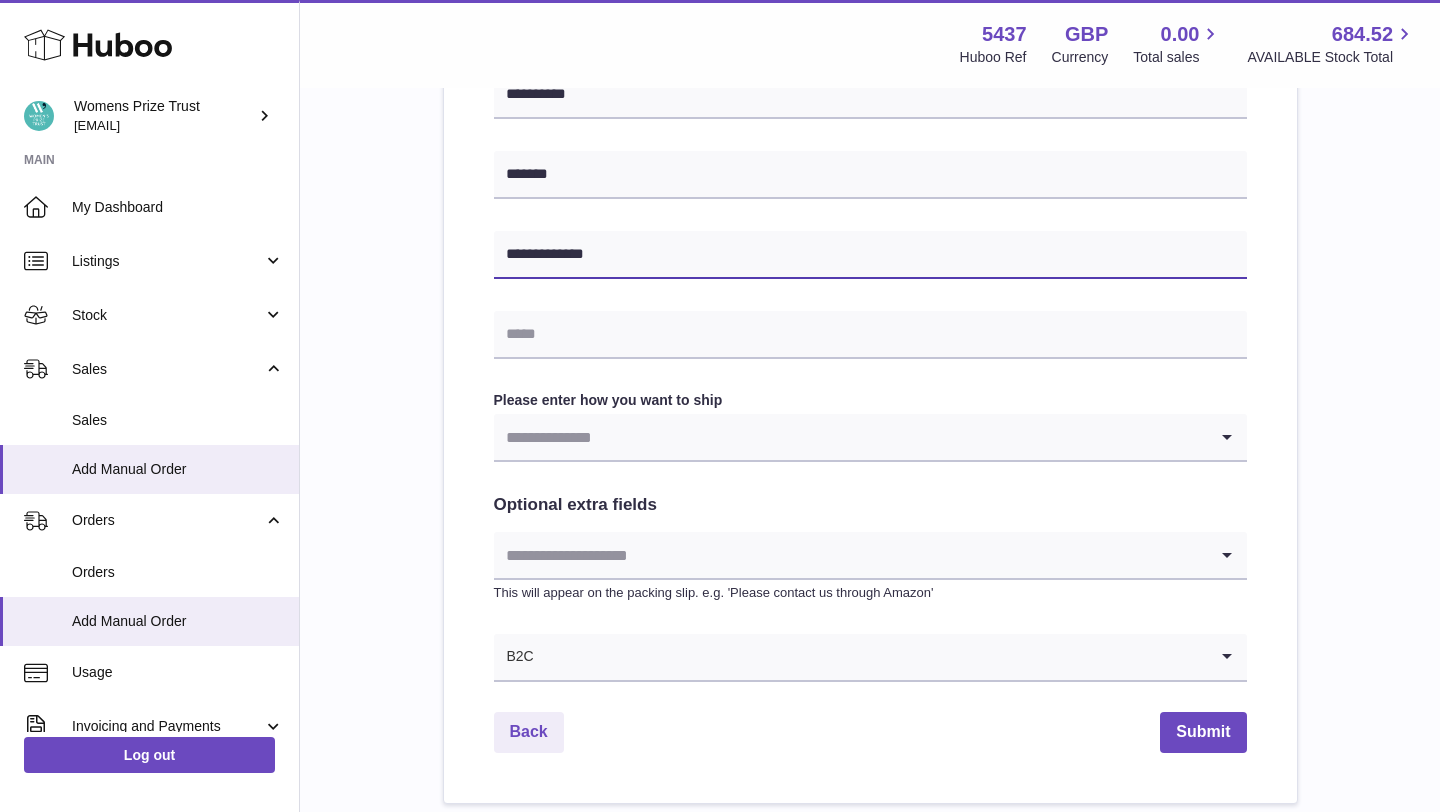 type on "**********" 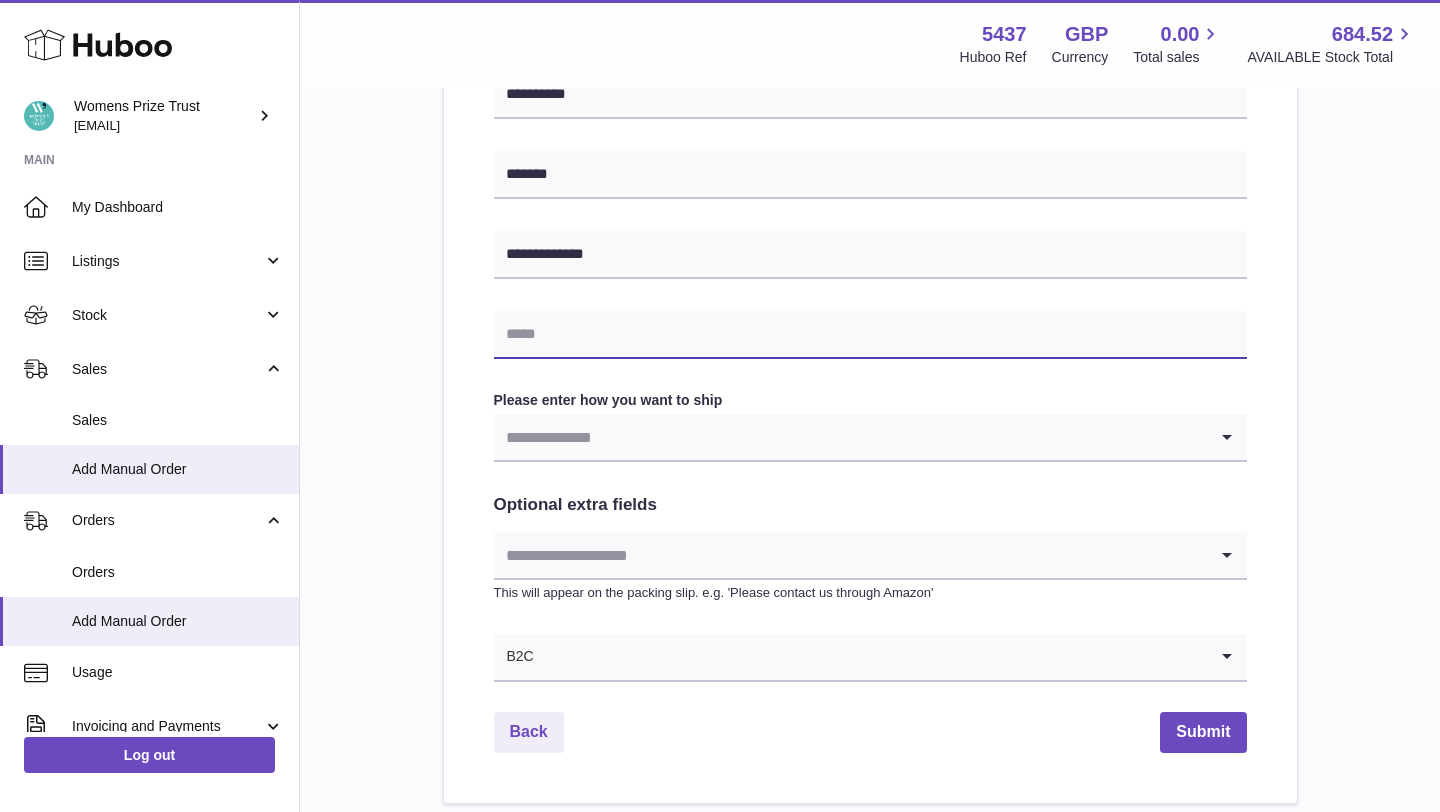 click at bounding box center (870, 335) 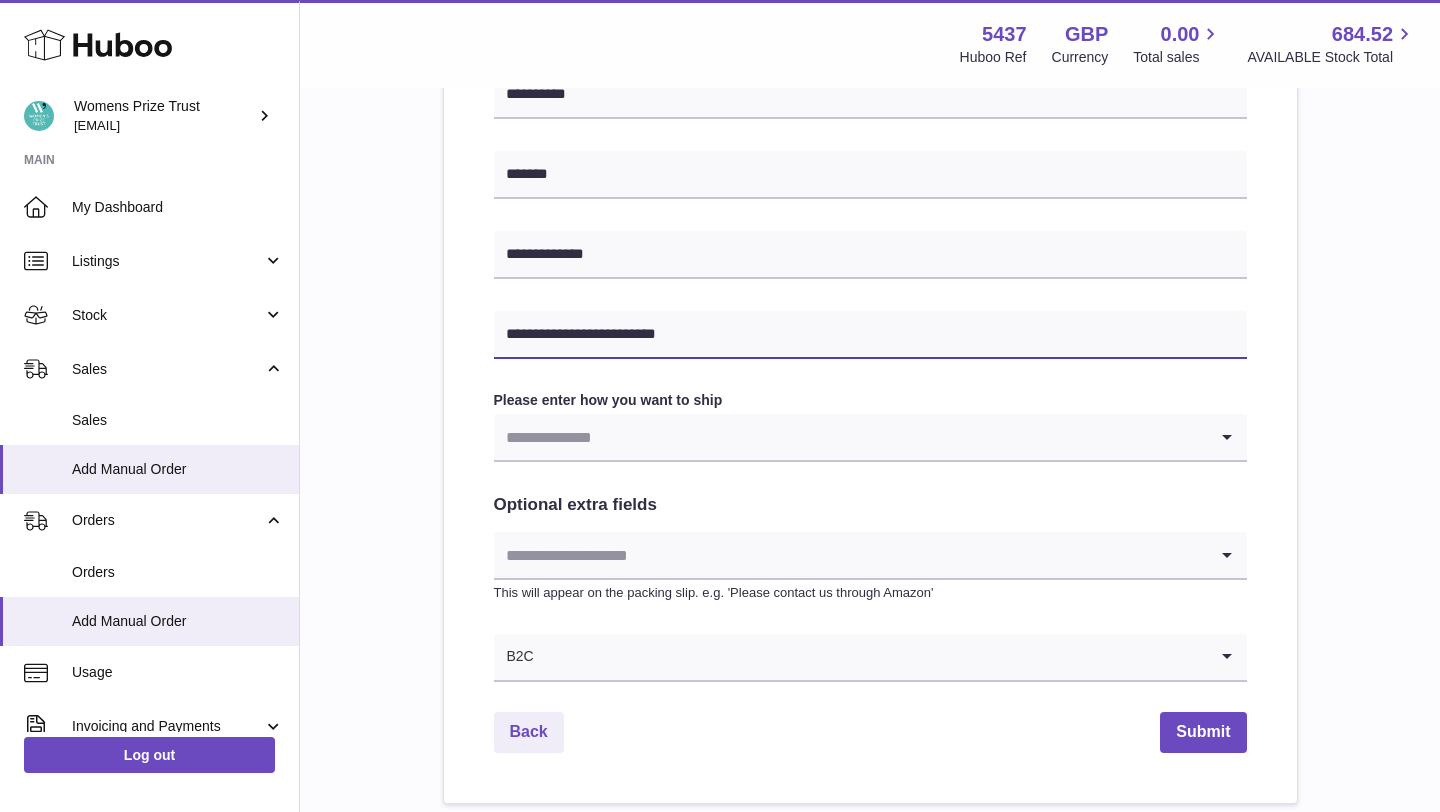 type on "**********" 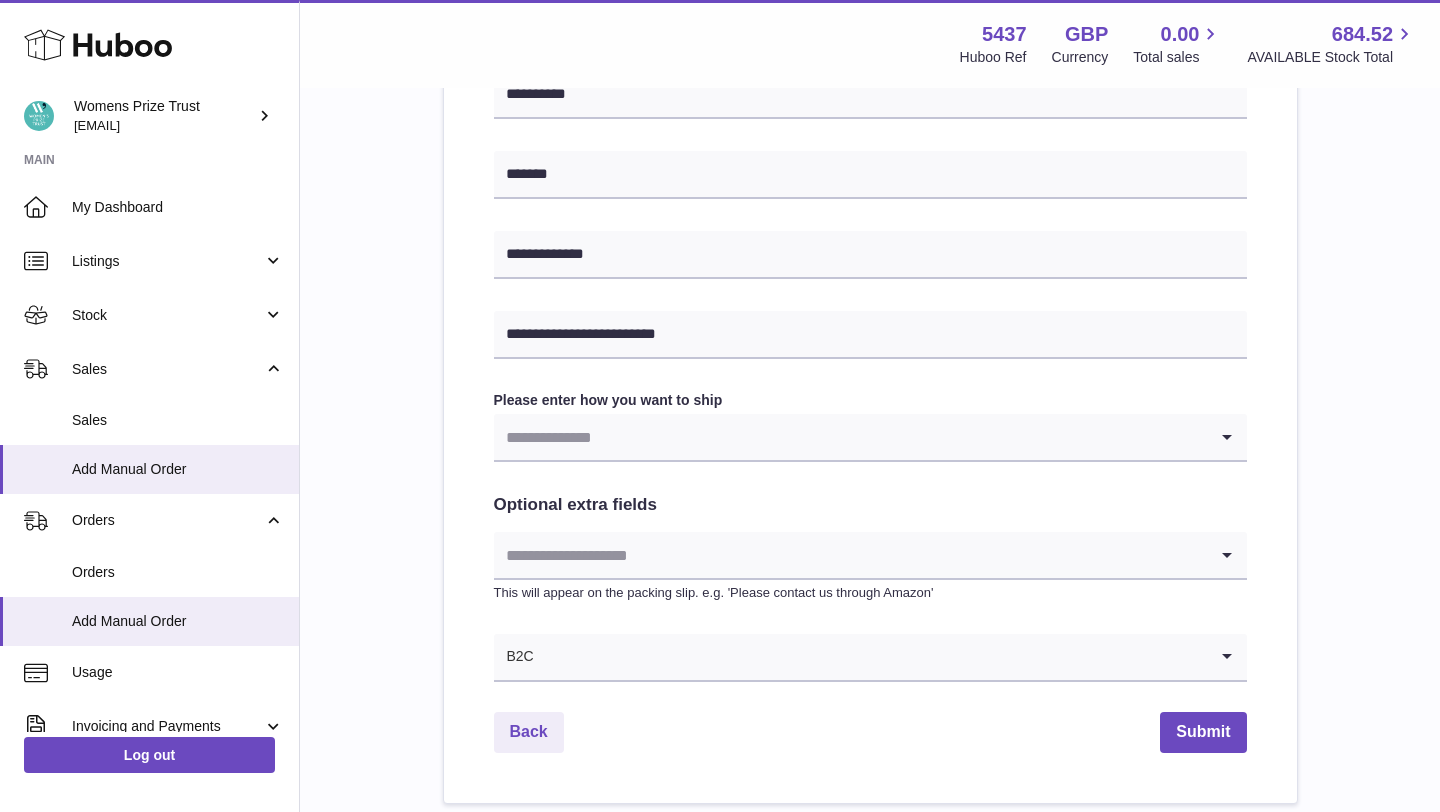 drag, startPoint x: 585, startPoint y: 438, endPoint x: 605, endPoint y: 447, distance: 21.931713 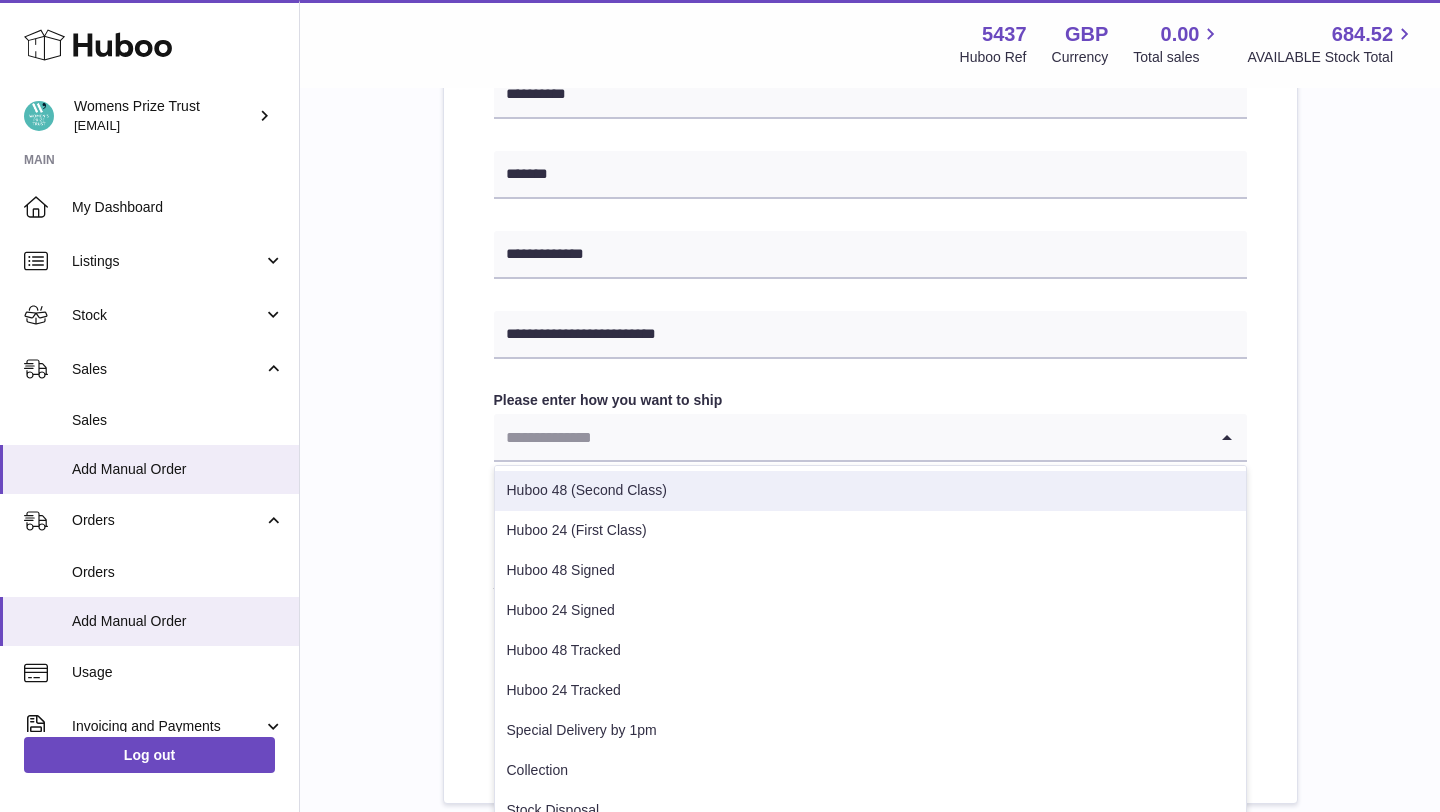 click on "Huboo 48 (Second Class)" at bounding box center (870, 491) 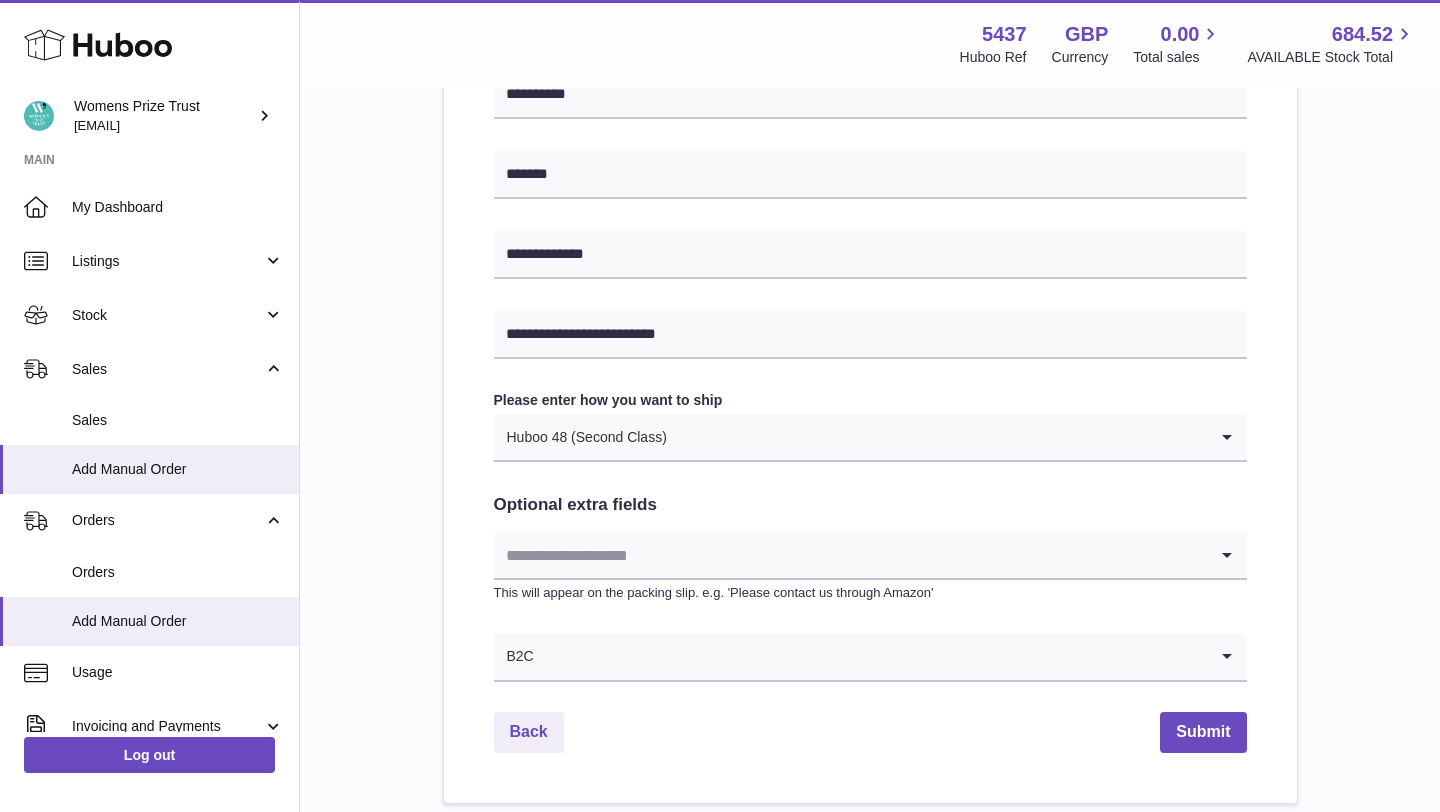 scroll, scrollTop: 998, scrollLeft: 0, axis: vertical 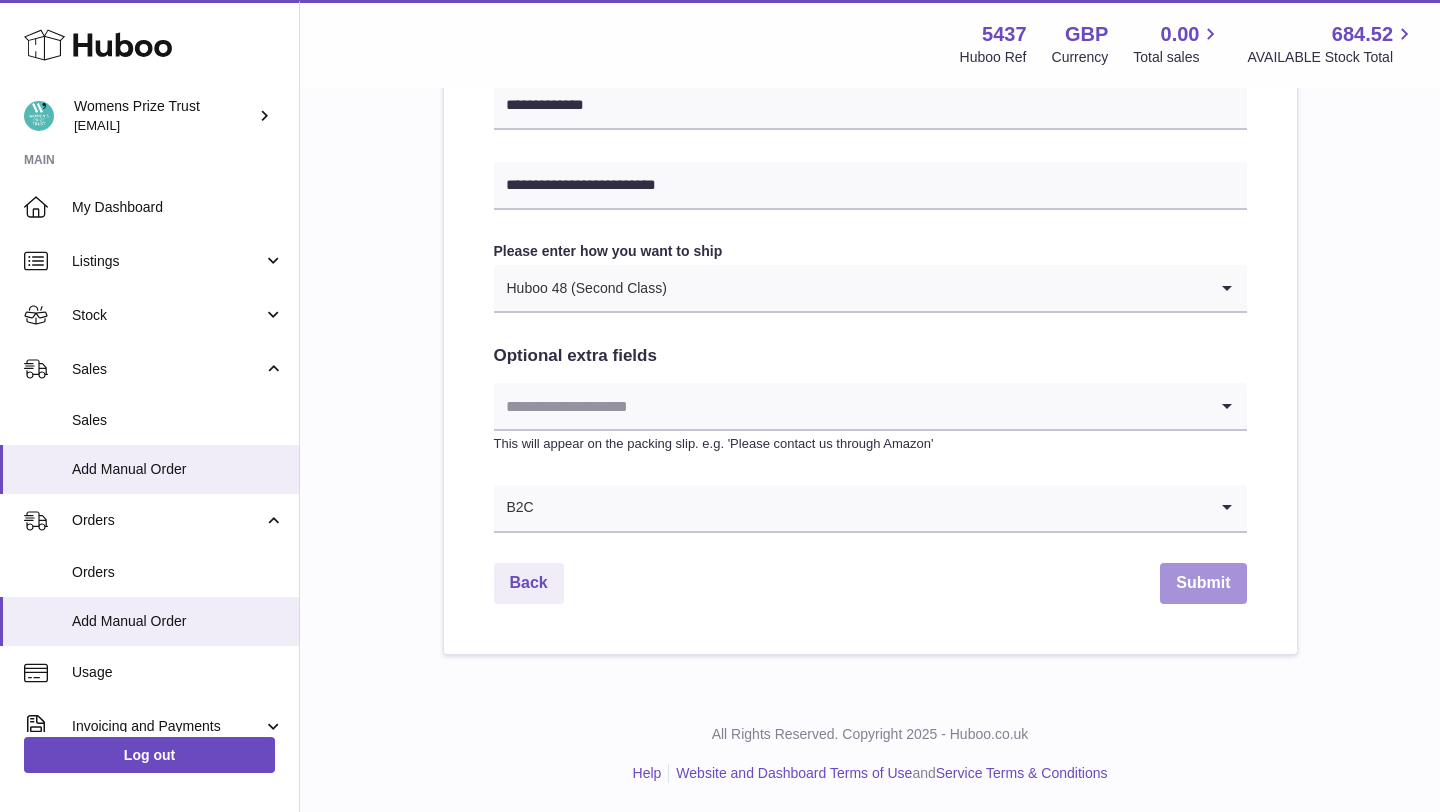 click on "Submit" at bounding box center [1203, 583] 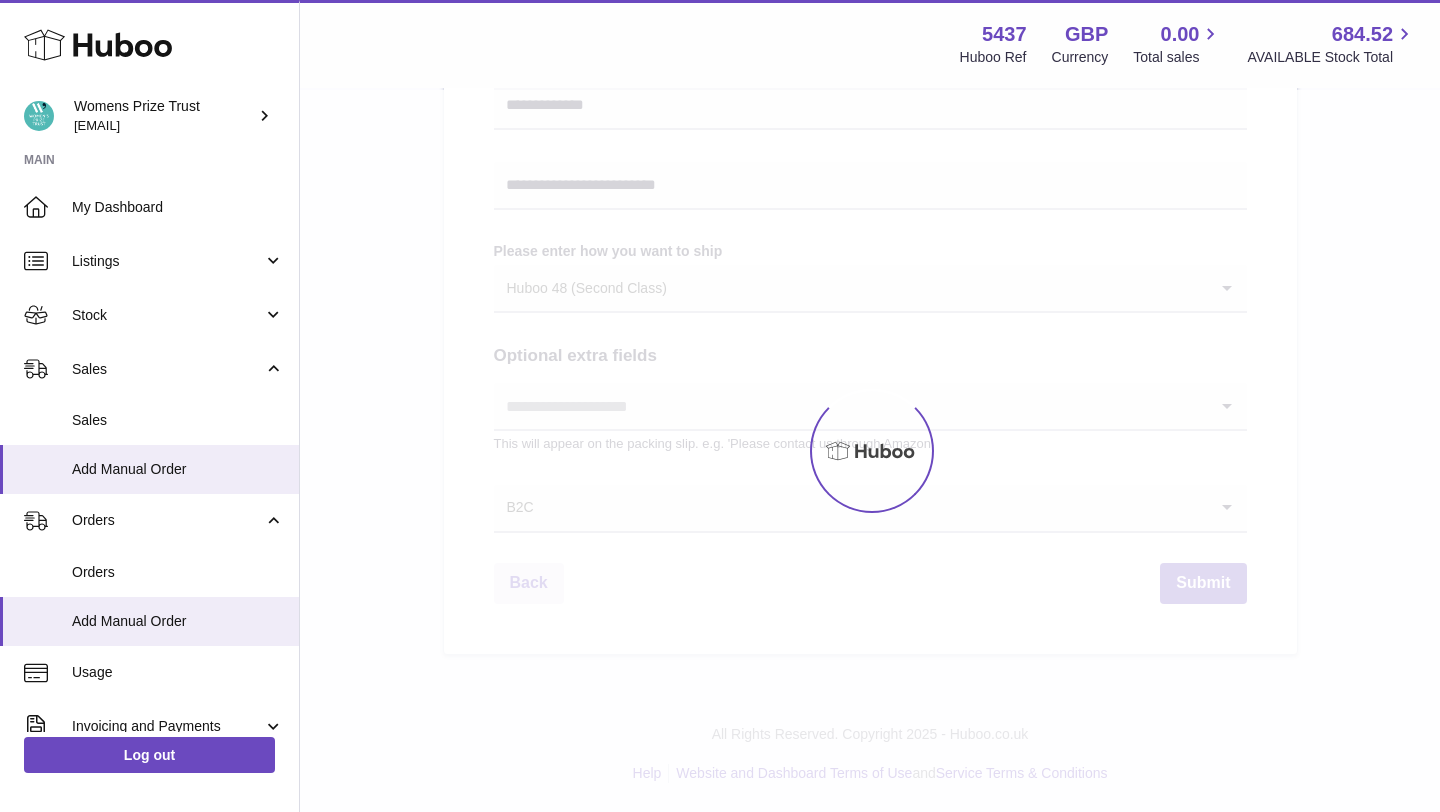 scroll, scrollTop: 0, scrollLeft: 0, axis: both 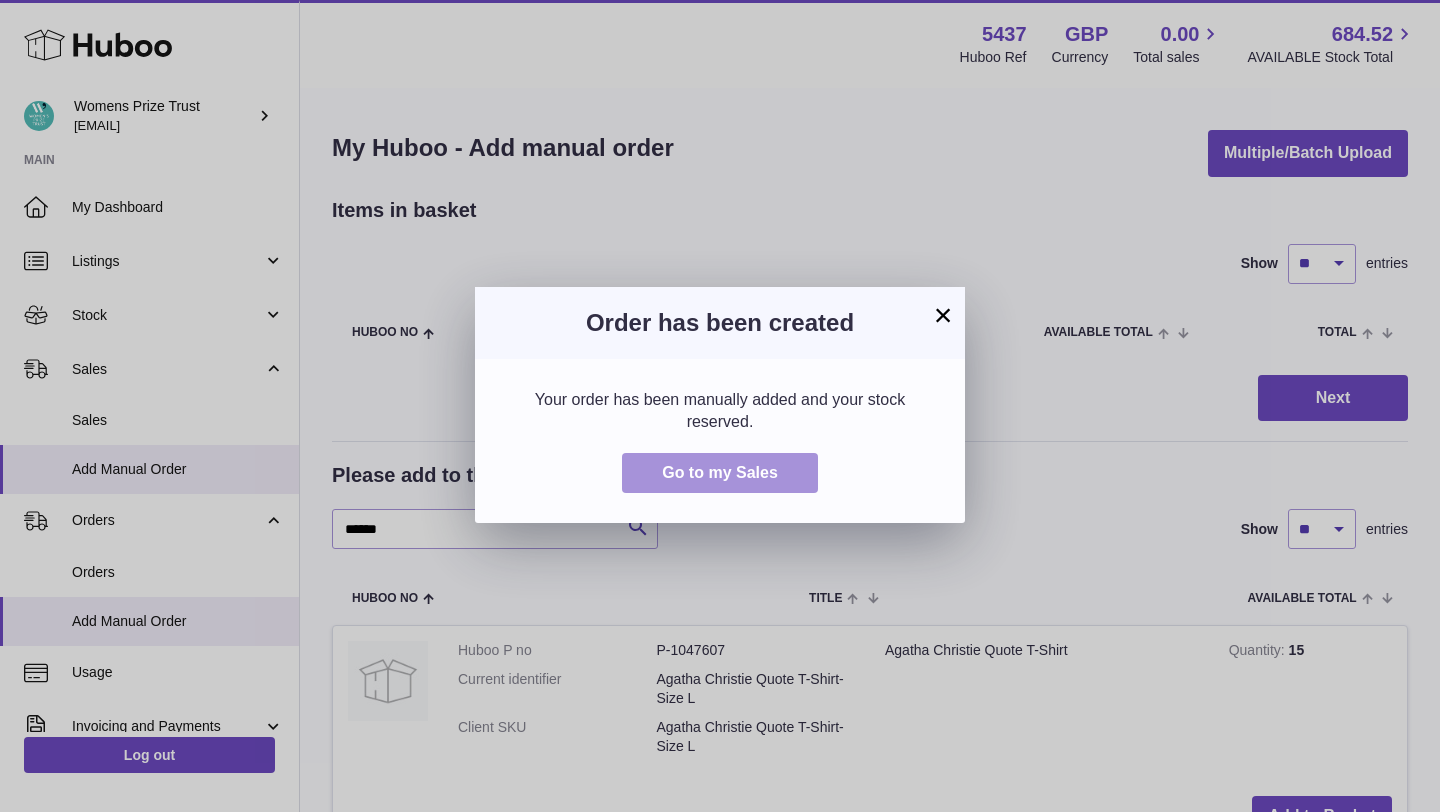 click on "Go to my Sales" at bounding box center (720, 472) 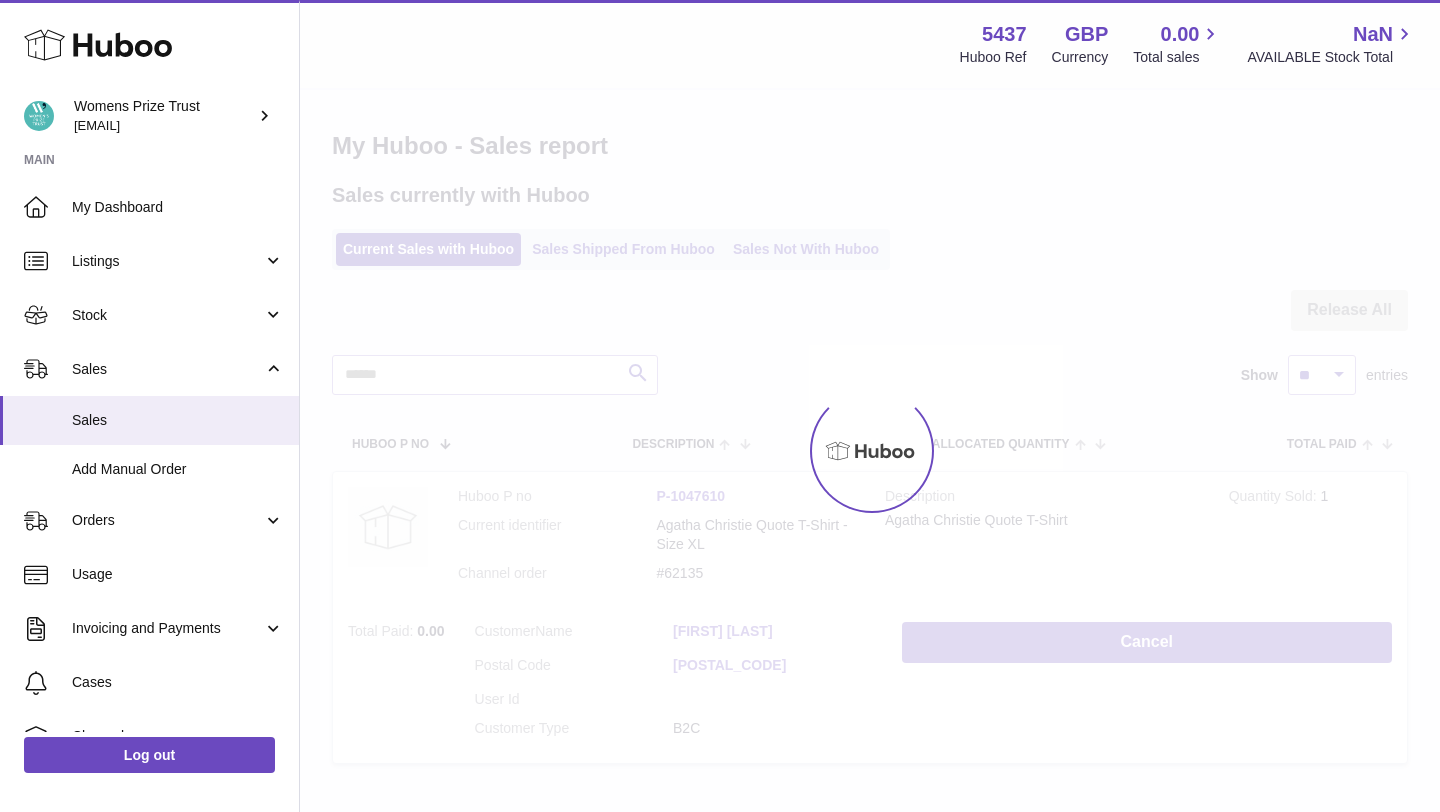 scroll, scrollTop: 0, scrollLeft: 0, axis: both 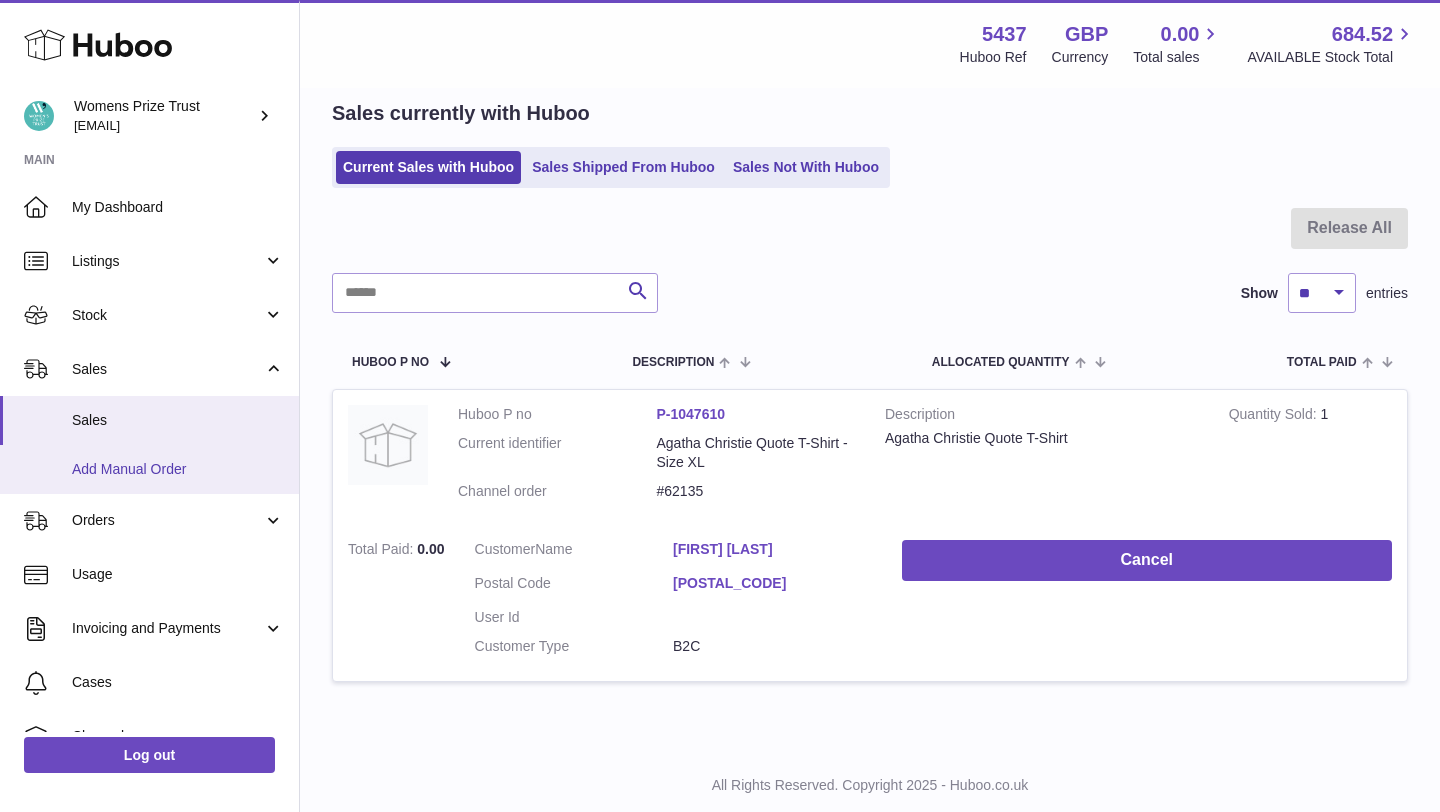 click on "Add Manual Order" at bounding box center (178, 469) 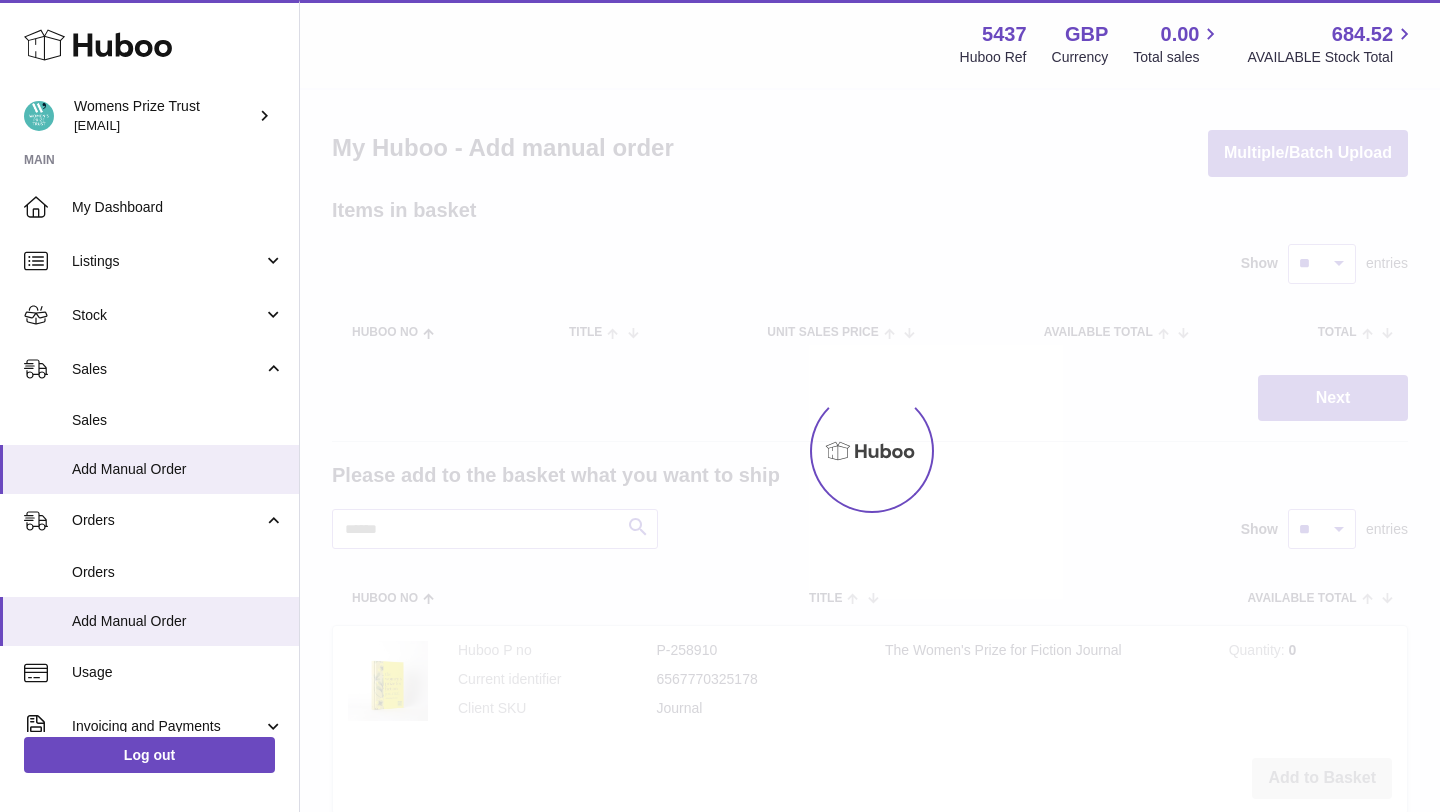 scroll, scrollTop: 0, scrollLeft: 0, axis: both 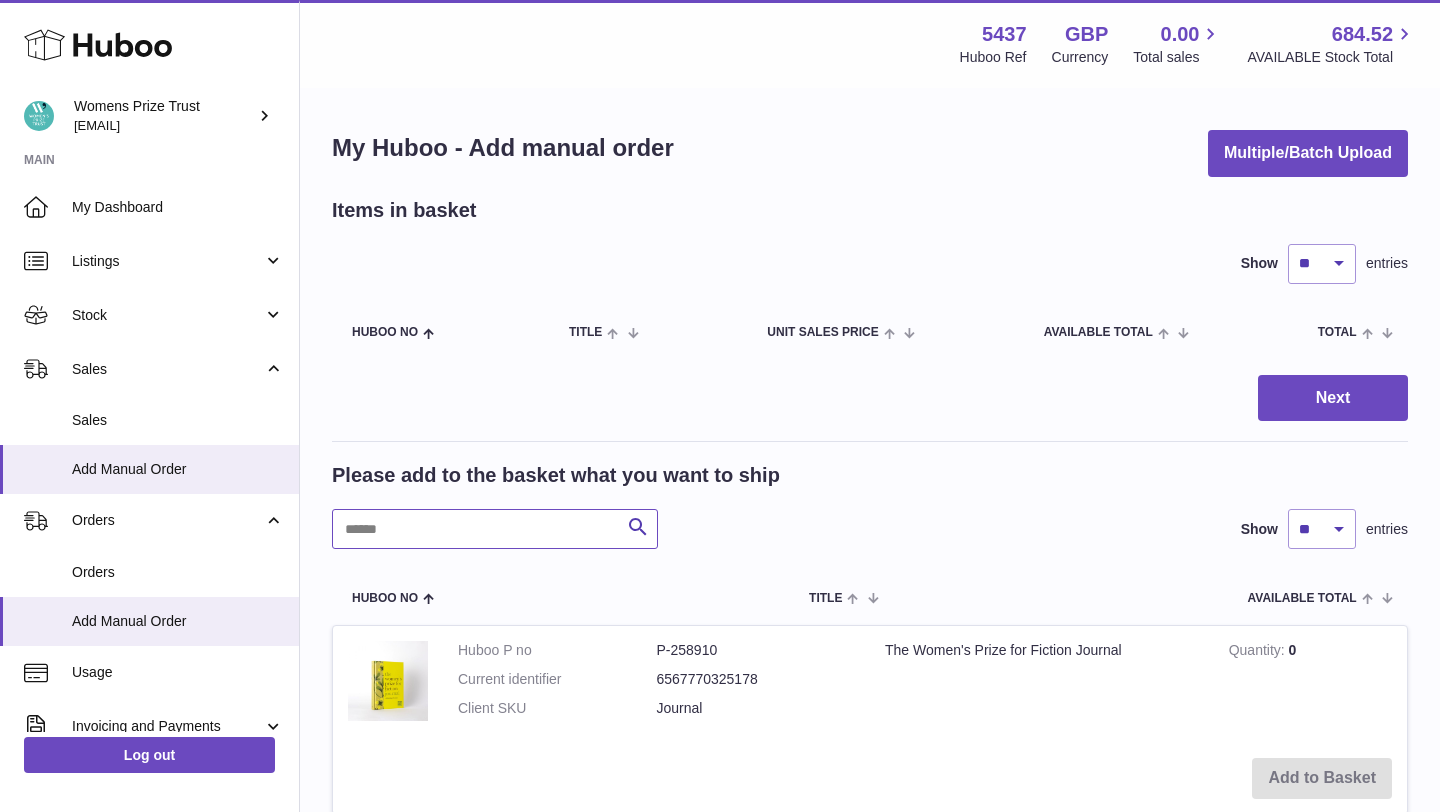 click at bounding box center [495, 529] 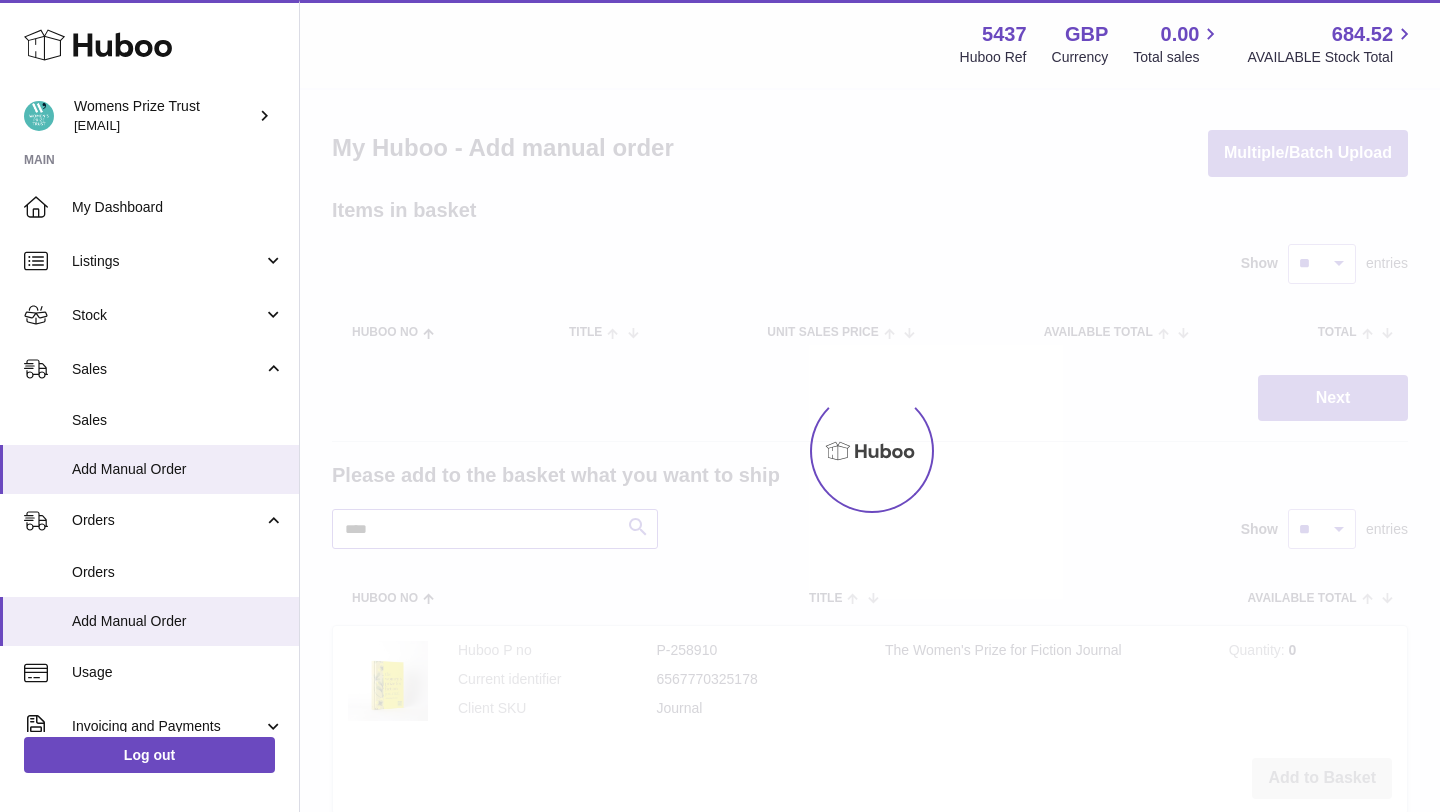 type on "****" 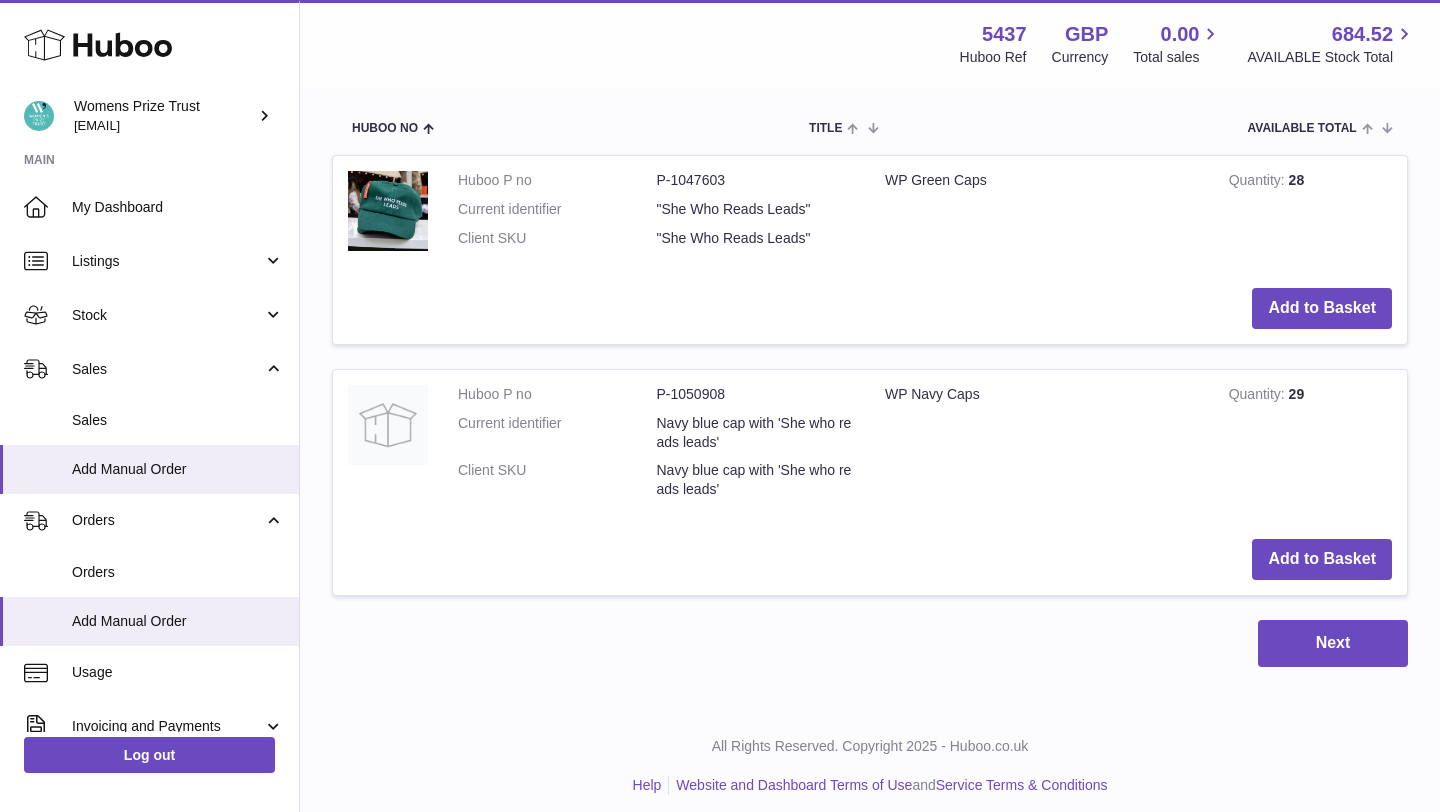 scroll, scrollTop: 482, scrollLeft: 0, axis: vertical 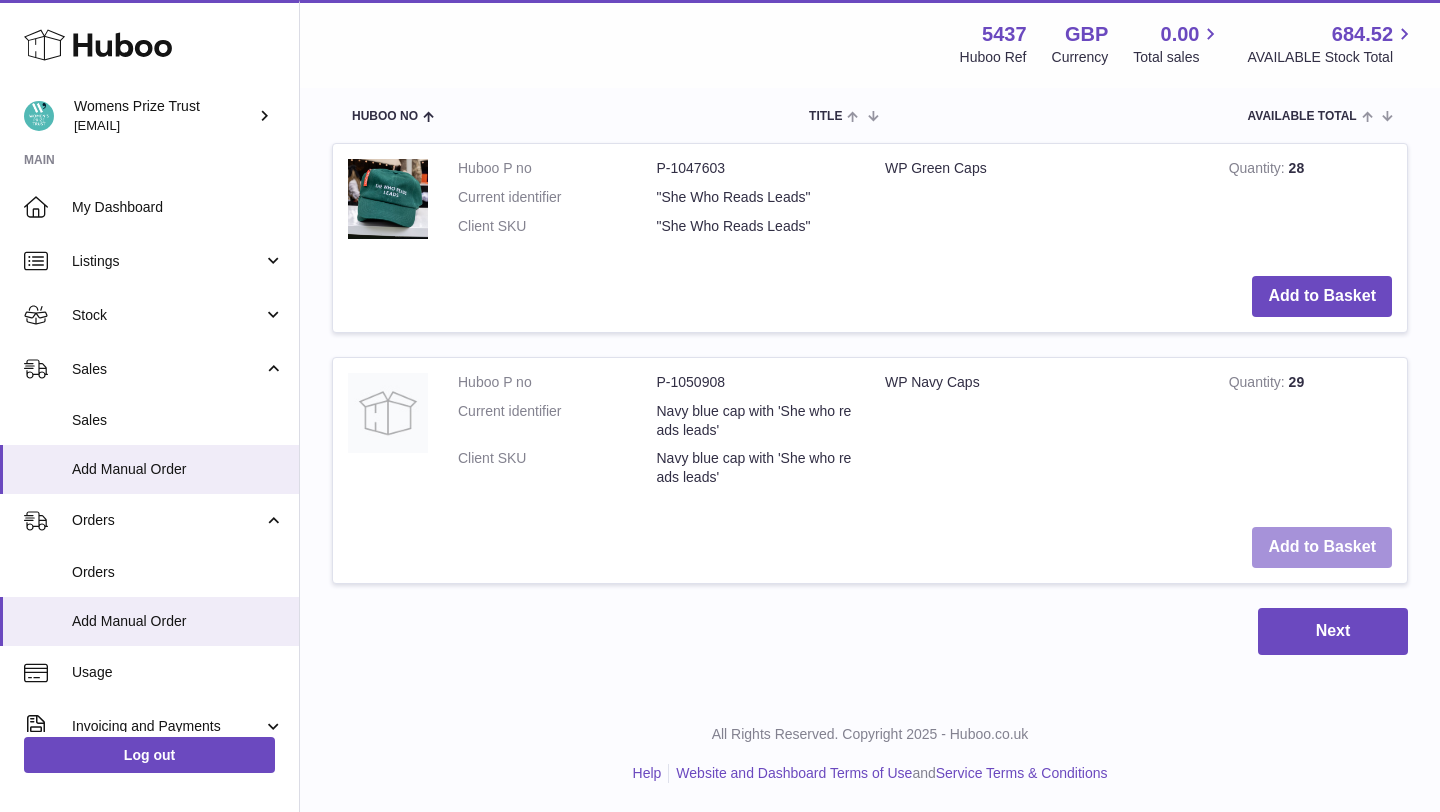 click on "Add to Basket" at bounding box center [1322, 547] 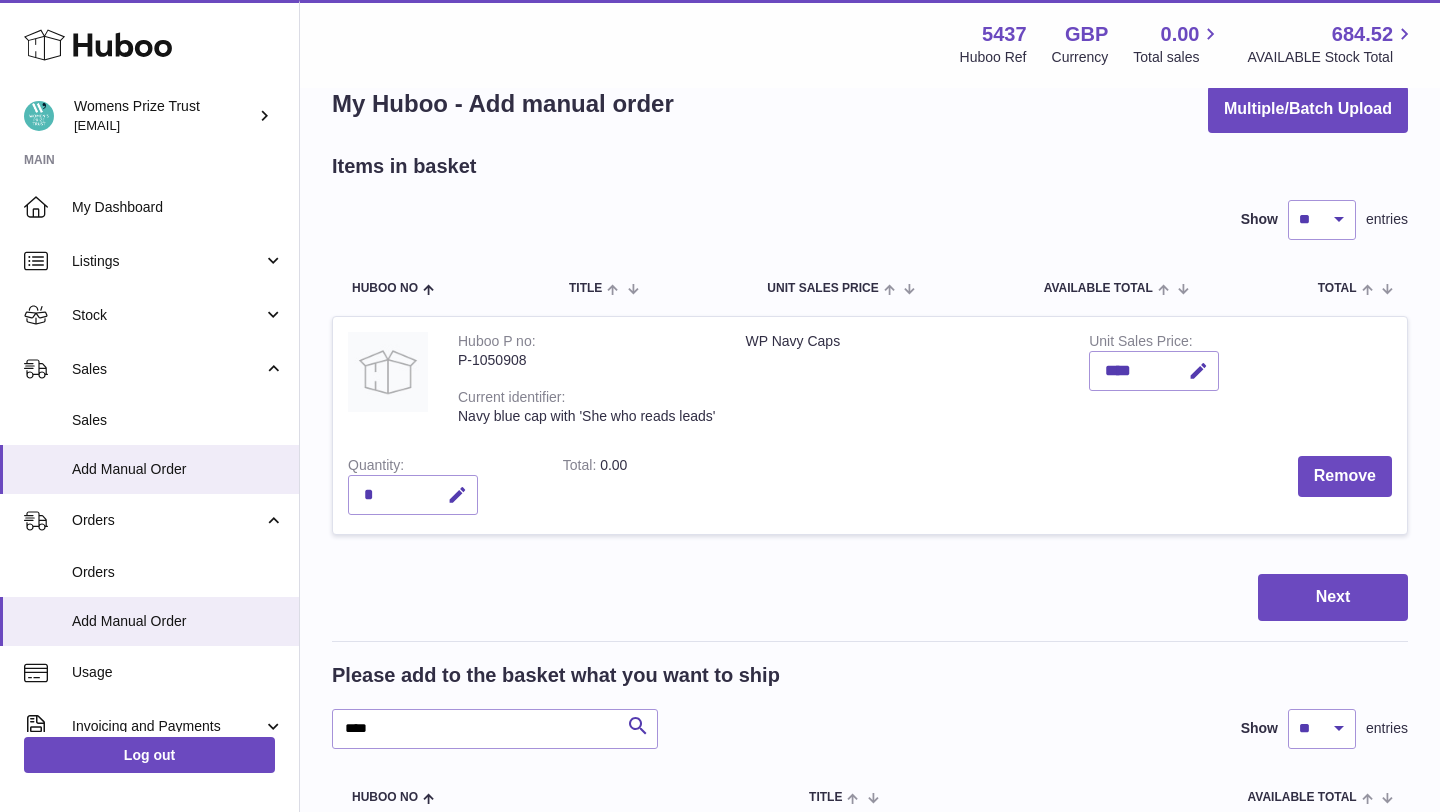 scroll, scrollTop: 0, scrollLeft: 0, axis: both 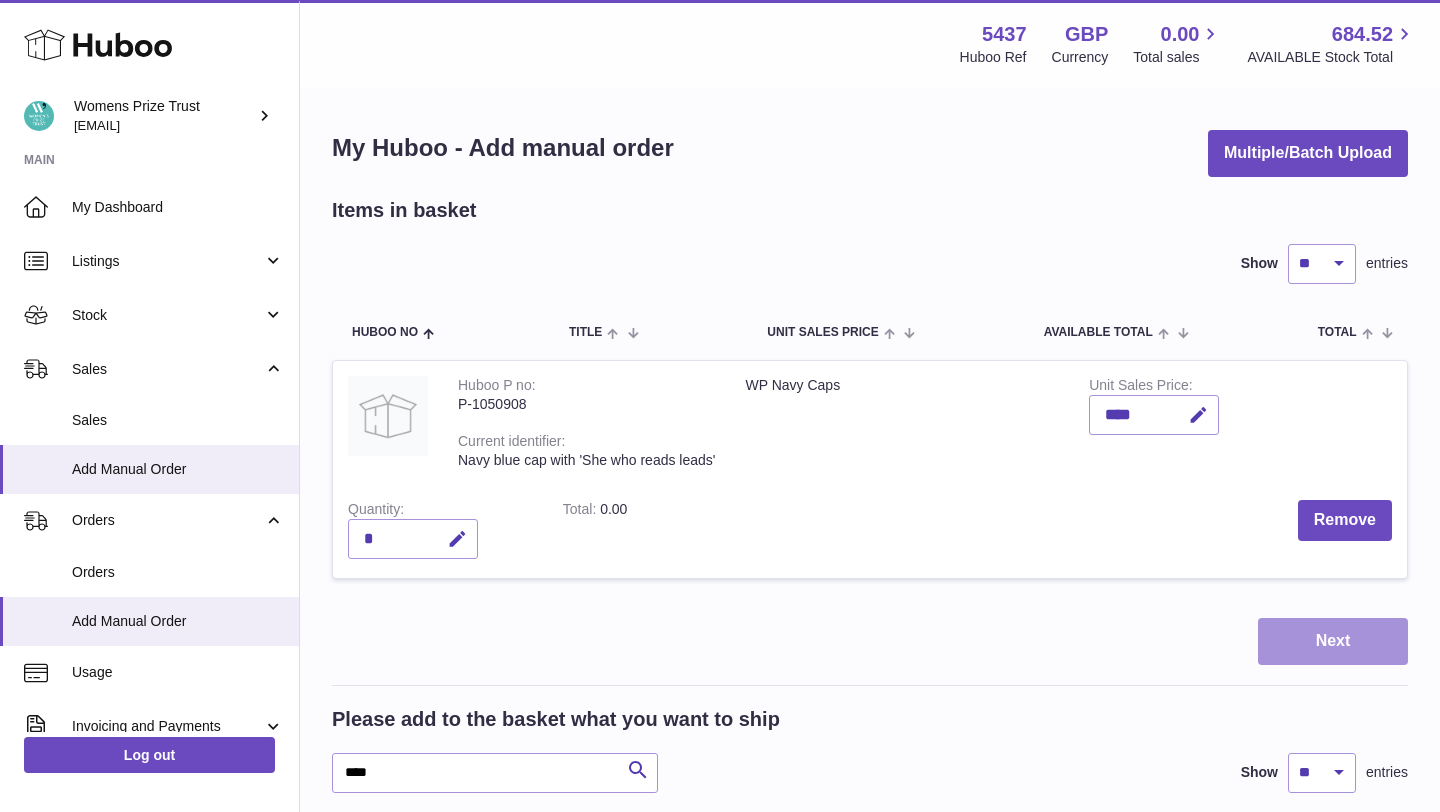 click on "Next" at bounding box center [1333, 641] 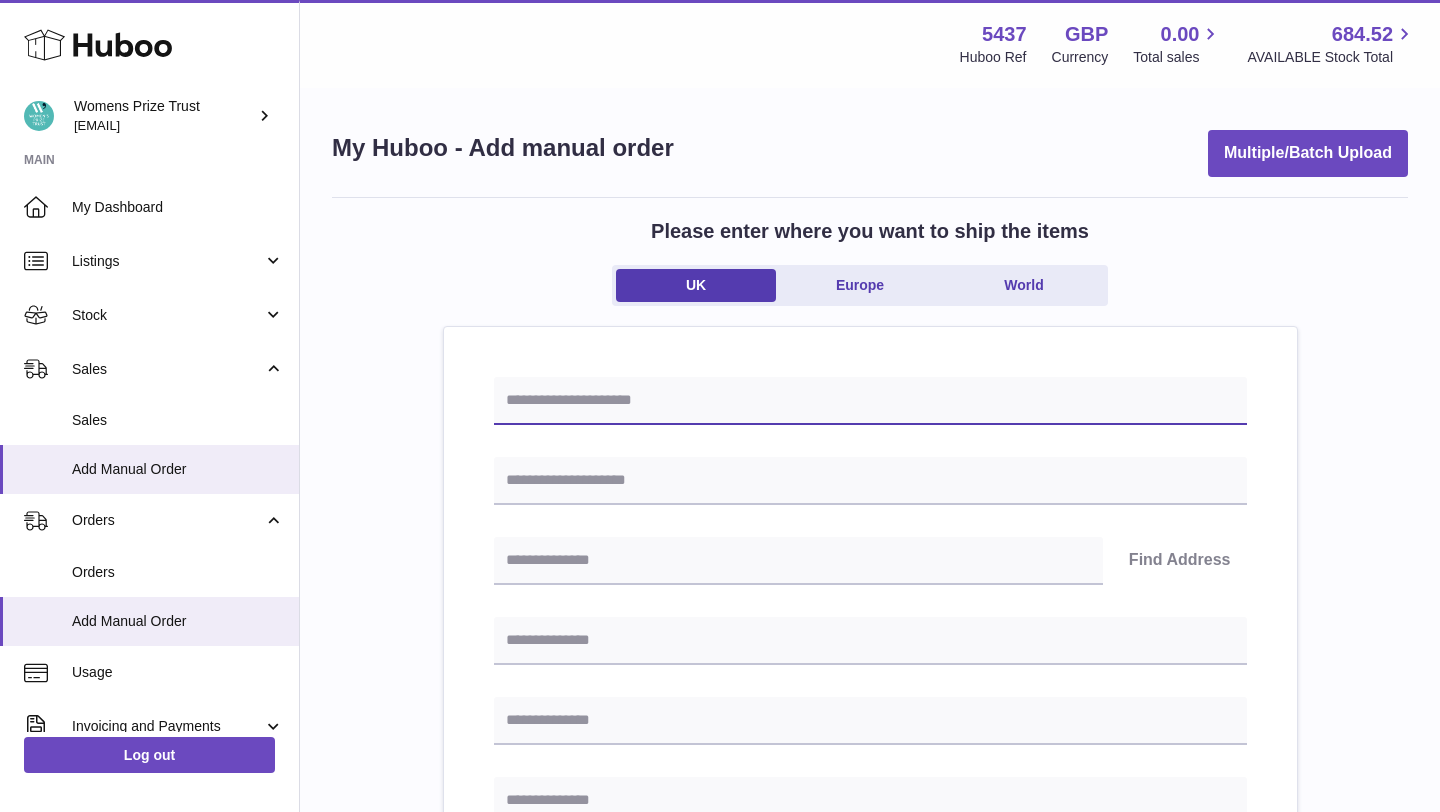 click at bounding box center (870, 401) 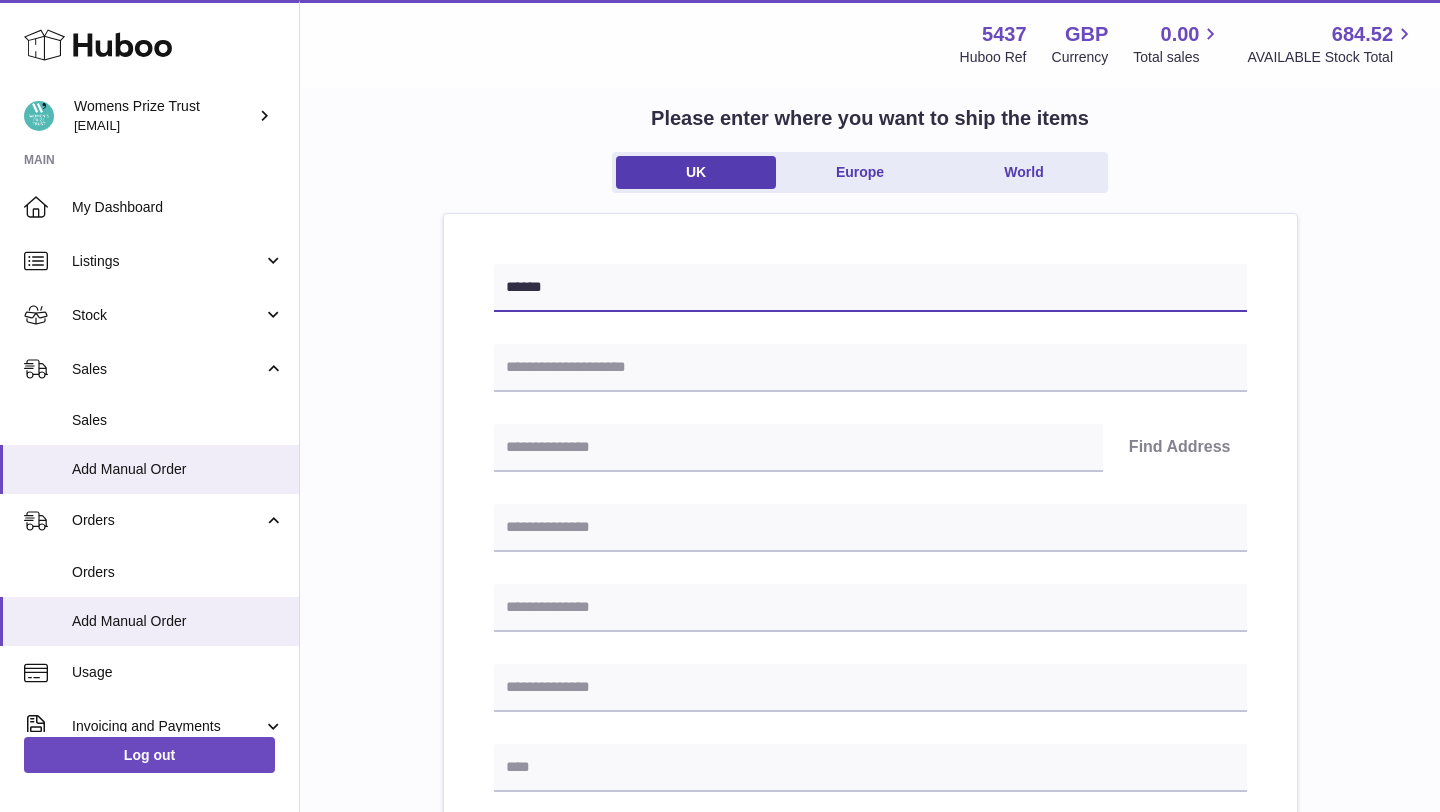 scroll, scrollTop: 197, scrollLeft: 0, axis: vertical 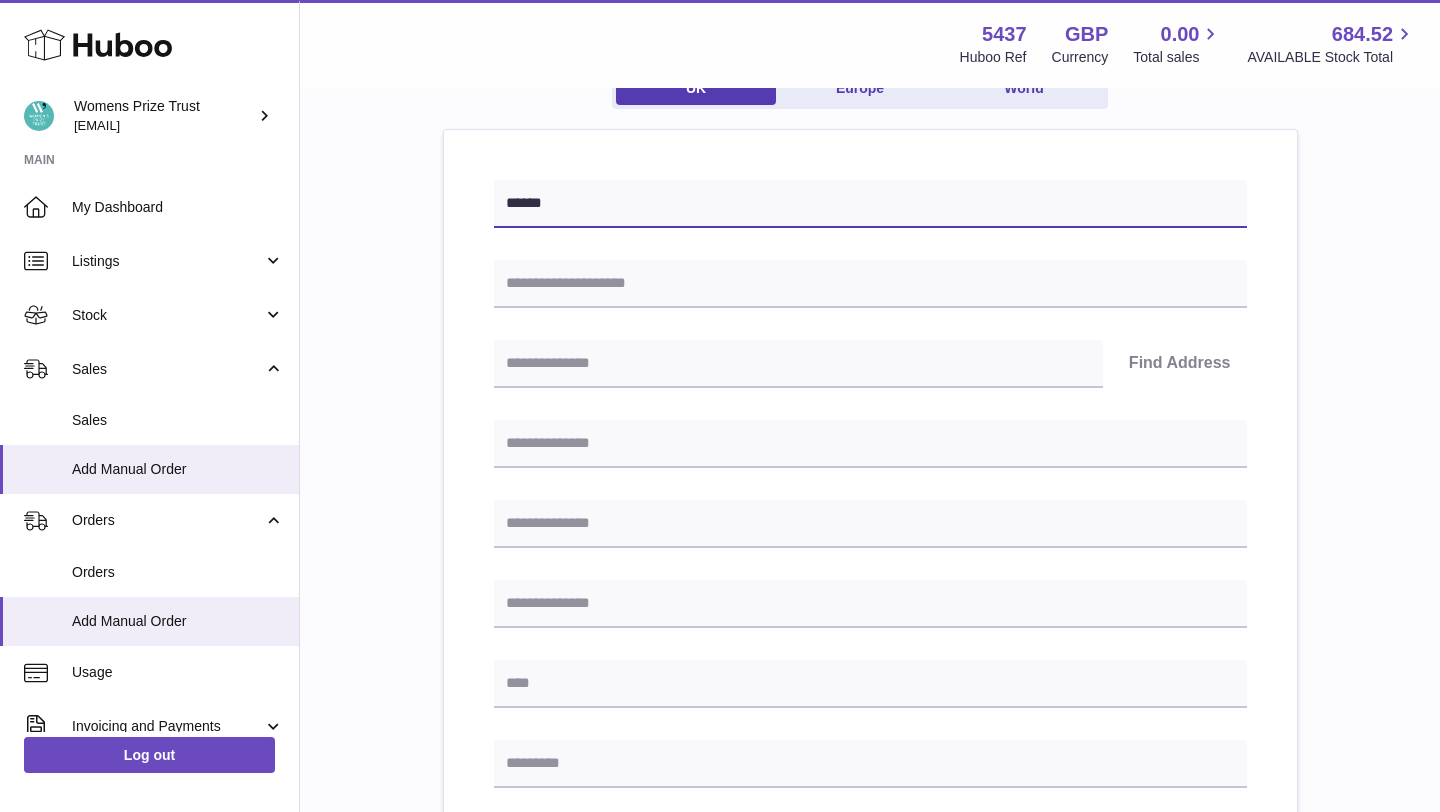 type on "******" 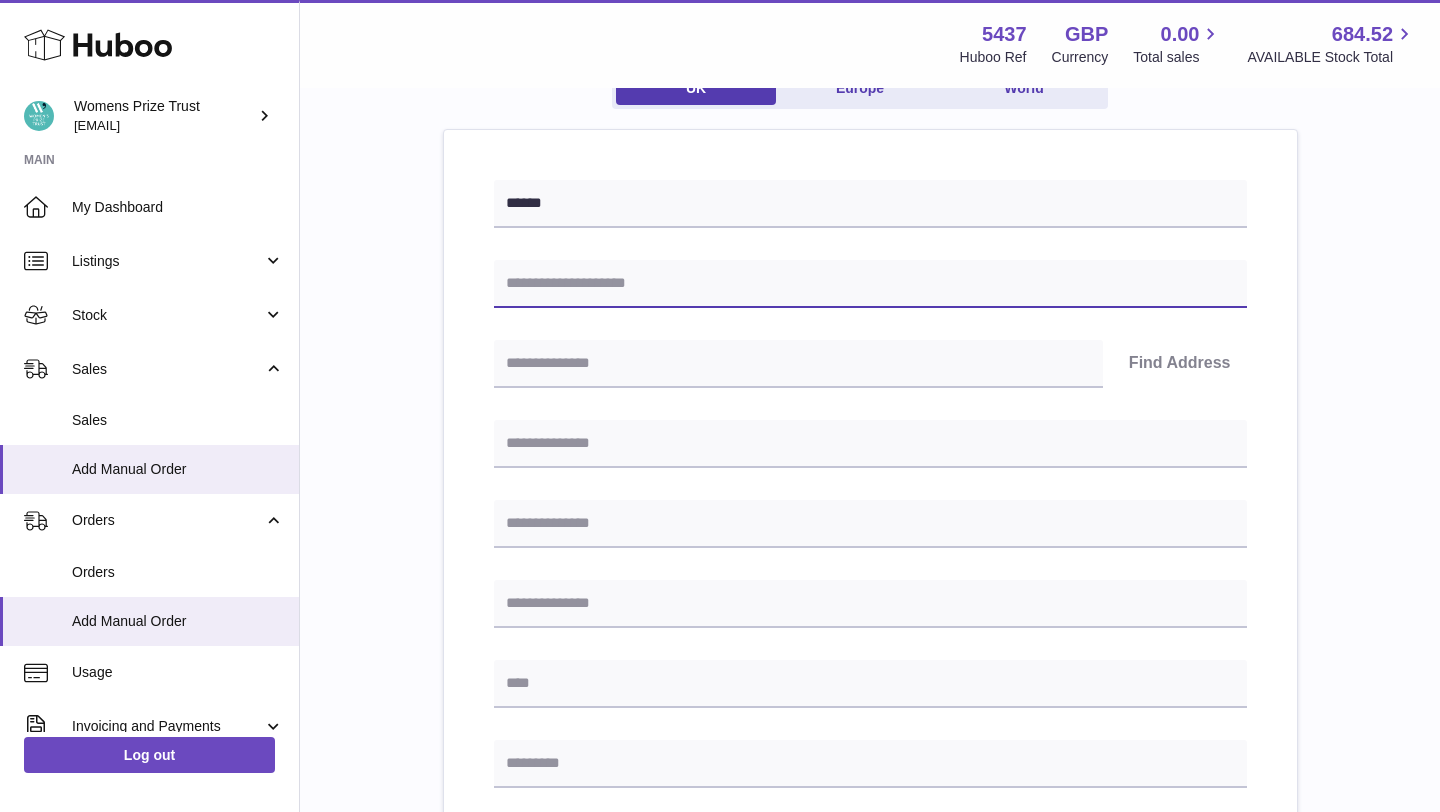 click at bounding box center (870, 284) 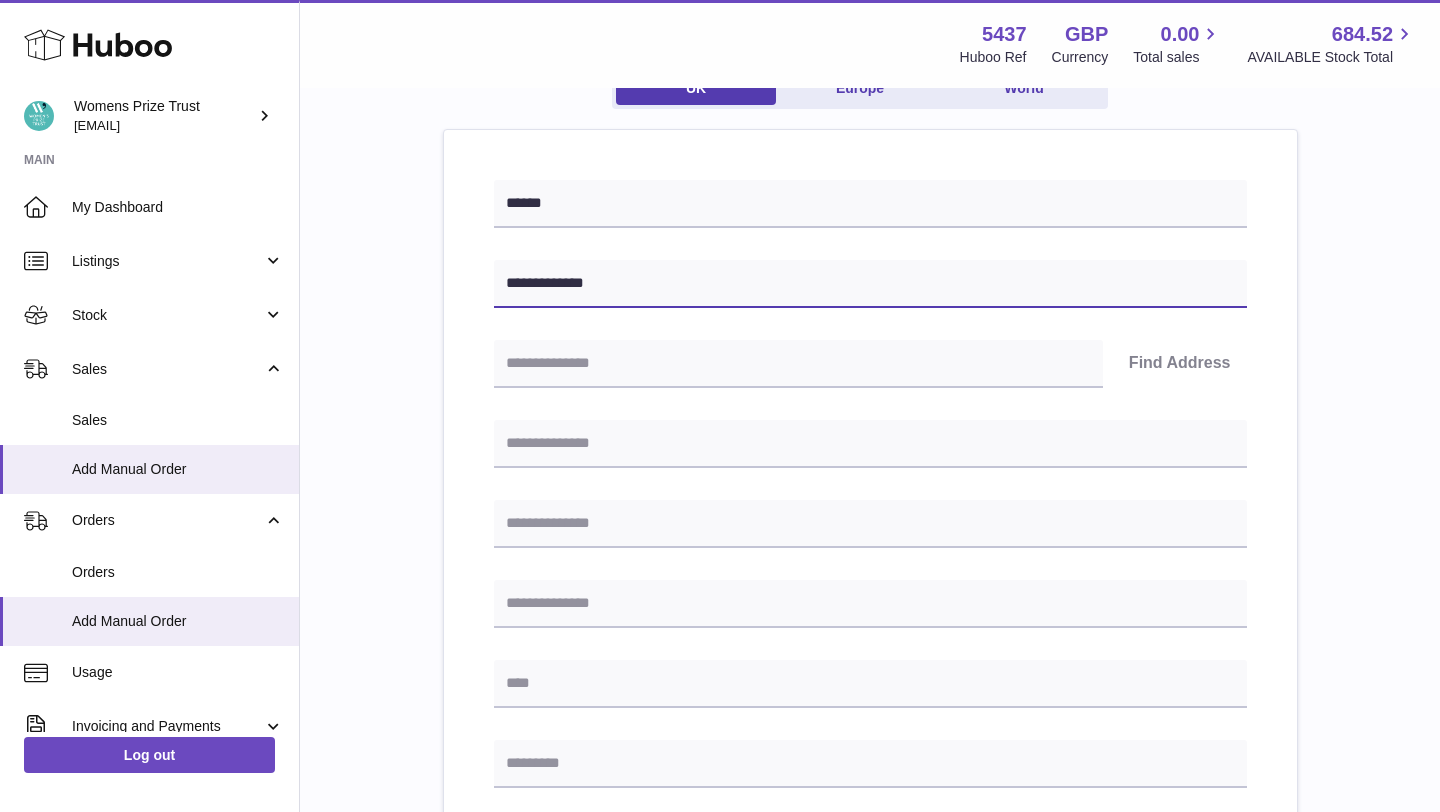 type on "**********" 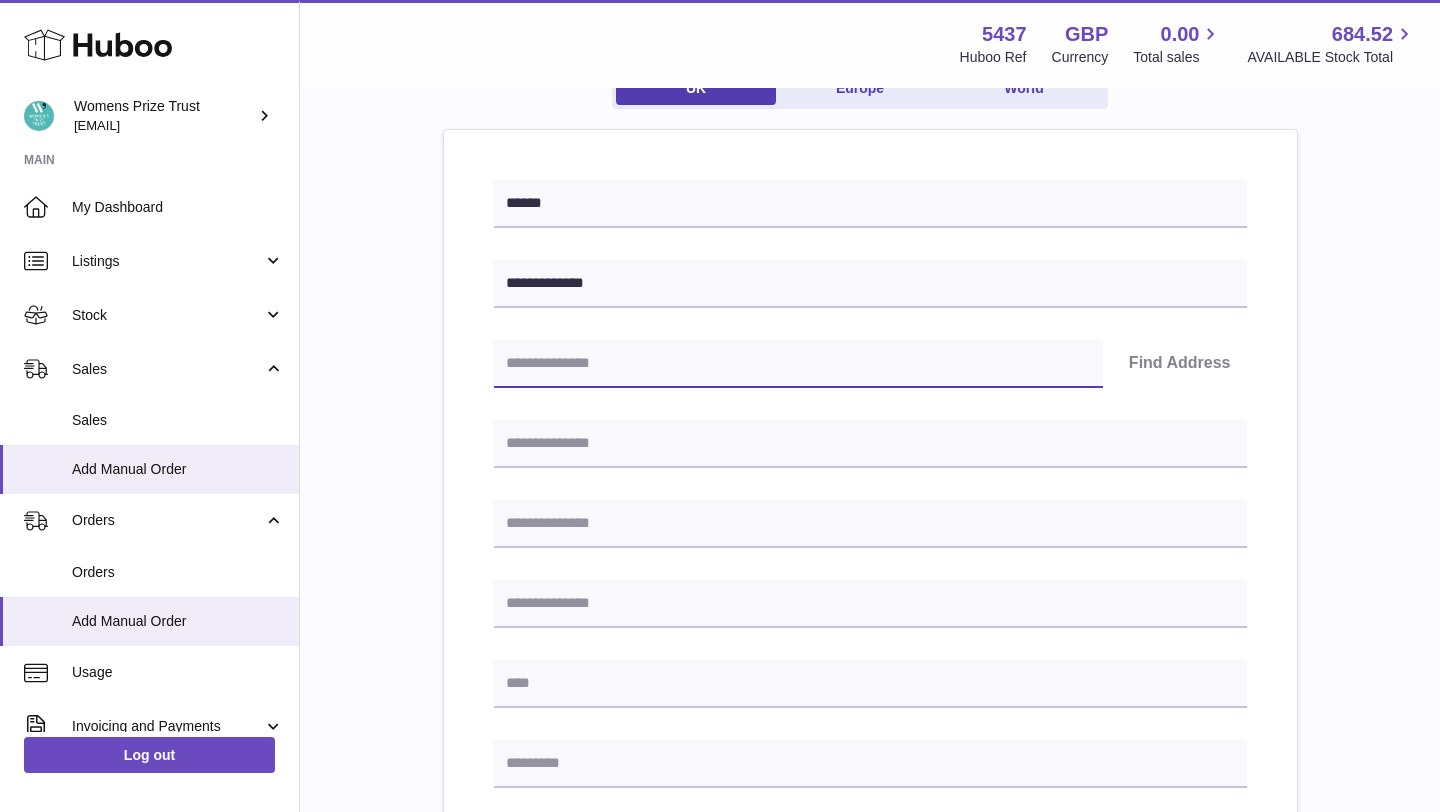 click at bounding box center (798, 364) 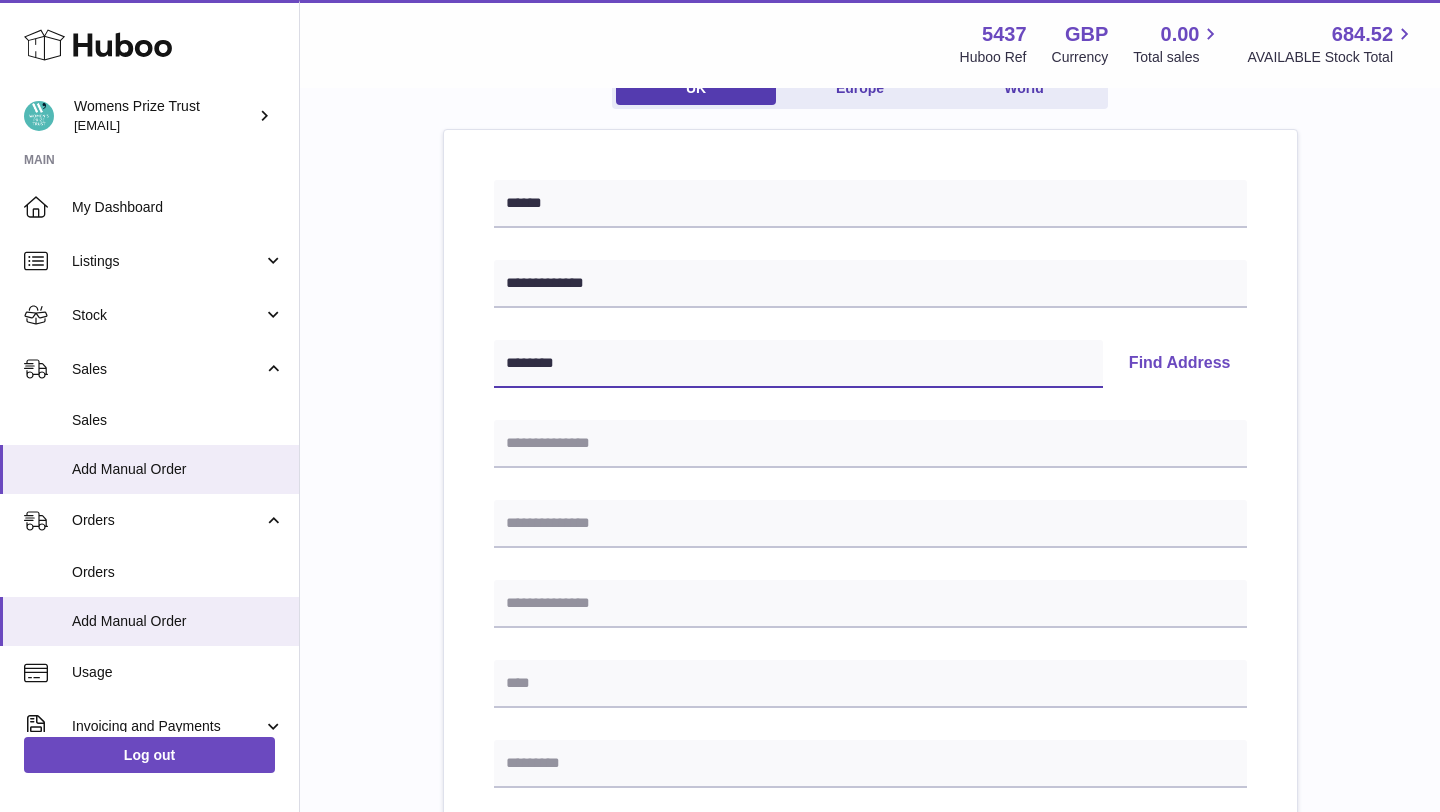 type on "********" 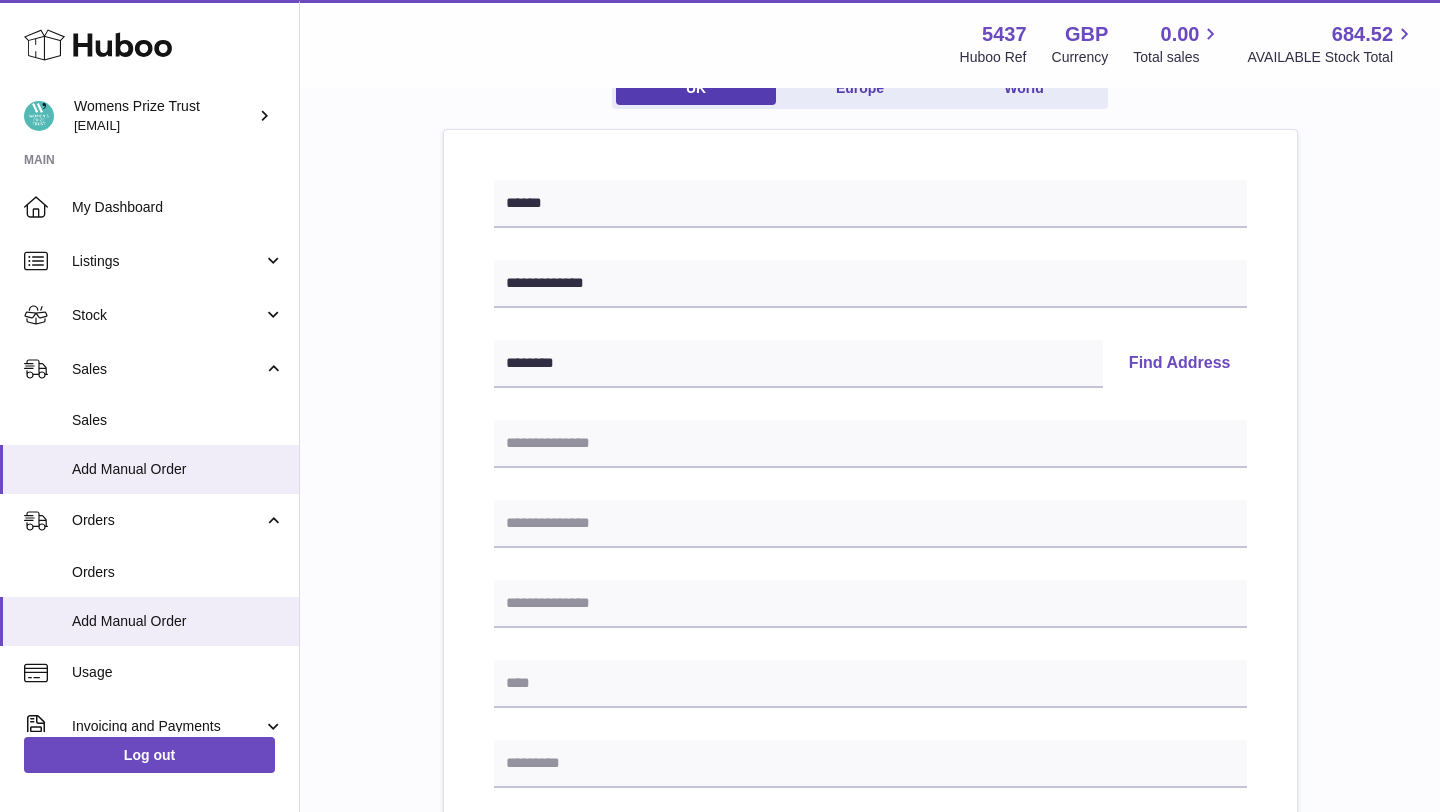 click on "Find Address" at bounding box center (1180, 364) 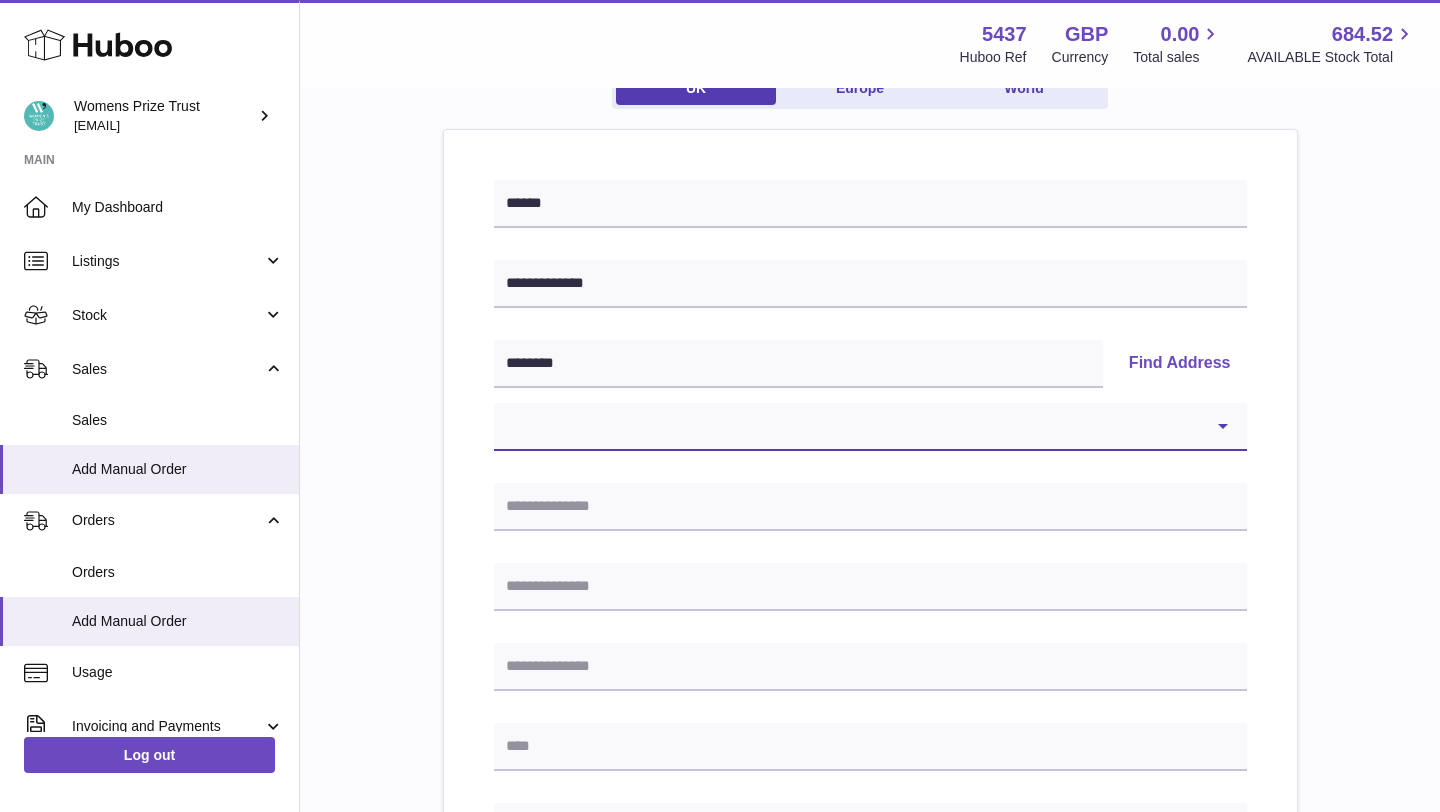 click on "**********" at bounding box center [870, 427] 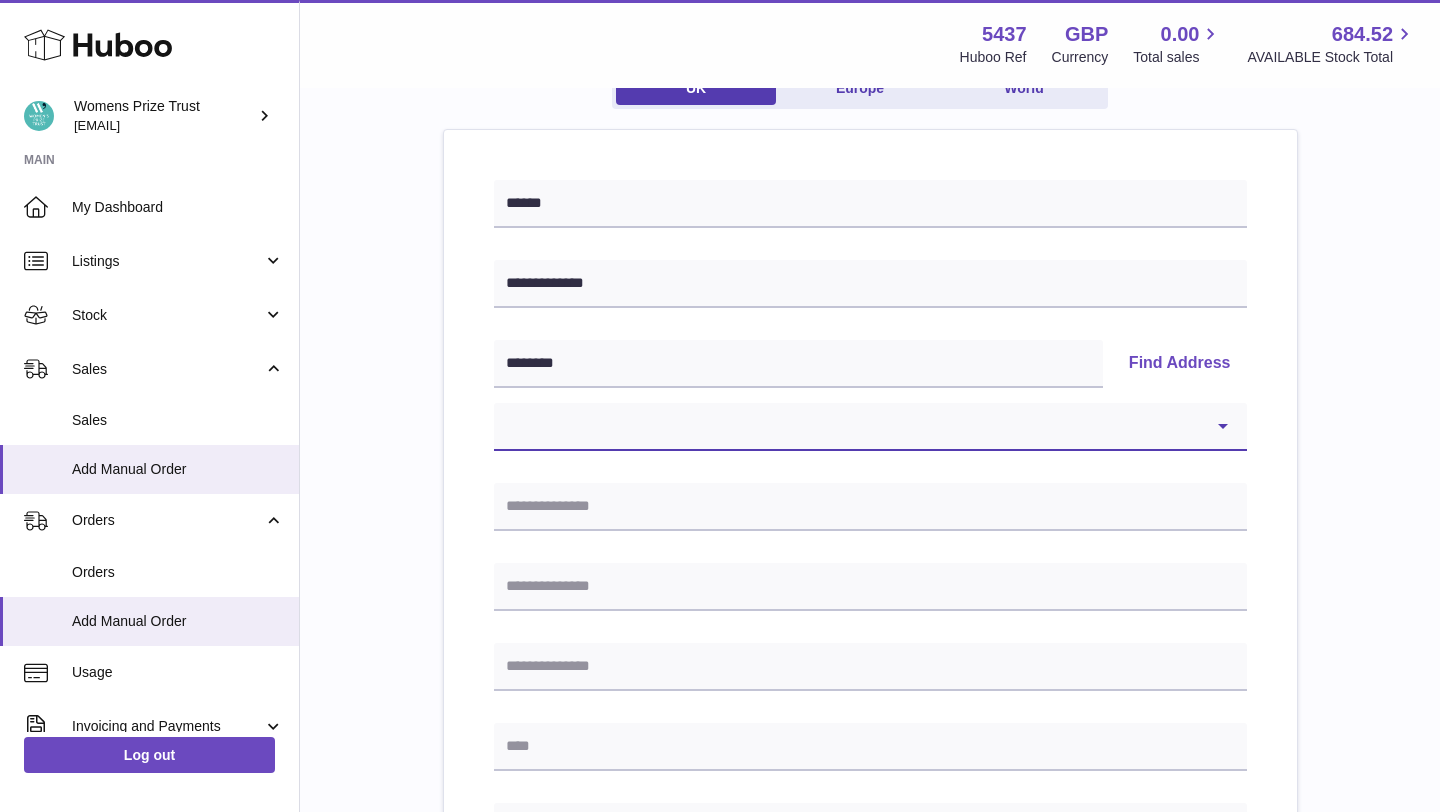 select on "*" 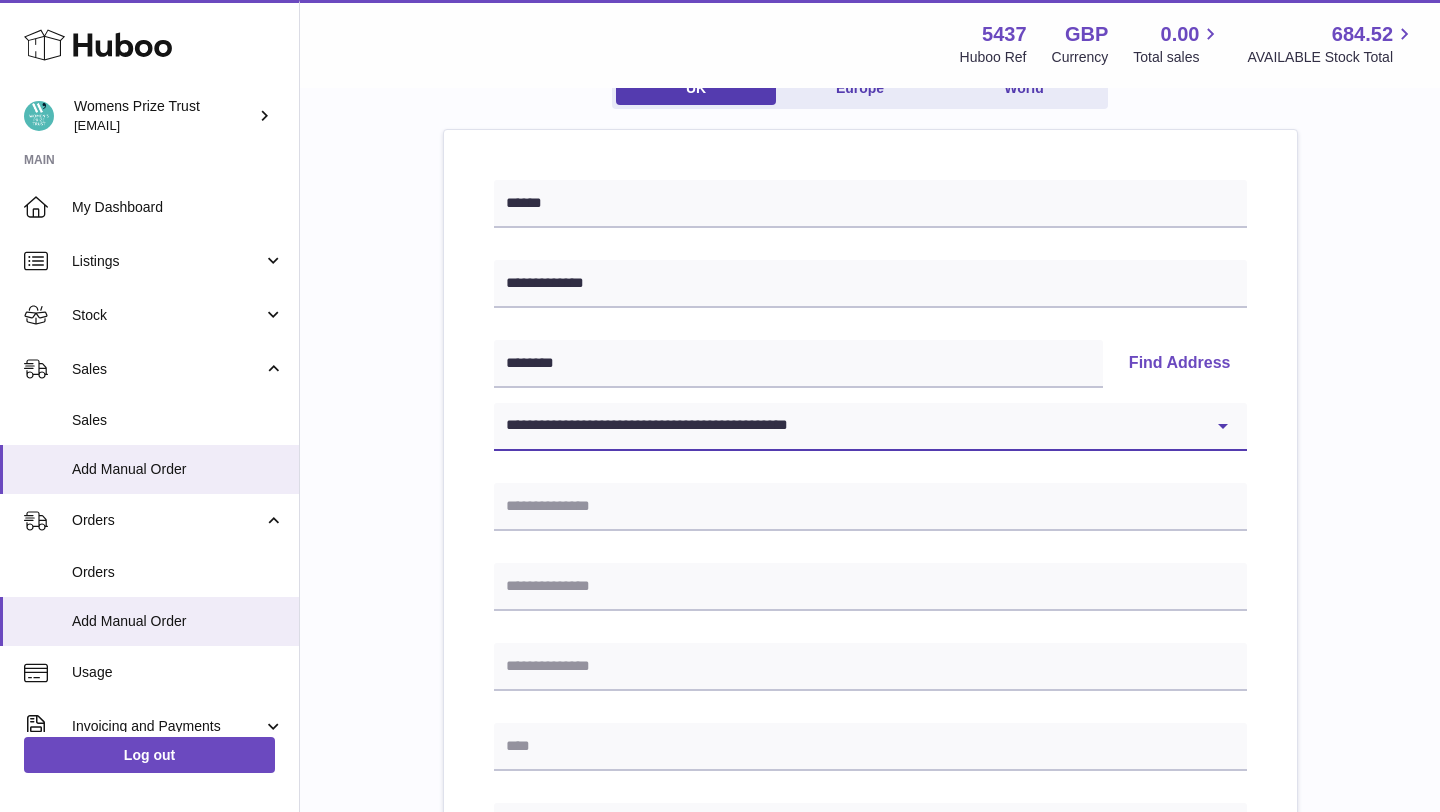 type on "**********" 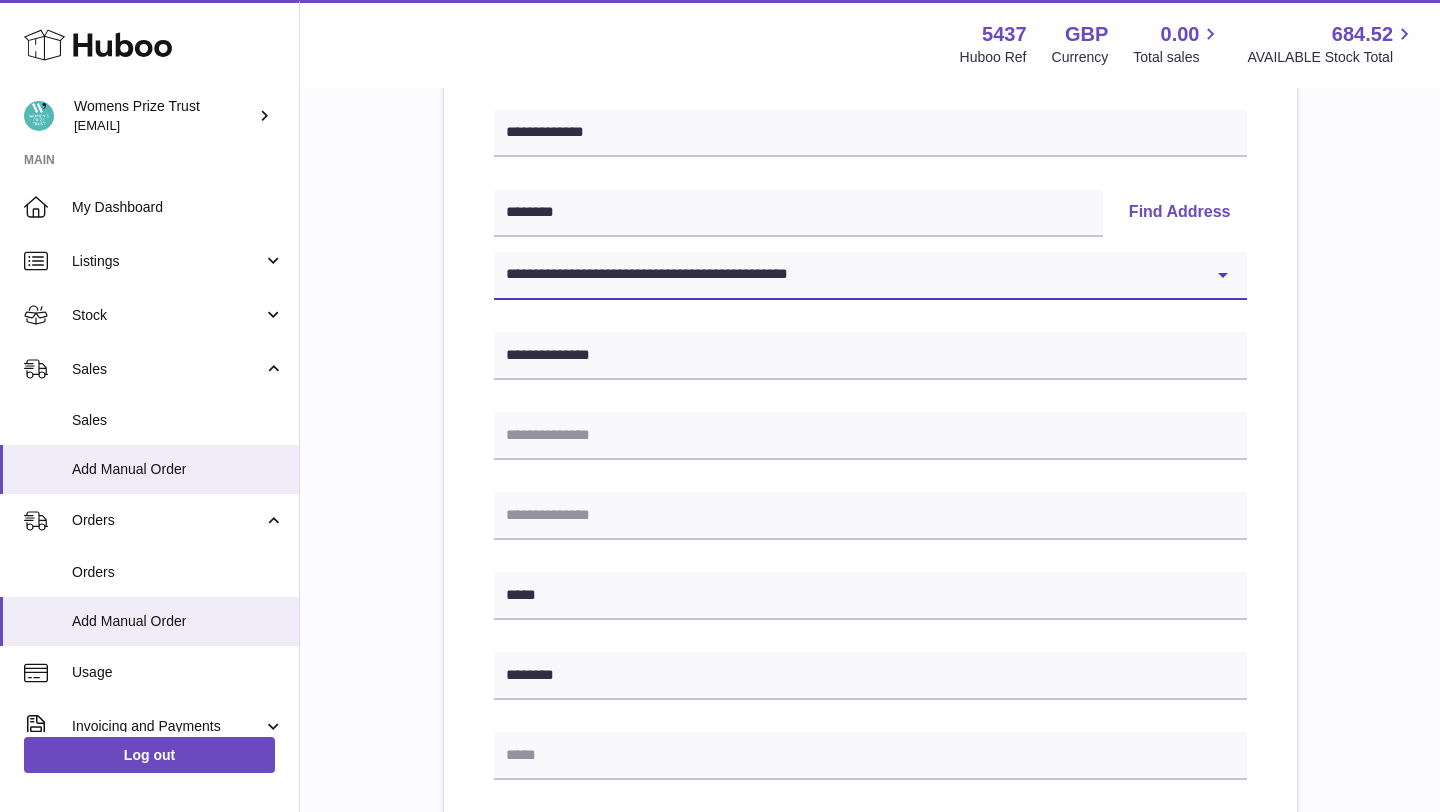 scroll, scrollTop: 360, scrollLeft: 0, axis: vertical 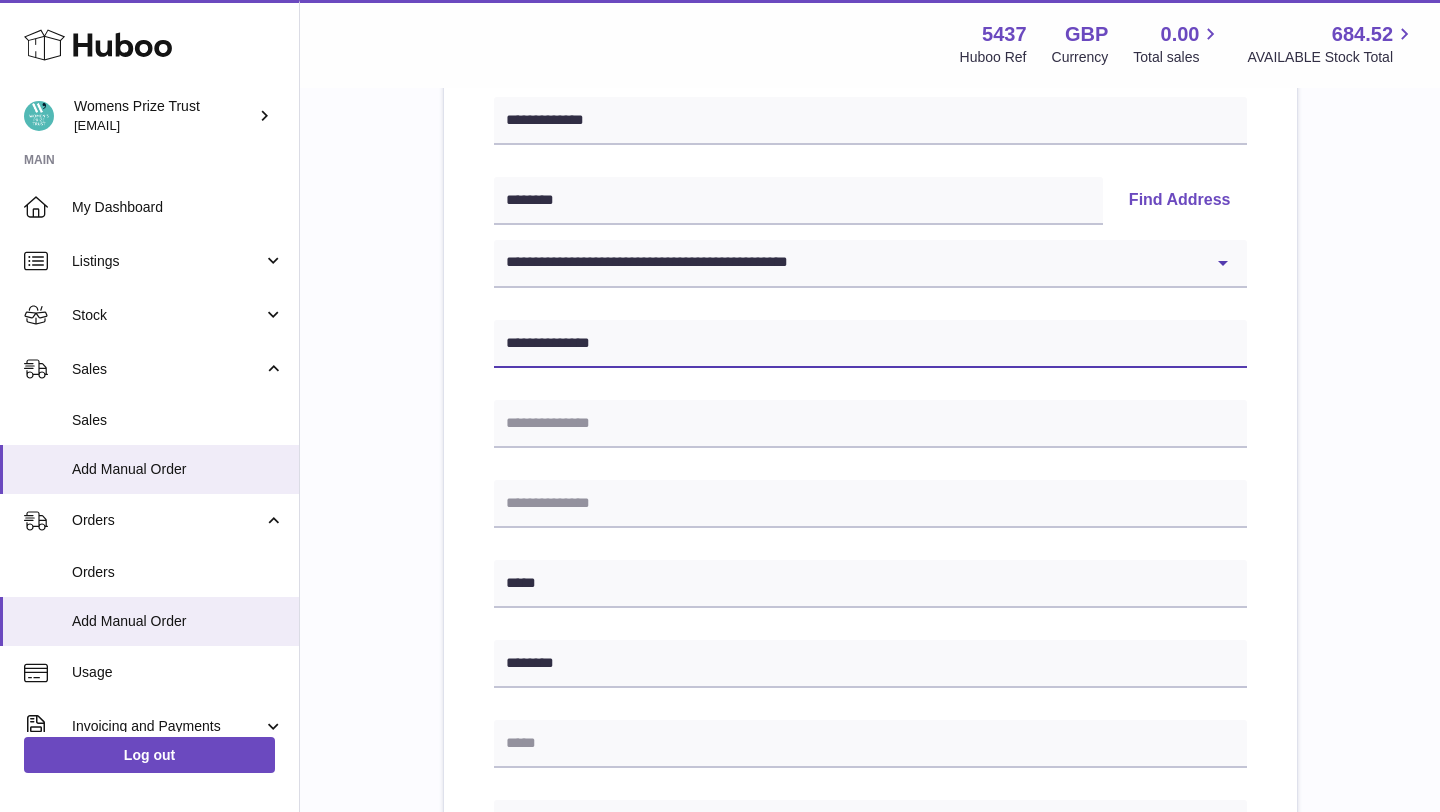click on "**********" at bounding box center (870, 344) 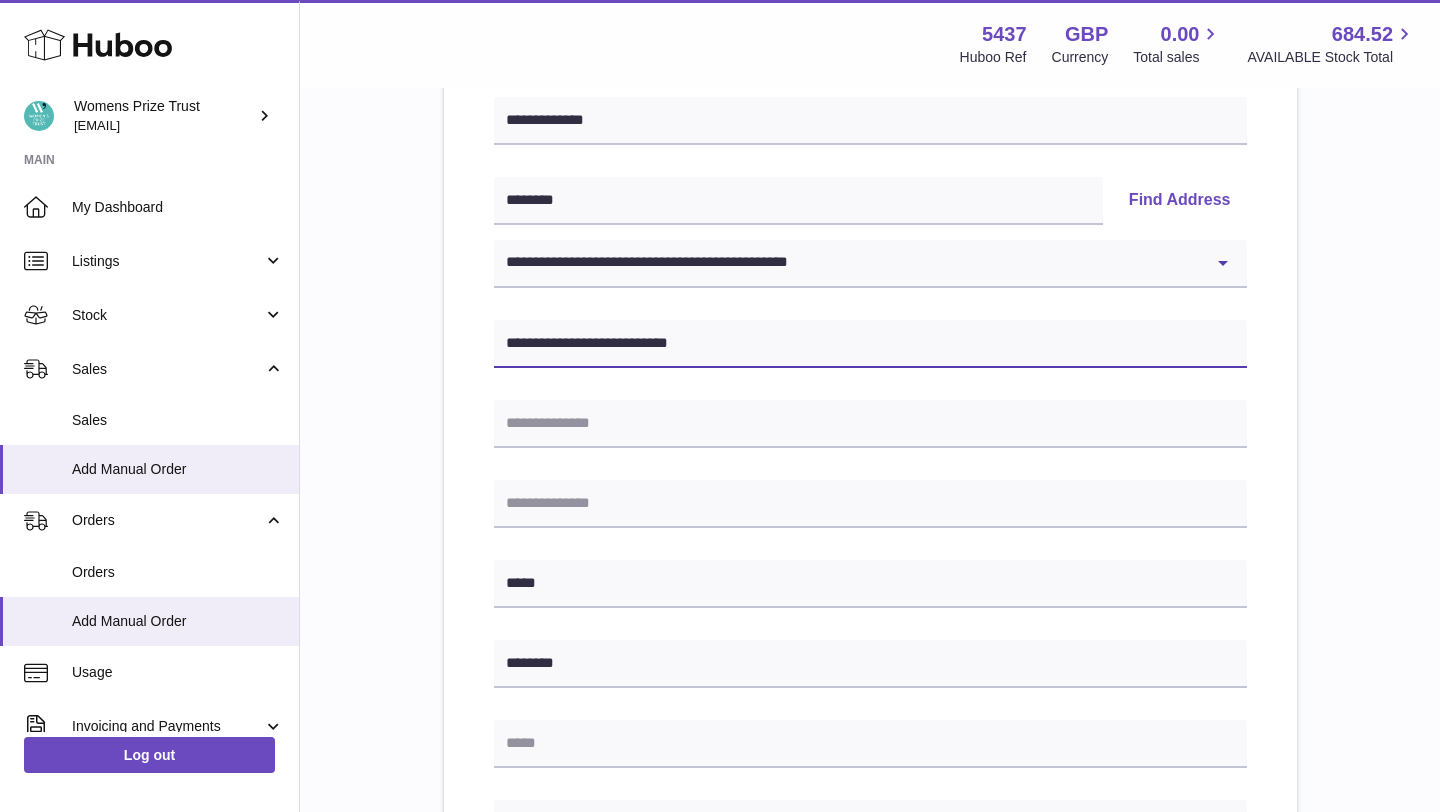 drag, startPoint x: 606, startPoint y: 344, endPoint x: 783, endPoint y: 349, distance: 177.0706 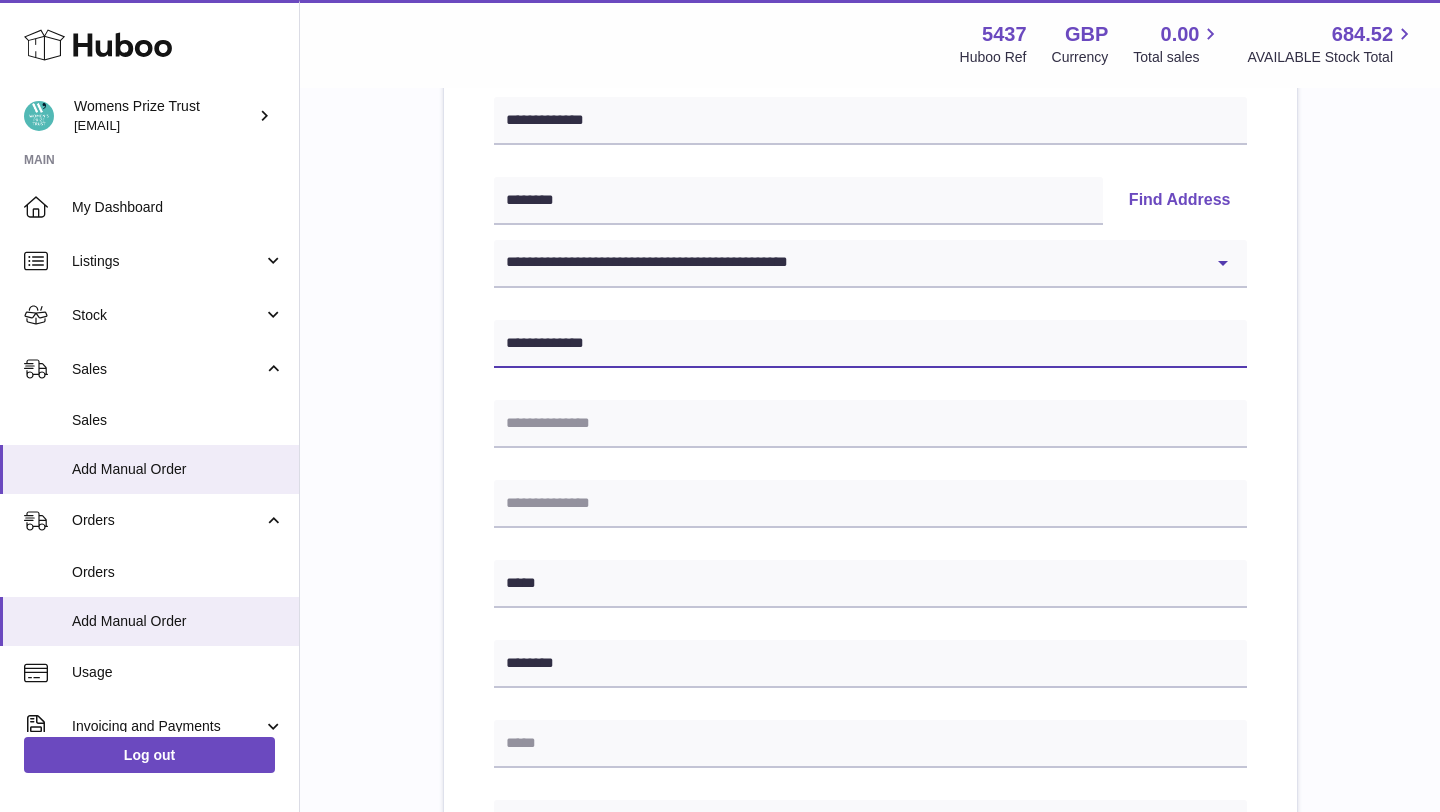 type on "**********" 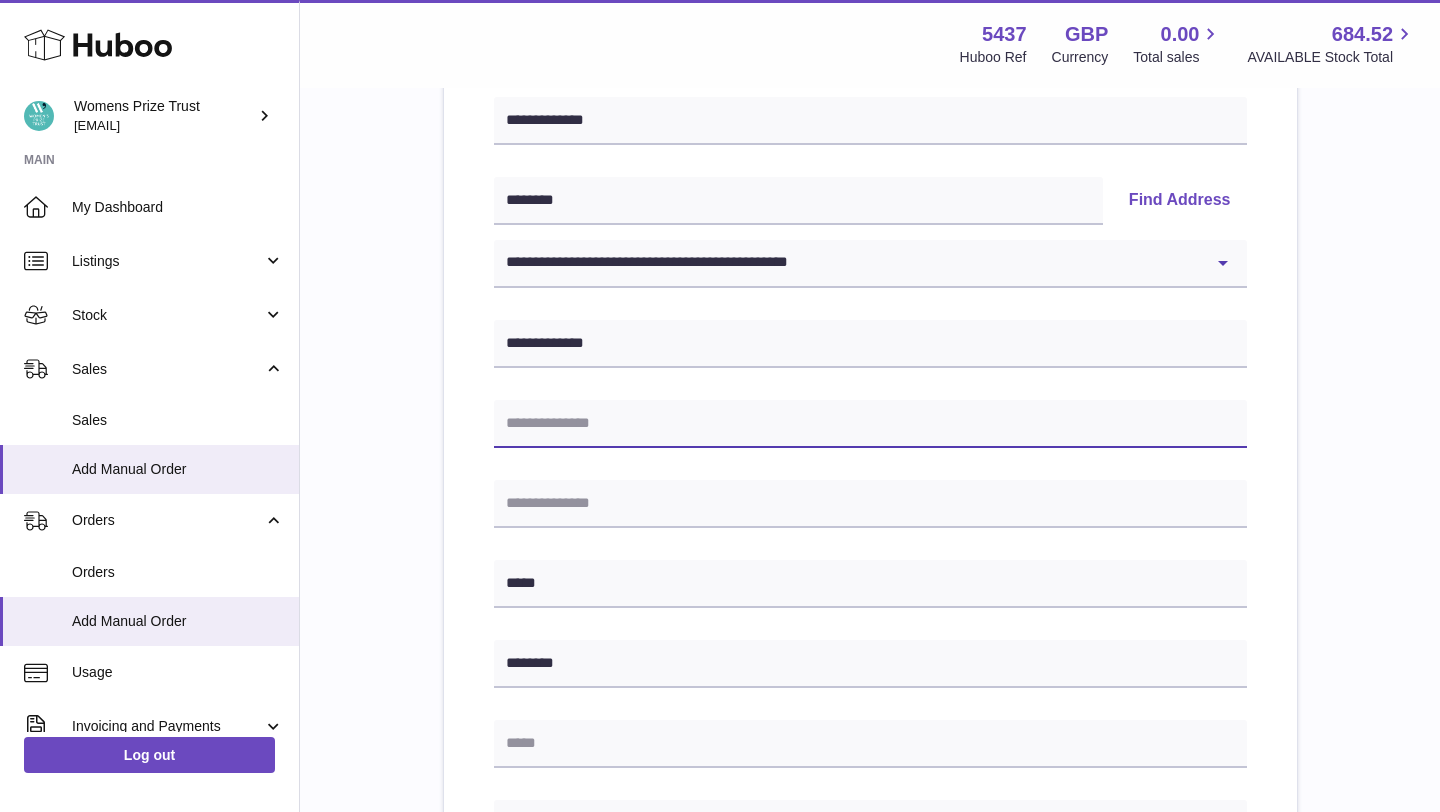 click at bounding box center (870, 424) 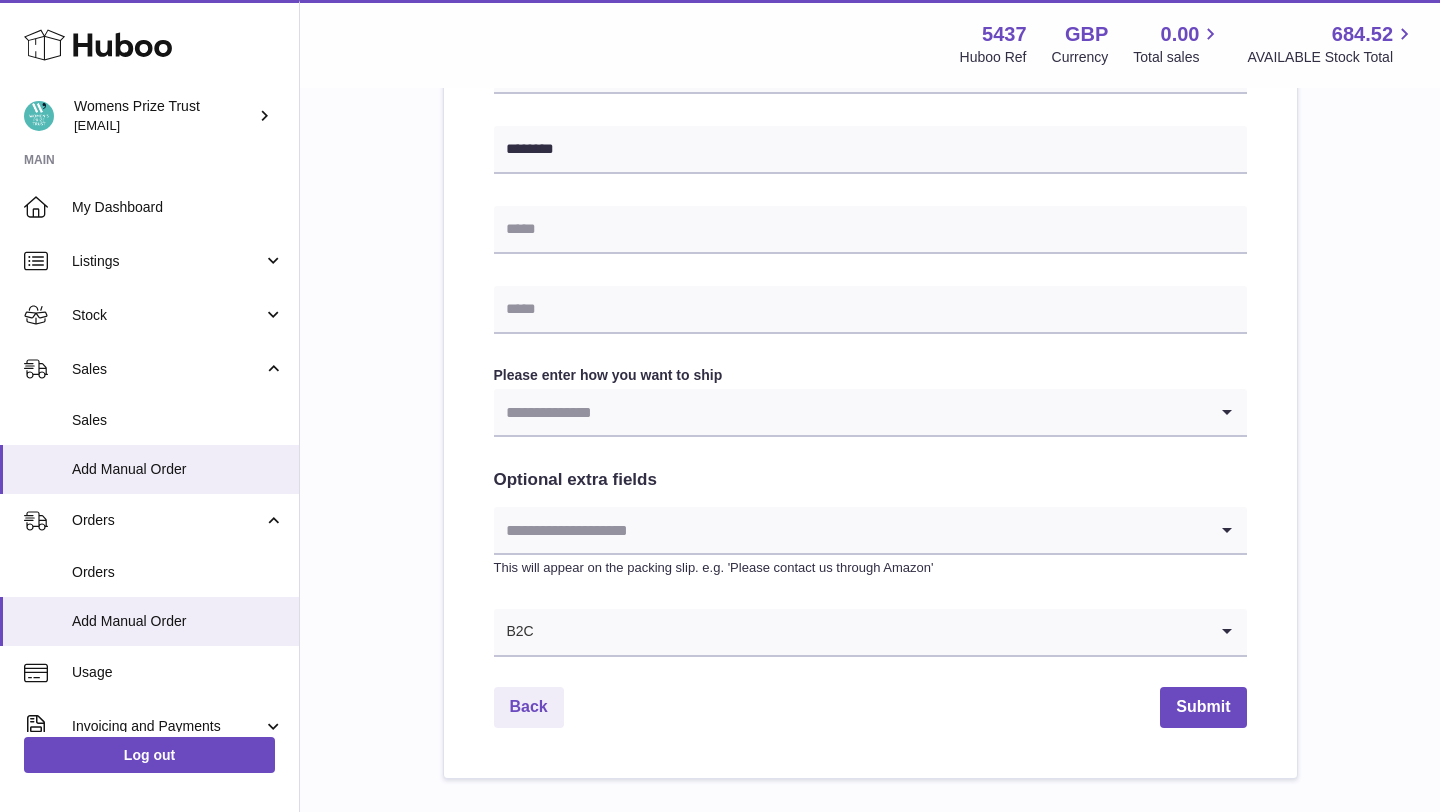 scroll, scrollTop: 876, scrollLeft: 0, axis: vertical 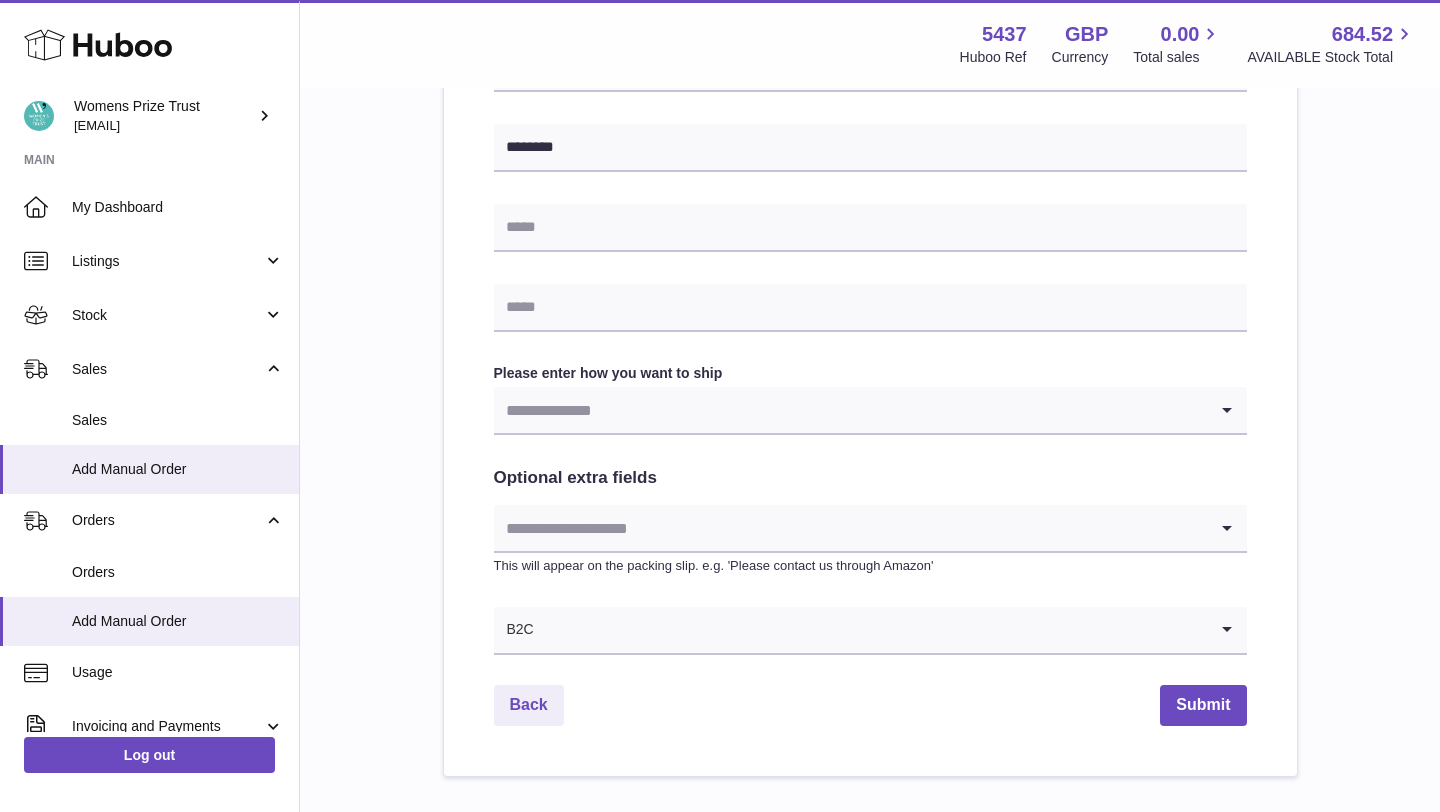 type on "**********" 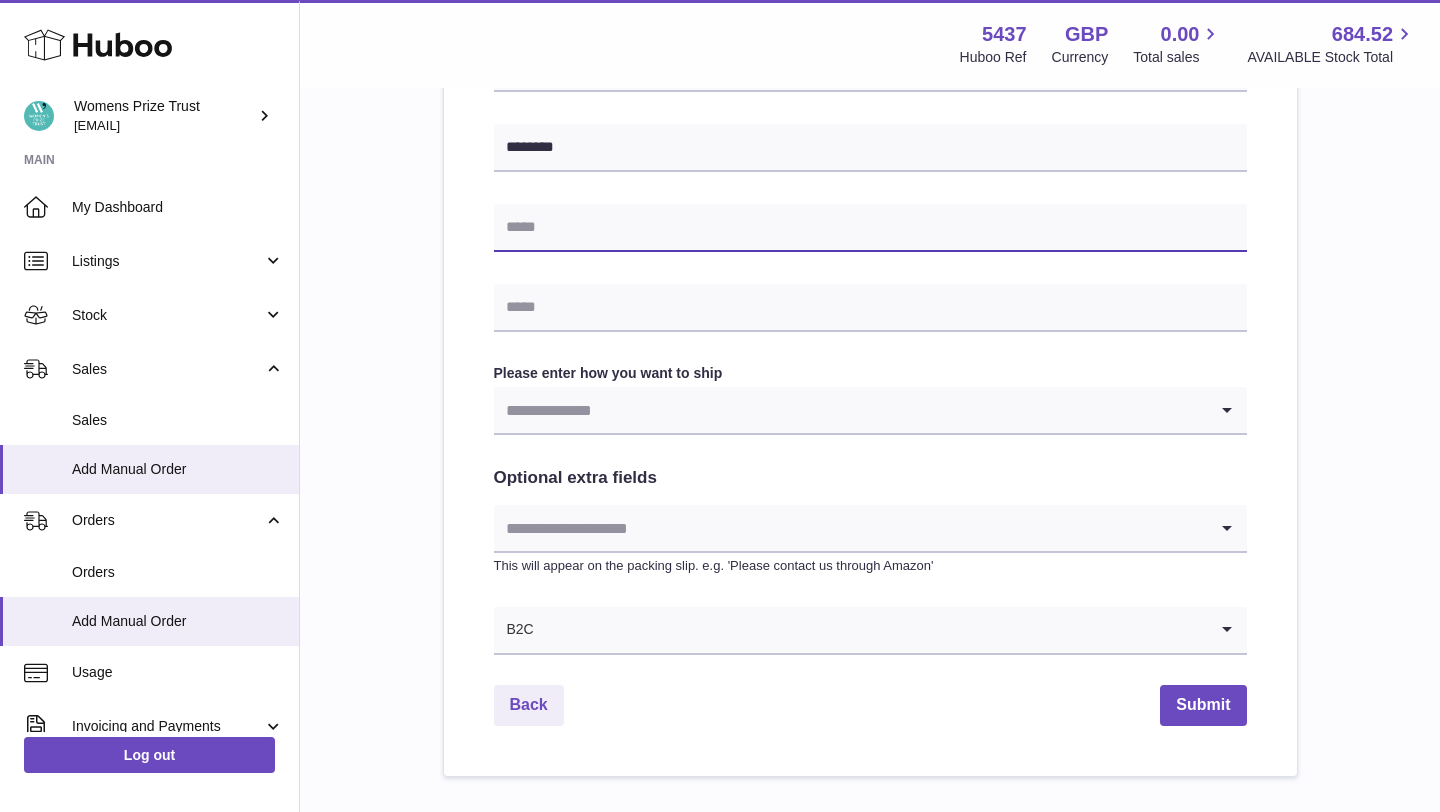 click at bounding box center (870, 228) 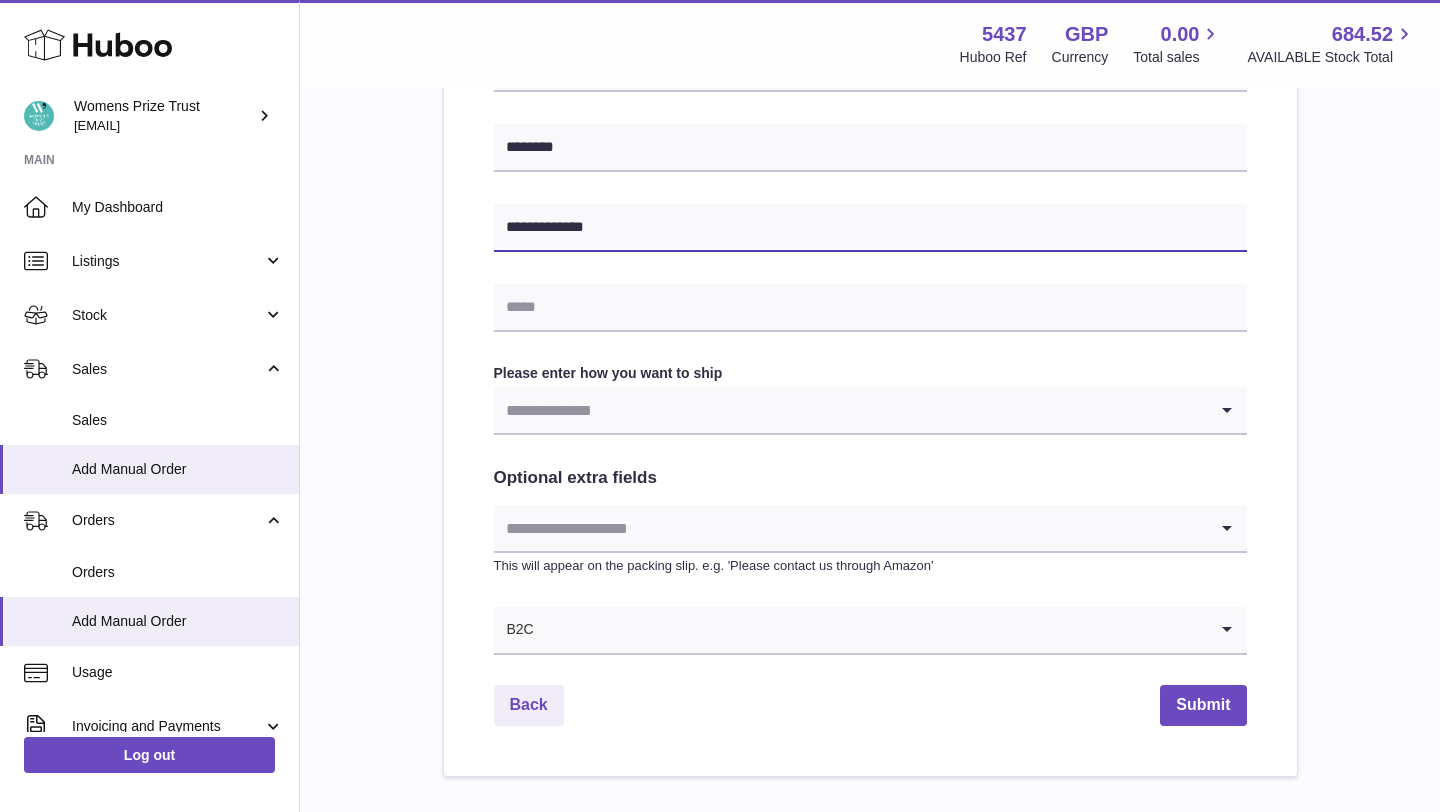 type on "**********" 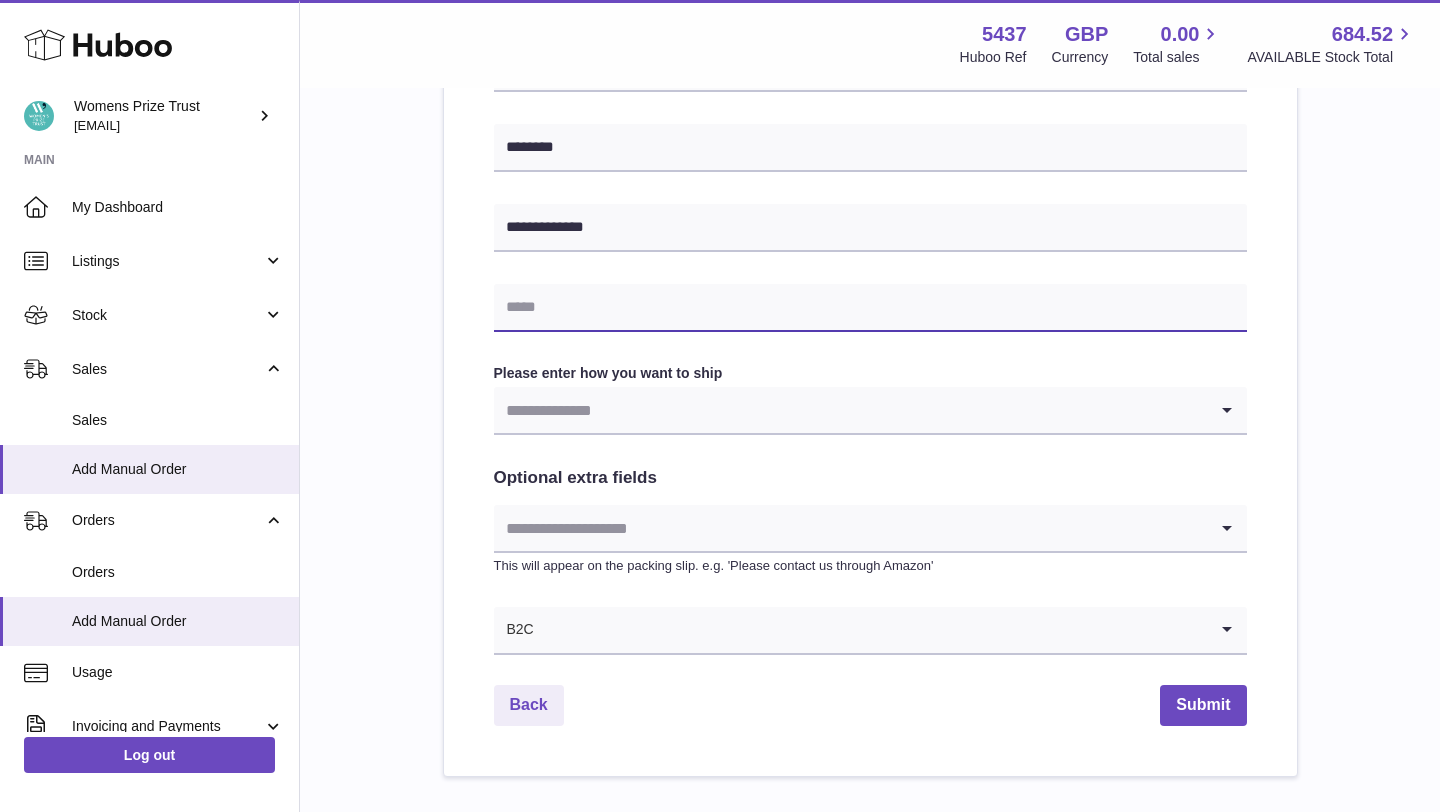 click at bounding box center (870, 308) 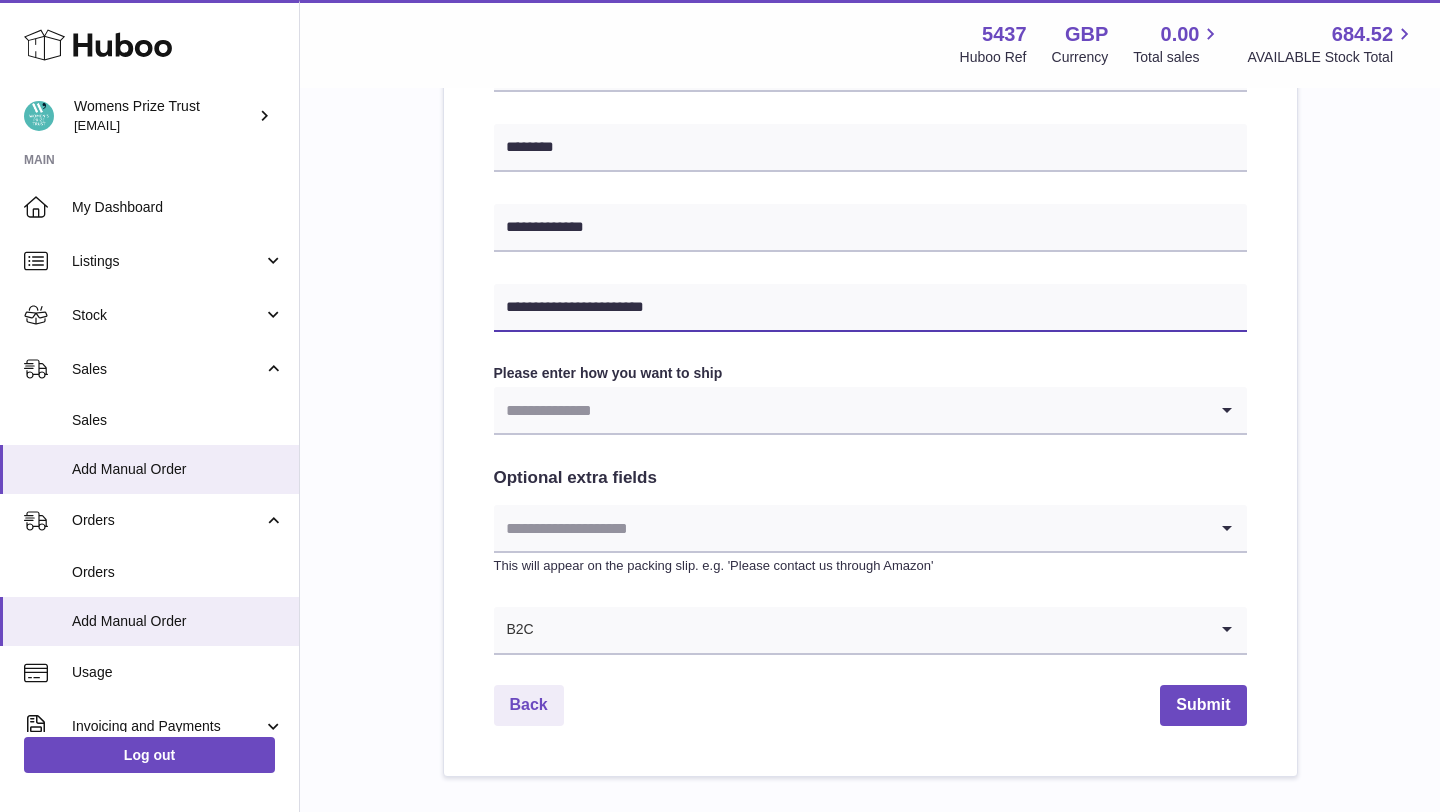 type on "**********" 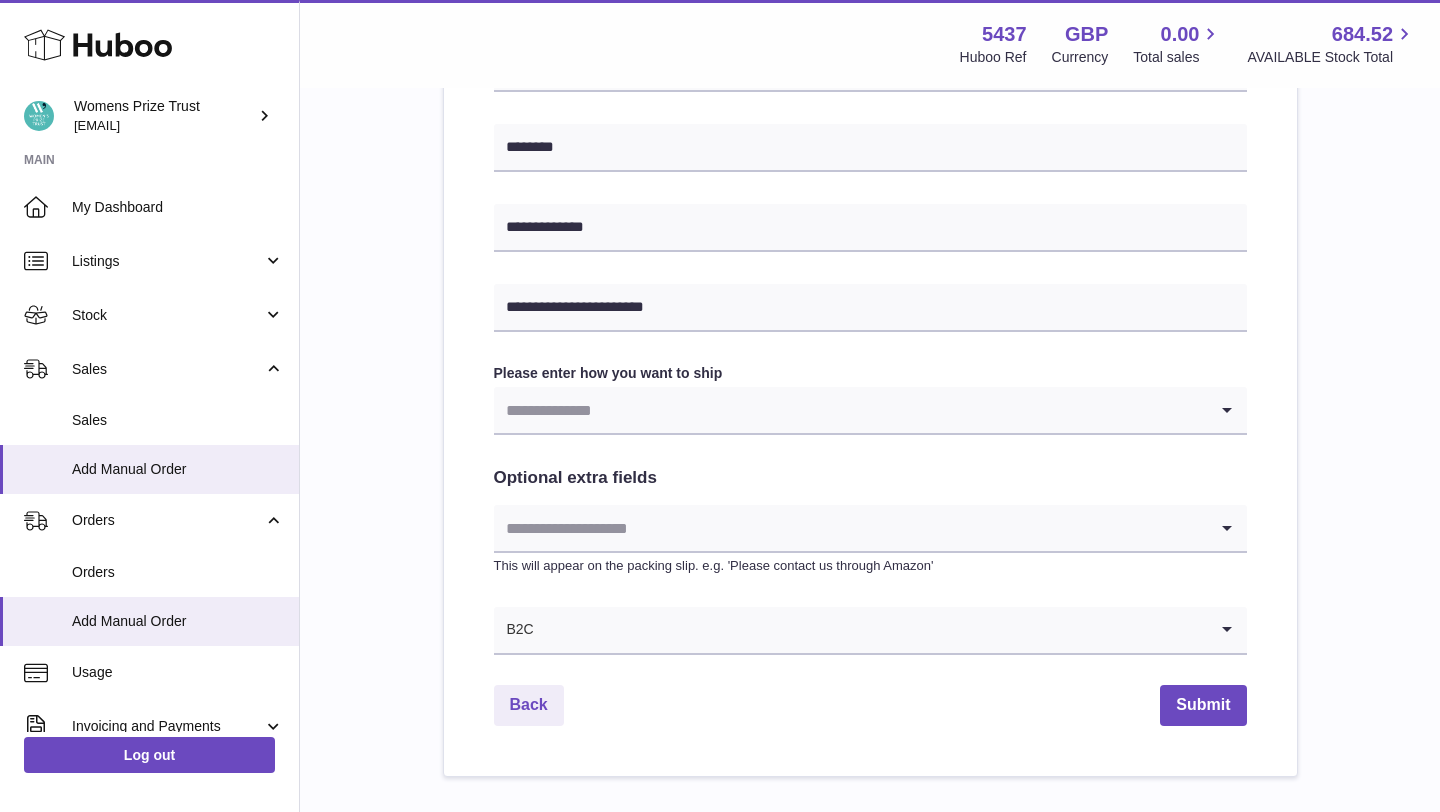 click at bounding box center (850, 410) 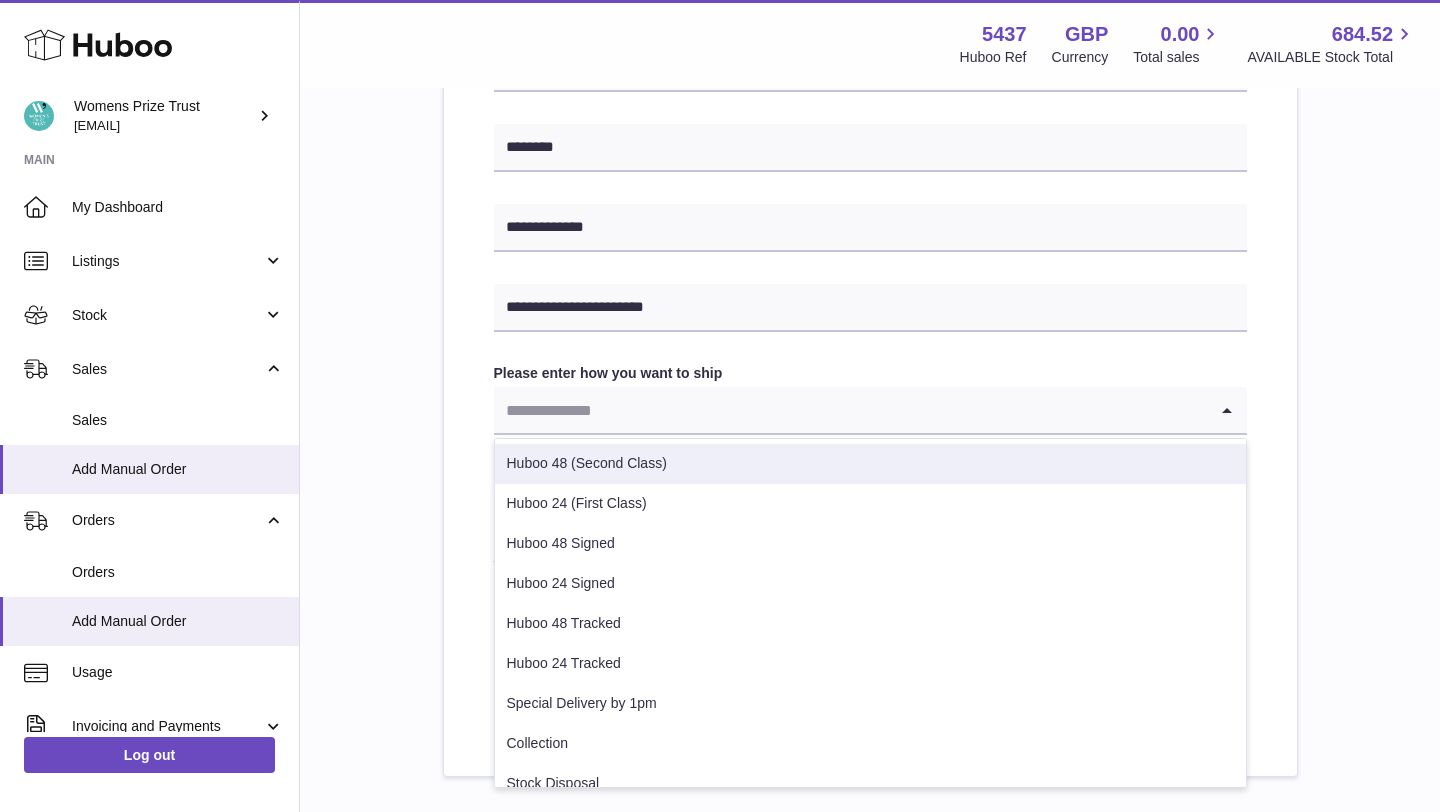 click on "Huboo 48 (Second Class)" at bounding box center [870, 464] 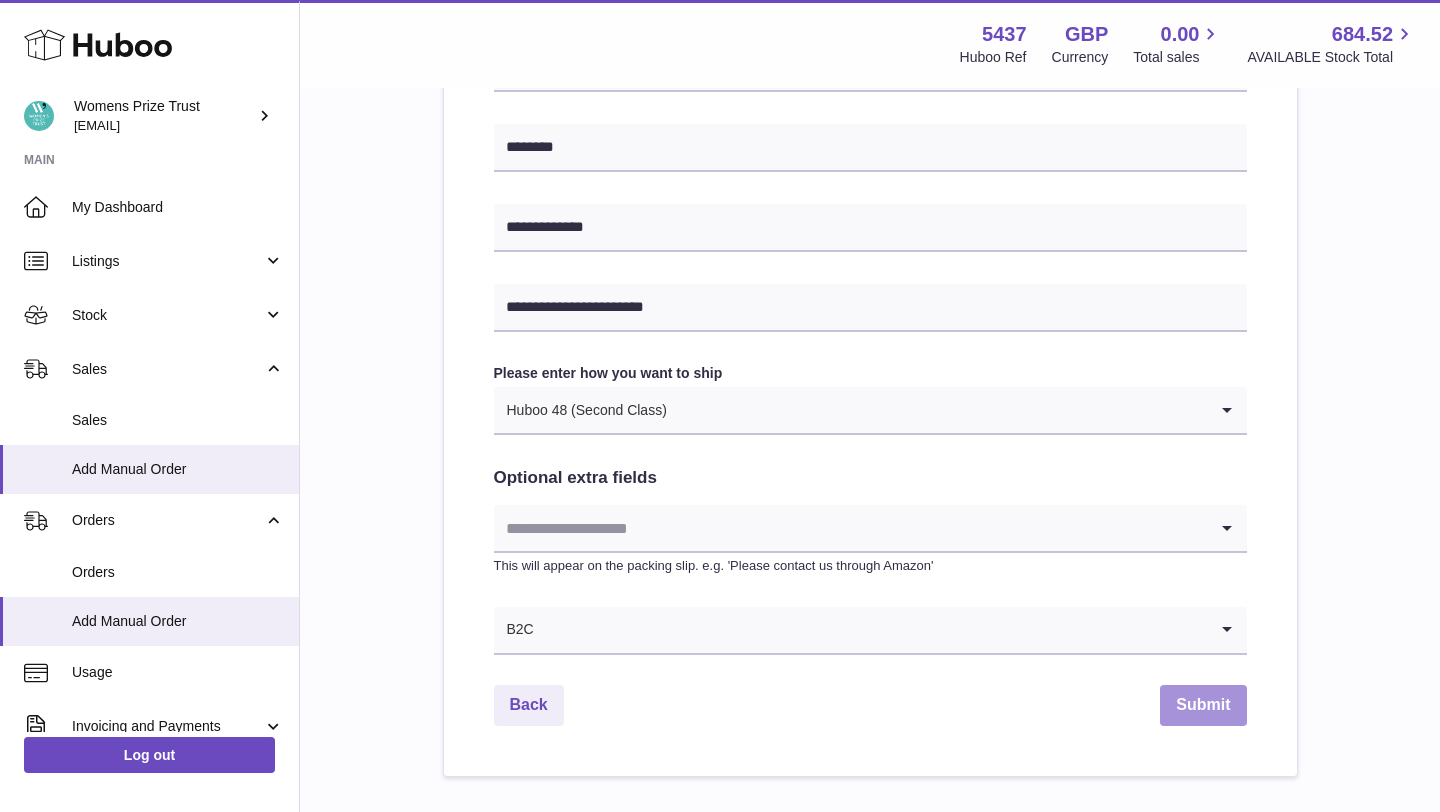 click on "Submit" at bounding box center (1203, 705) 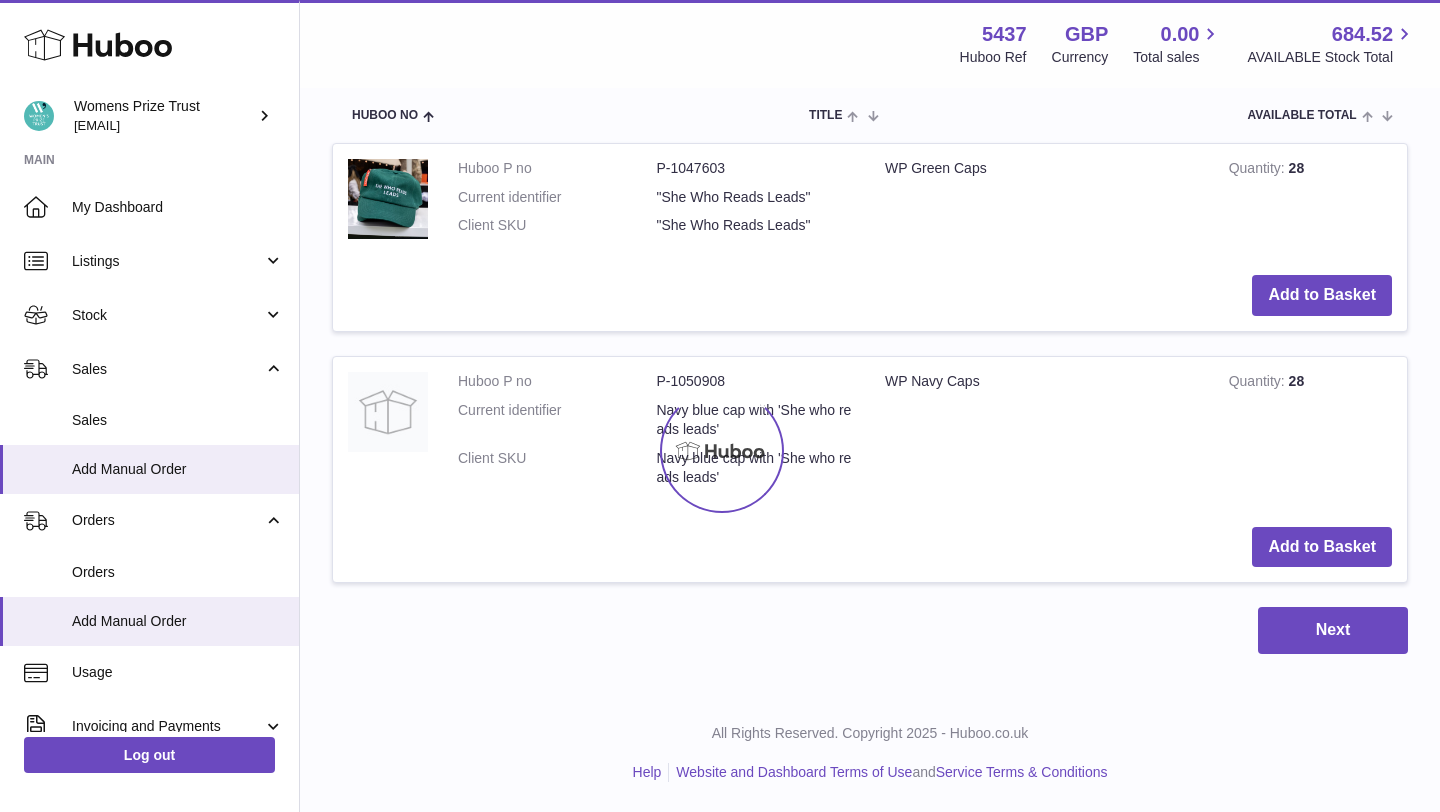 scroll, scrollTop: 0, scrollLeft: 0, axis: both 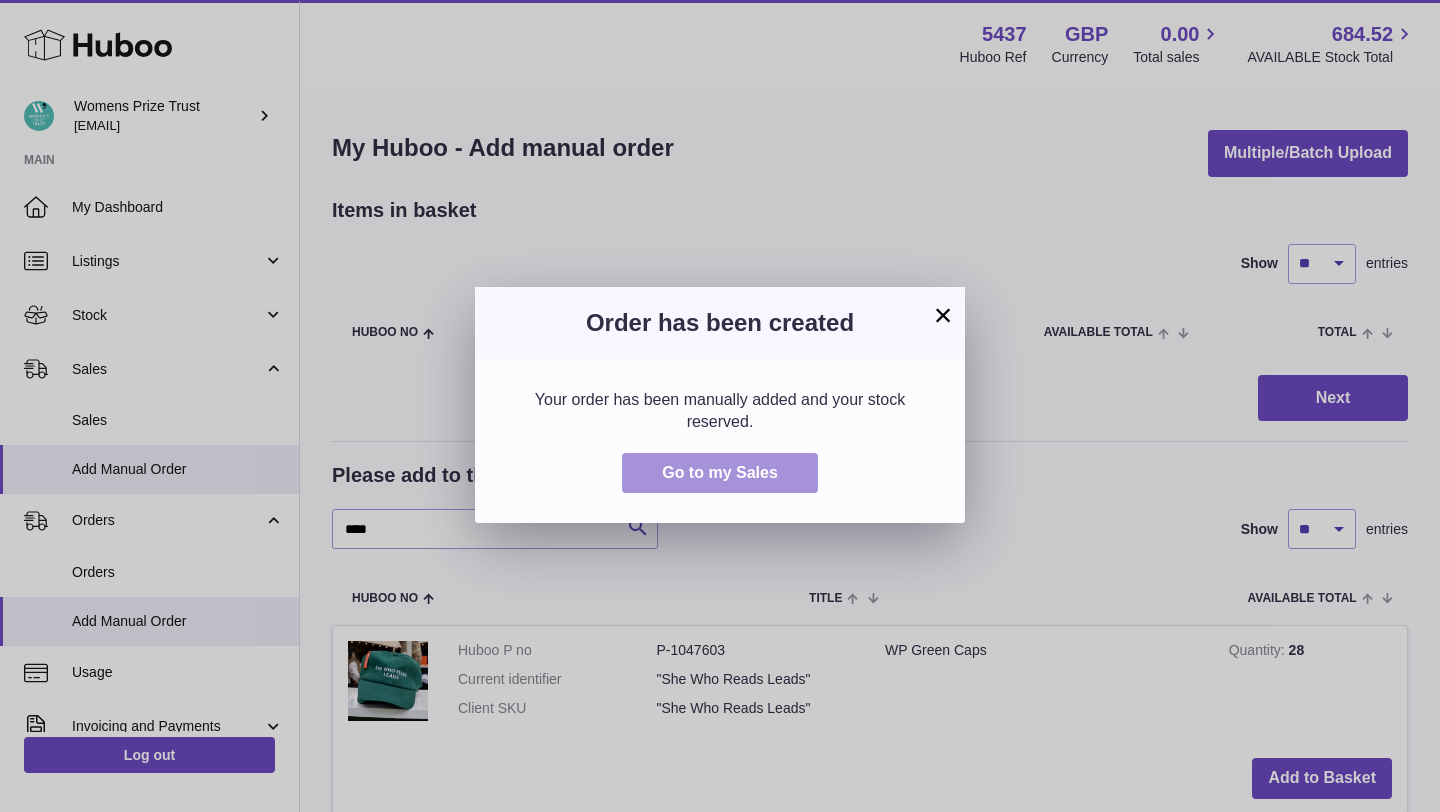 click on "Go to my Sales" at bounding box center [720, 472] 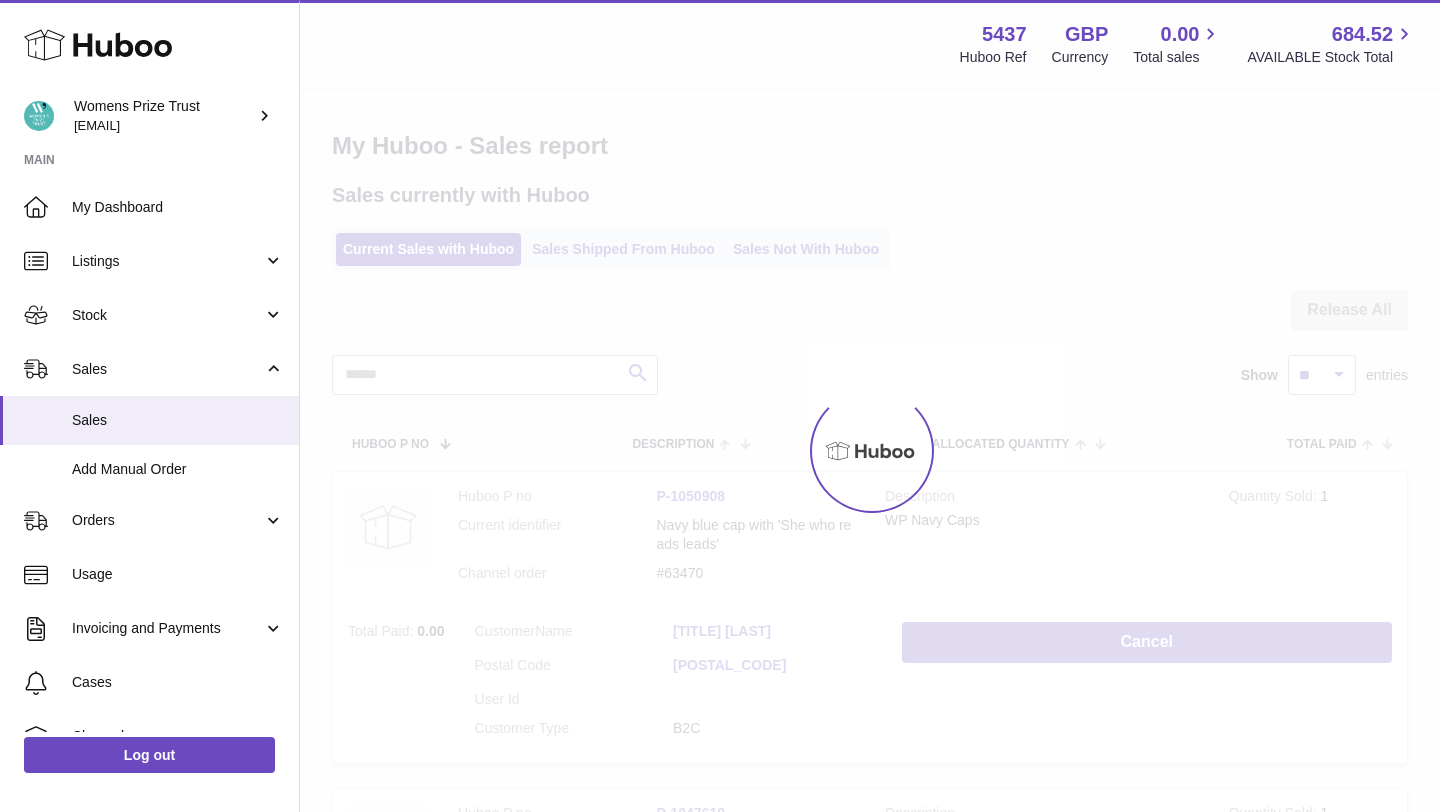 scroll, scrollTop: 0, scrollLeft: 0, axis: both 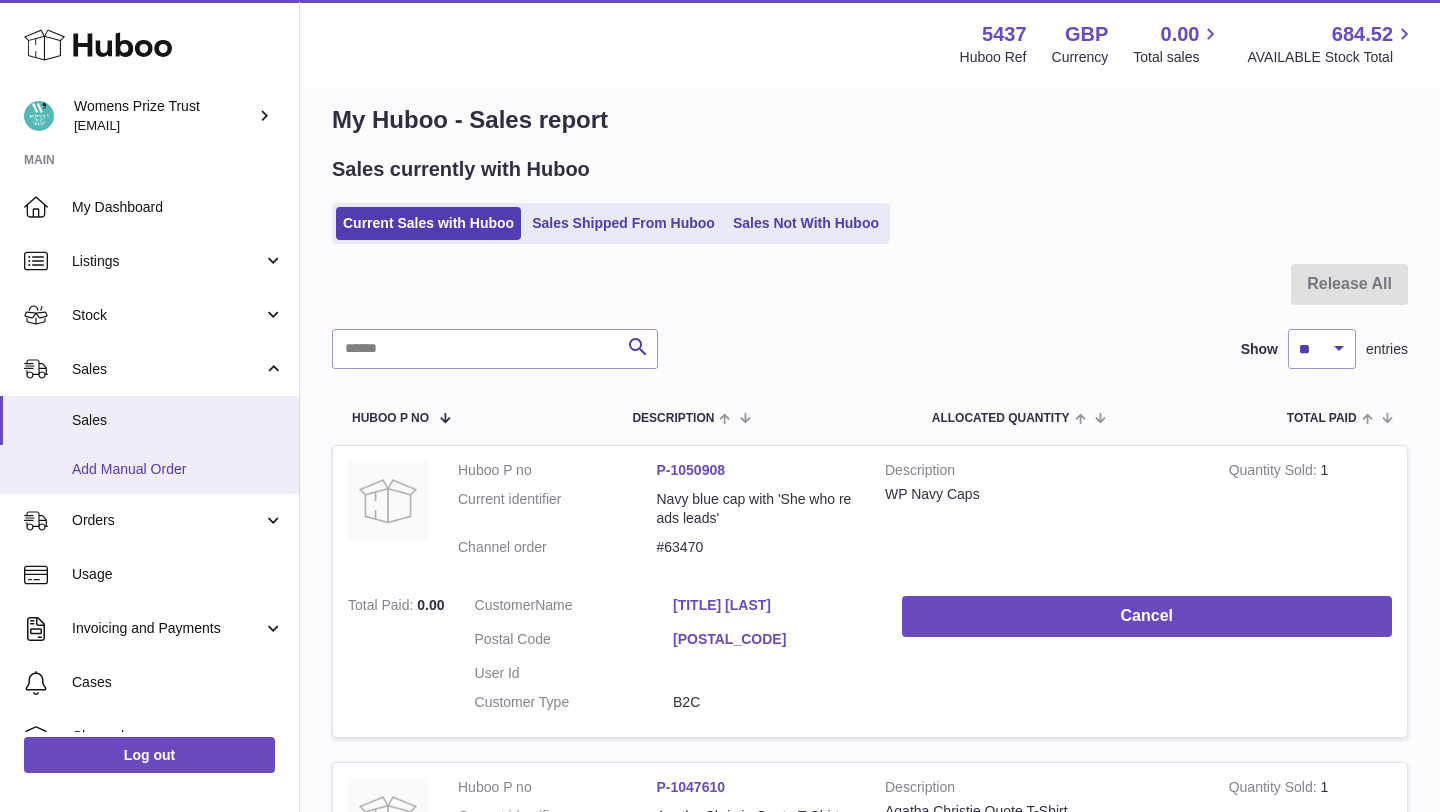 click on "Add Manual Order" at bounding box center [178, 469] 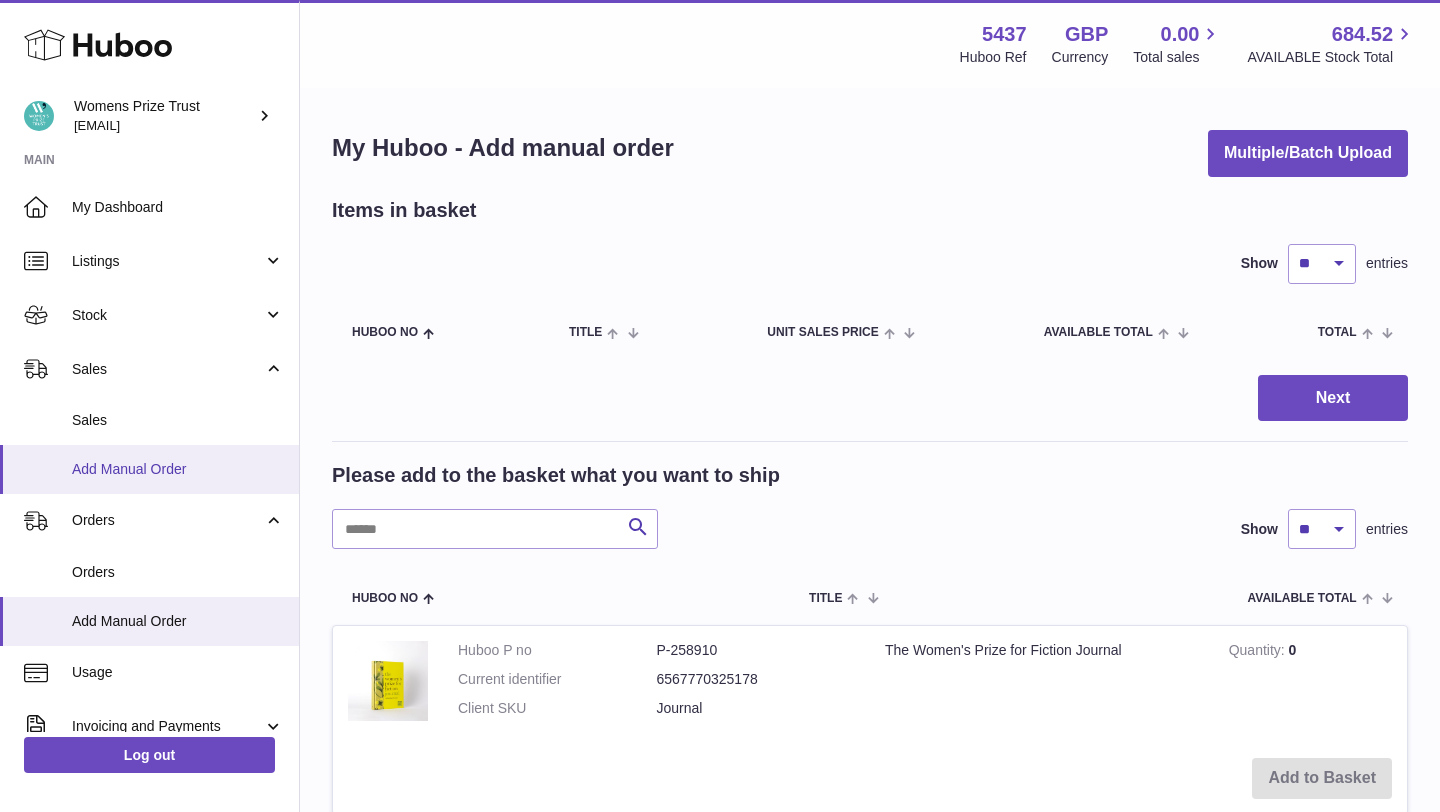 scroll, scrollTop: 0, scrollLeft: 0, axis: both 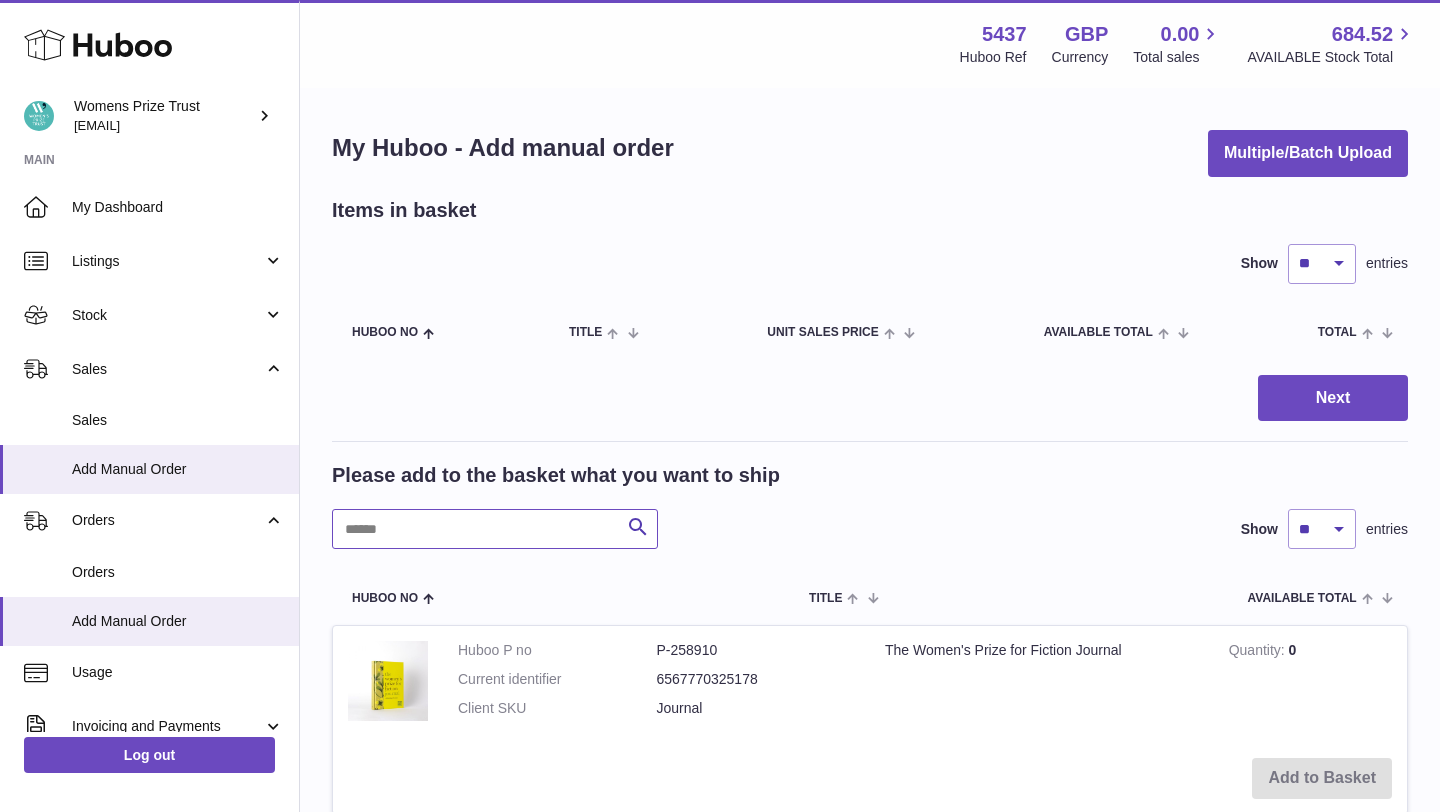 click at bounding box center (495, 529) 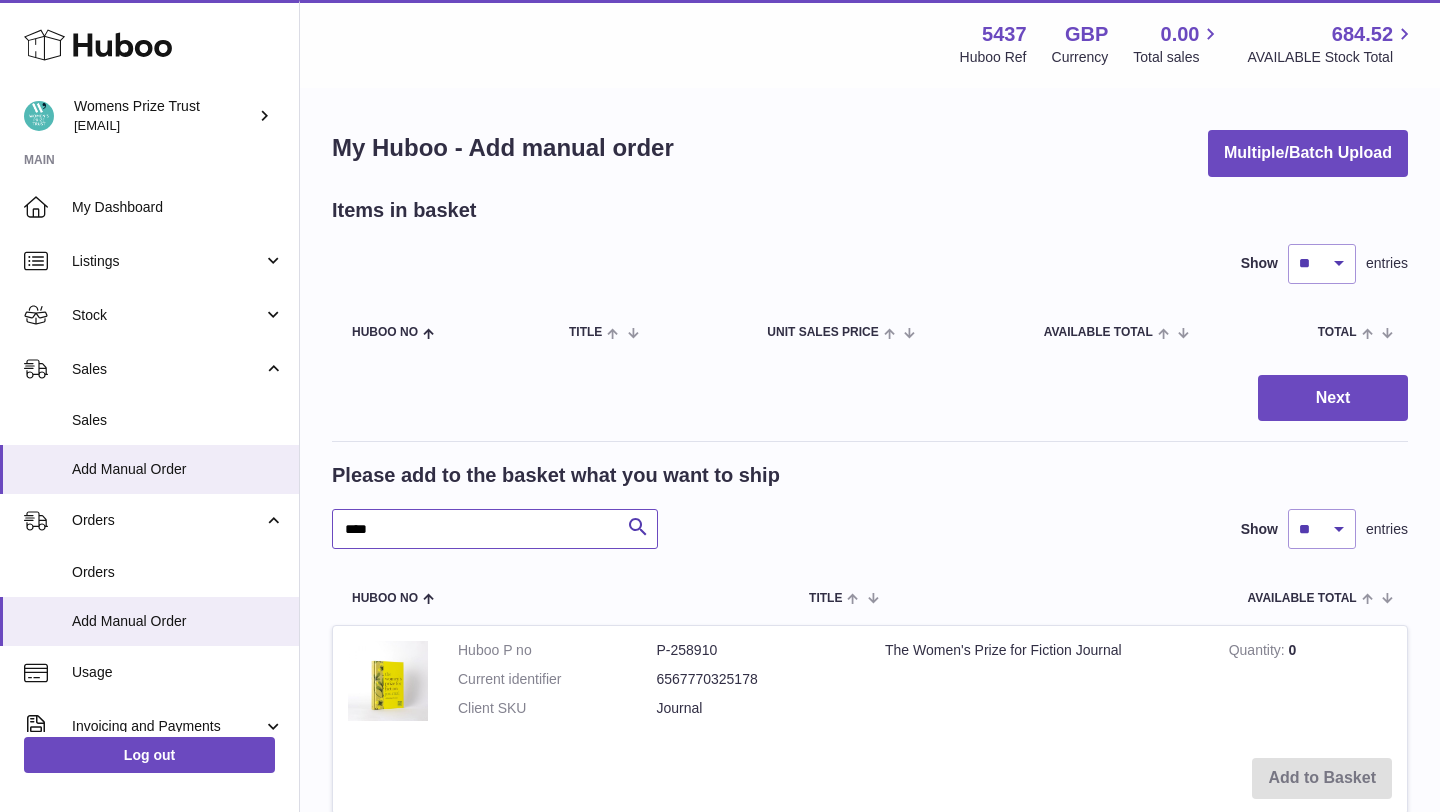 type on "****" 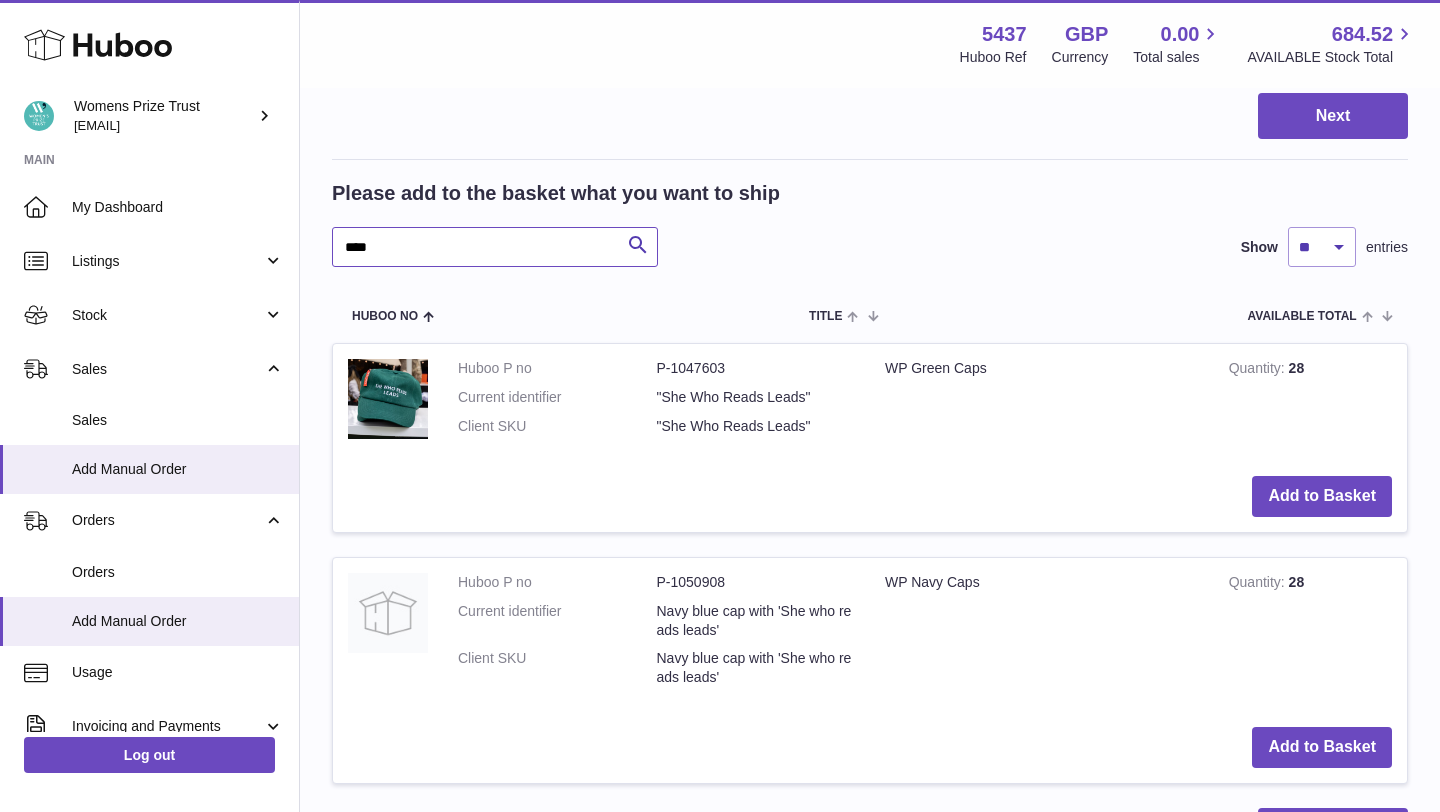 scroll, scrollTop: 482, scrollLeft: 0, axis: vertical 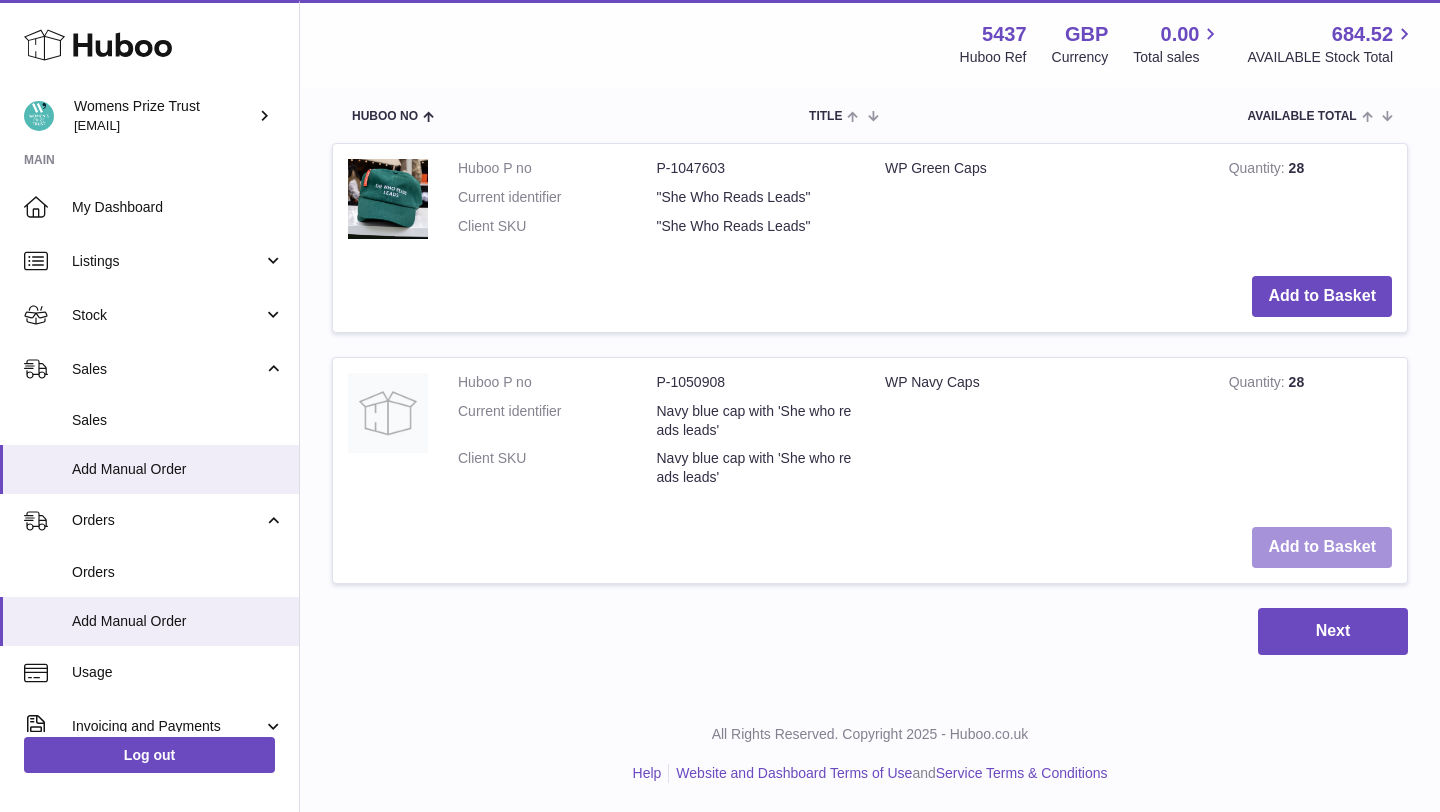 click on "Add to Basket" at bounding box center [1322, 547] 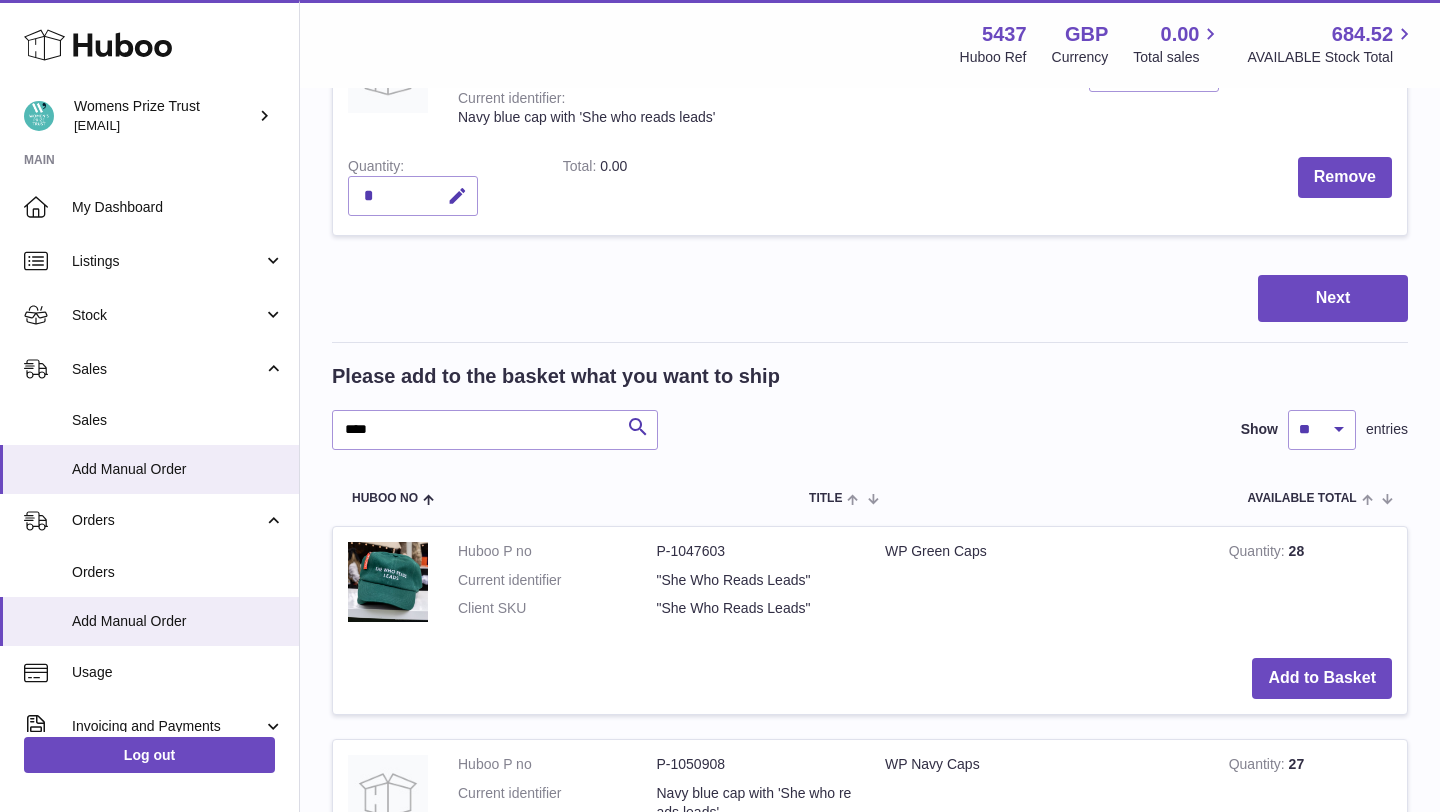 scroll, scrollTop: 0, scrollLeft: 0, axis: both 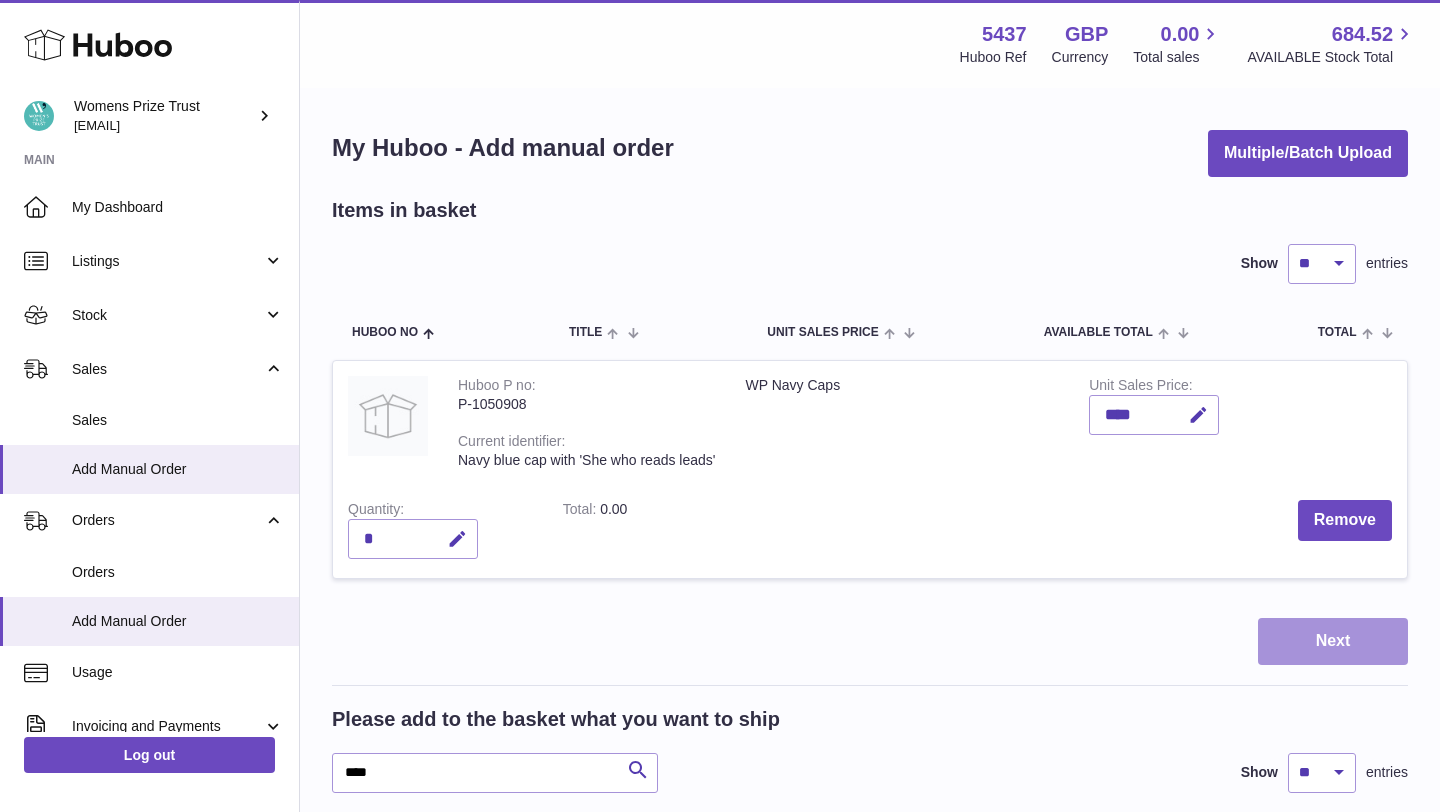 click on "Next" at bounding box center [1333, 641] 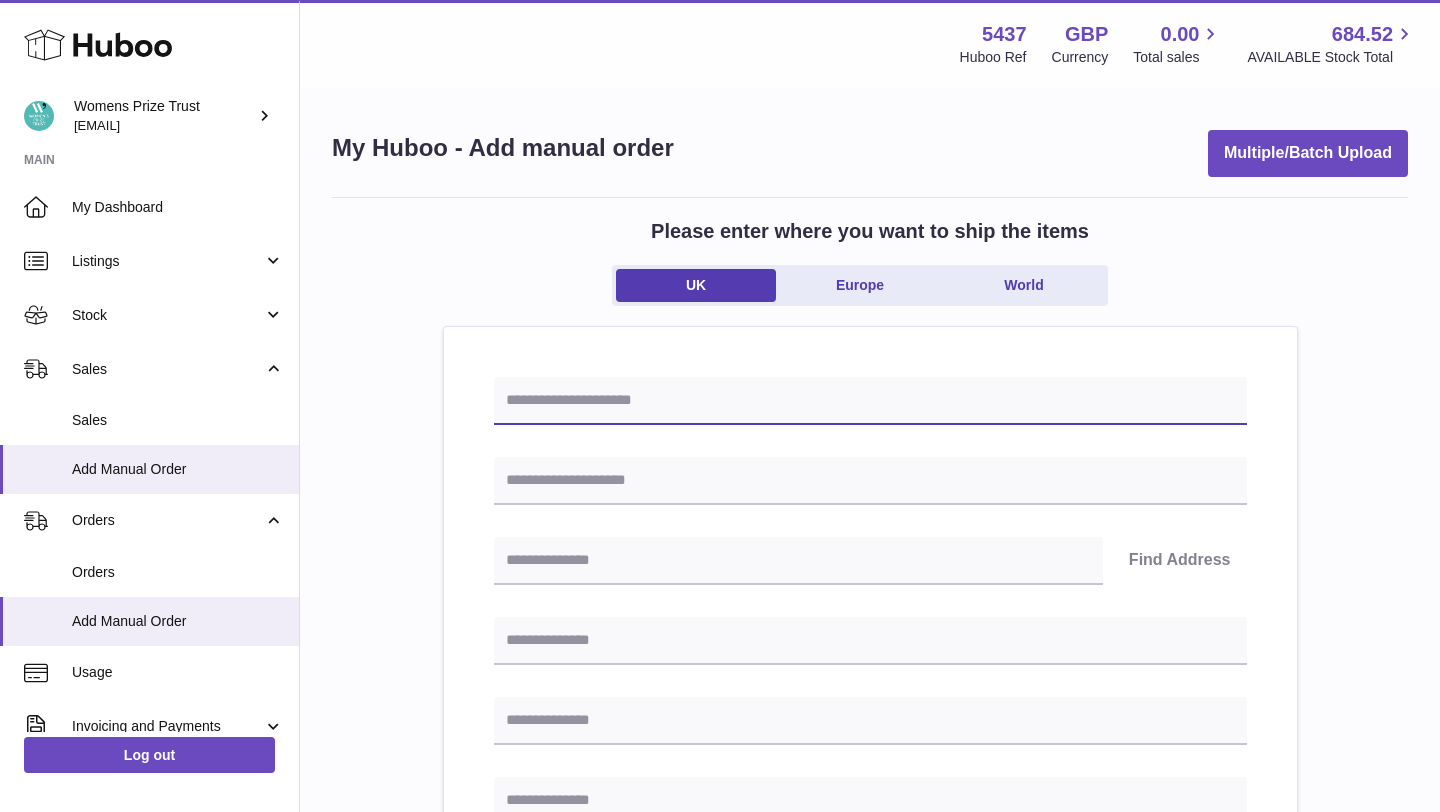 click at bounding box center [870, 401] 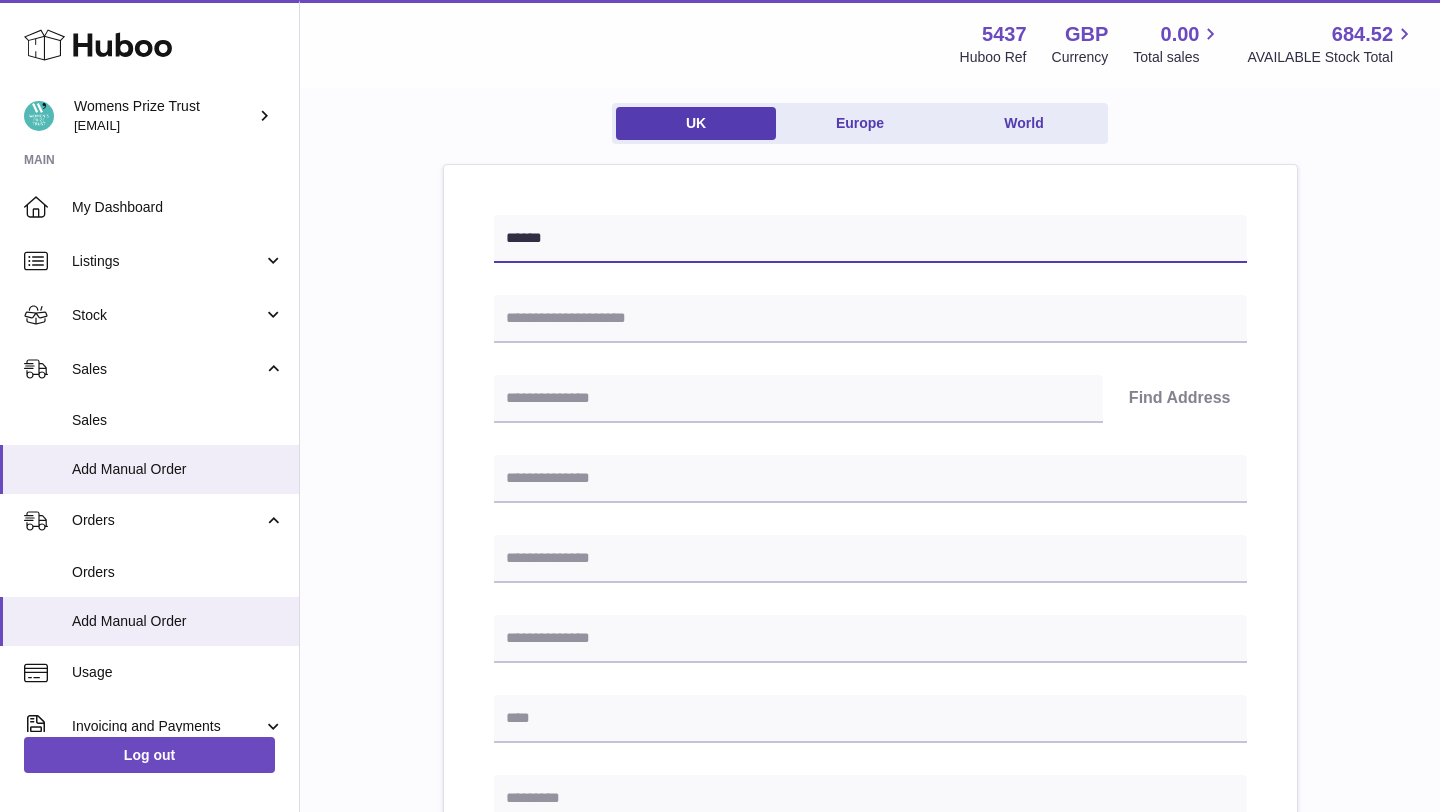 scroll, scrollTop: 168, scrollLeft: 0, axis: vertical 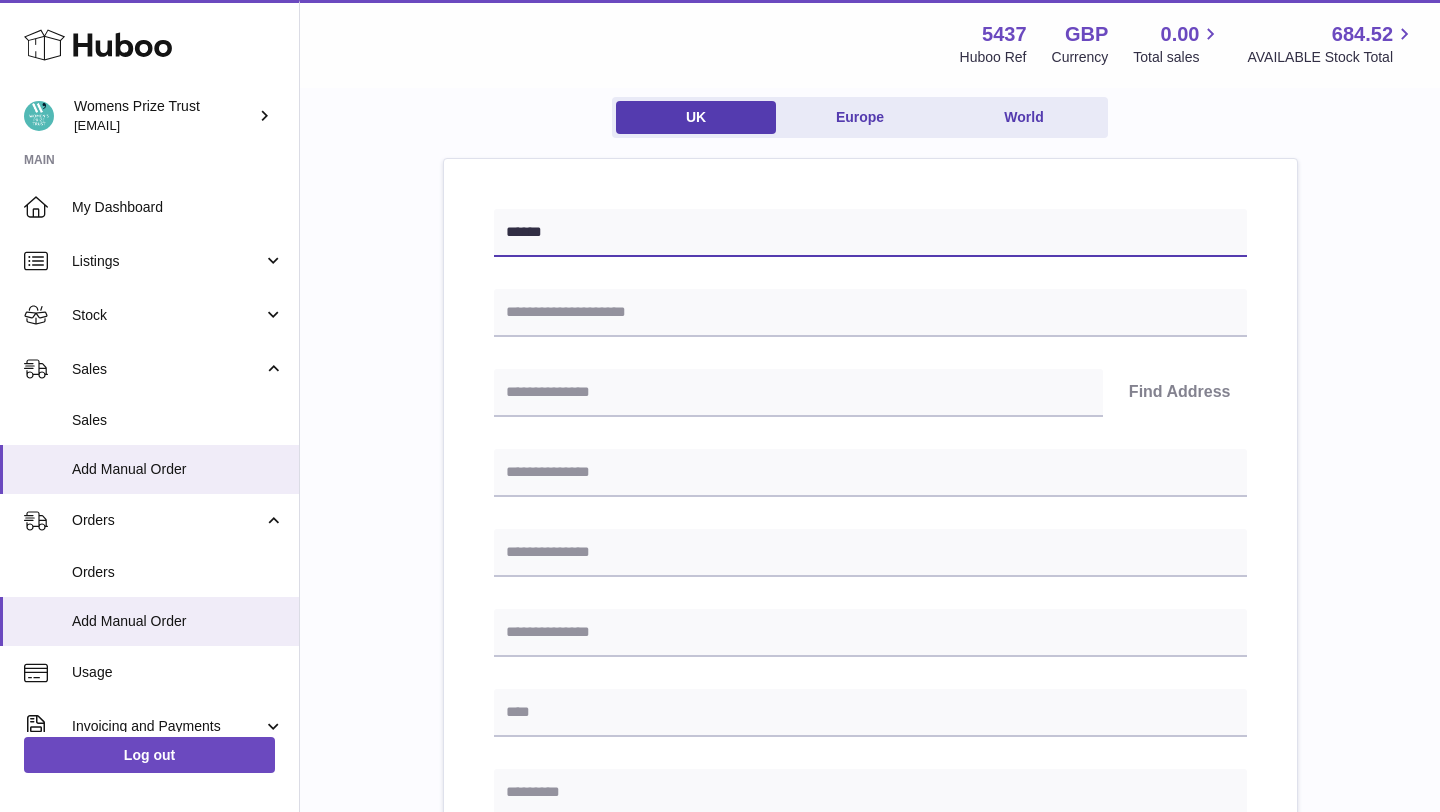 type on "******" 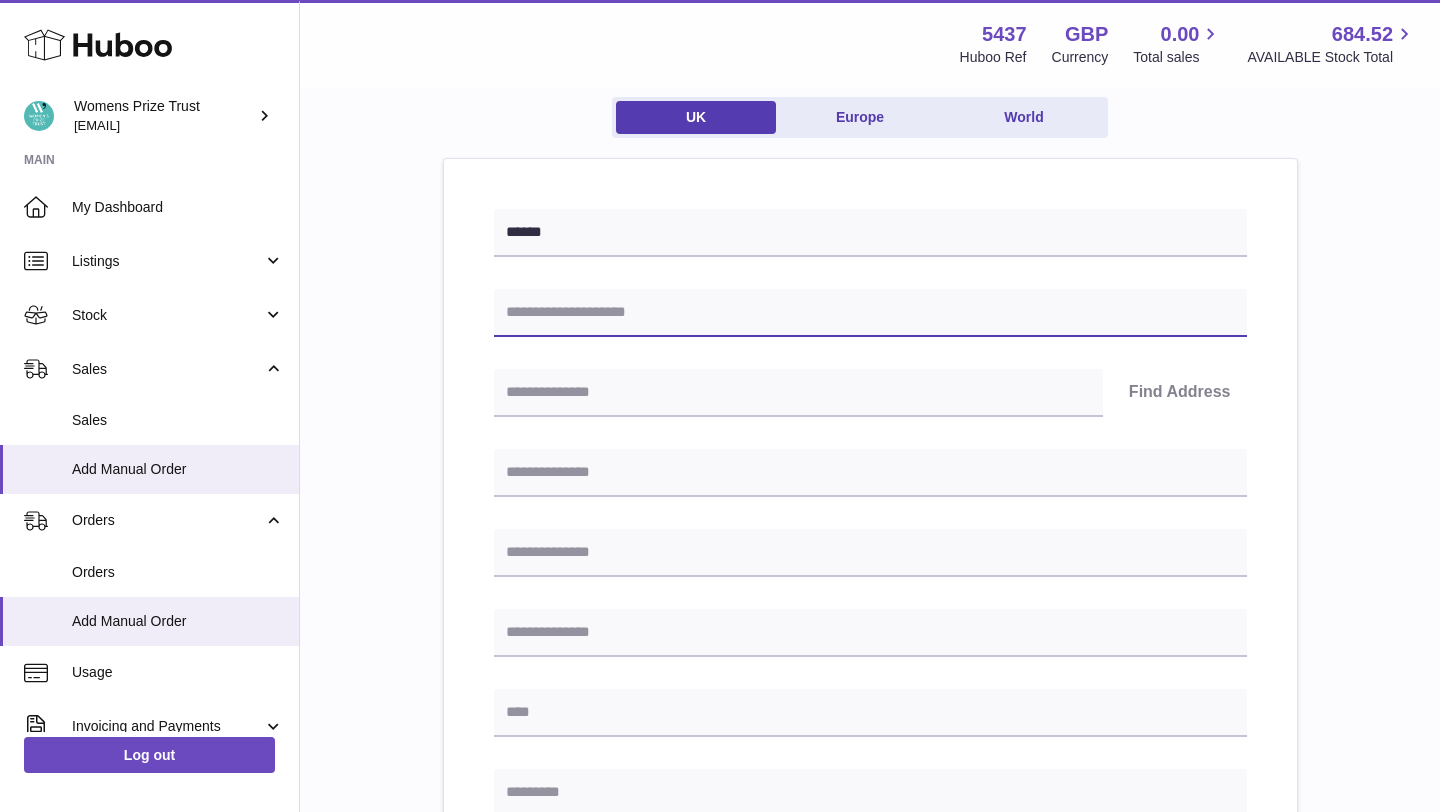 click at bounding box center [870, 313] 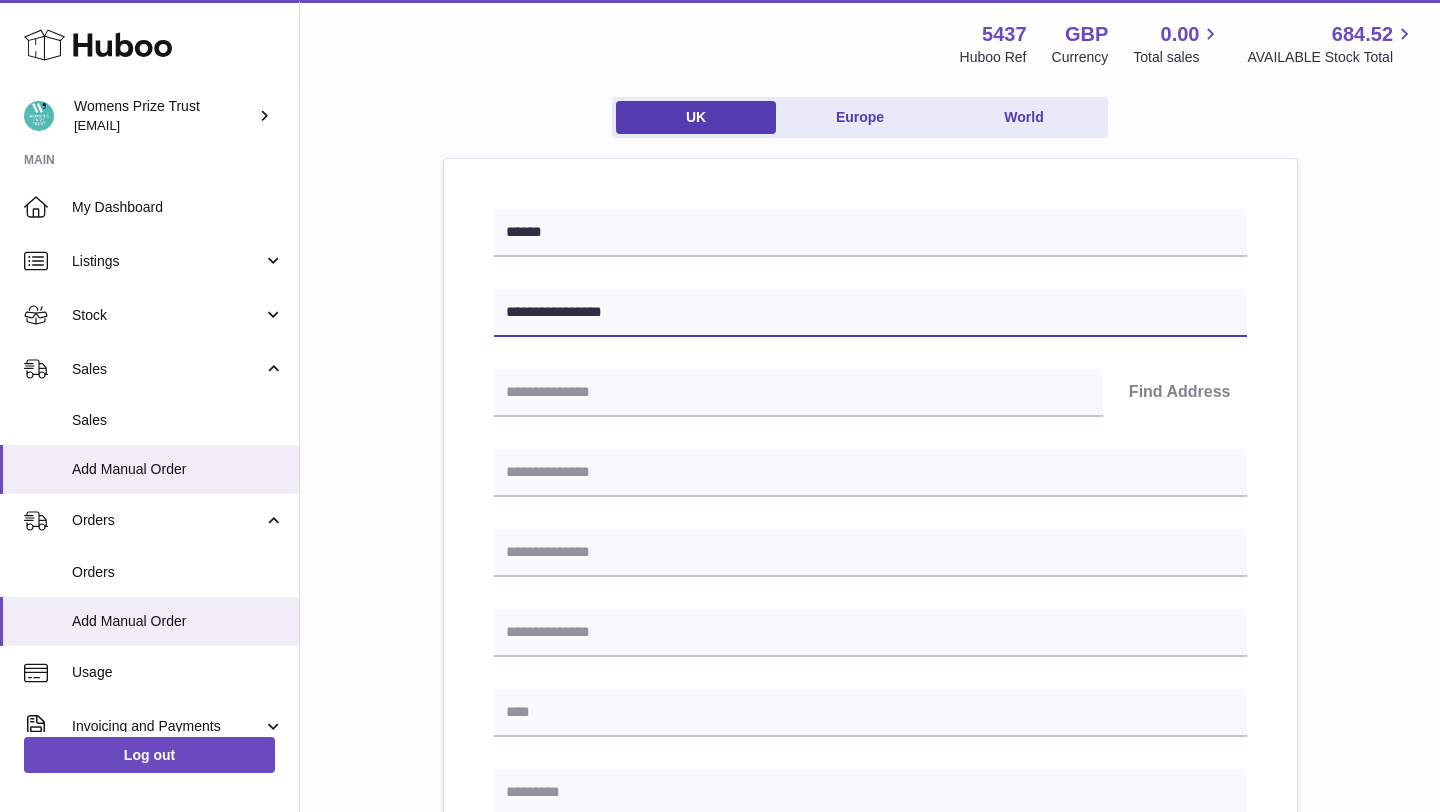 type on "**********" 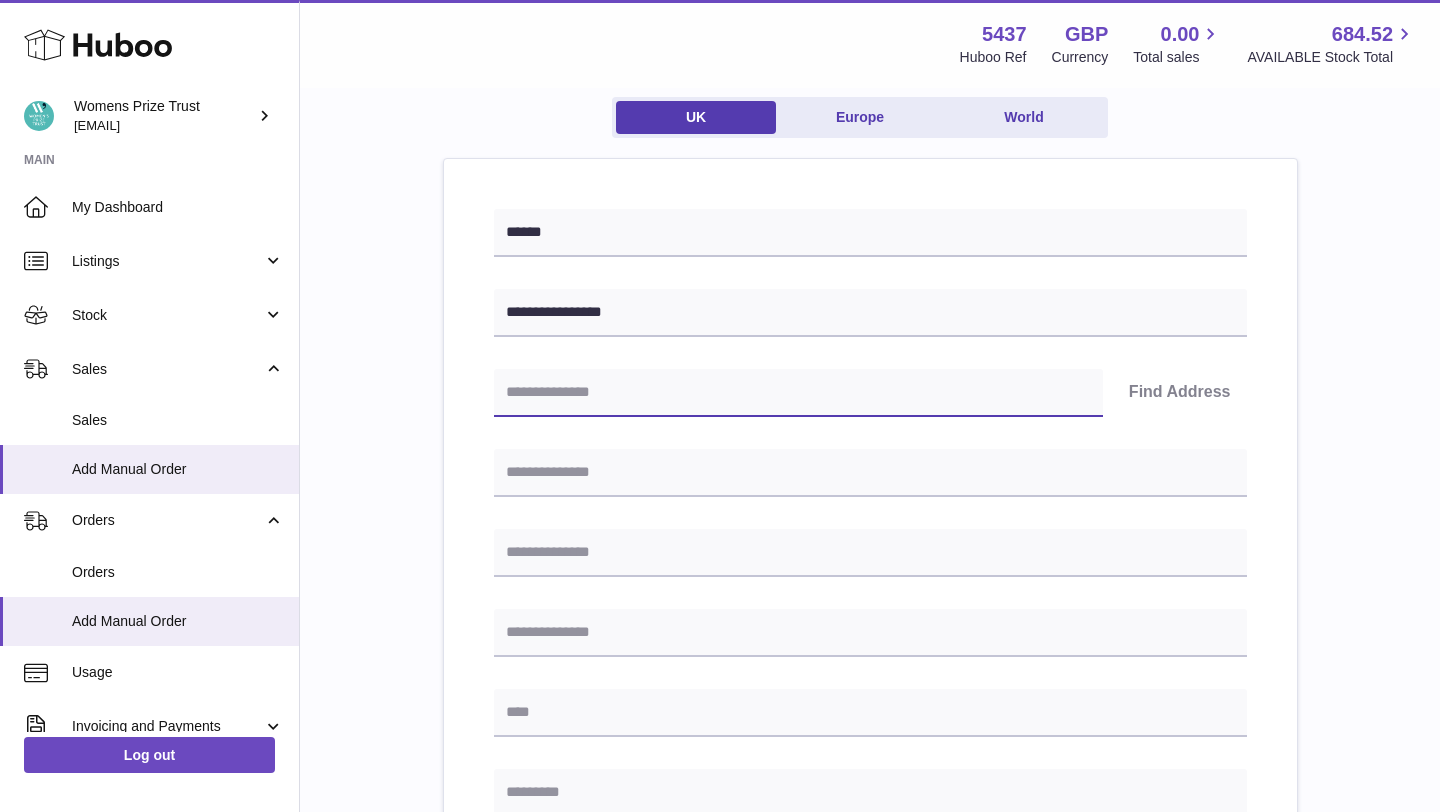 click at bounding box center (798, 393) 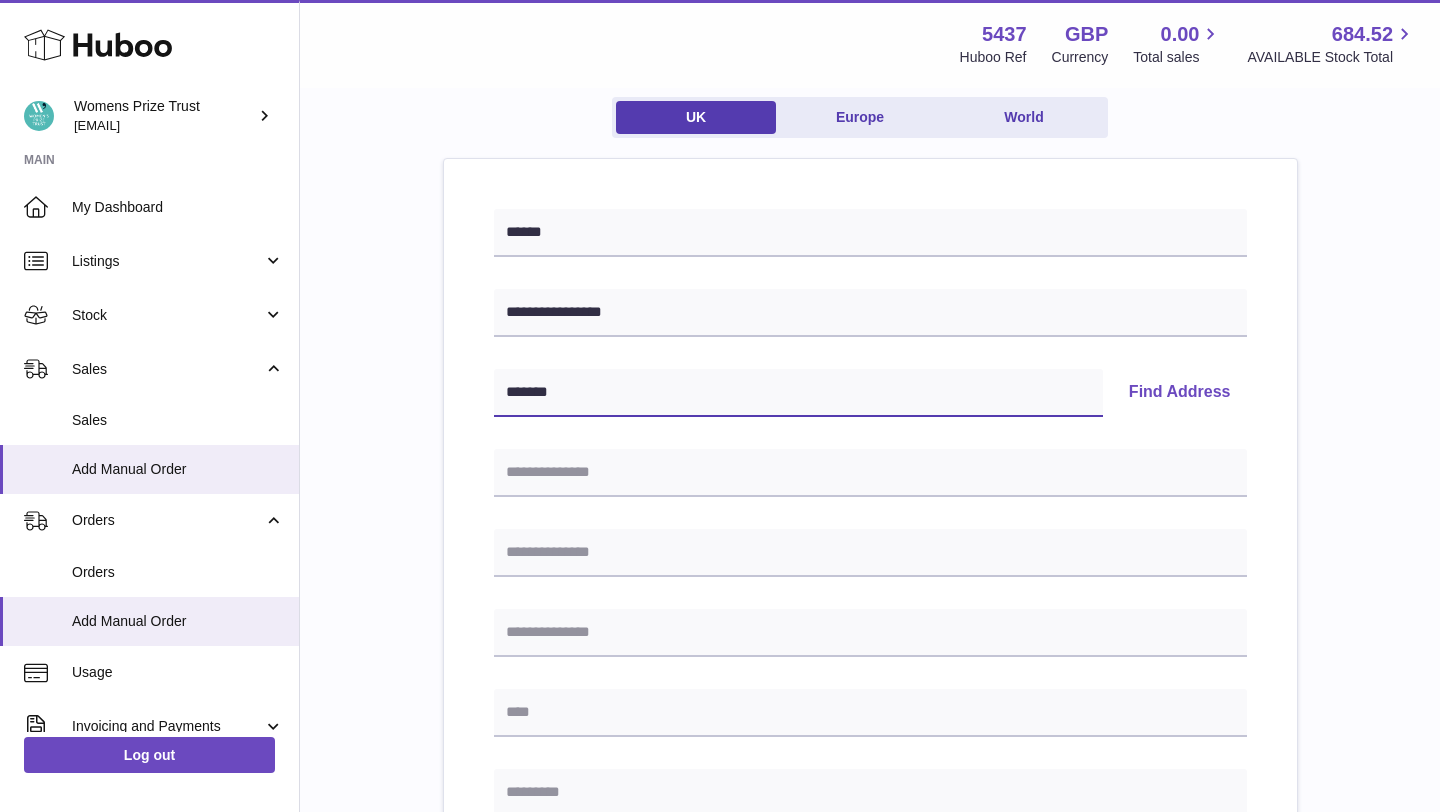type on "*******" 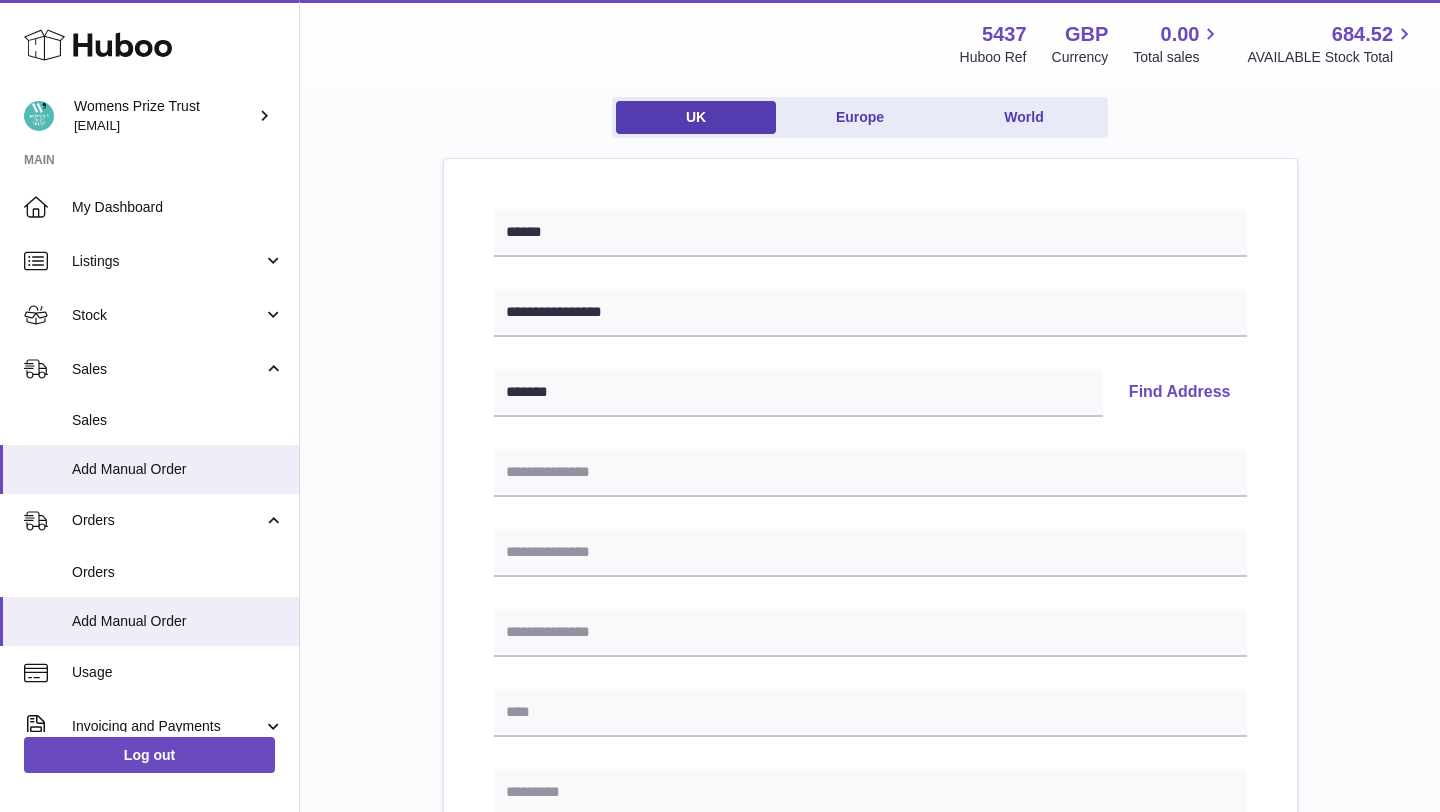 click on "Find Address" at bounding box center [1180, 393] 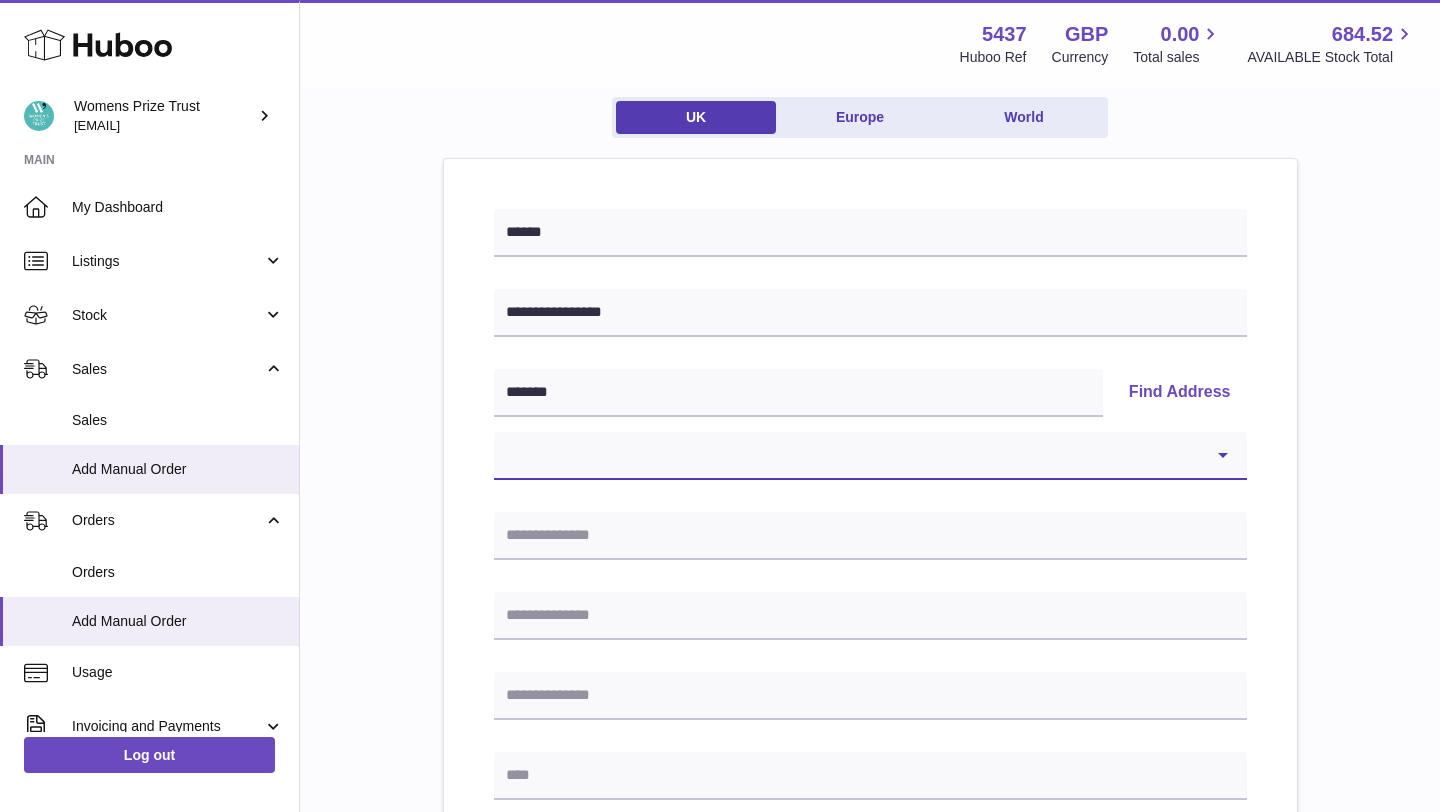 click on "**********" at bounding box center (870, 456) 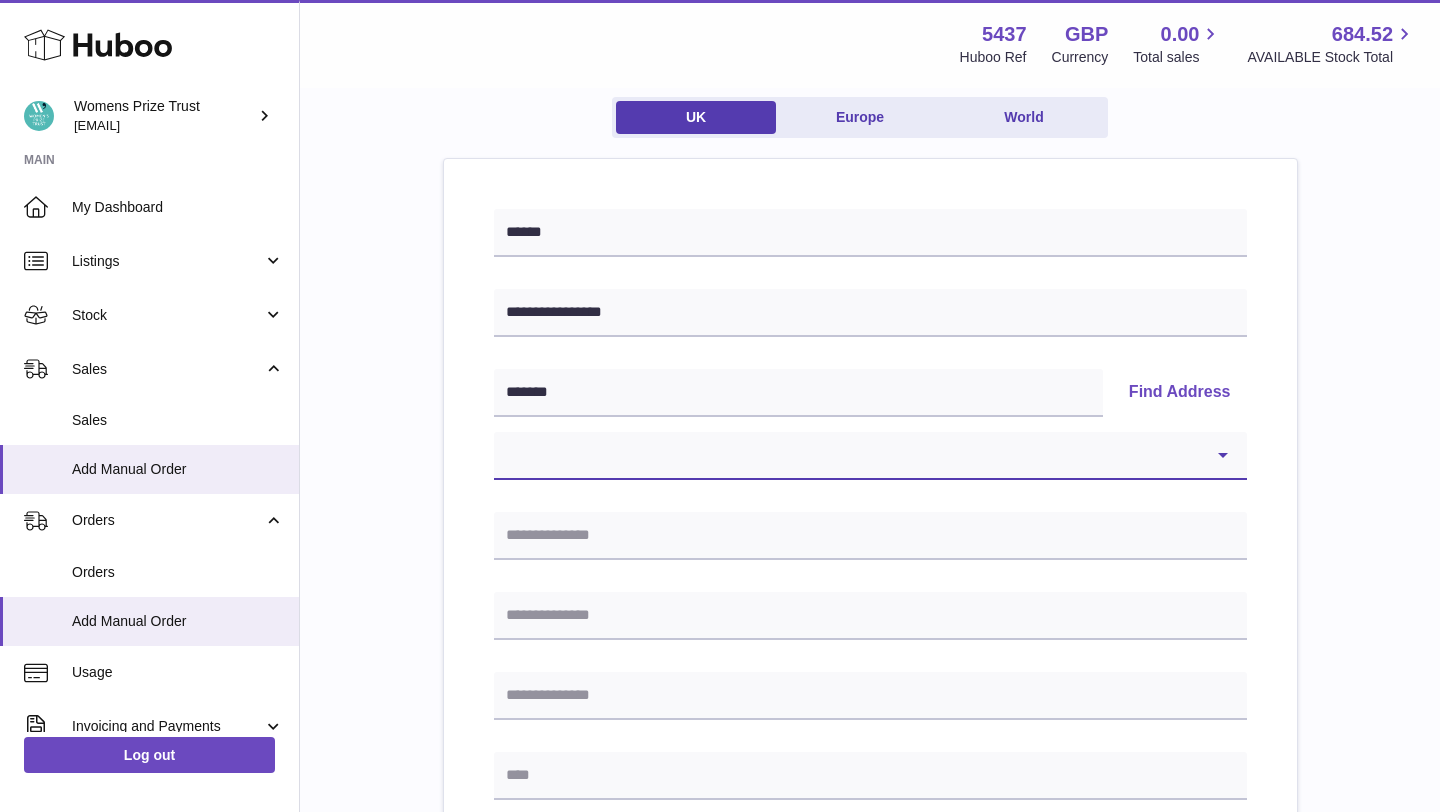 select on "**" 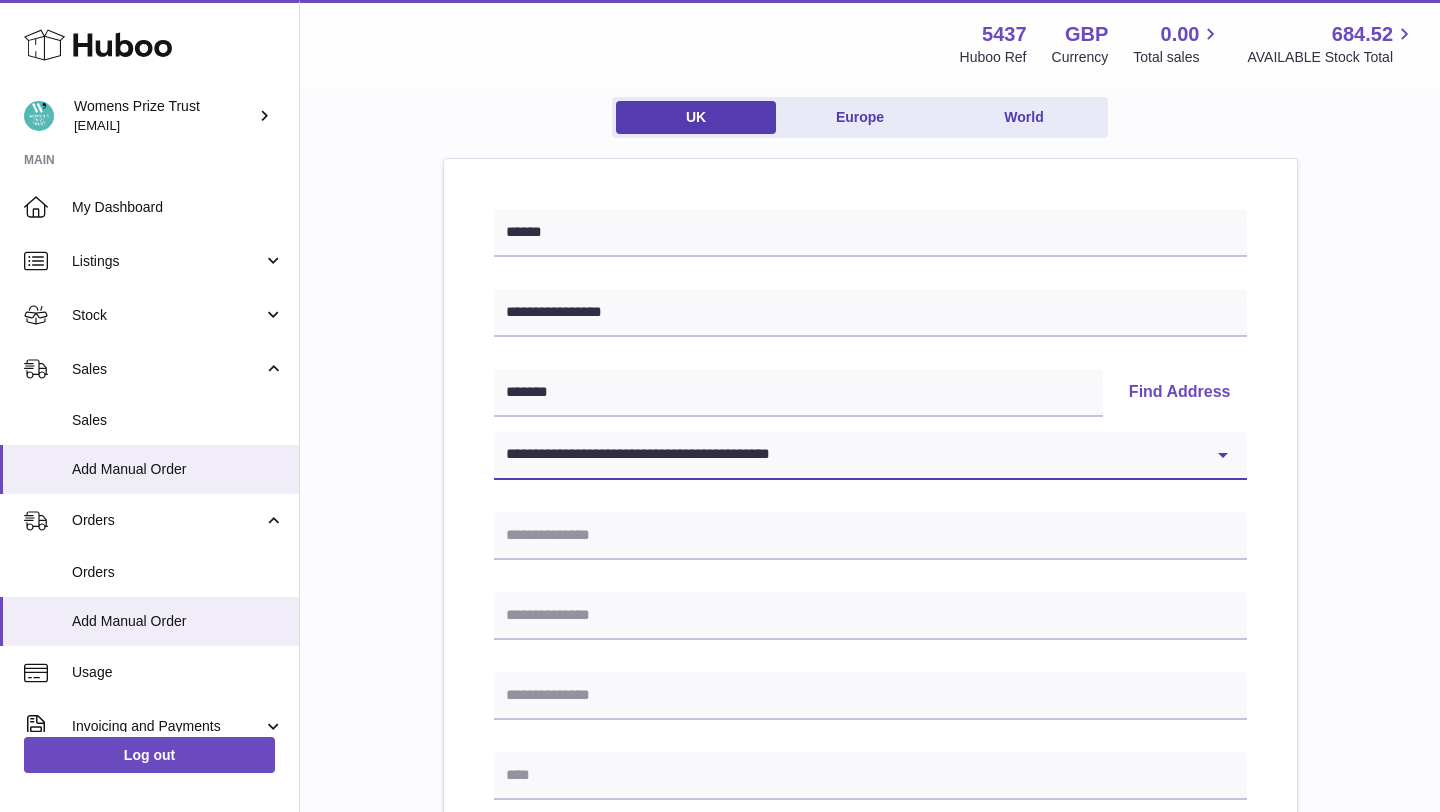 type on "**********" 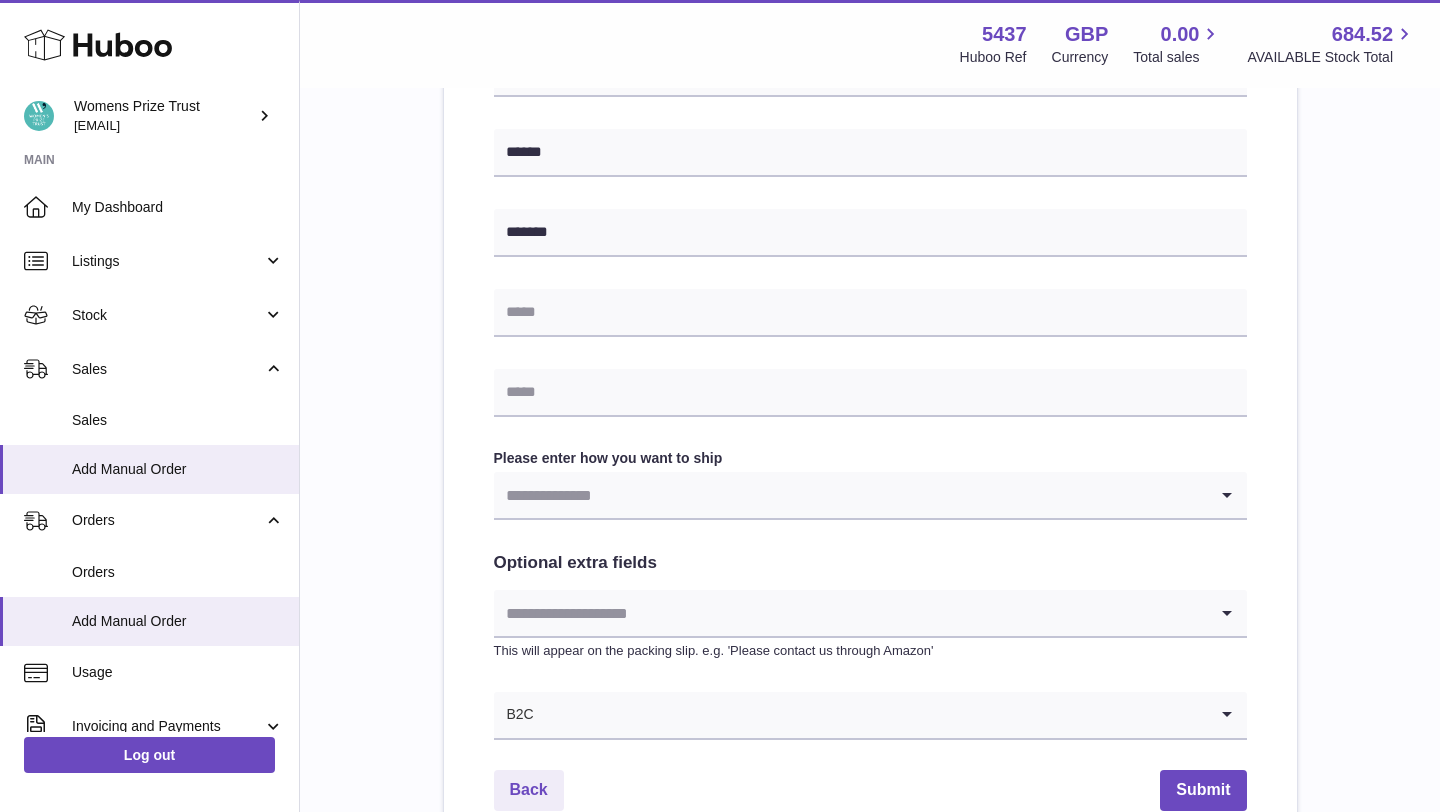 scroll, scrollTop: 798, scrollLeft: 0, axis: vertical 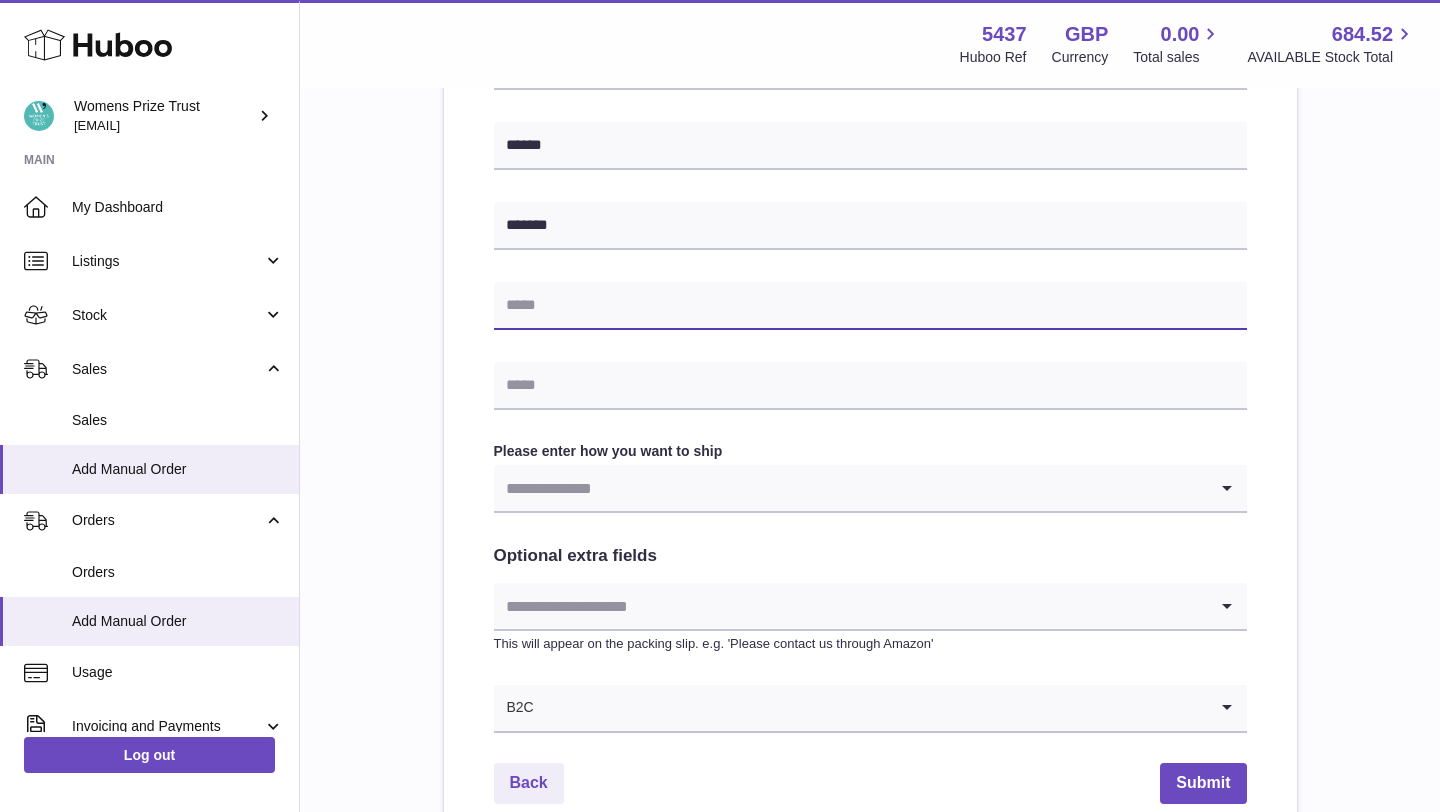 click at bounding box center (870, 306) 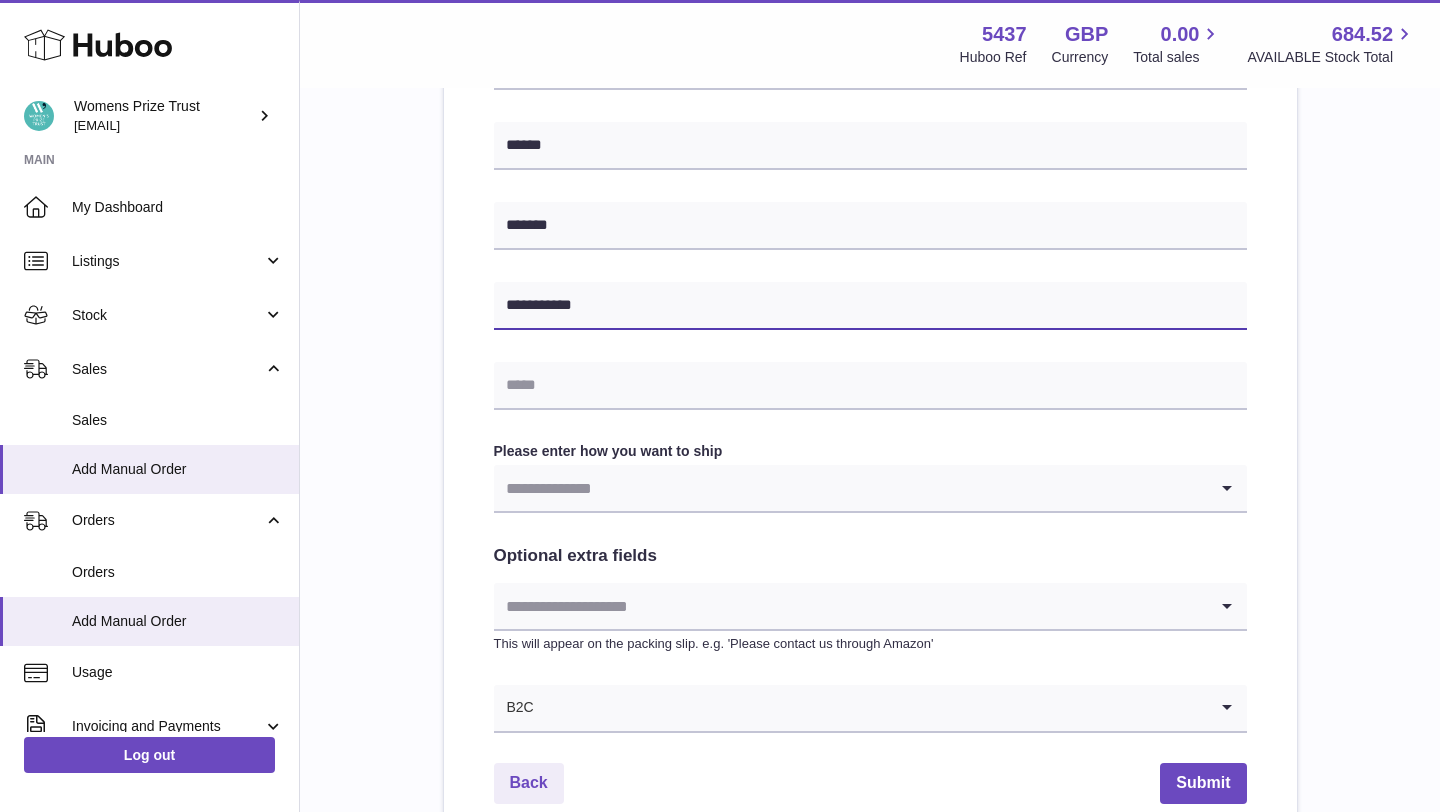 type on "**********" 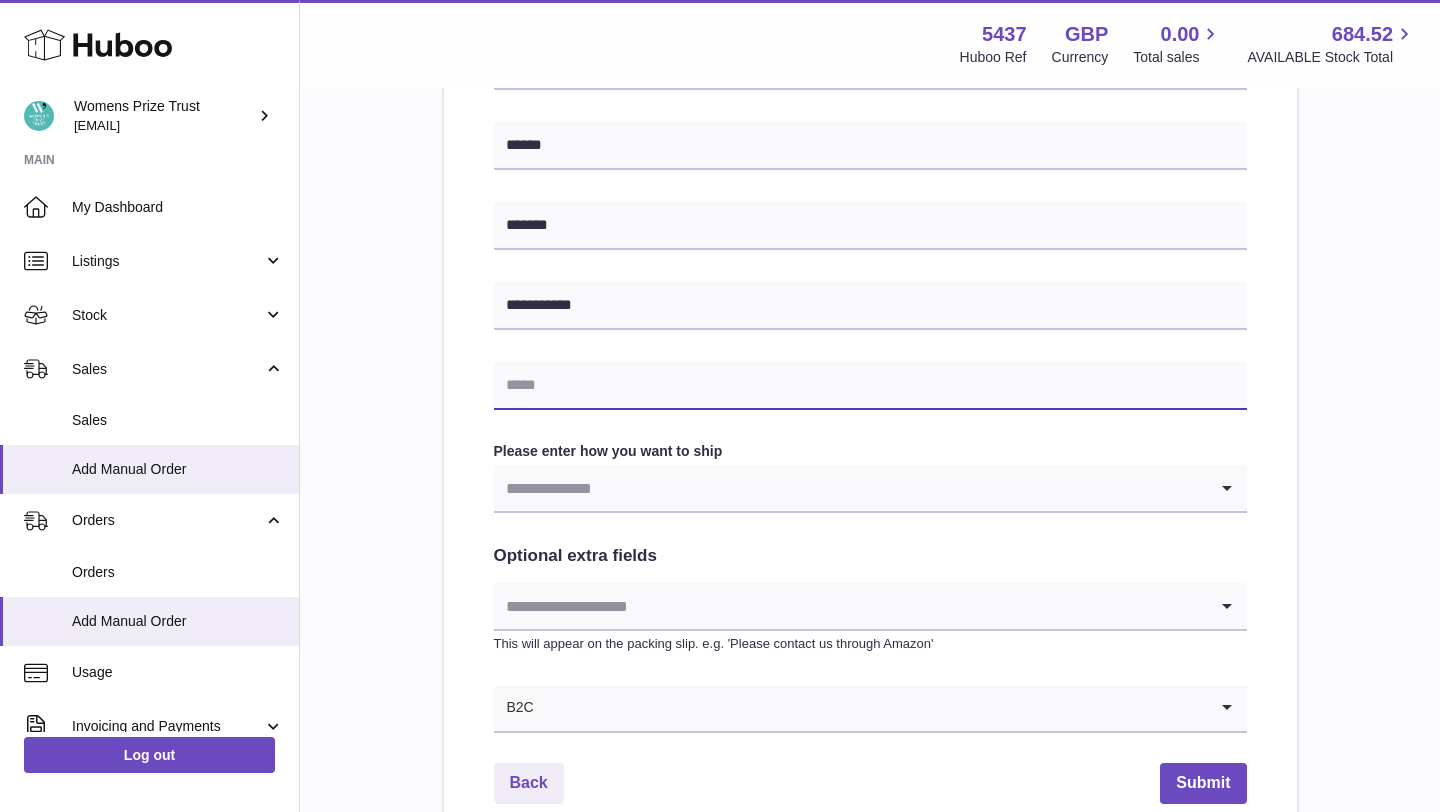 click at bounding box center [870, 386] 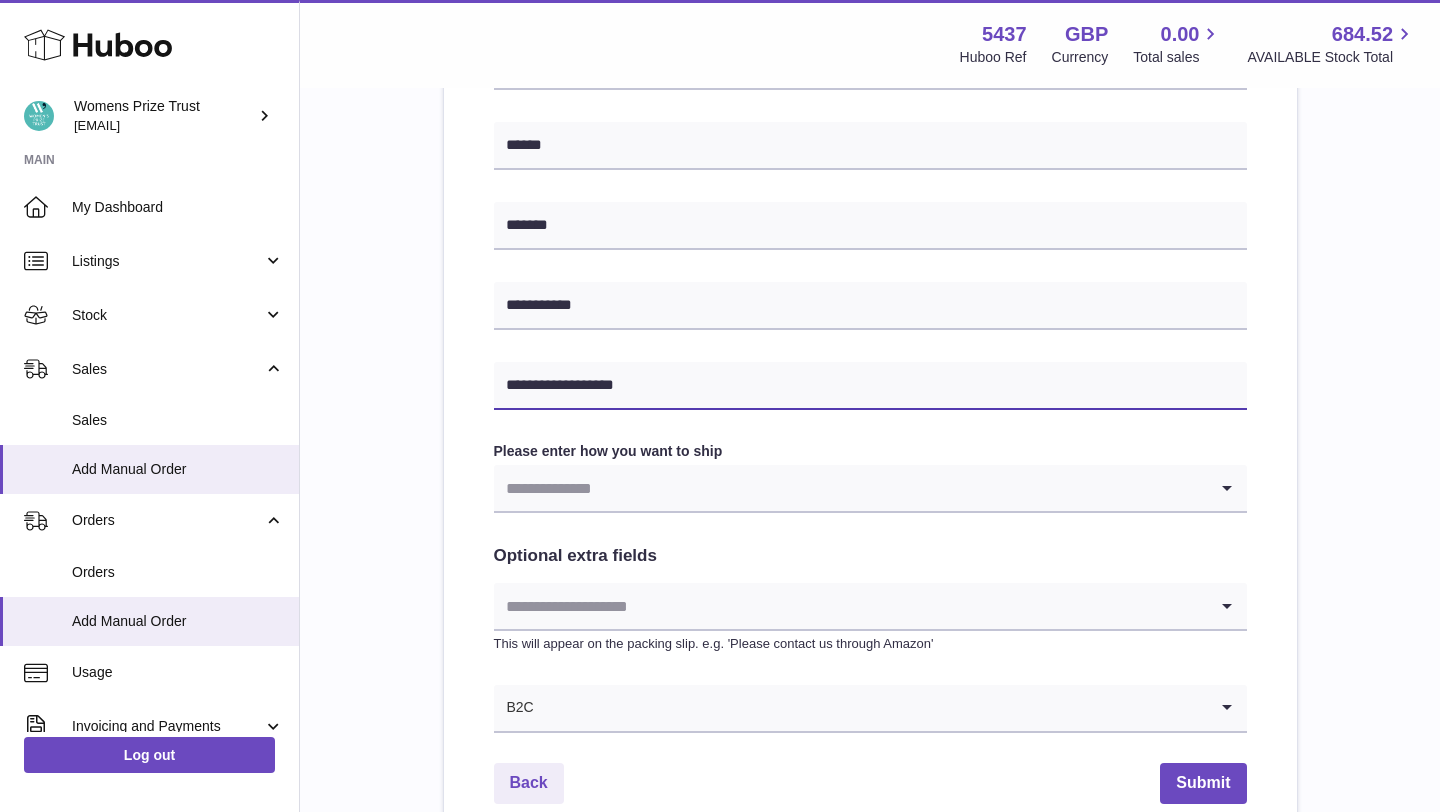 type on "**********" 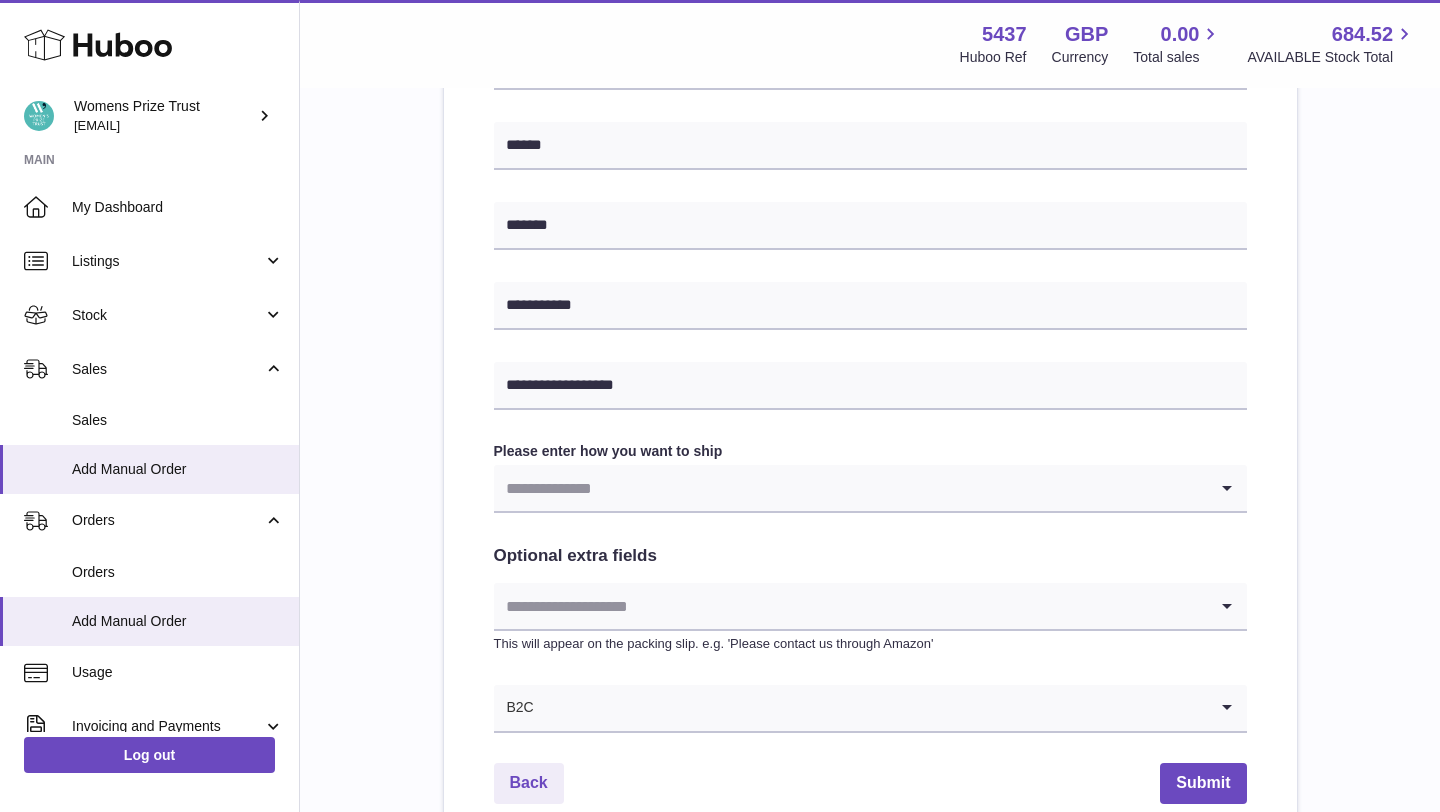 click at bounding box center (850, 488) 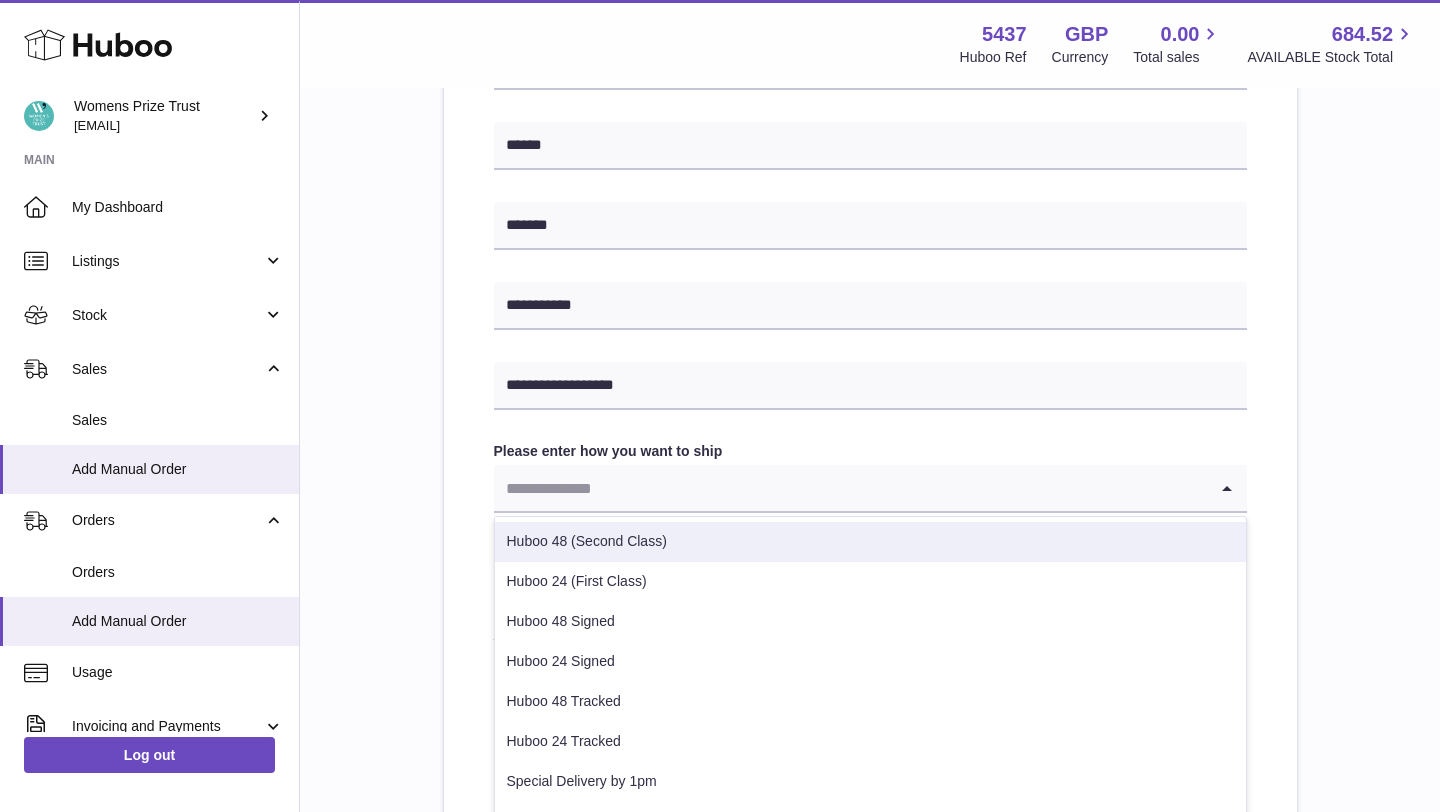 click on "Huboo 48 (Second Class)" at bounding box center [870, 542] 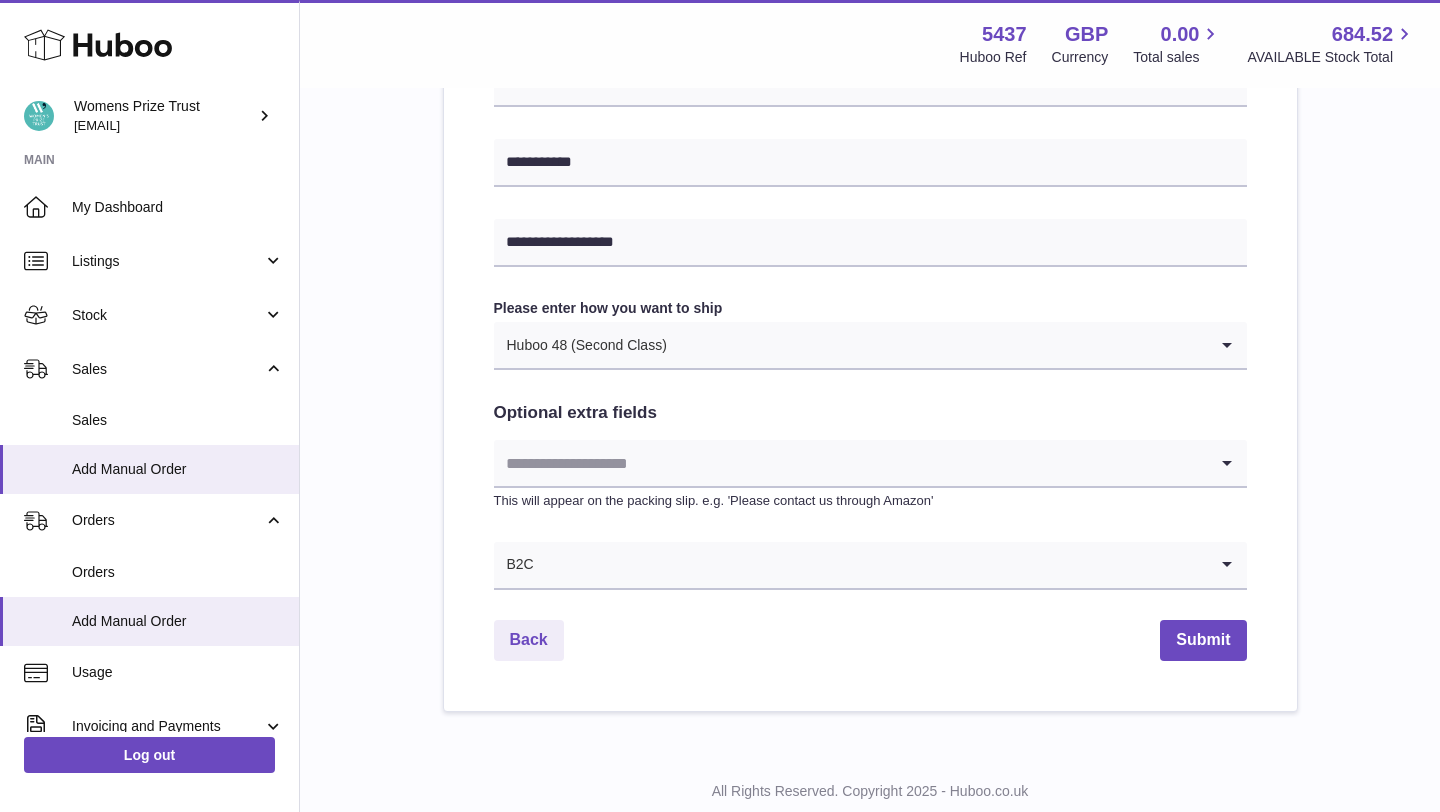 scroll, scrollTop: 998, scrollLeft: 0, axis: vertical 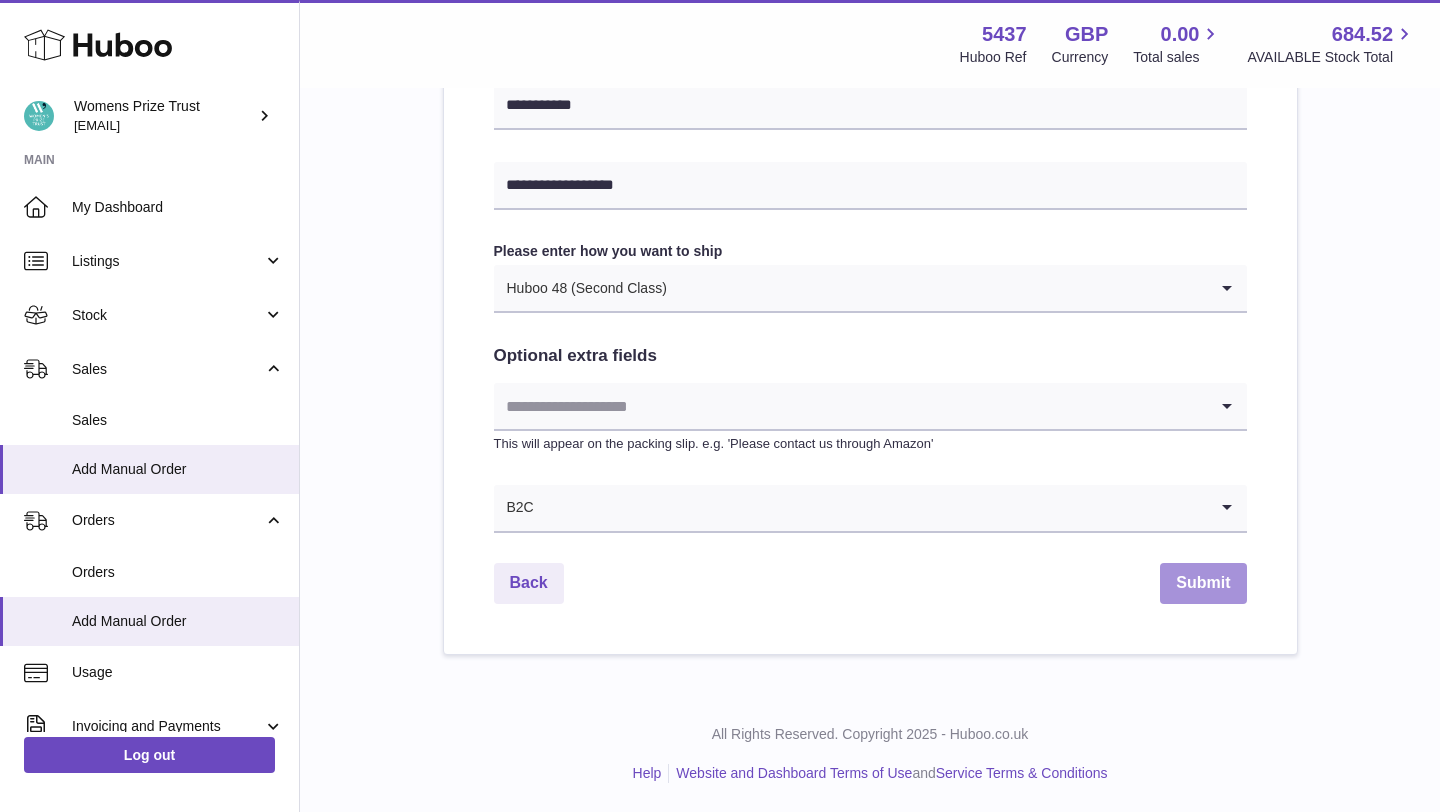 click on "Submit" at bounding box center [1203, 583] 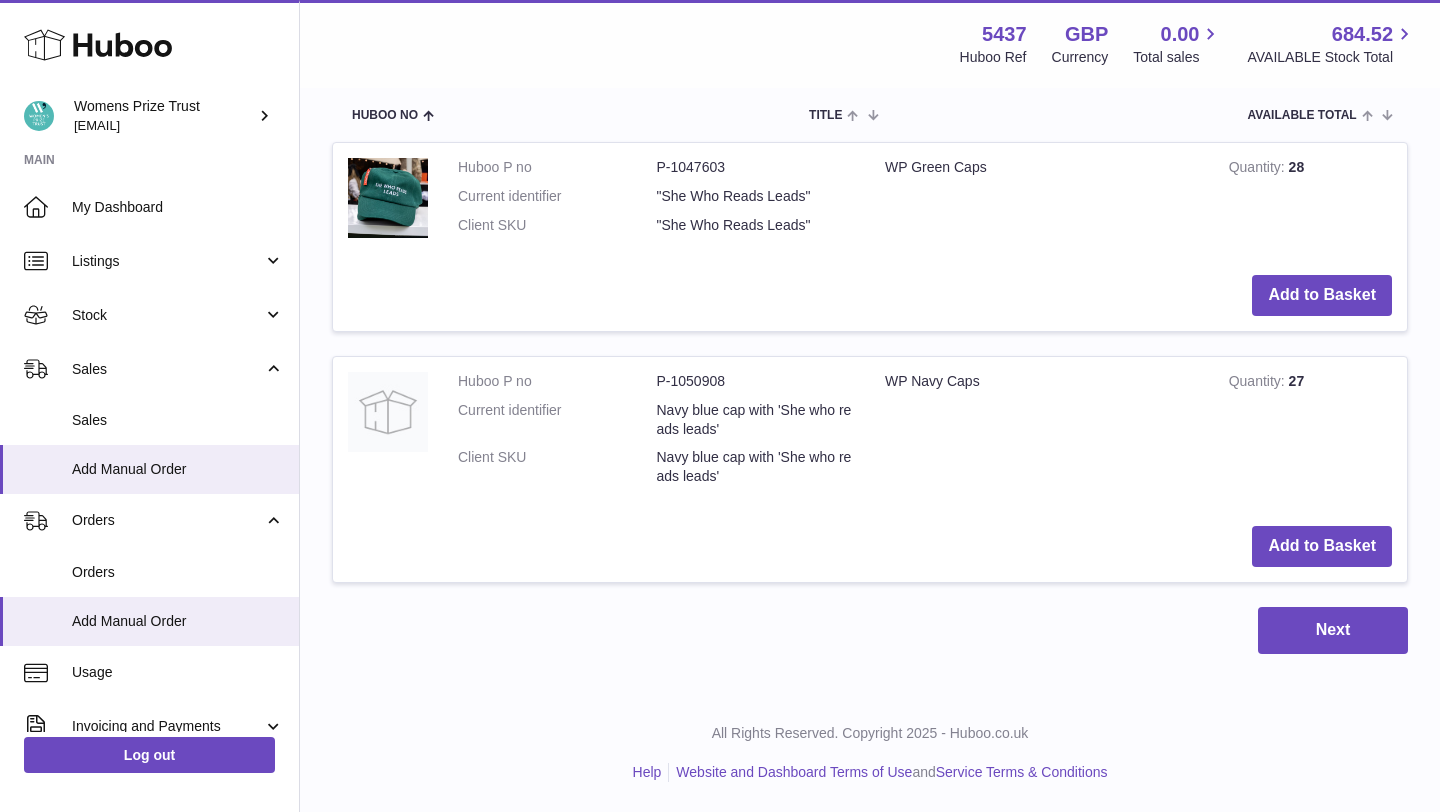 scroll, scrollTop: 0, scrollLeft: 0, axis: both 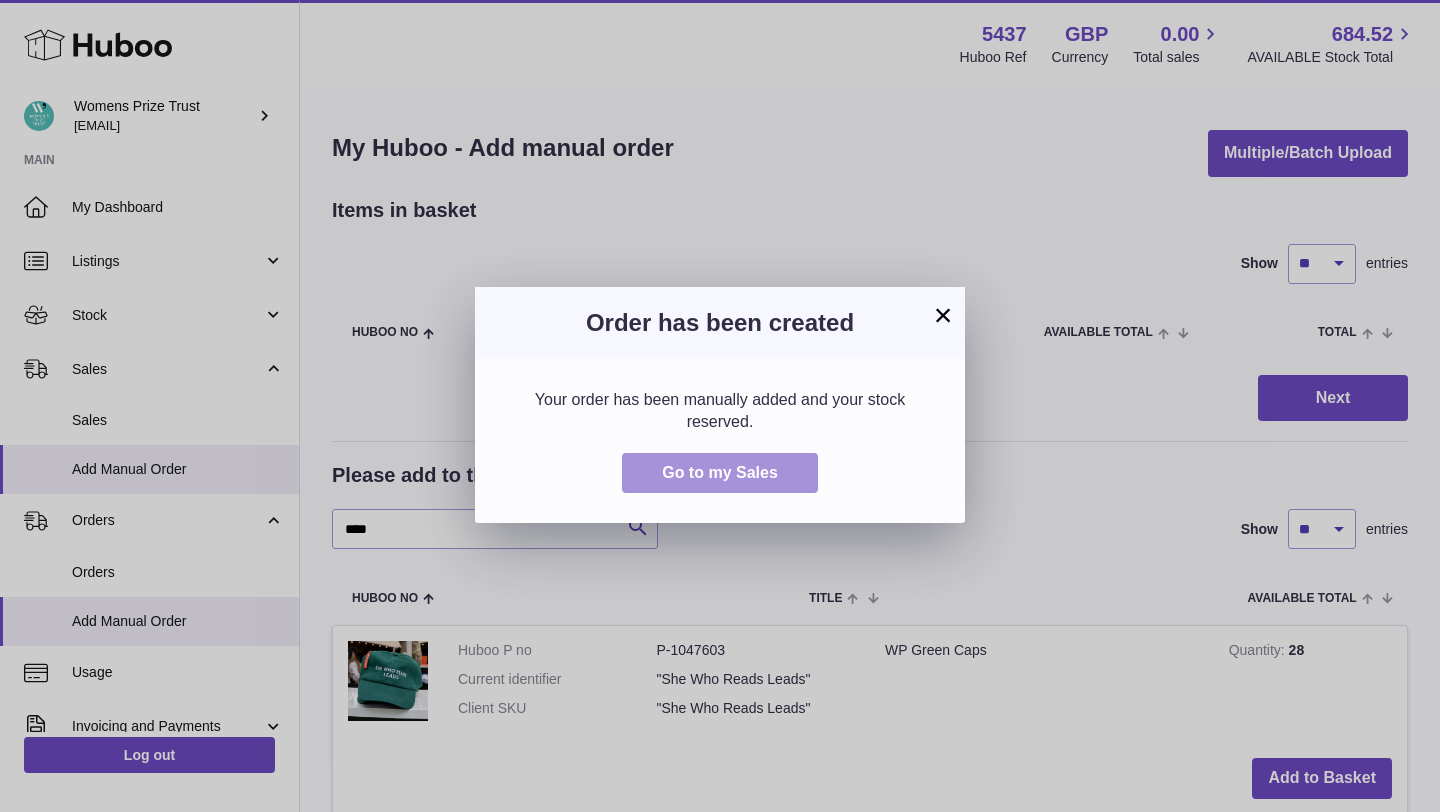 click on "Go to my Sales" at bounding box center [720, 473] 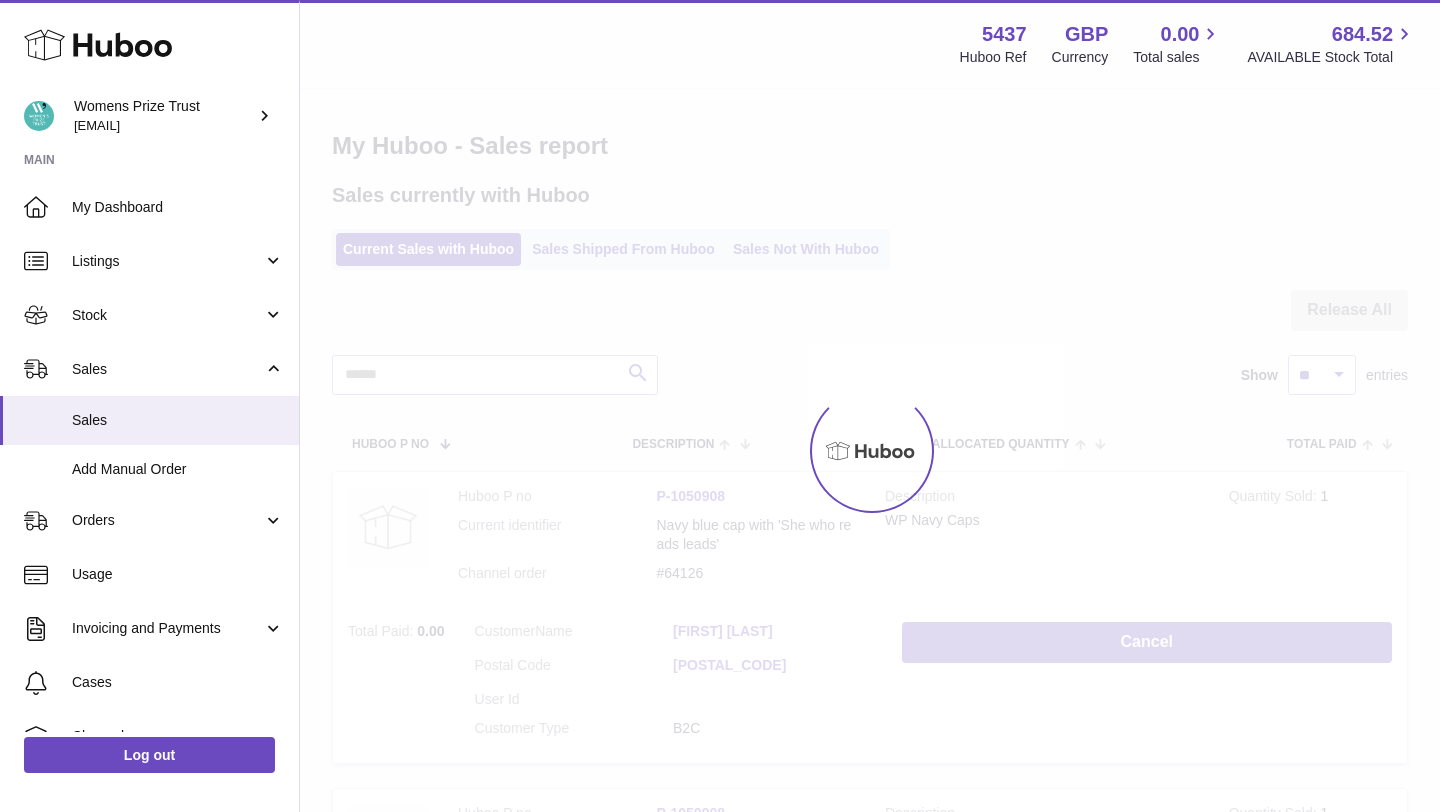 scroll, scrollTop: 0, scrollLeft: 0, axis: both 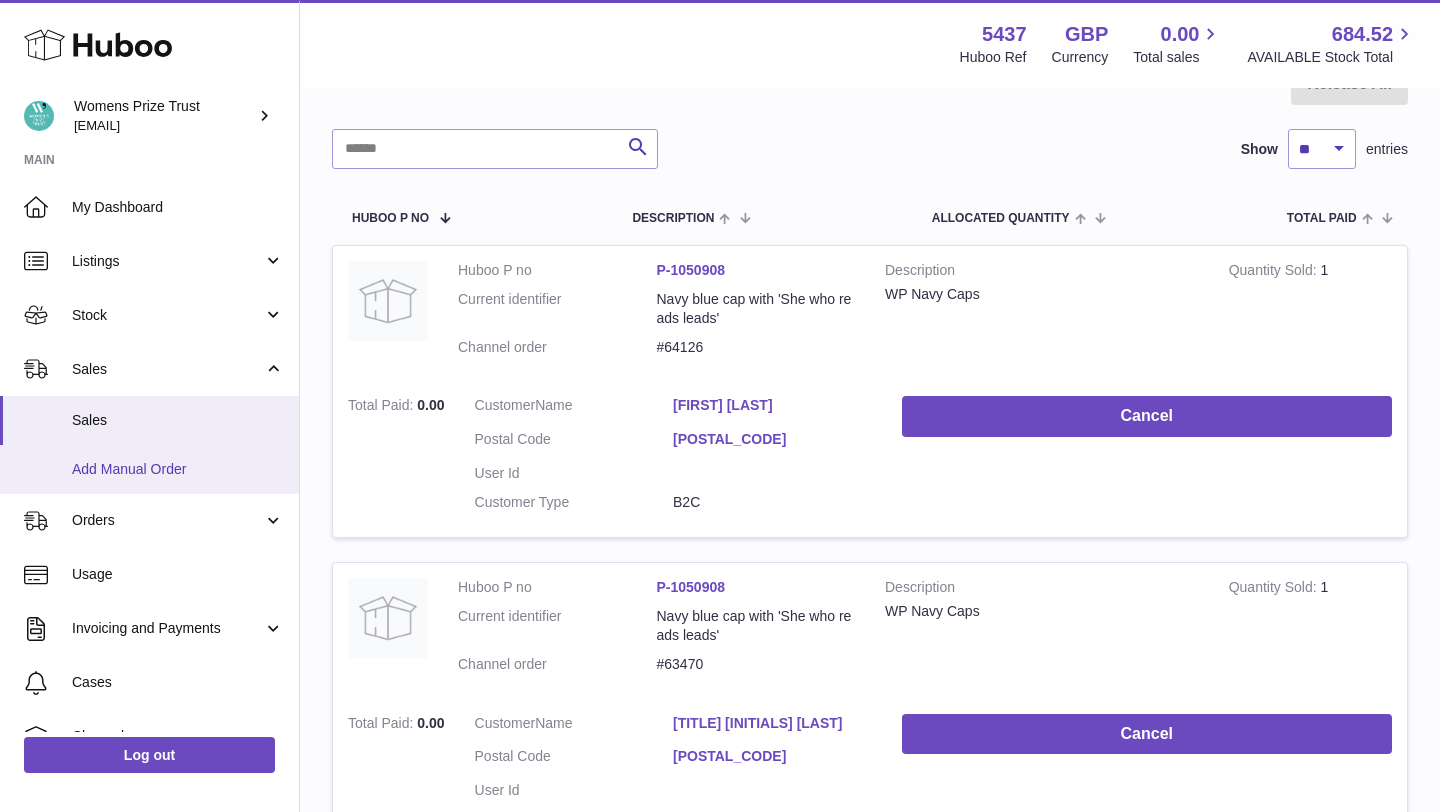 click on "Add Manual Order" at bounding box center [178, 469] 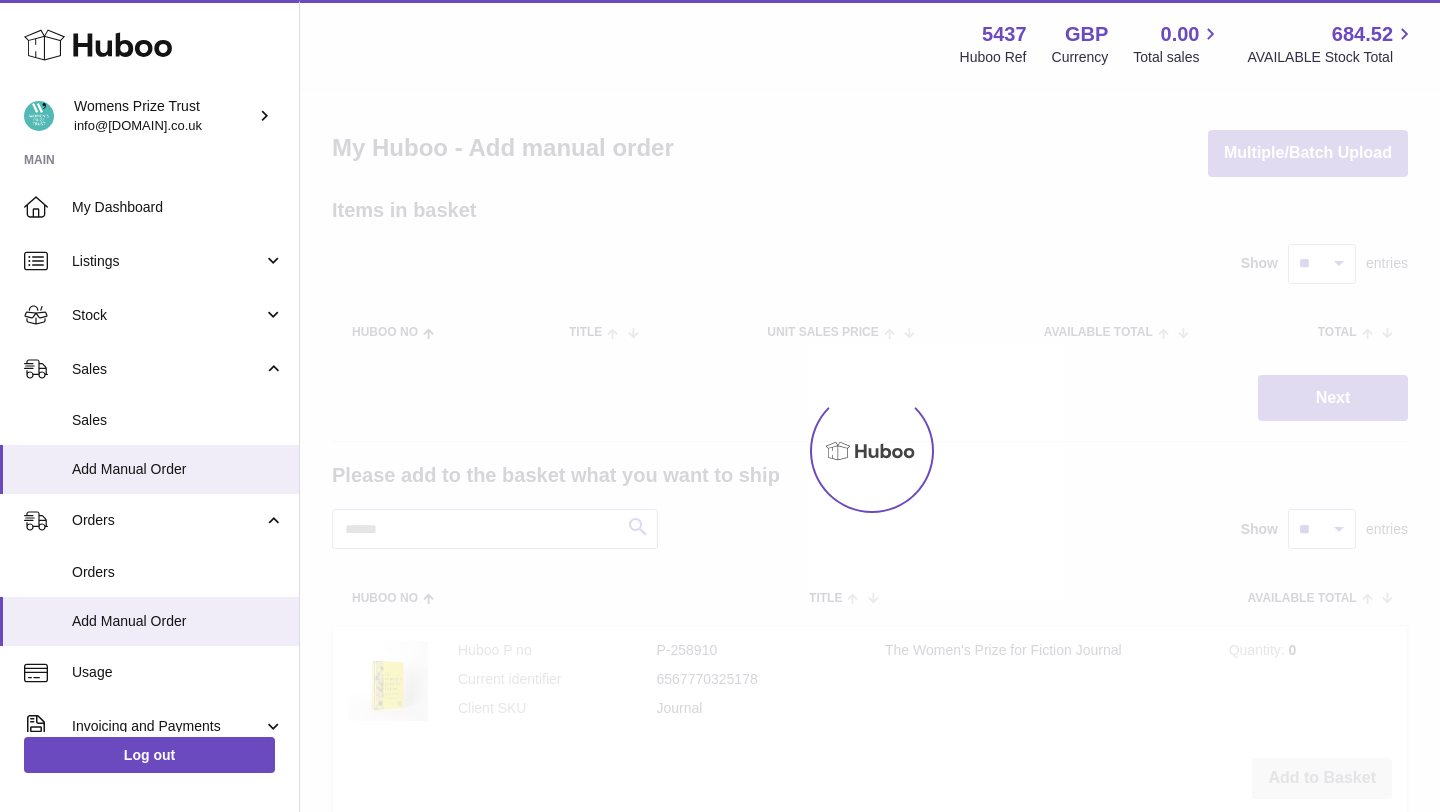 scroll, scrollTop: 0, scrollLeft: 0, axis: both 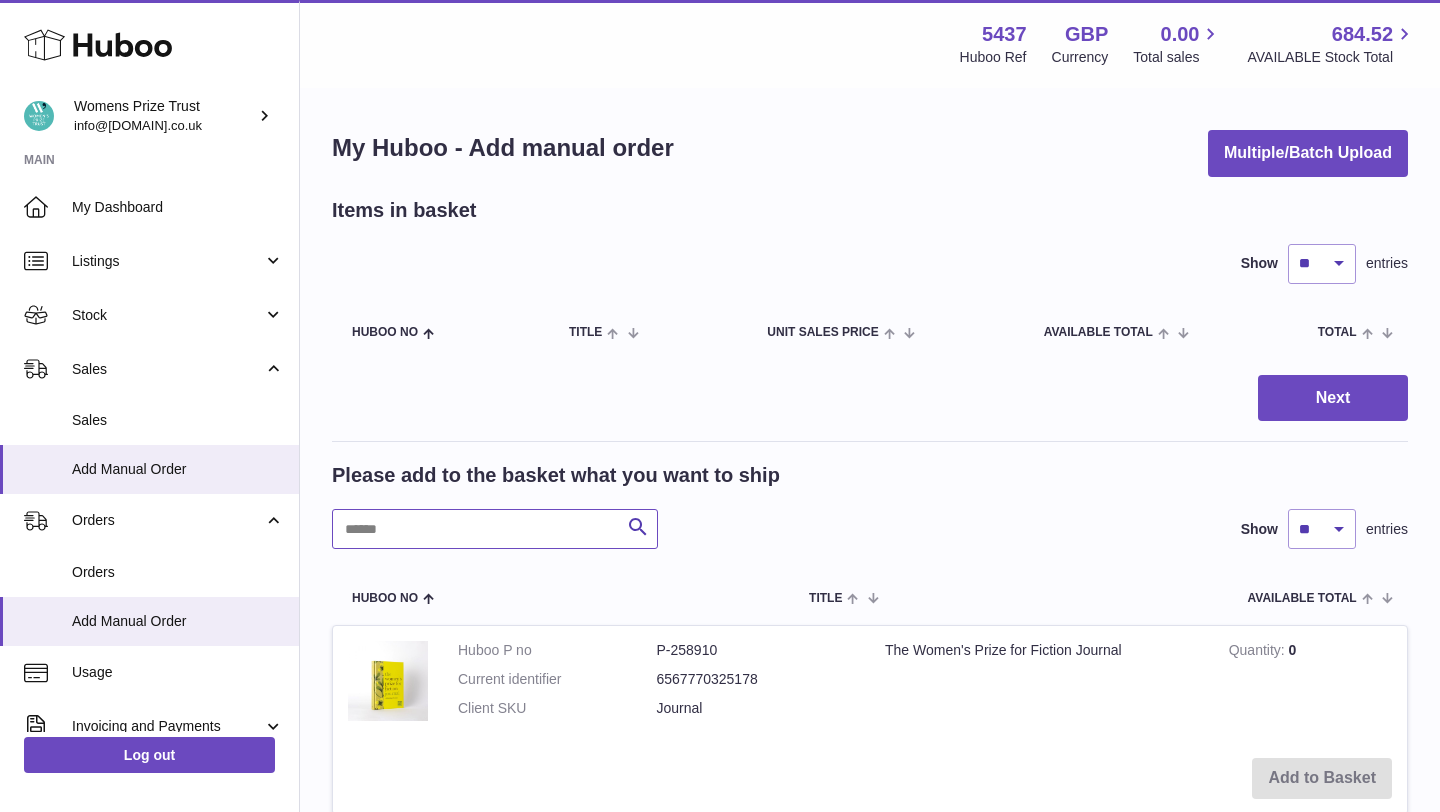 click at bounding box center [495, 529] 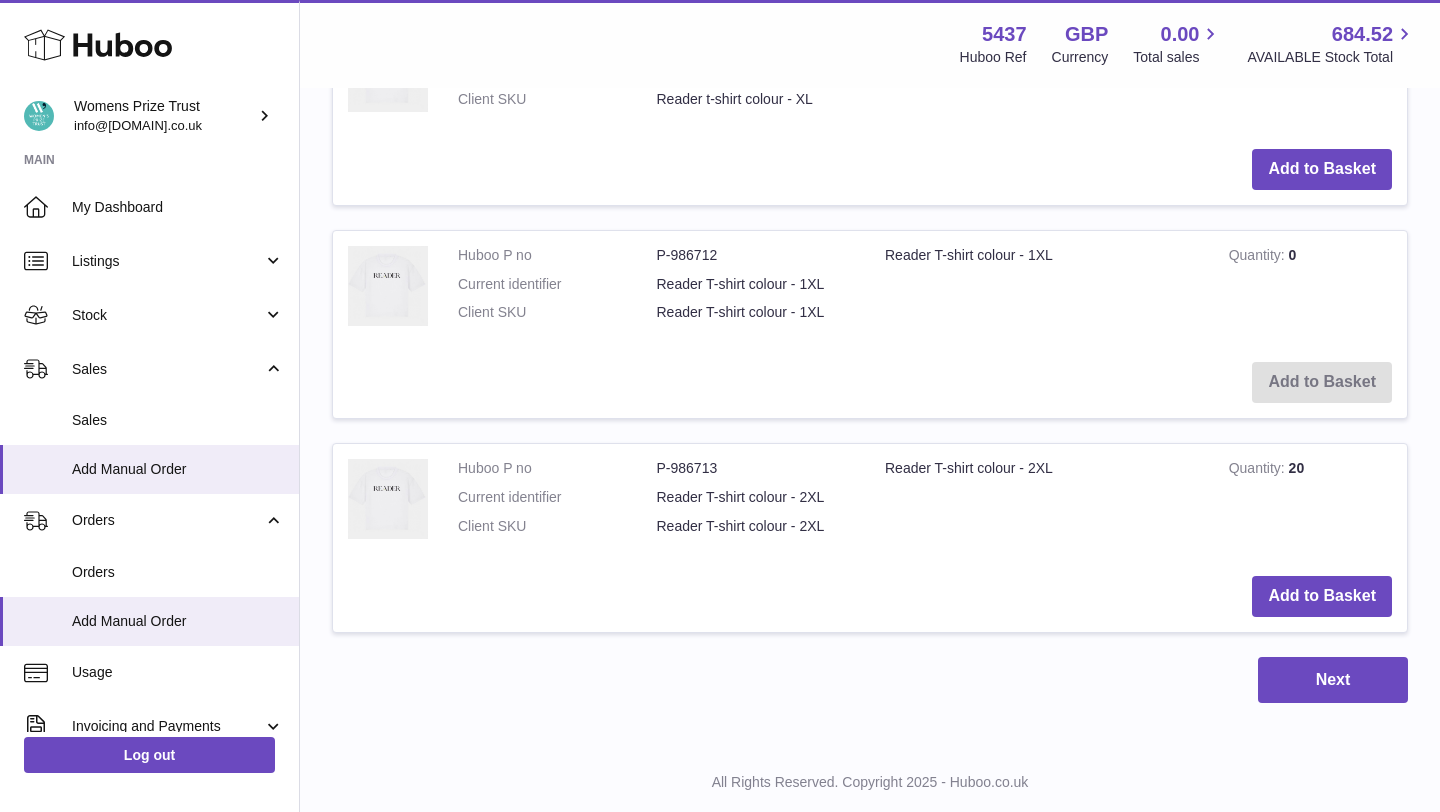 scroll, scrollTop: 1470, scrollLeft: 0, axis: vertical 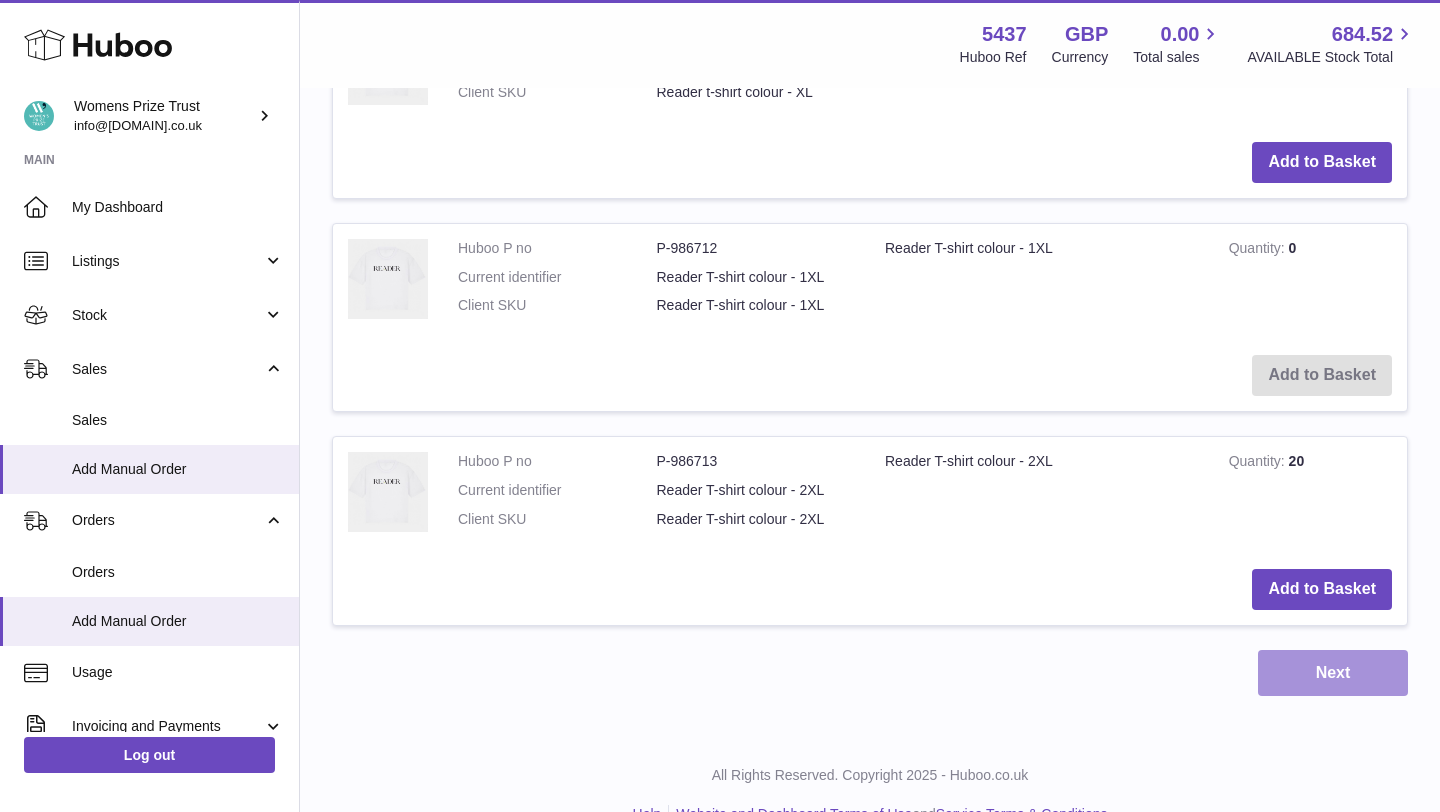 click on "Next" at bounding box center (1333, 673) 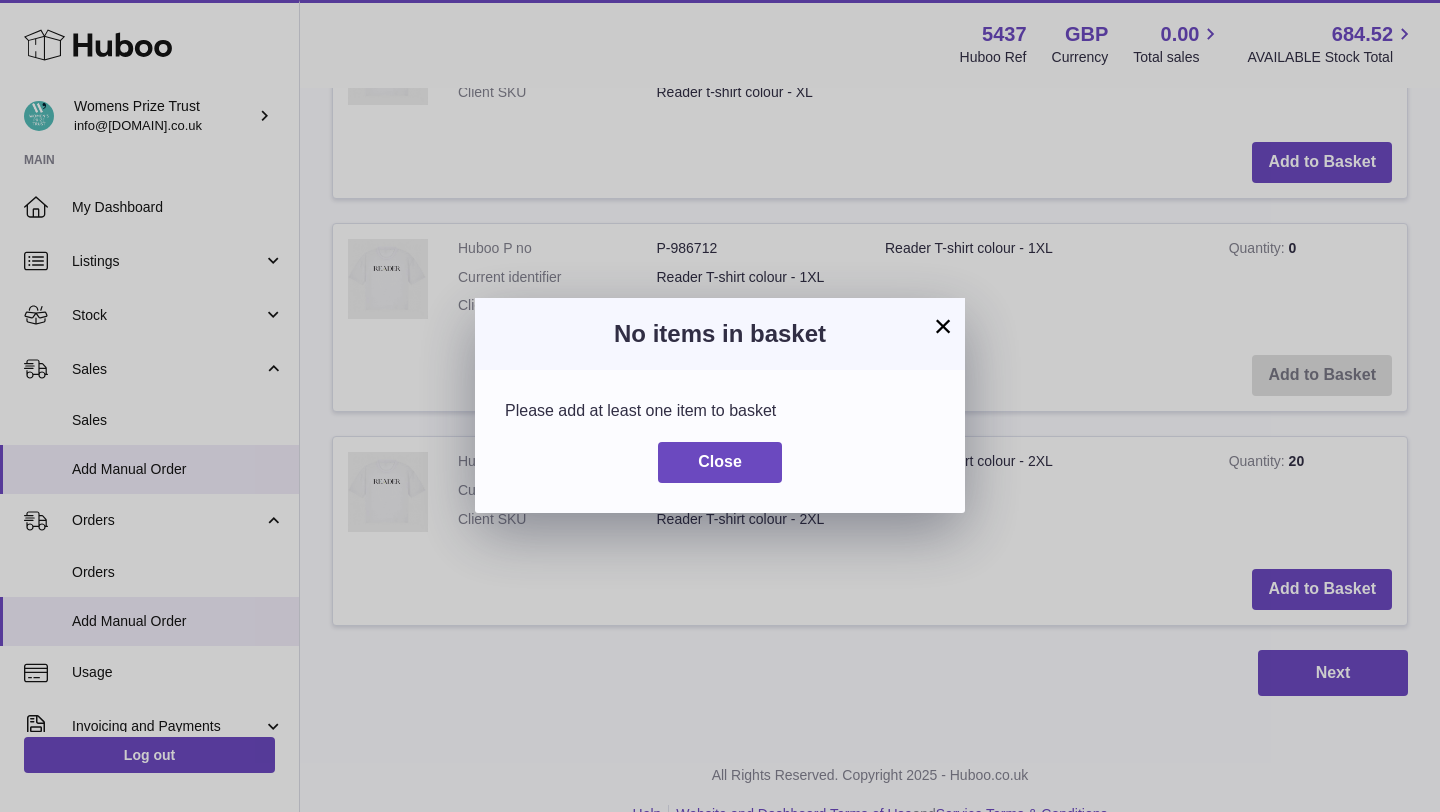 click on "×" at bounding box center [943, 326] 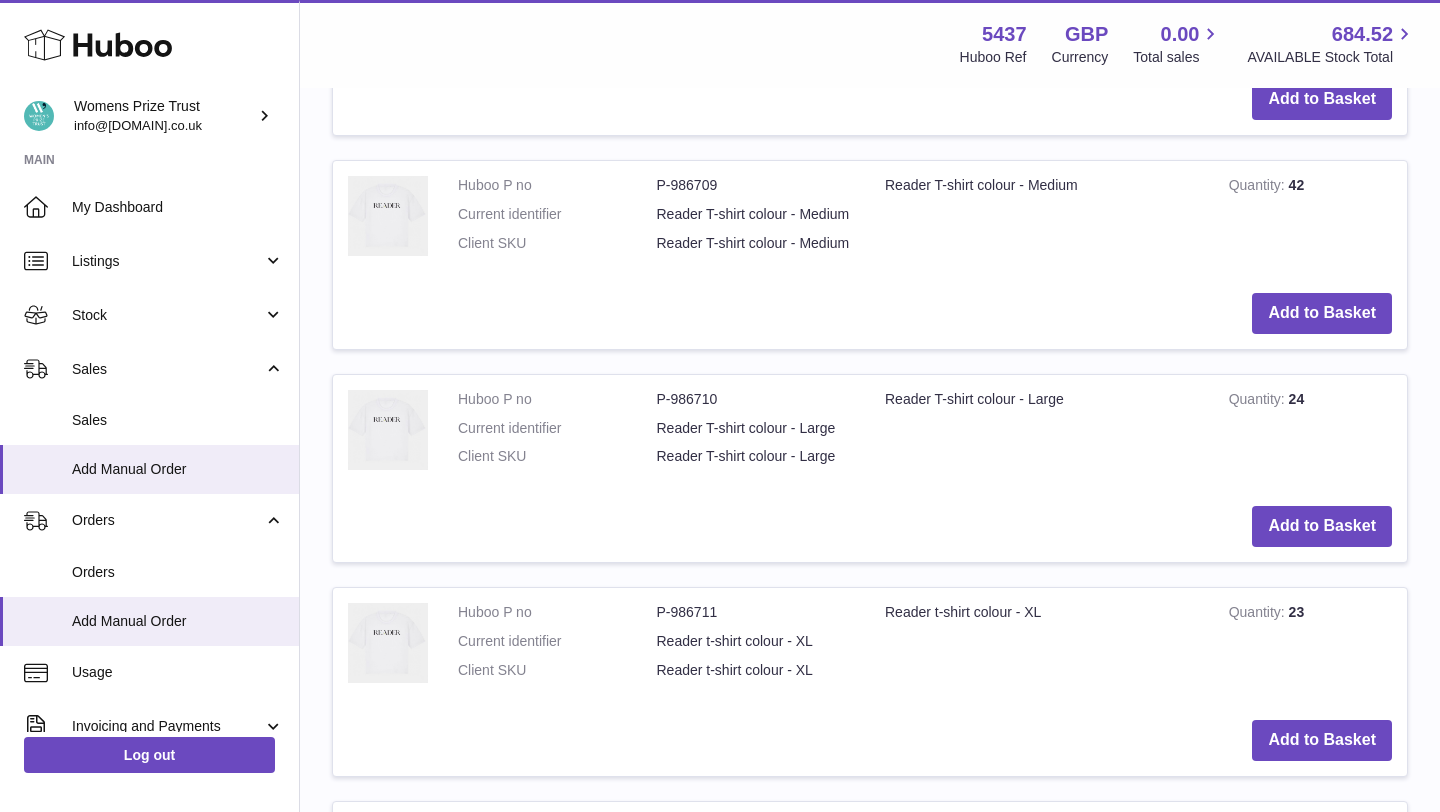 scroll, scrollTop: 847, scrollLeft: 0, axis: vertical 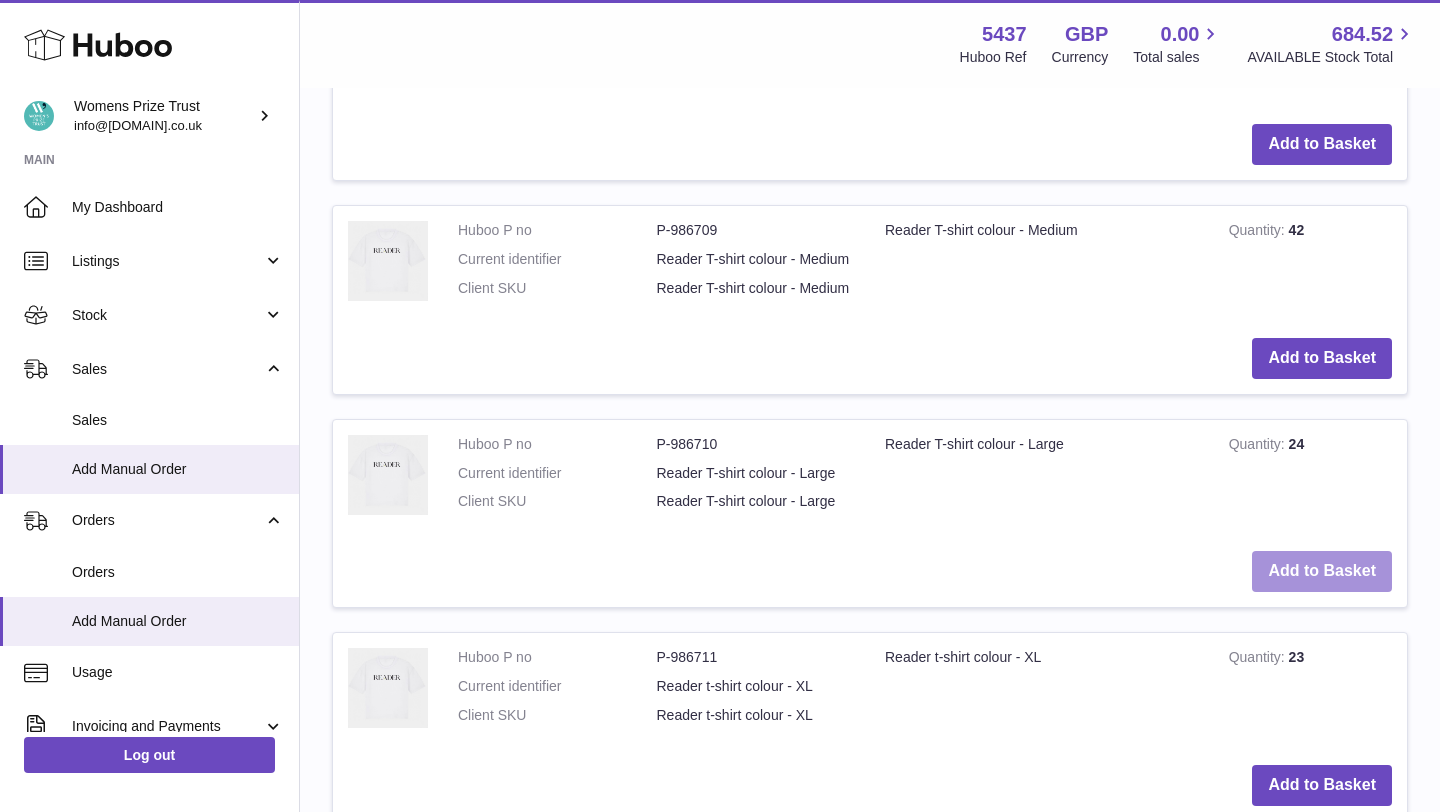 click on "Add to Basket" at bounding box center (1322, 571) 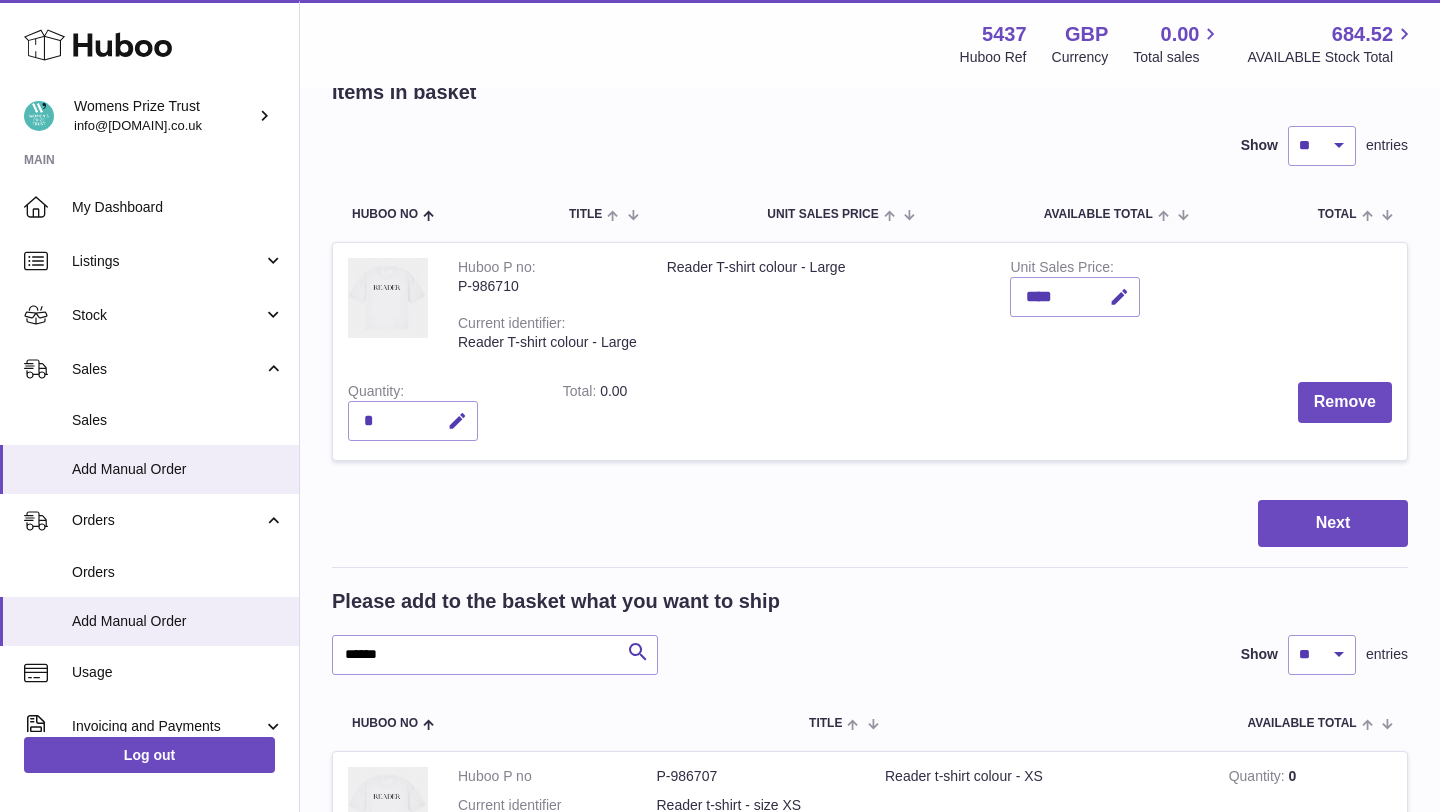 scroll, scrollTop: 248, scrollLeft: 0, axis: vertical 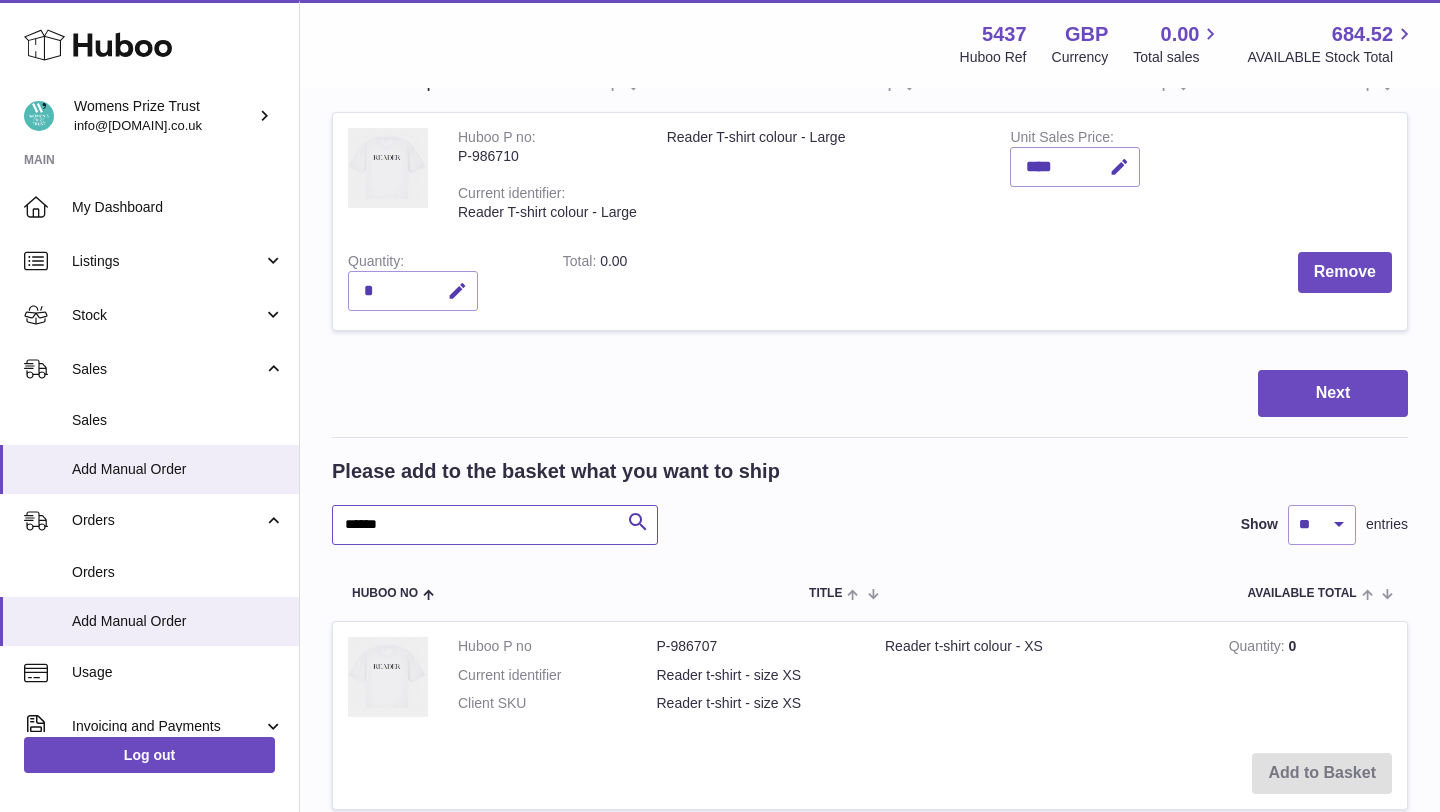 click on "******" at bounding box center [495, 525] 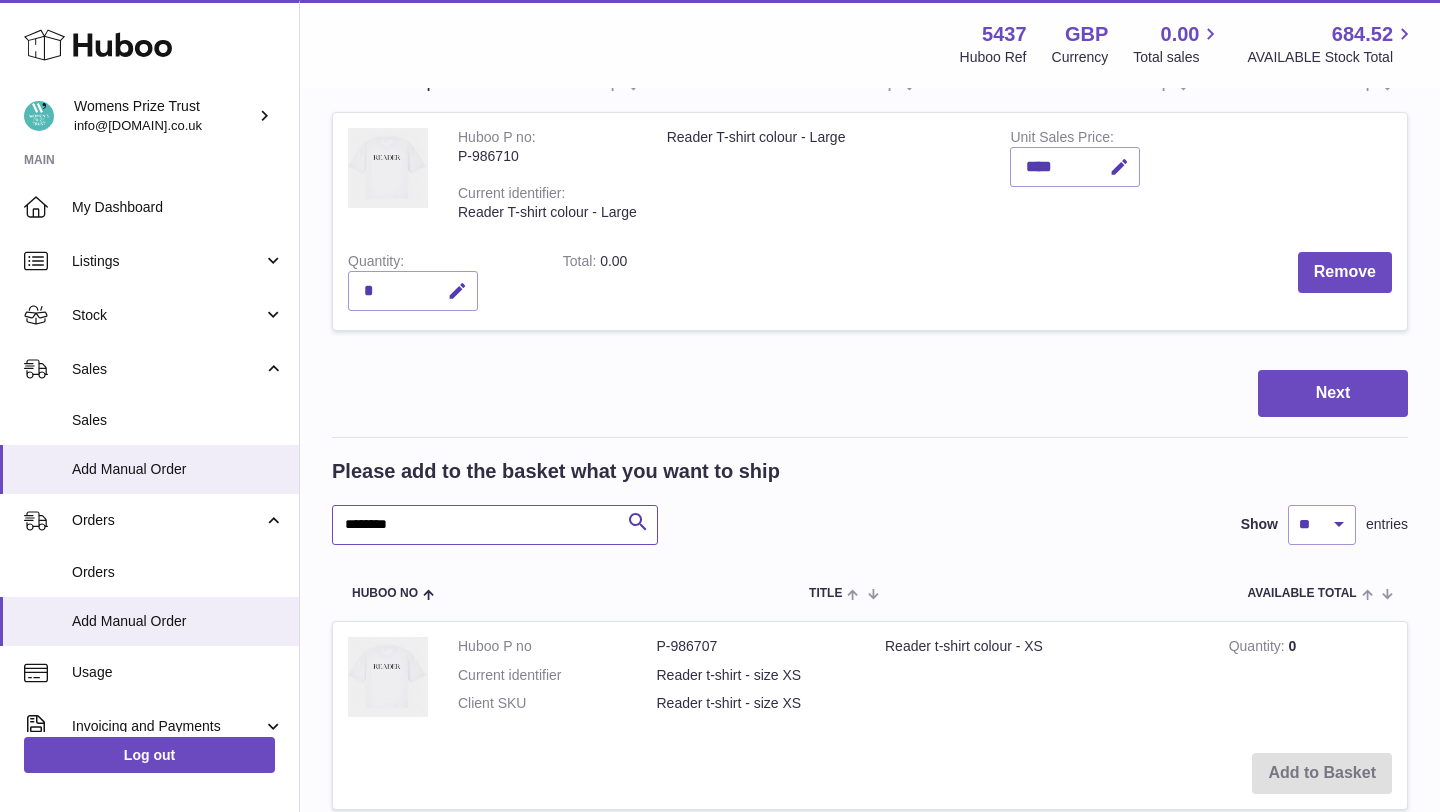 type on "********" 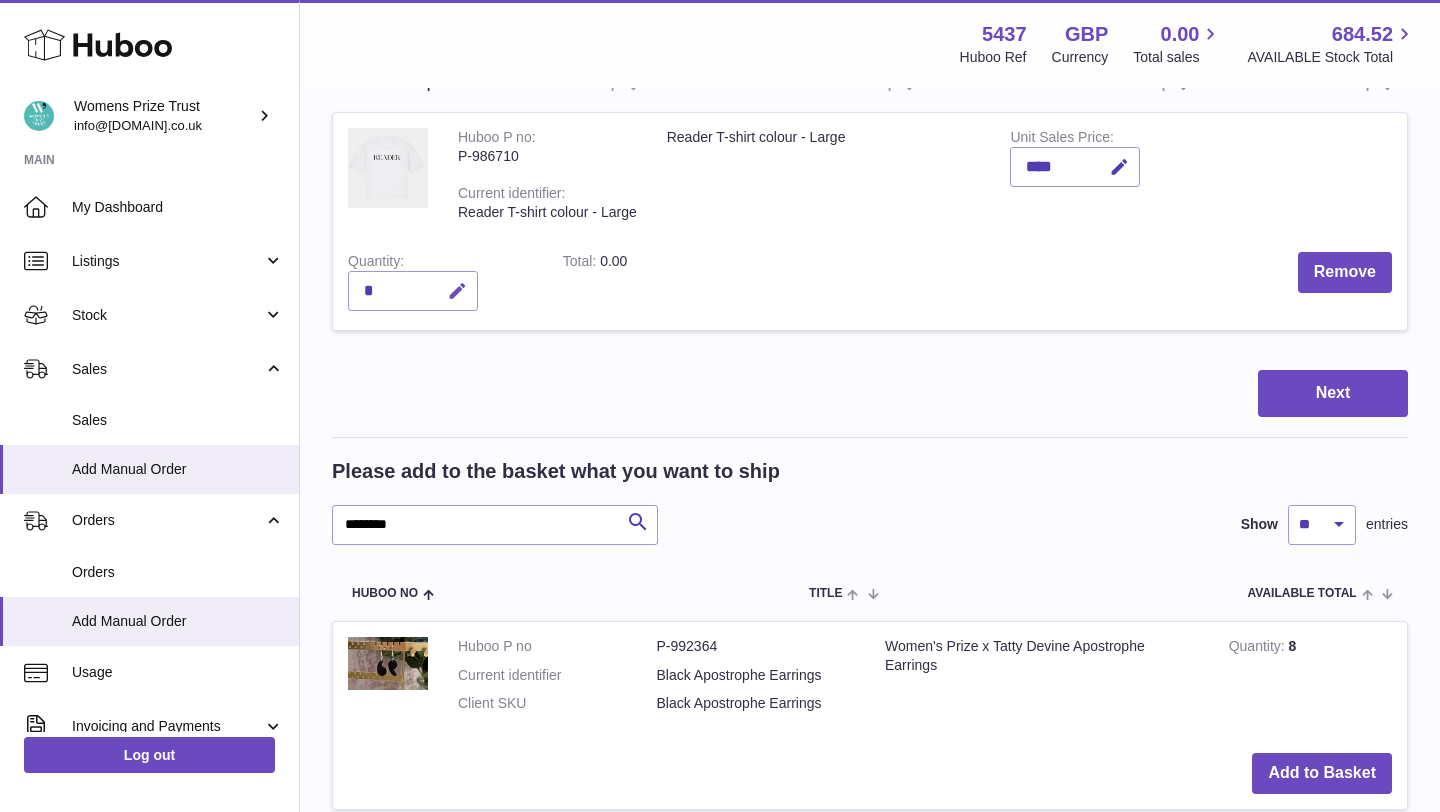 click at bounding box center [457, 291] 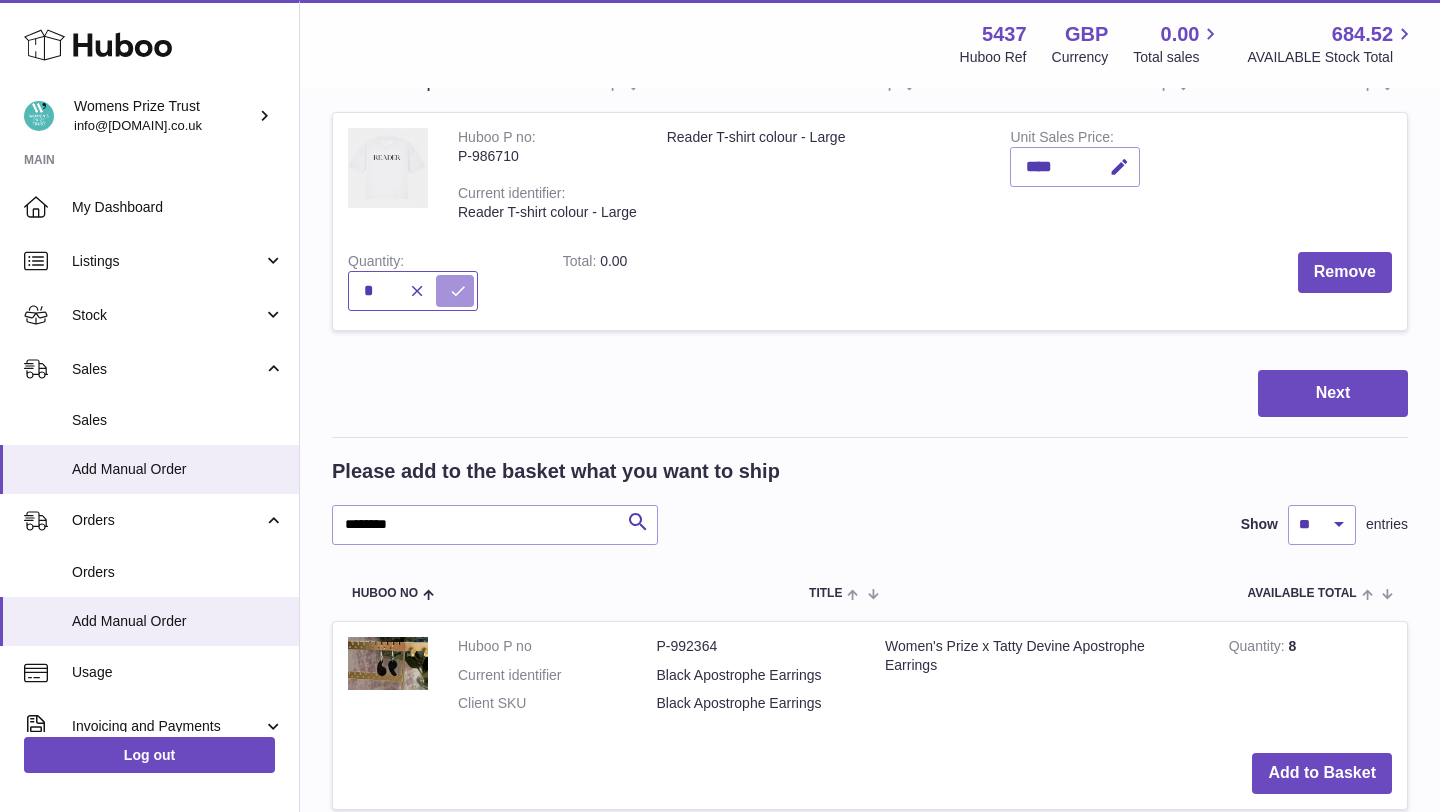 type on "*" 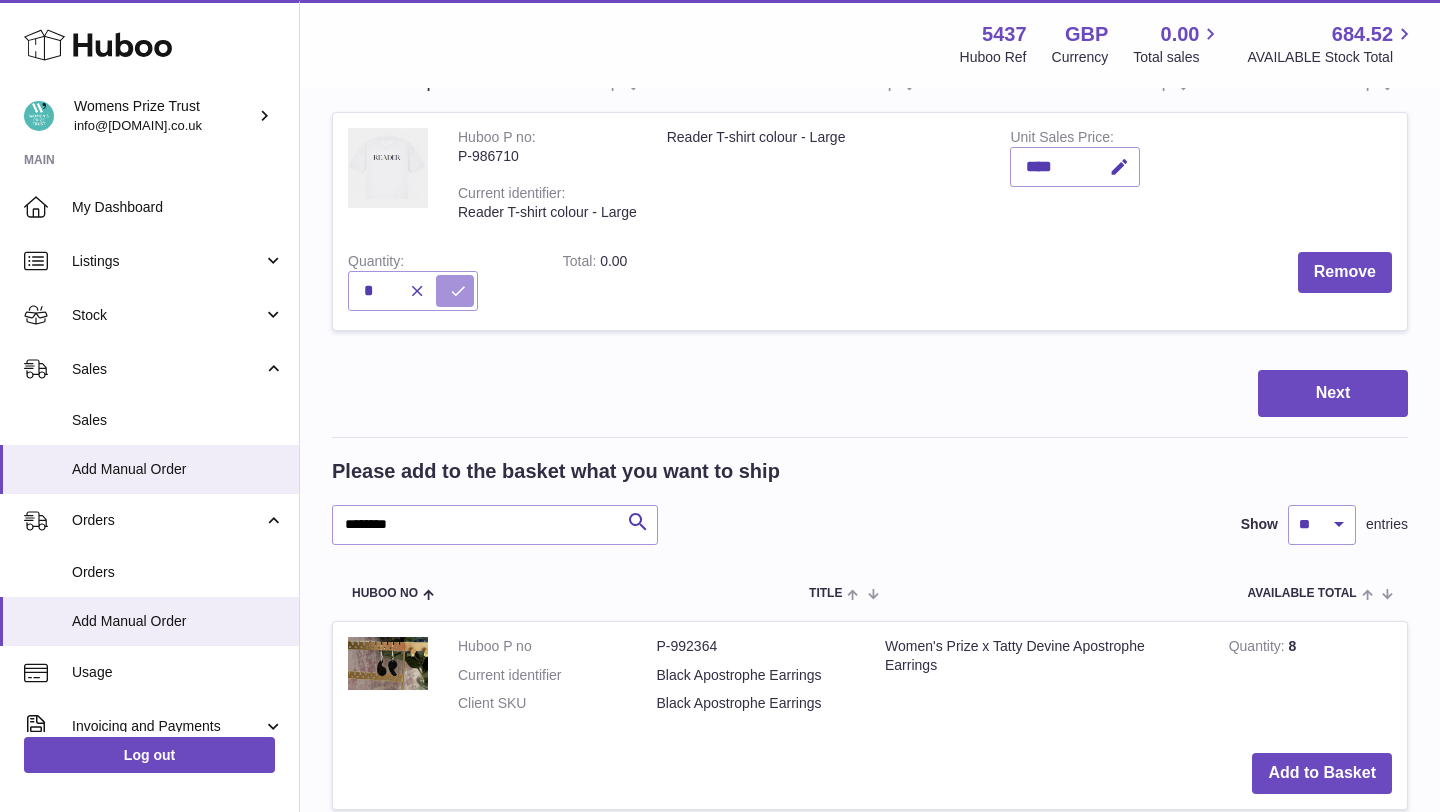 click at bounding box center [458, 291] 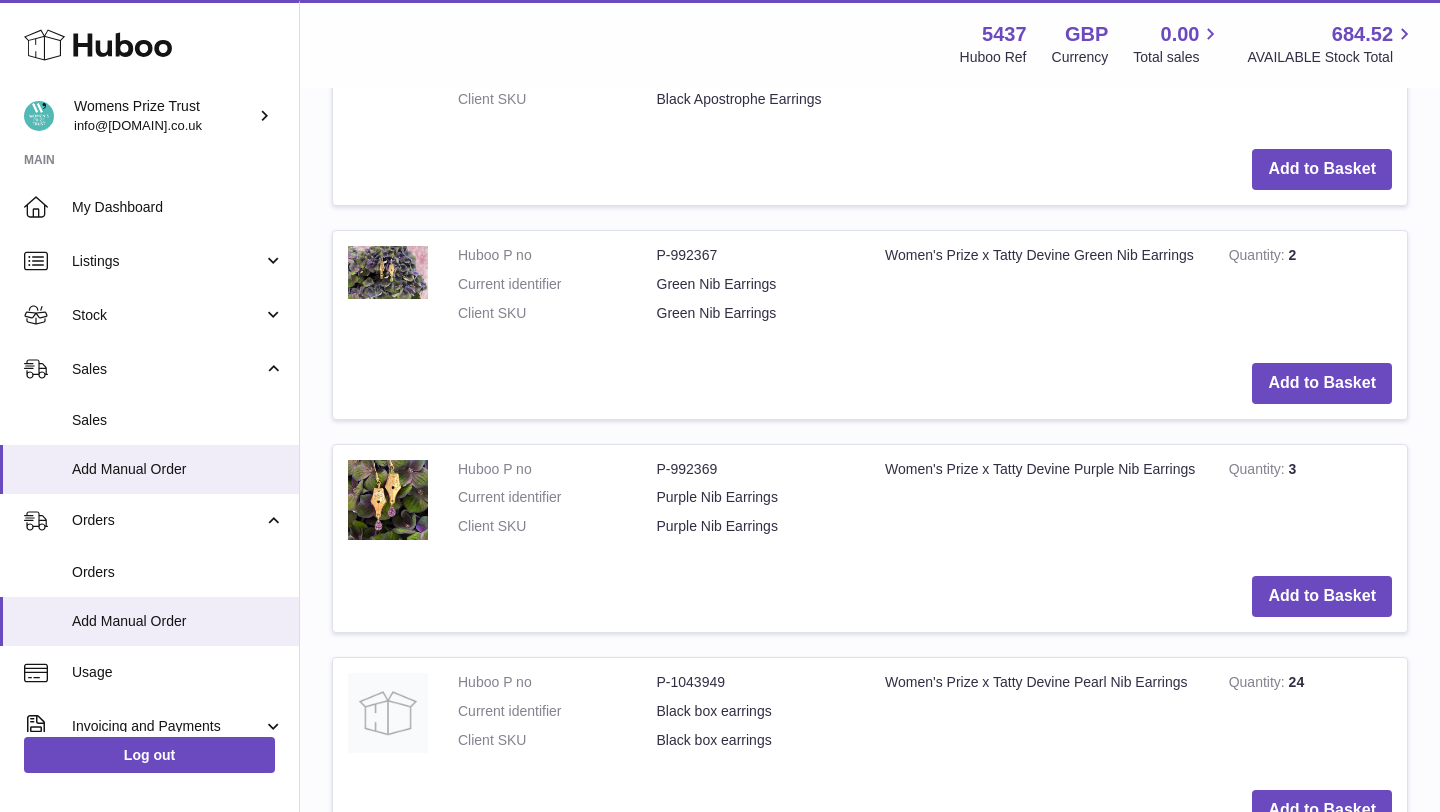 scroll, scrollTop: 881, scrollLeft: 0, axis: vertical 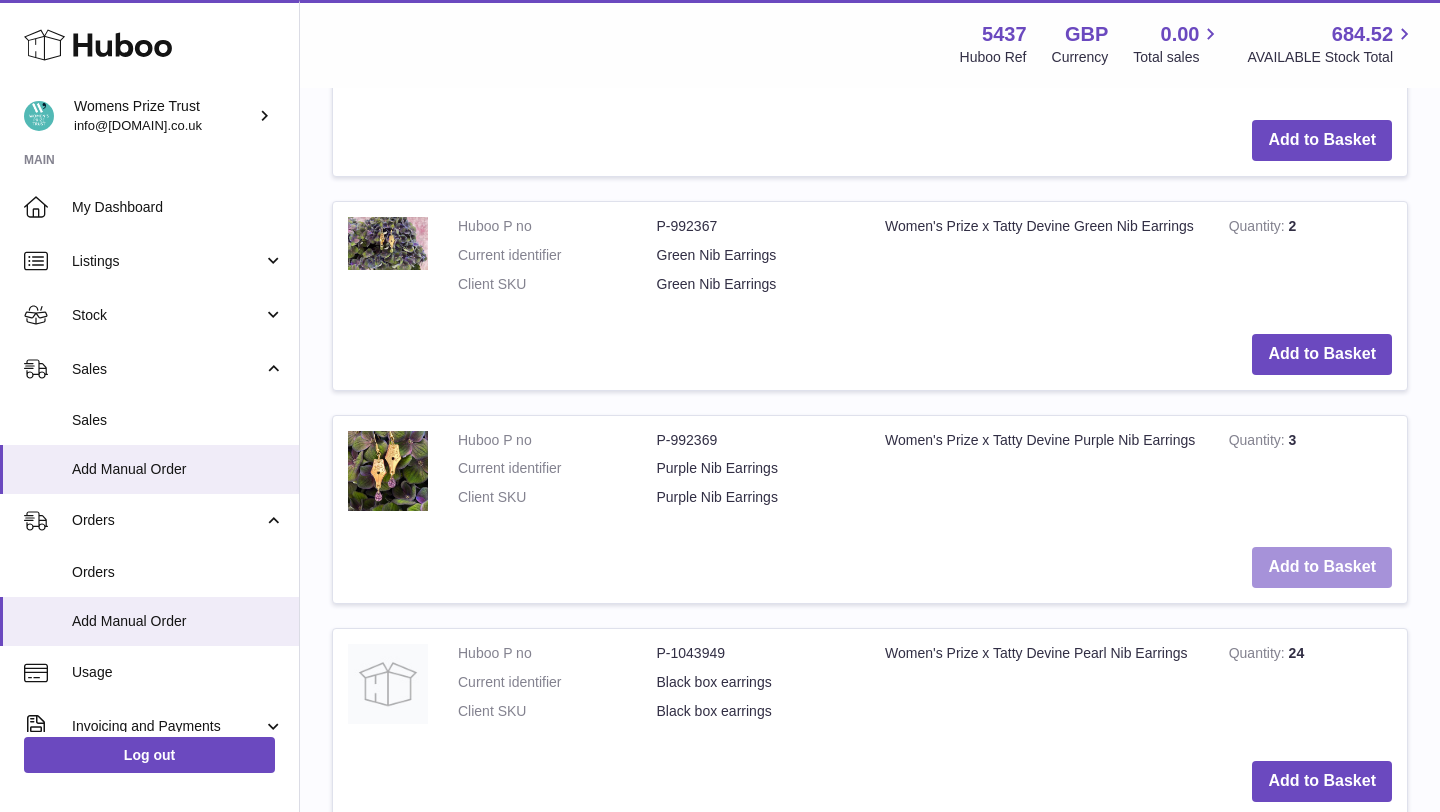click on "Add to Basket" at bounding box center (1322, 567) 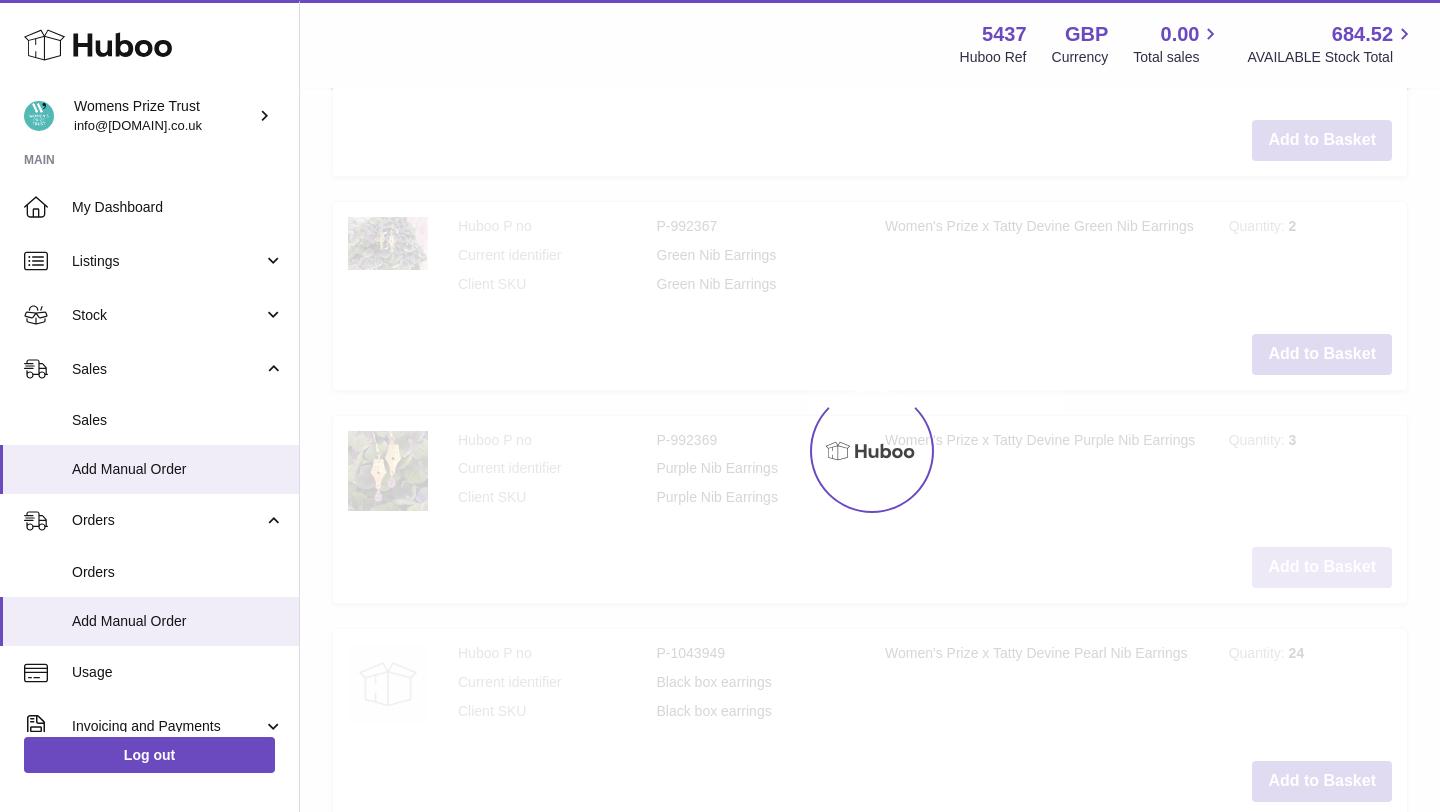 scroll, scrollTop: 1102, scrollLeft: 0, axis: vertical 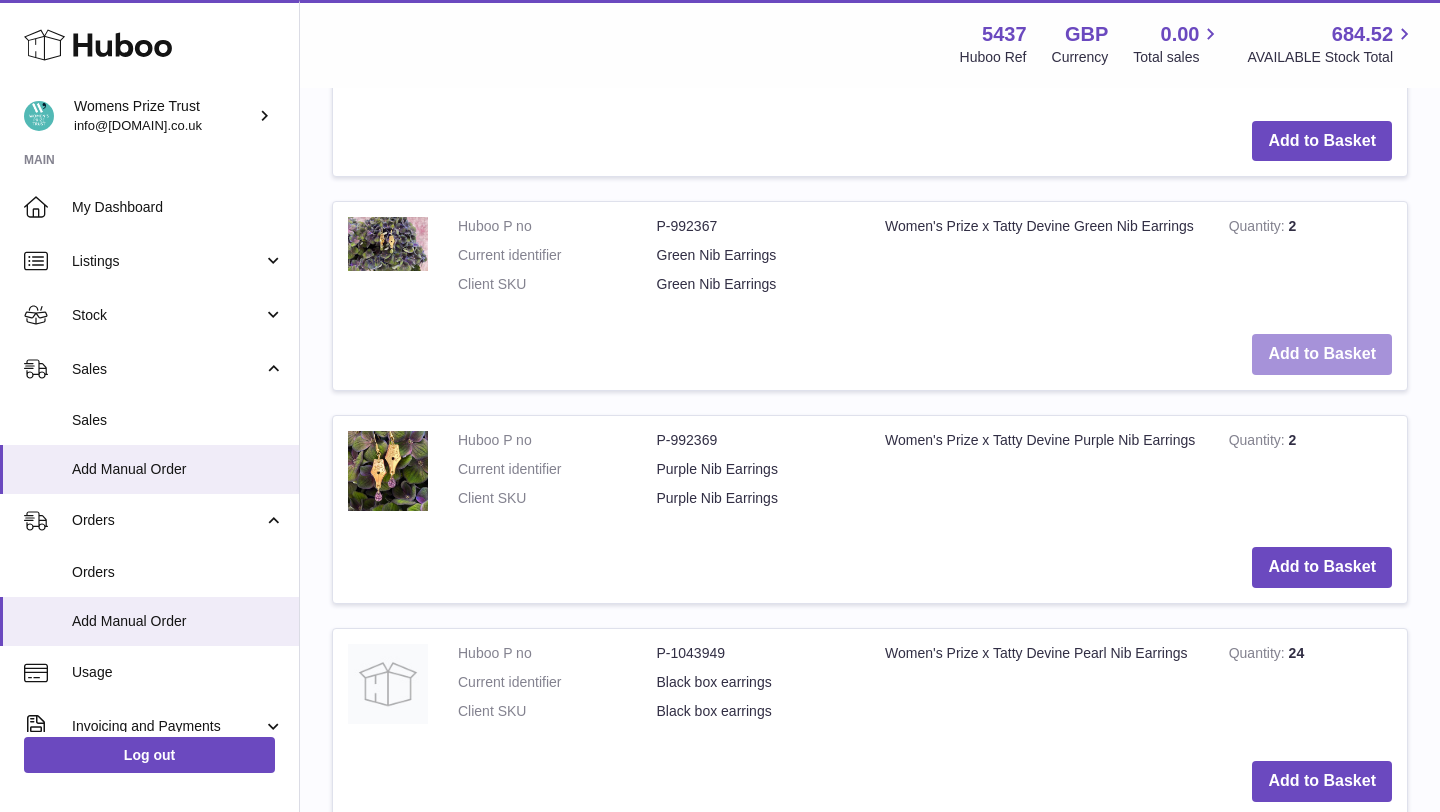 click on "Add to Basket" at bounding box center [1322, 354] 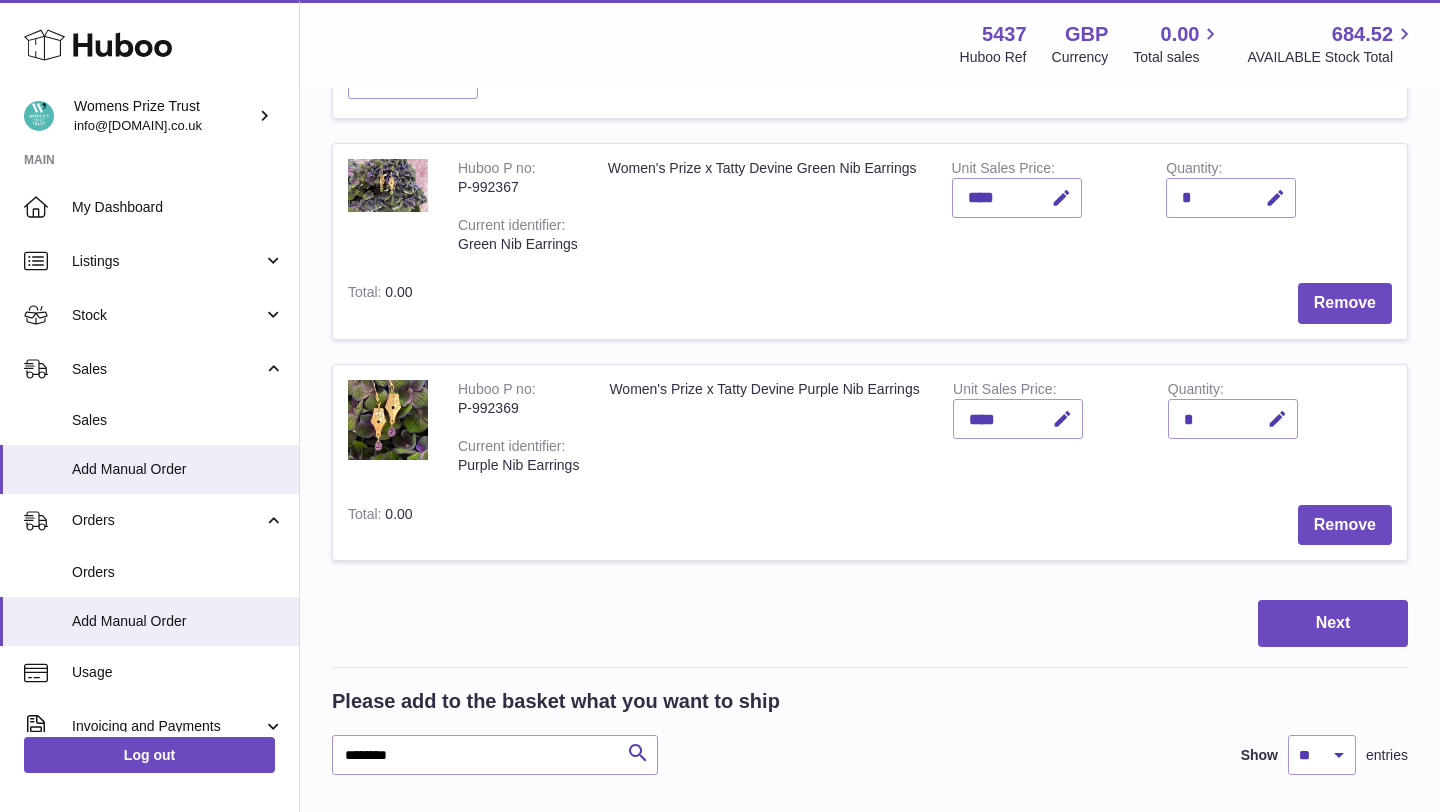 scroll, scrollTop: 500, scrollLeft: 0, axis: vertical 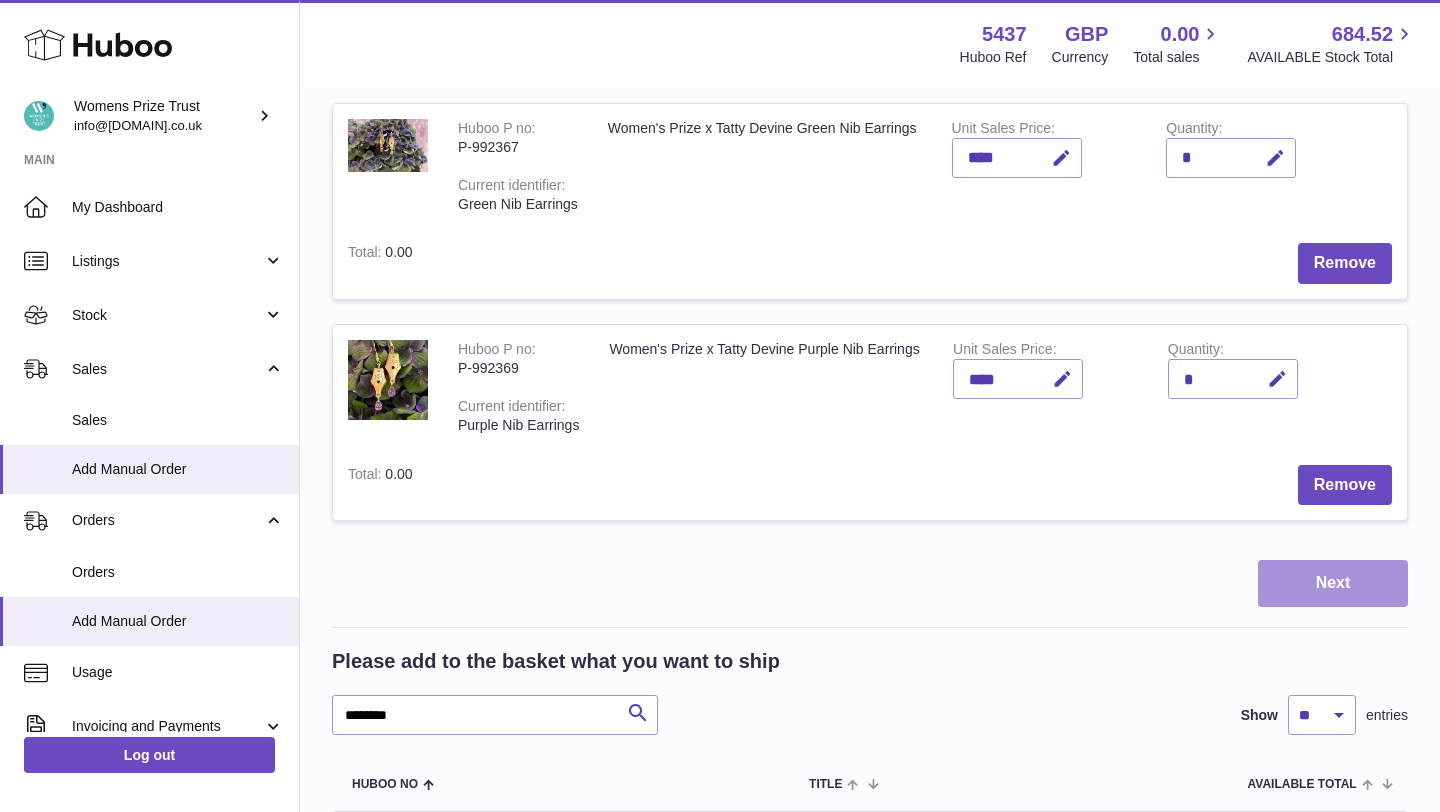 click on "Next" at bounding box center (1333, 583) 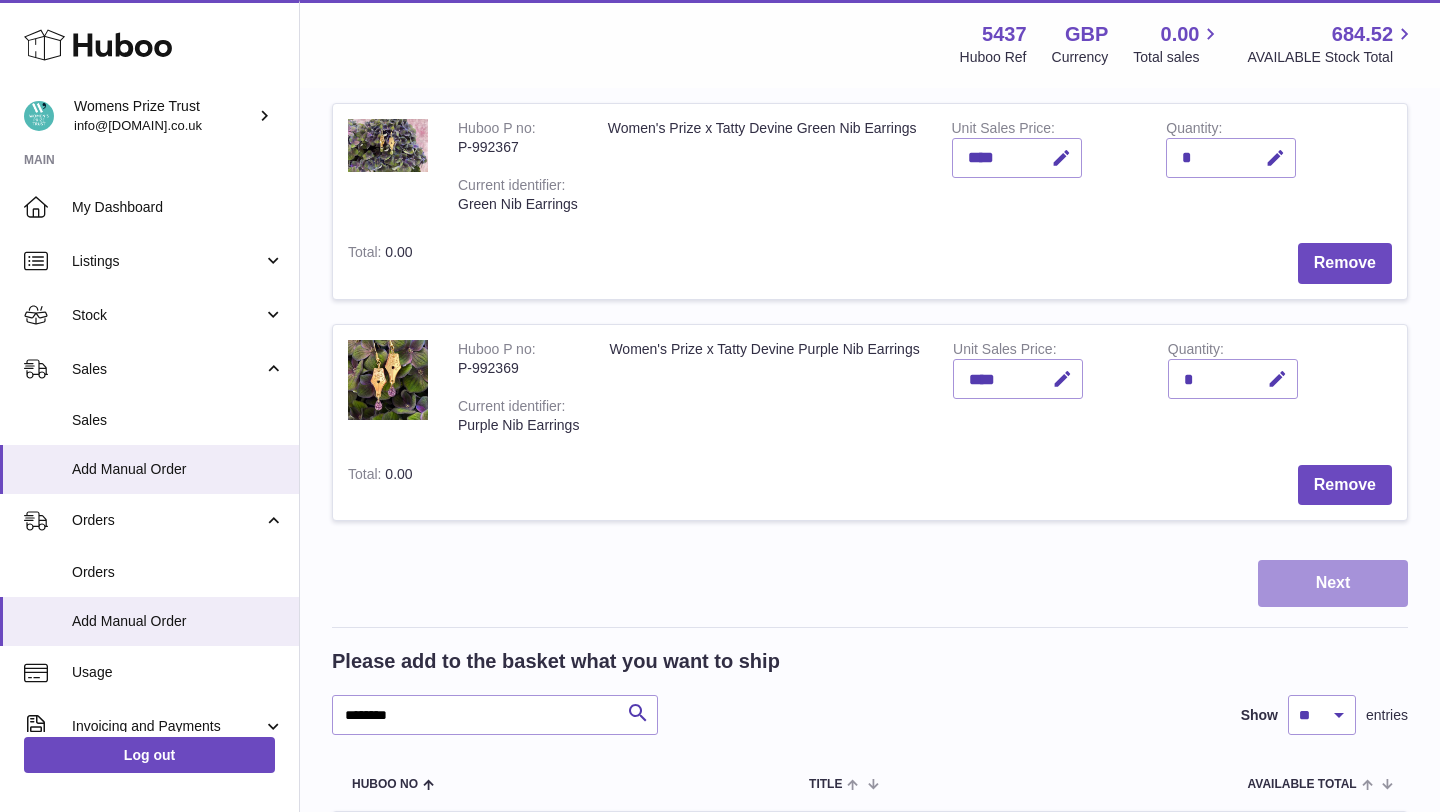scroll, scrollTop: 0, scrollLeft: 0, axis: both 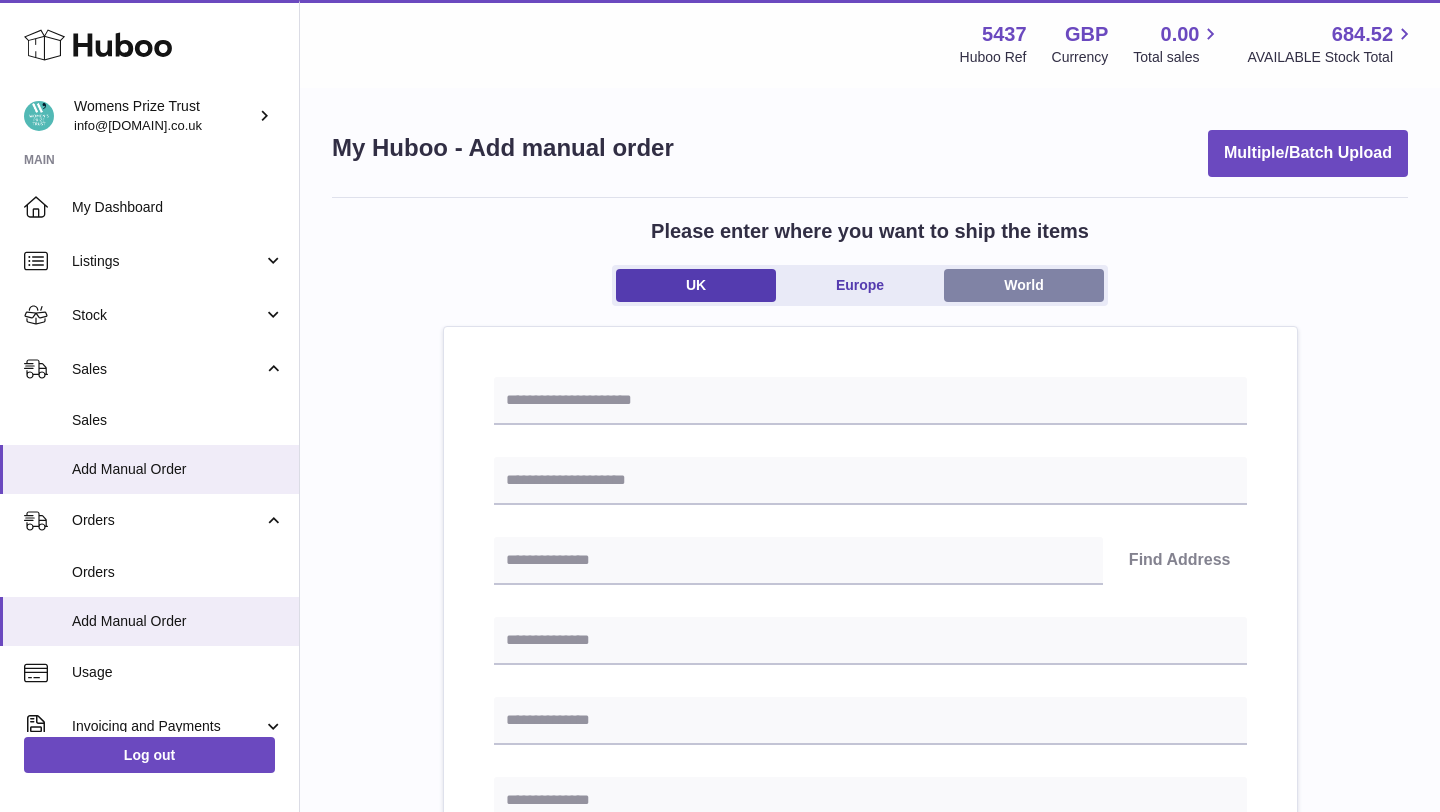 click on "World" at bounding box center (1024, 285) 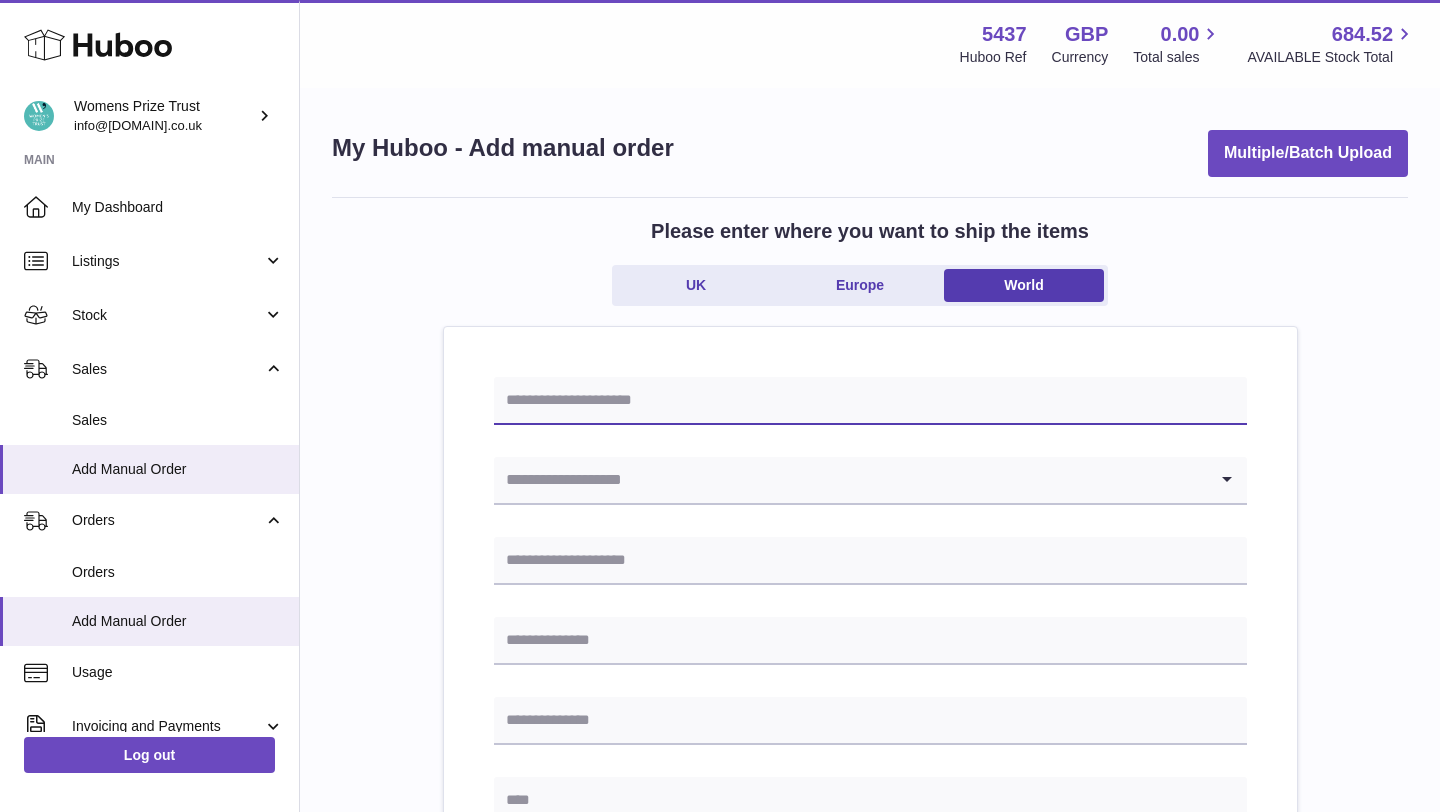 click at bounding box center [870, 401] 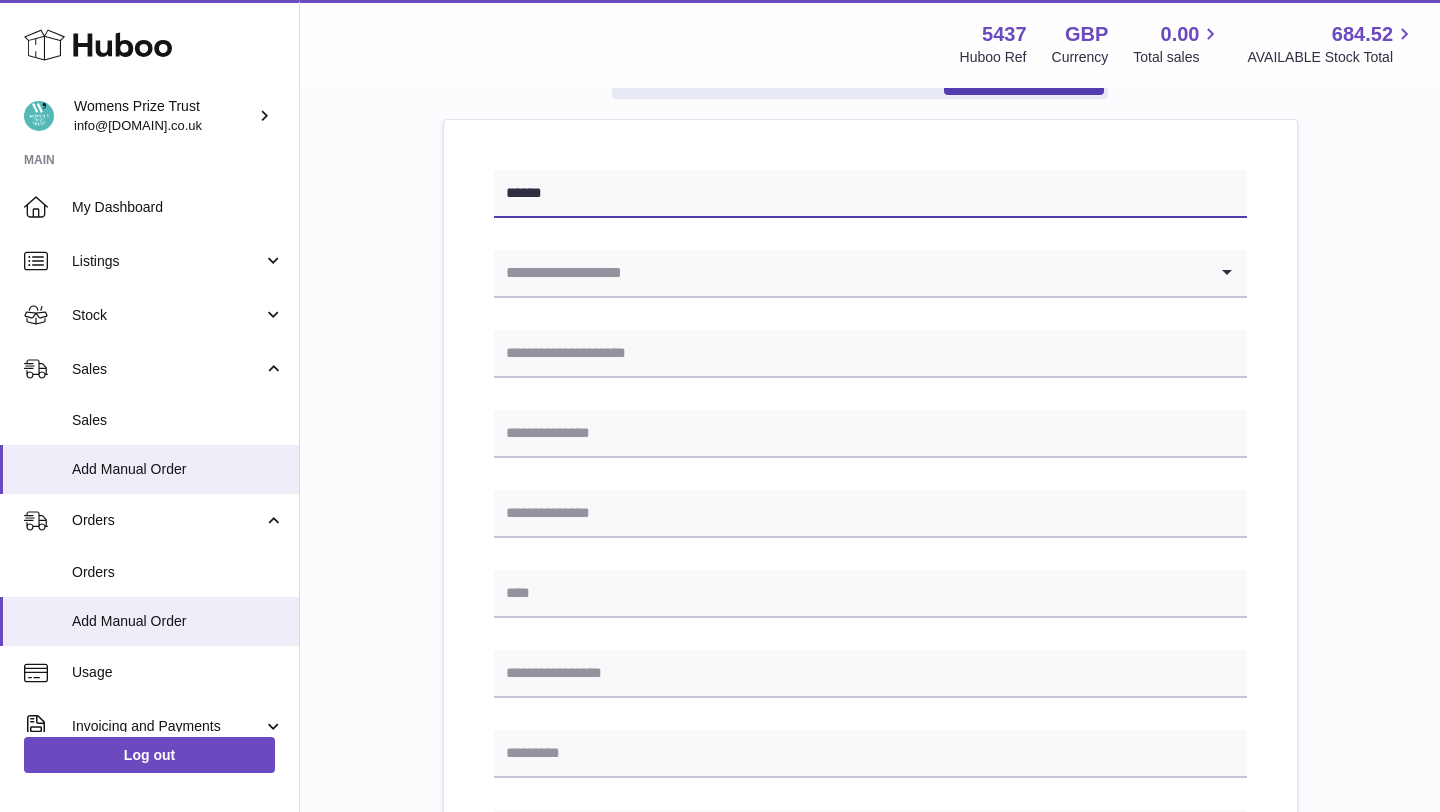 scroll, scrollTop: 225, scrollLeft: 0, axis: vertical 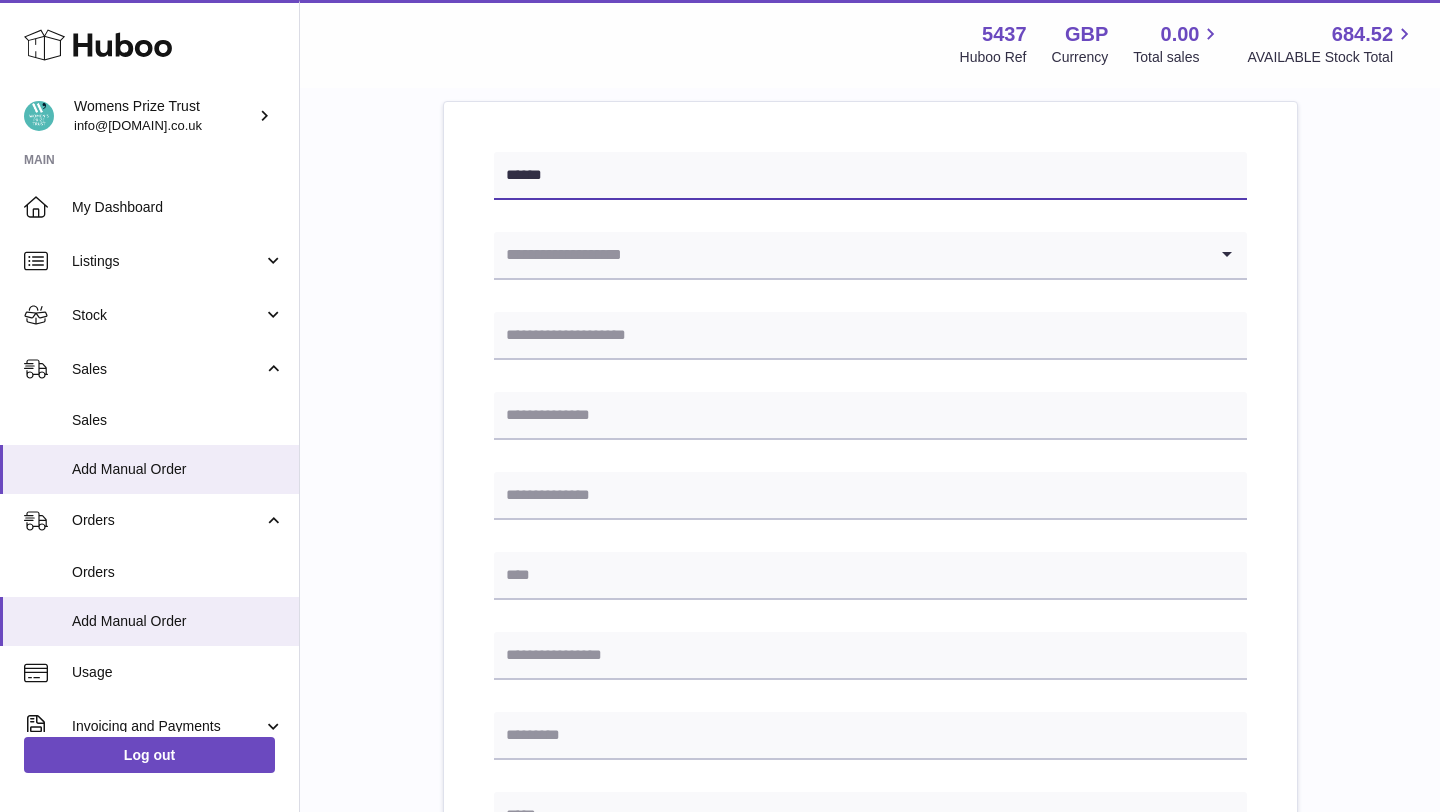 type on "******" 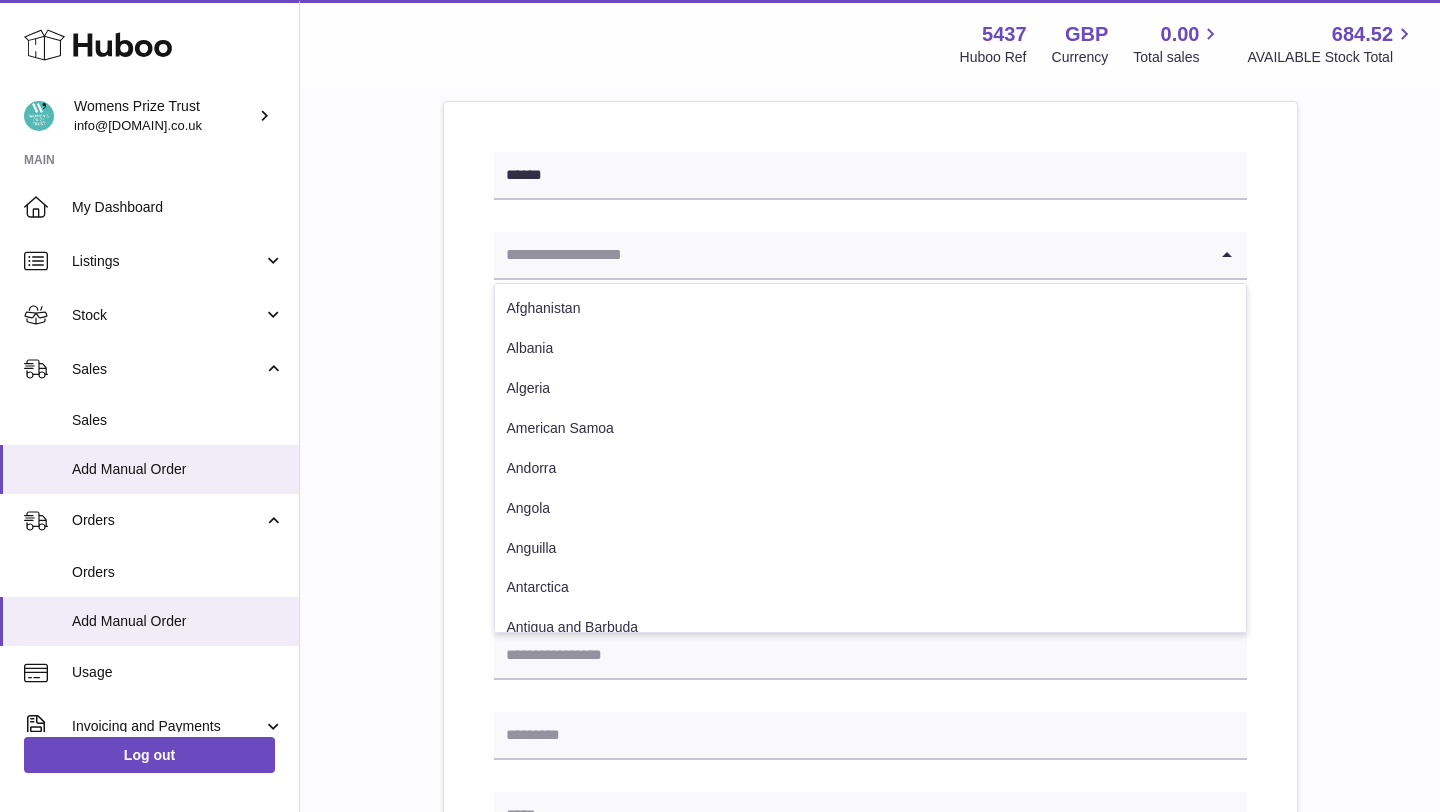 click at bounding box center [850, 255] 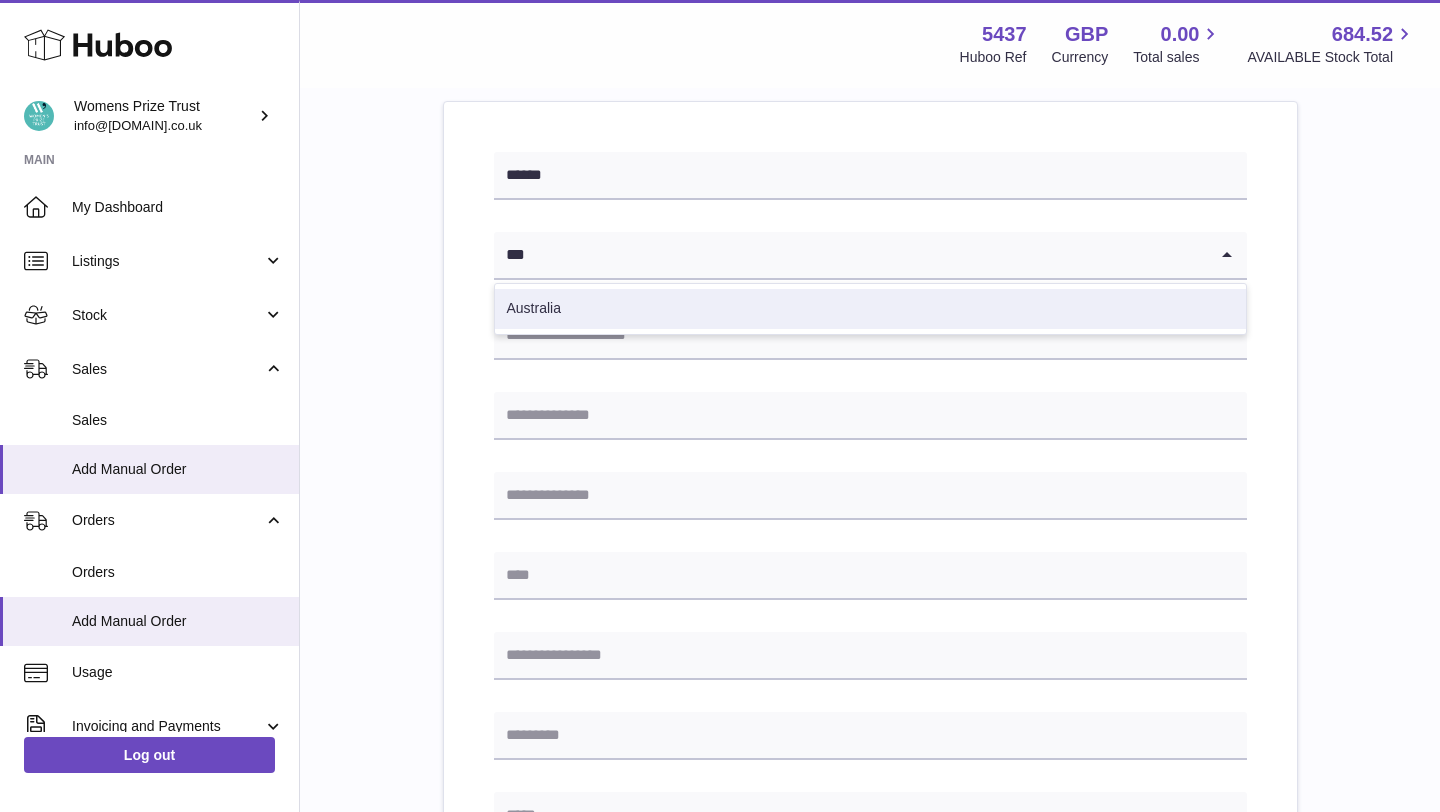 click on "Australia" at bounding box center (870, 309) 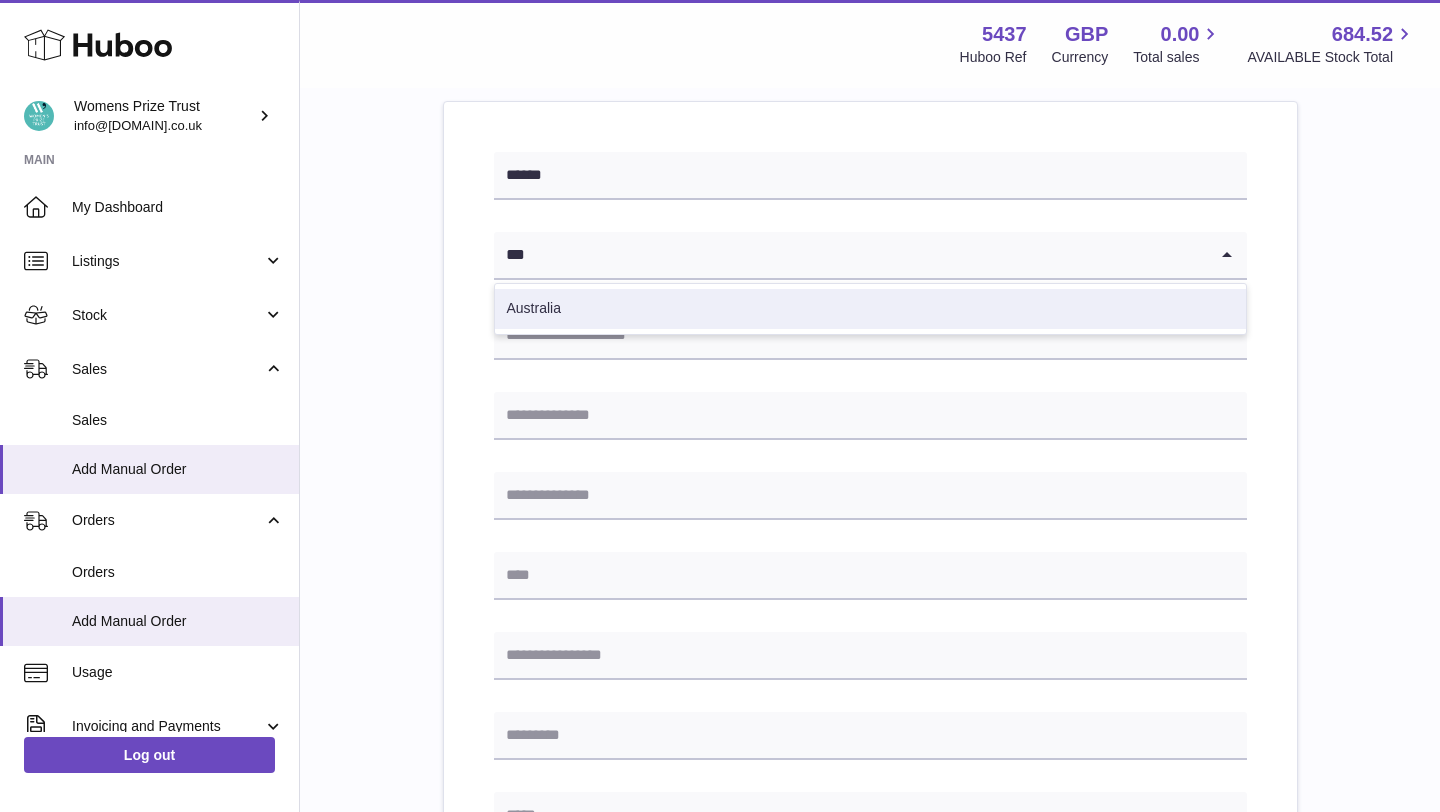 type on "***" 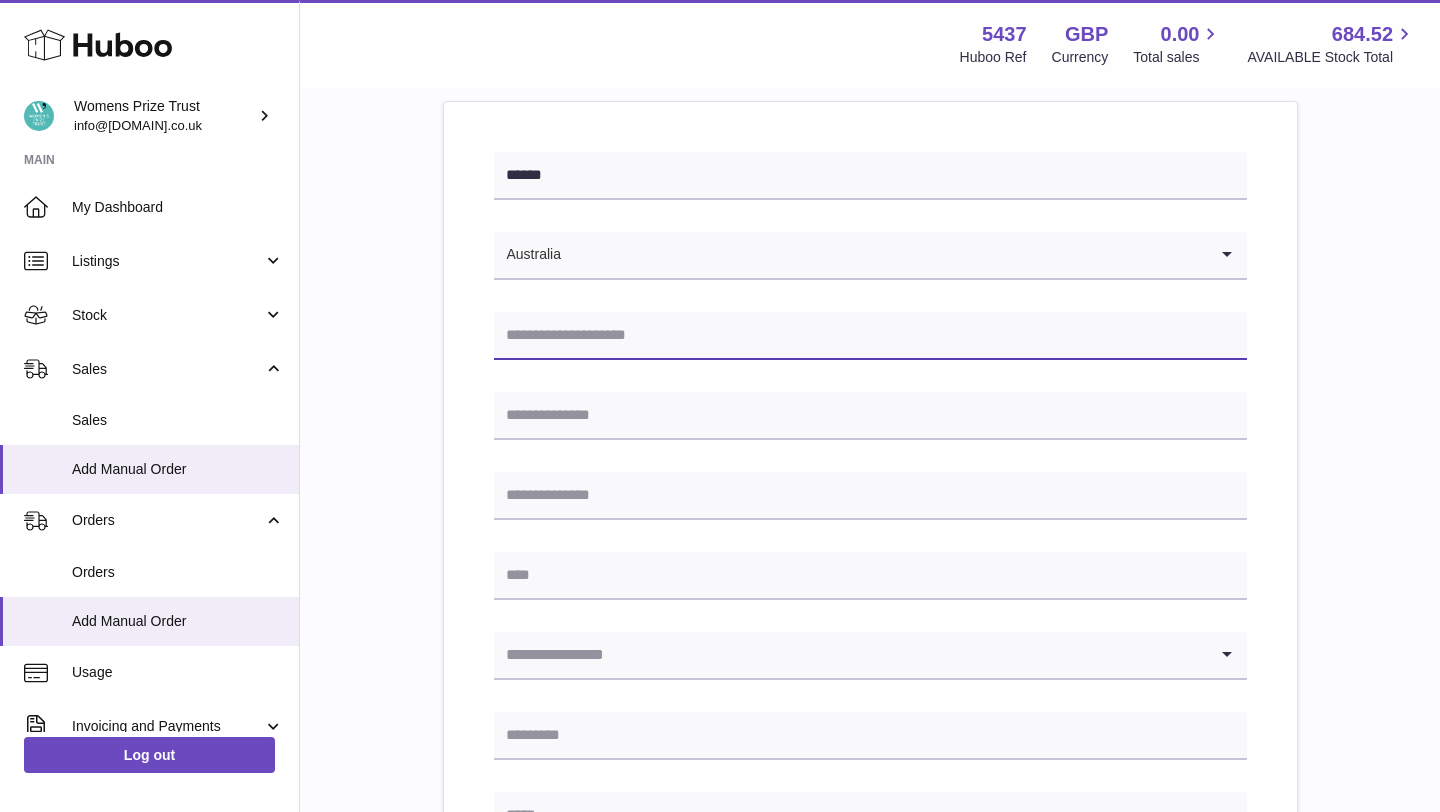 click at bounding box center [870, 336] 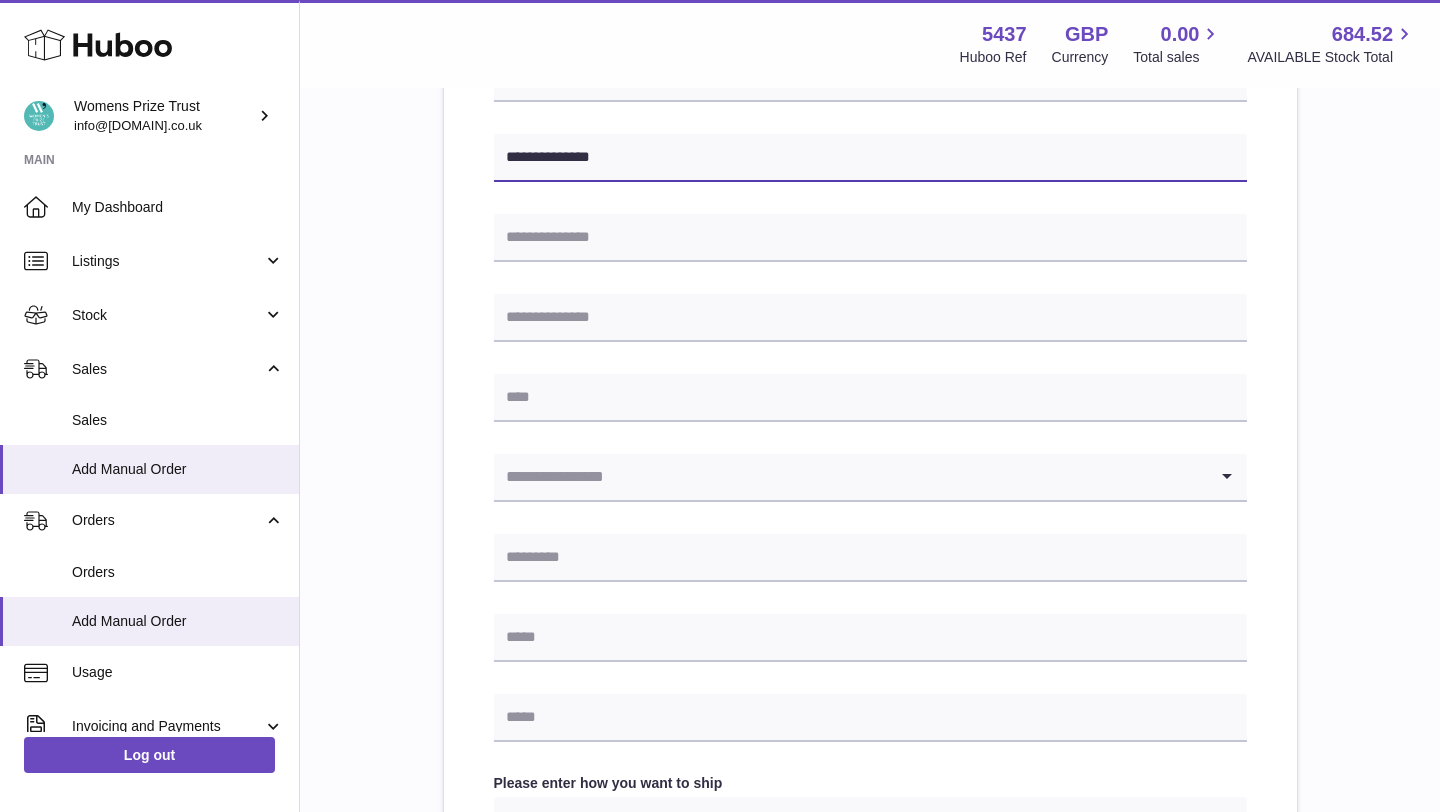 scroll, scrollTop: 409, scrollLeft: 0, axis: vertical 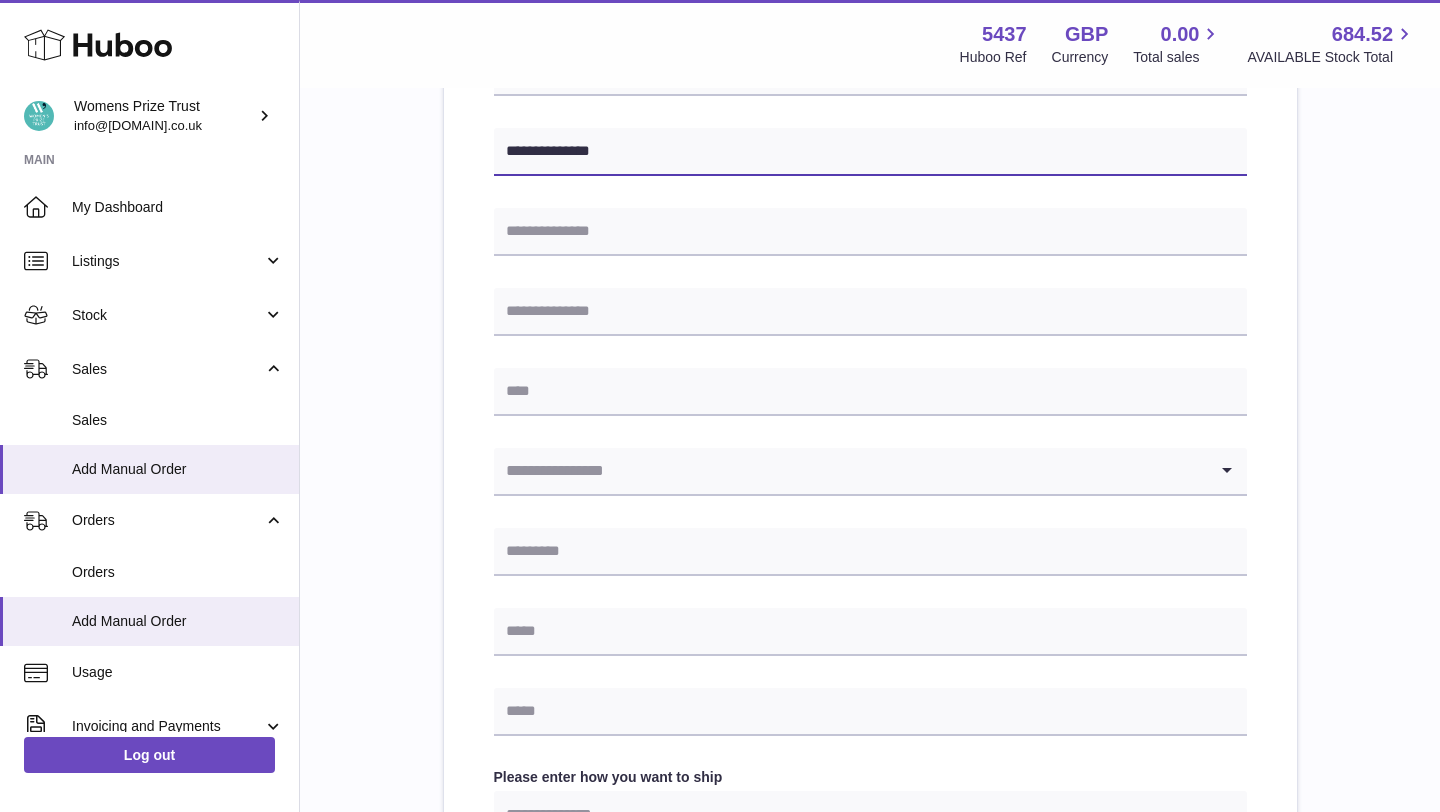 type on "**********" 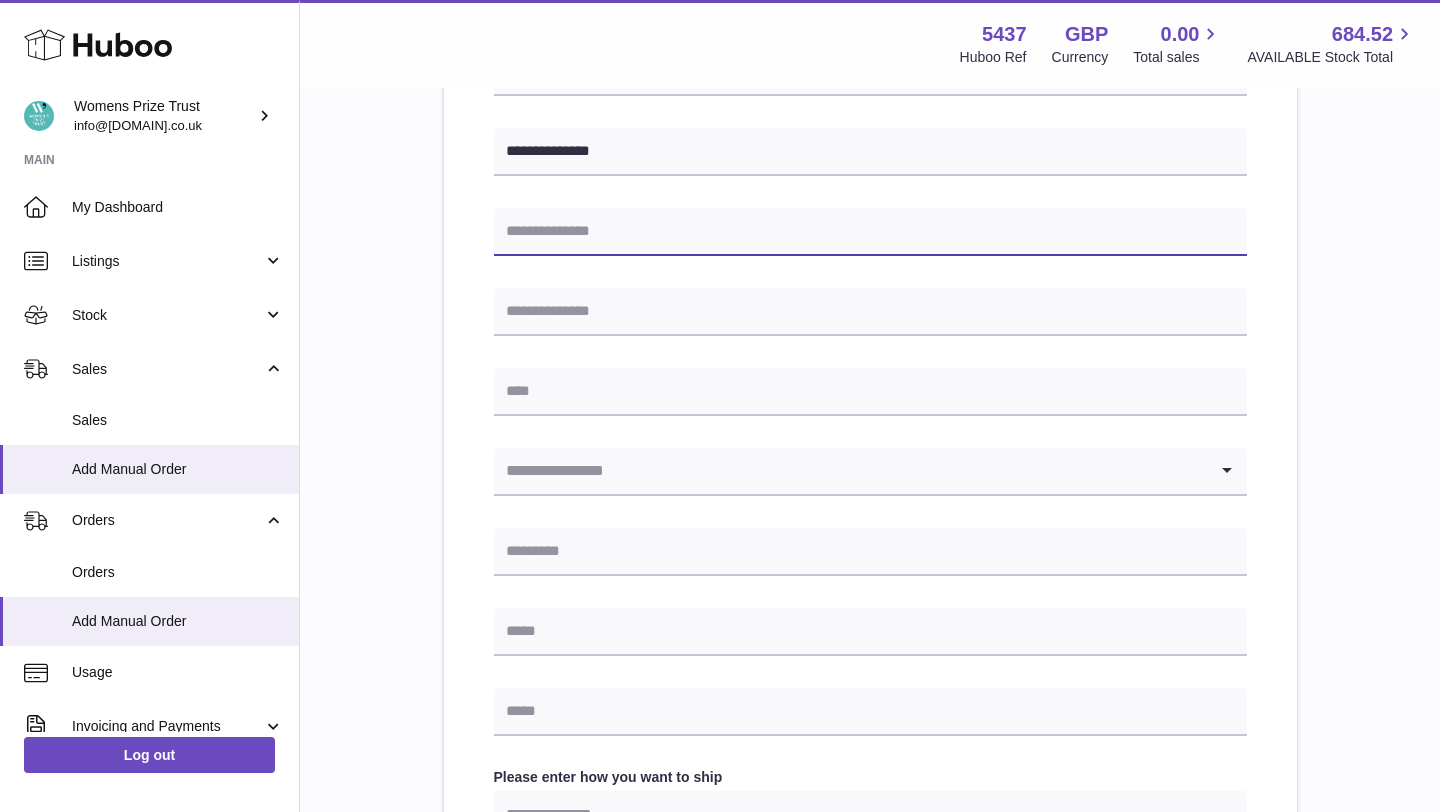click at bounding box center [870, 232] 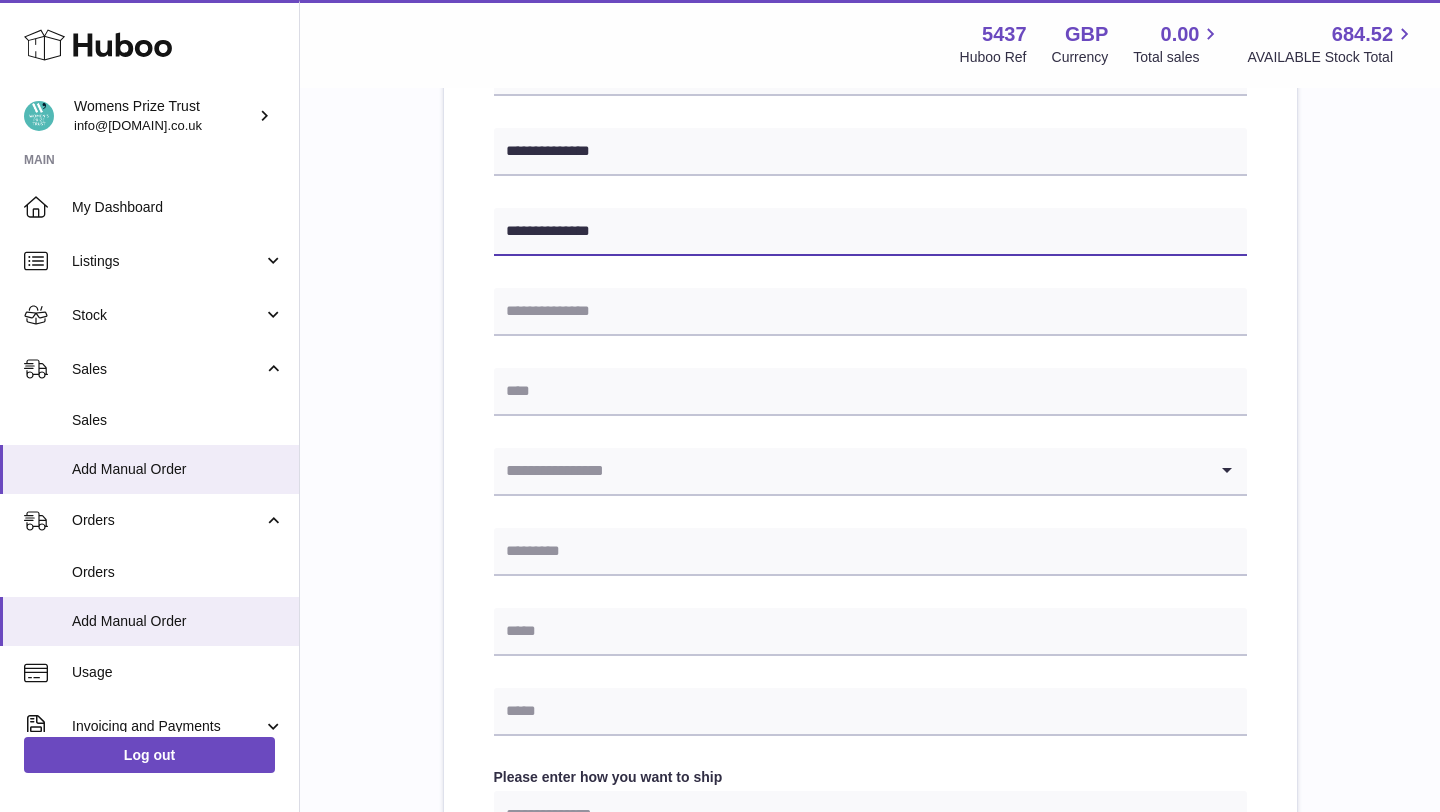 type on "**********" 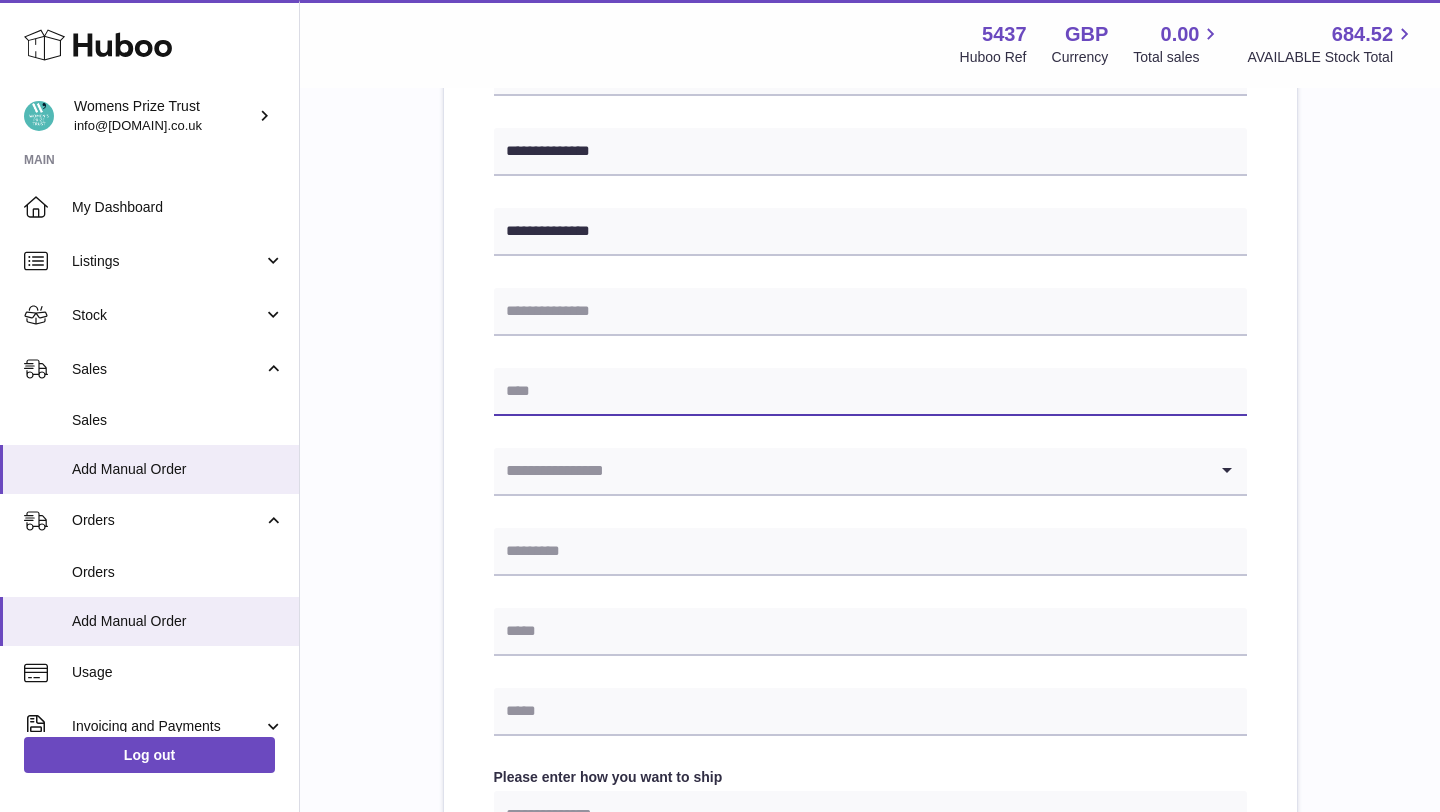 click at bounding box center [870, 392] 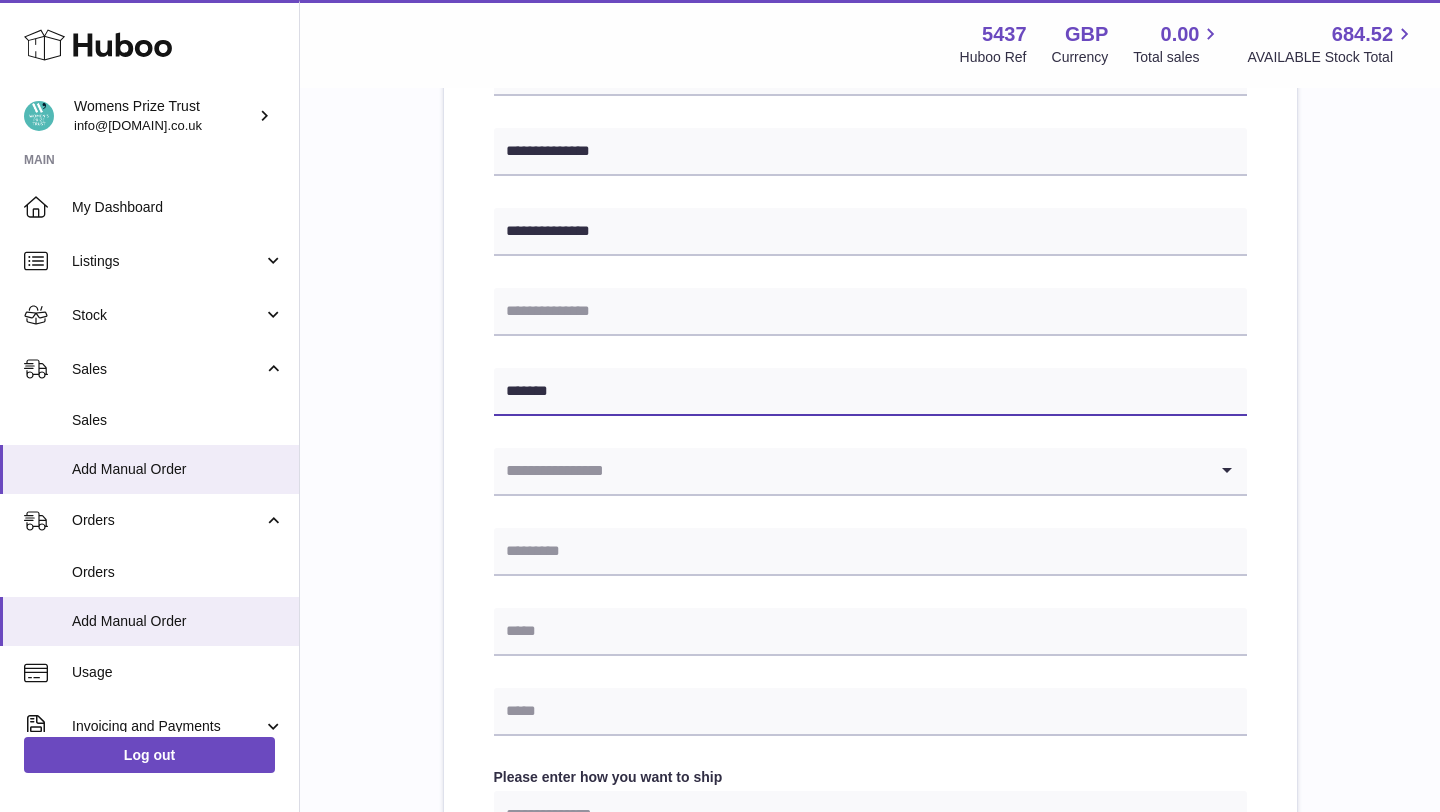type on "*******" 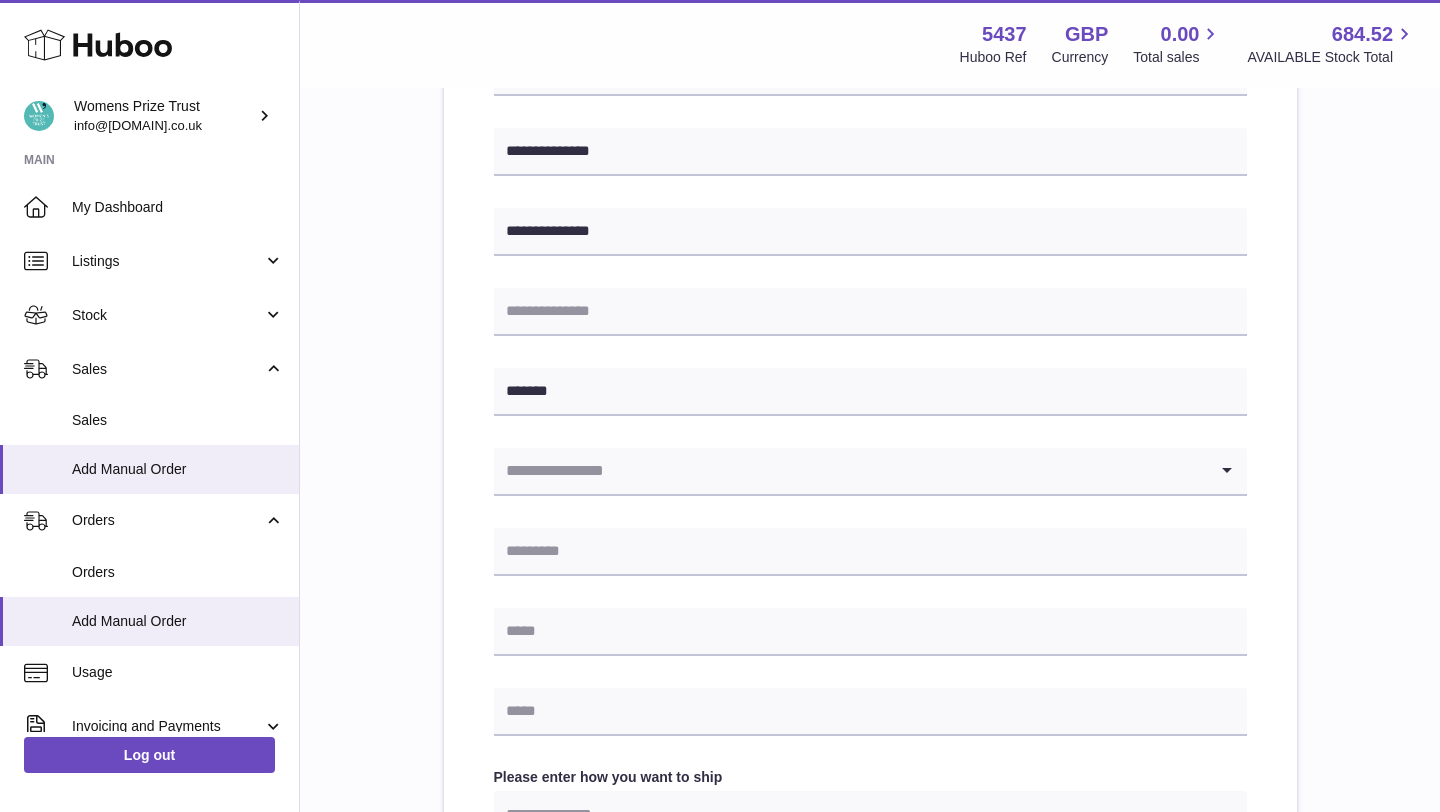 click at bounding box center (850, 471) 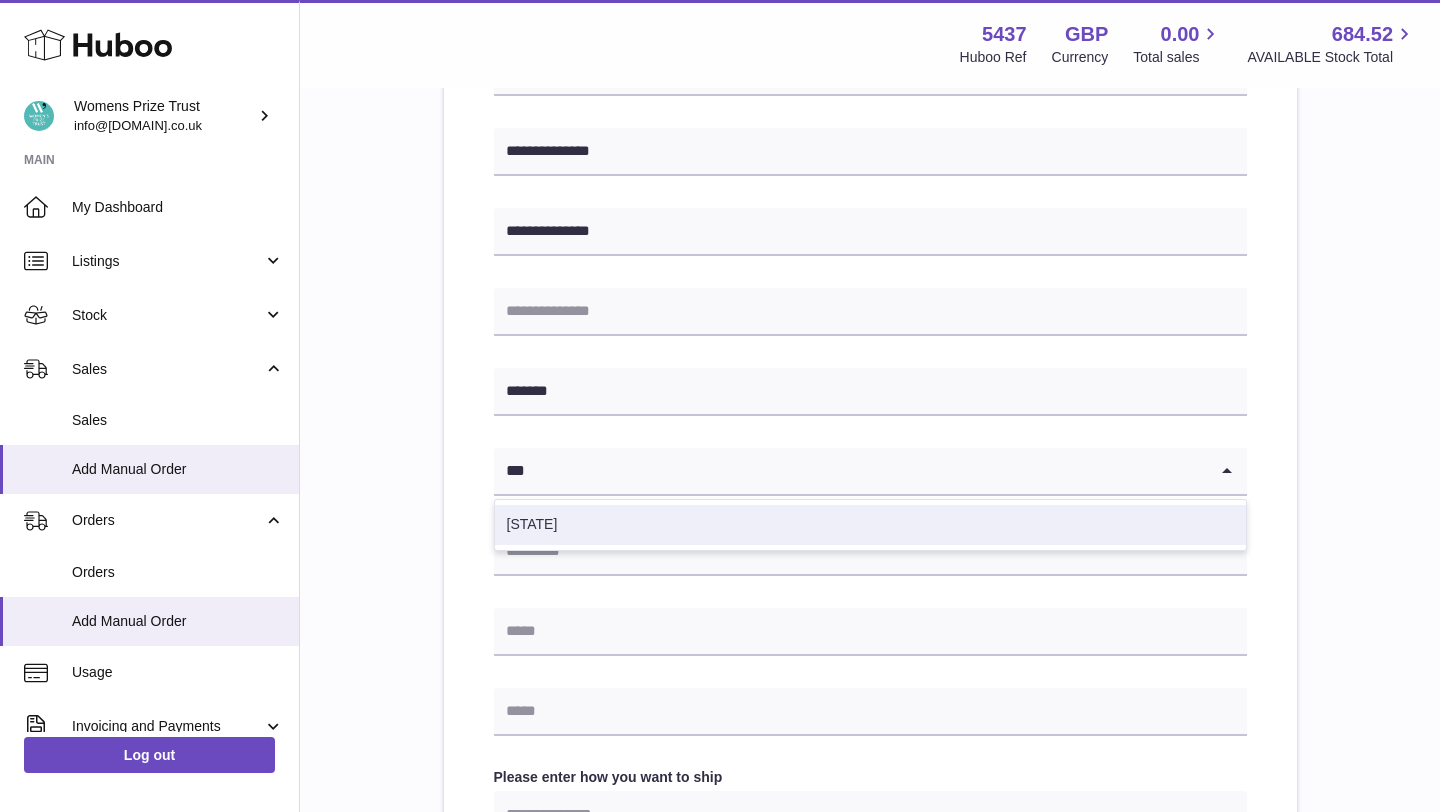 click on "New South Wales" at bounding box center (870, 525) 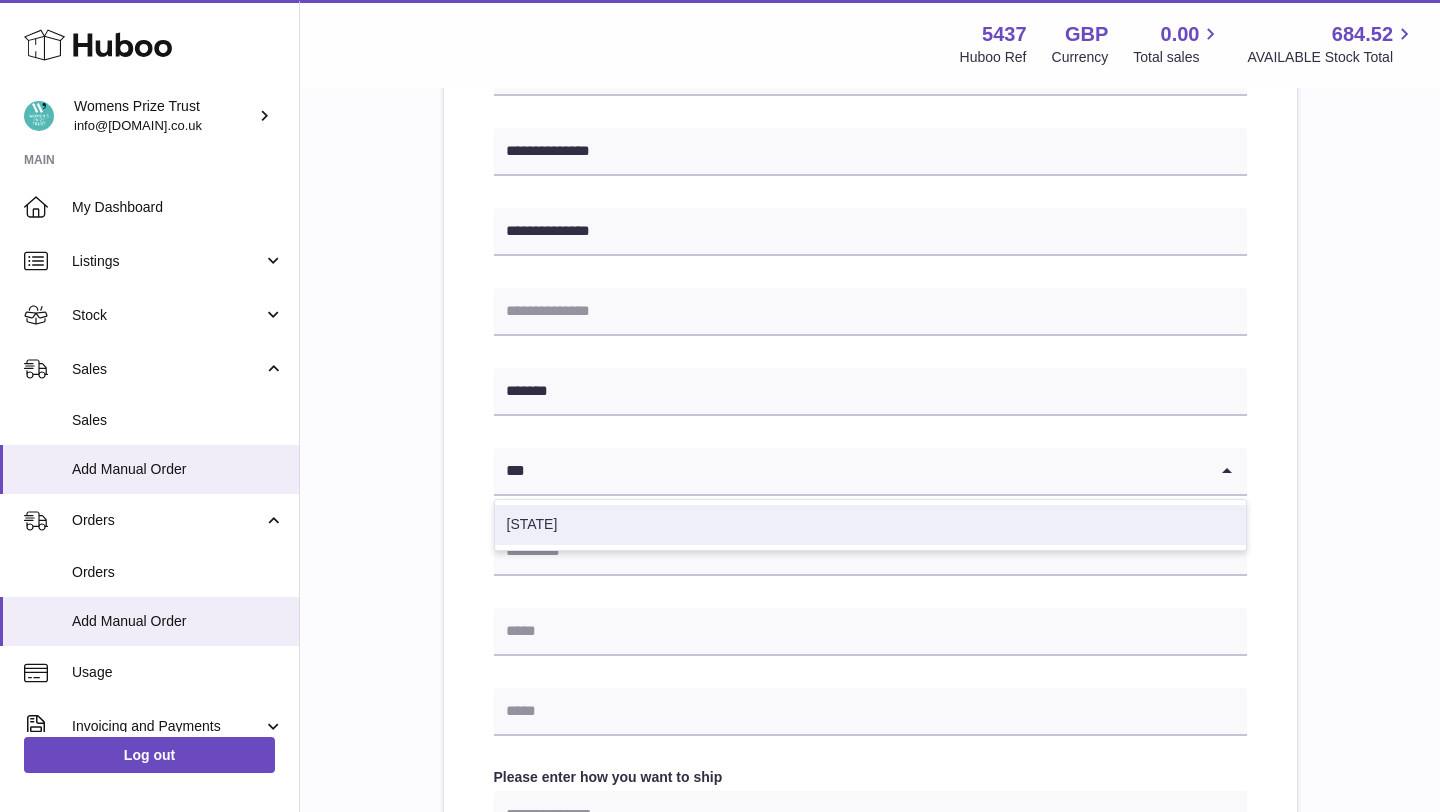 type on "***" 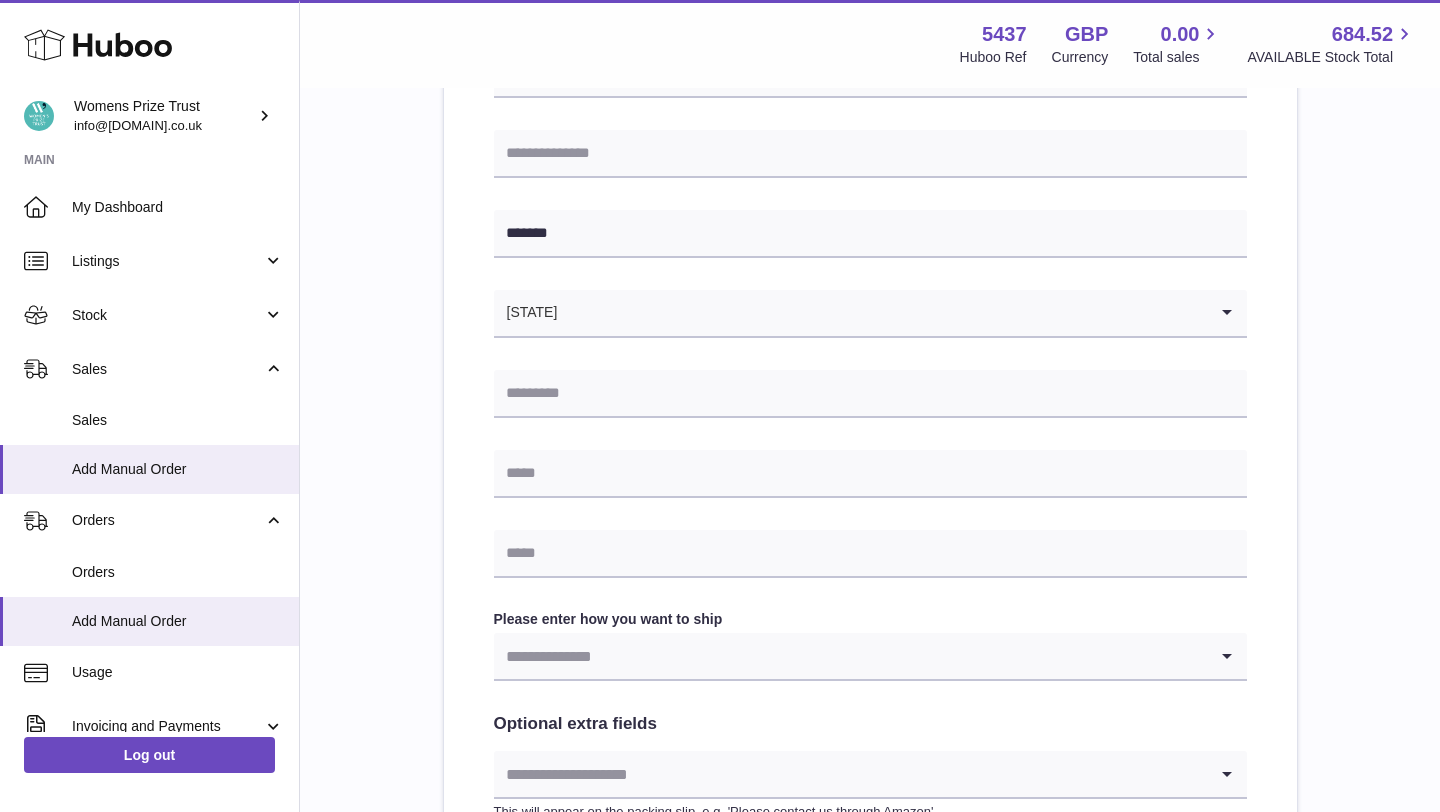 scroll, scrollTop: 574, scrollLeft: 0, axis: vertical 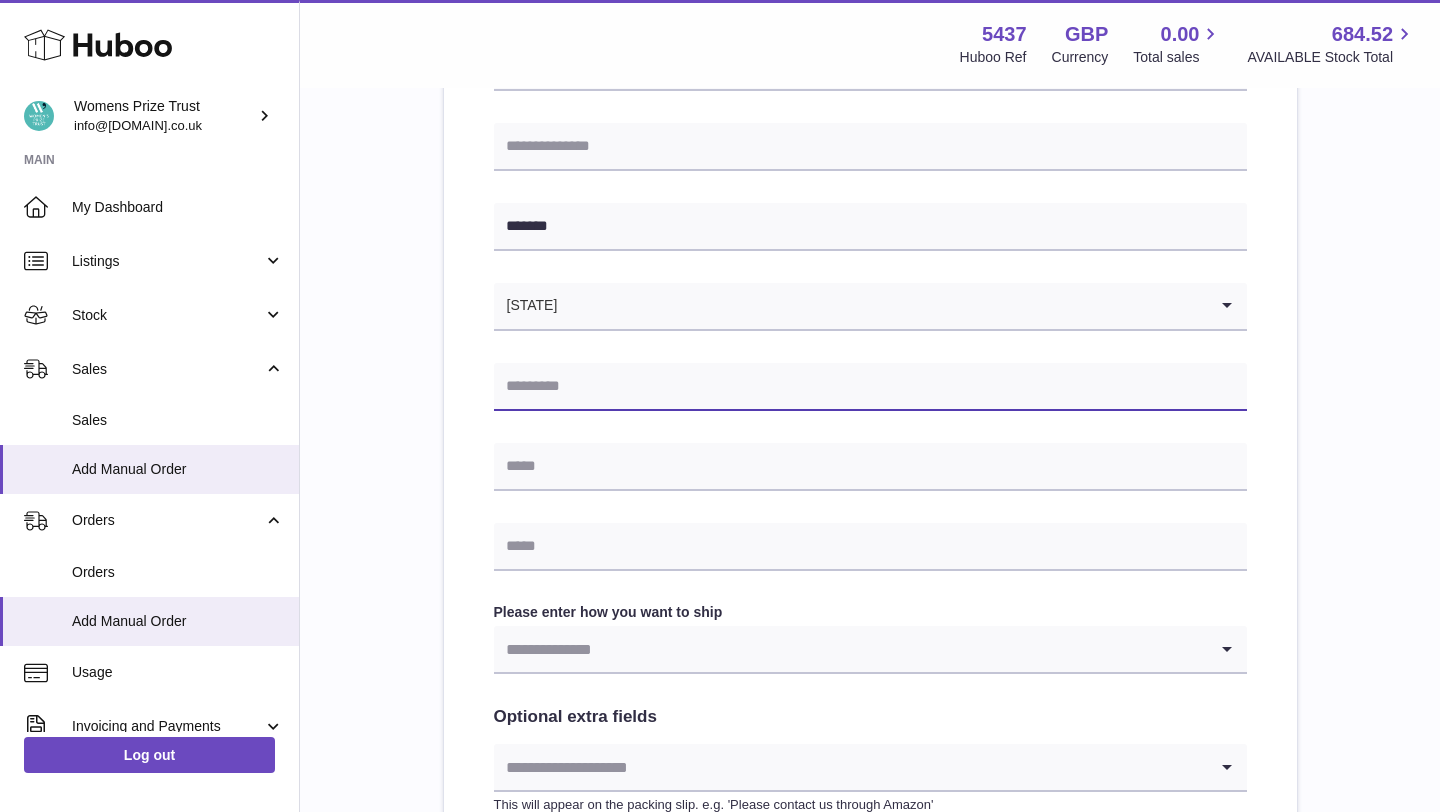 click at bounding box center (870, 387) 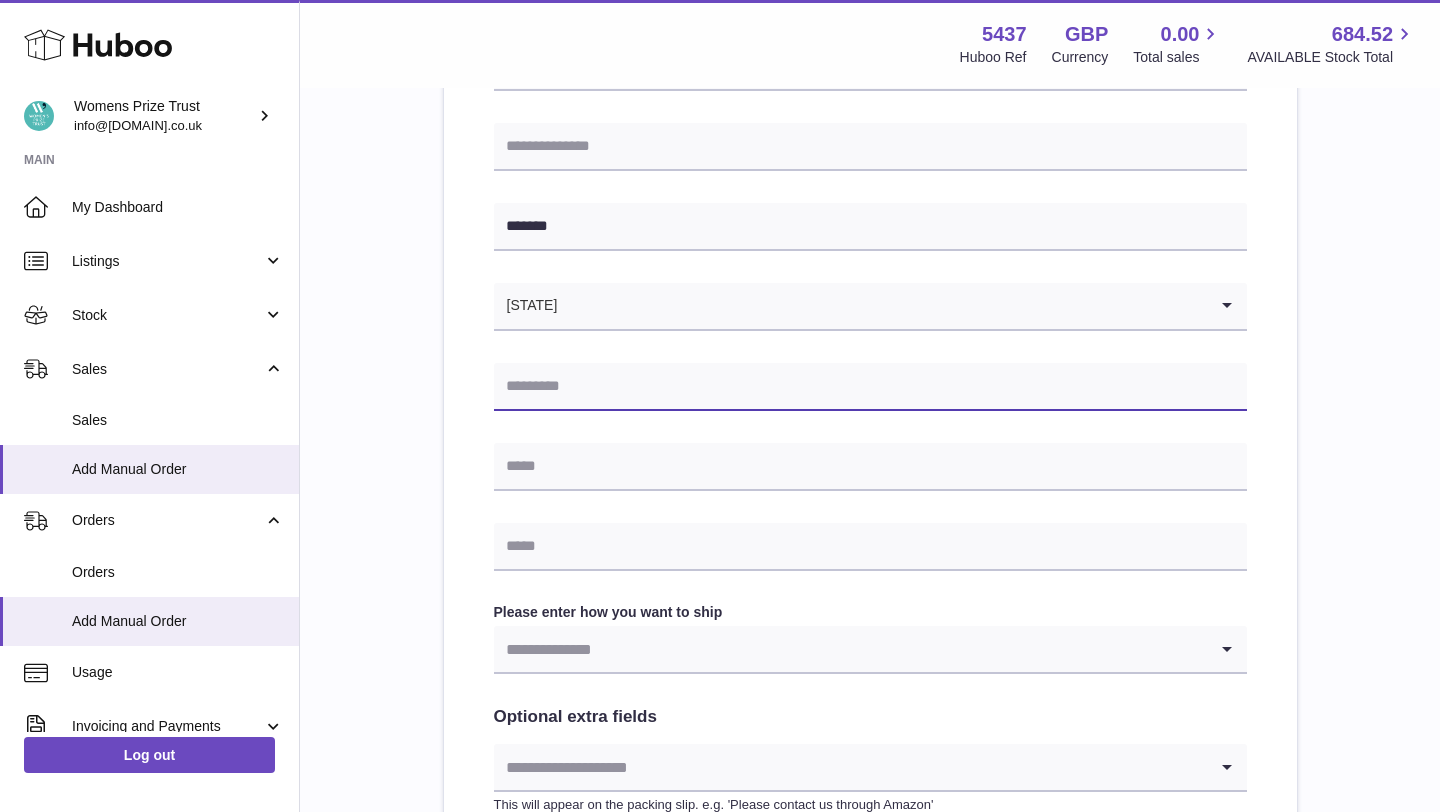 paste on "****" 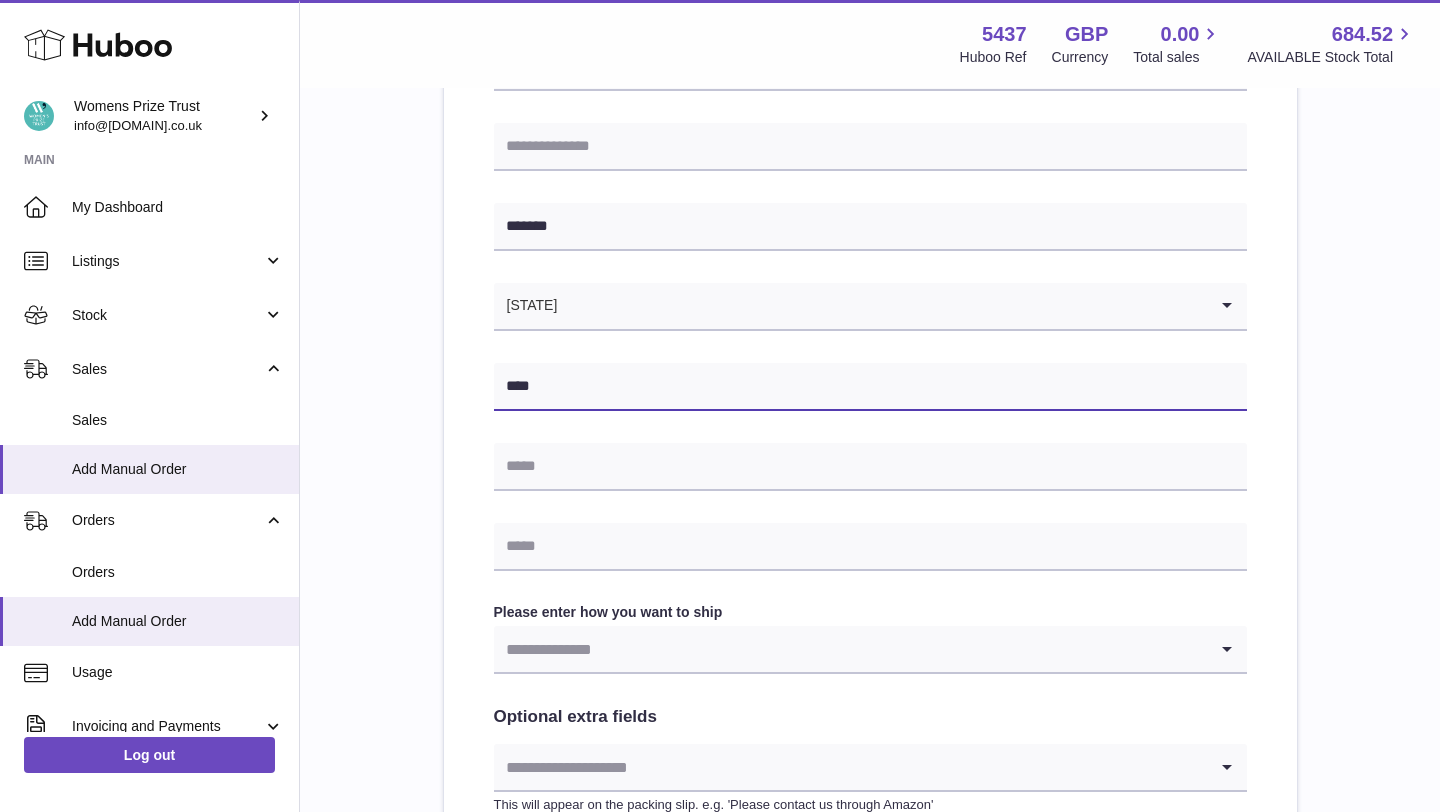 type on "****" 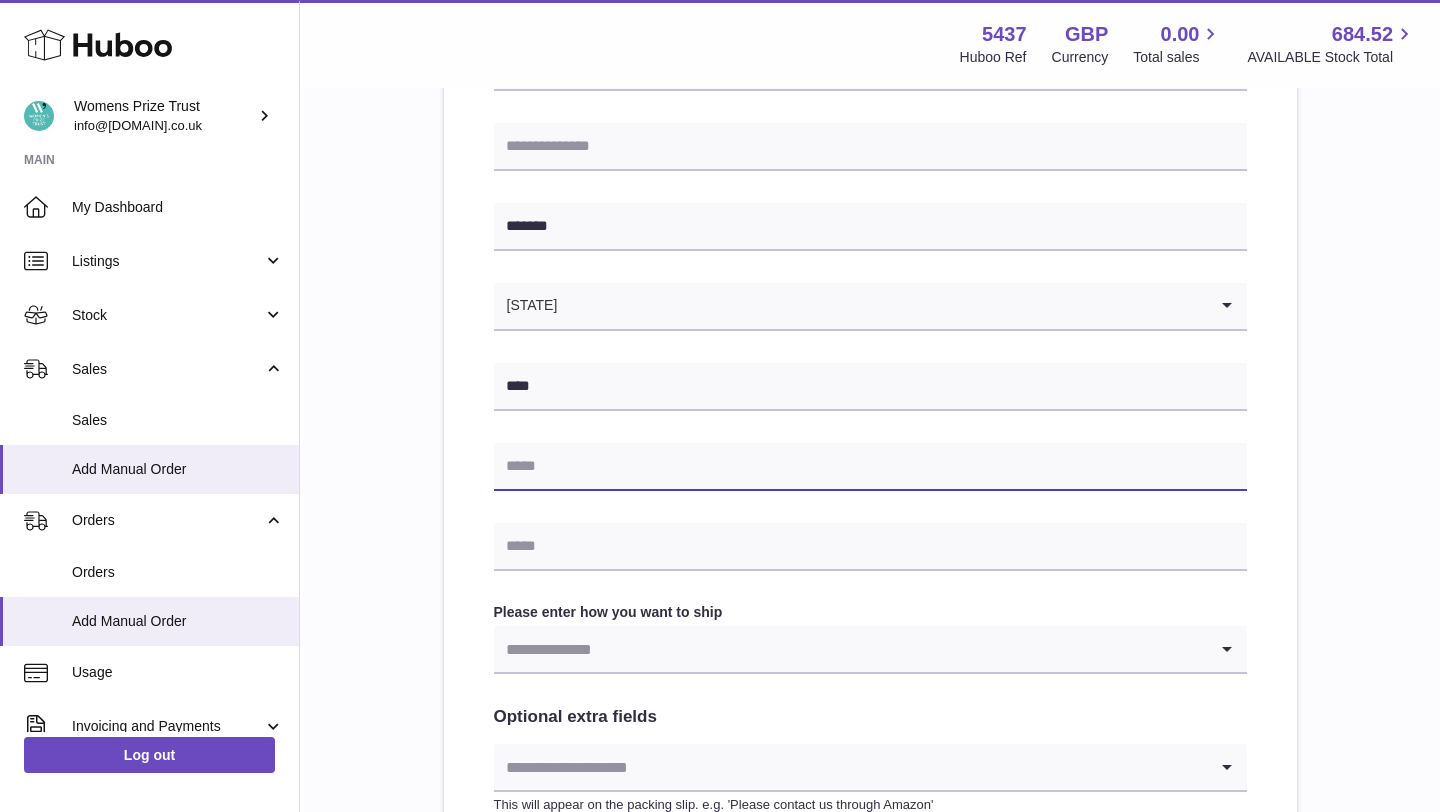 click at bounding box center (870, 467) 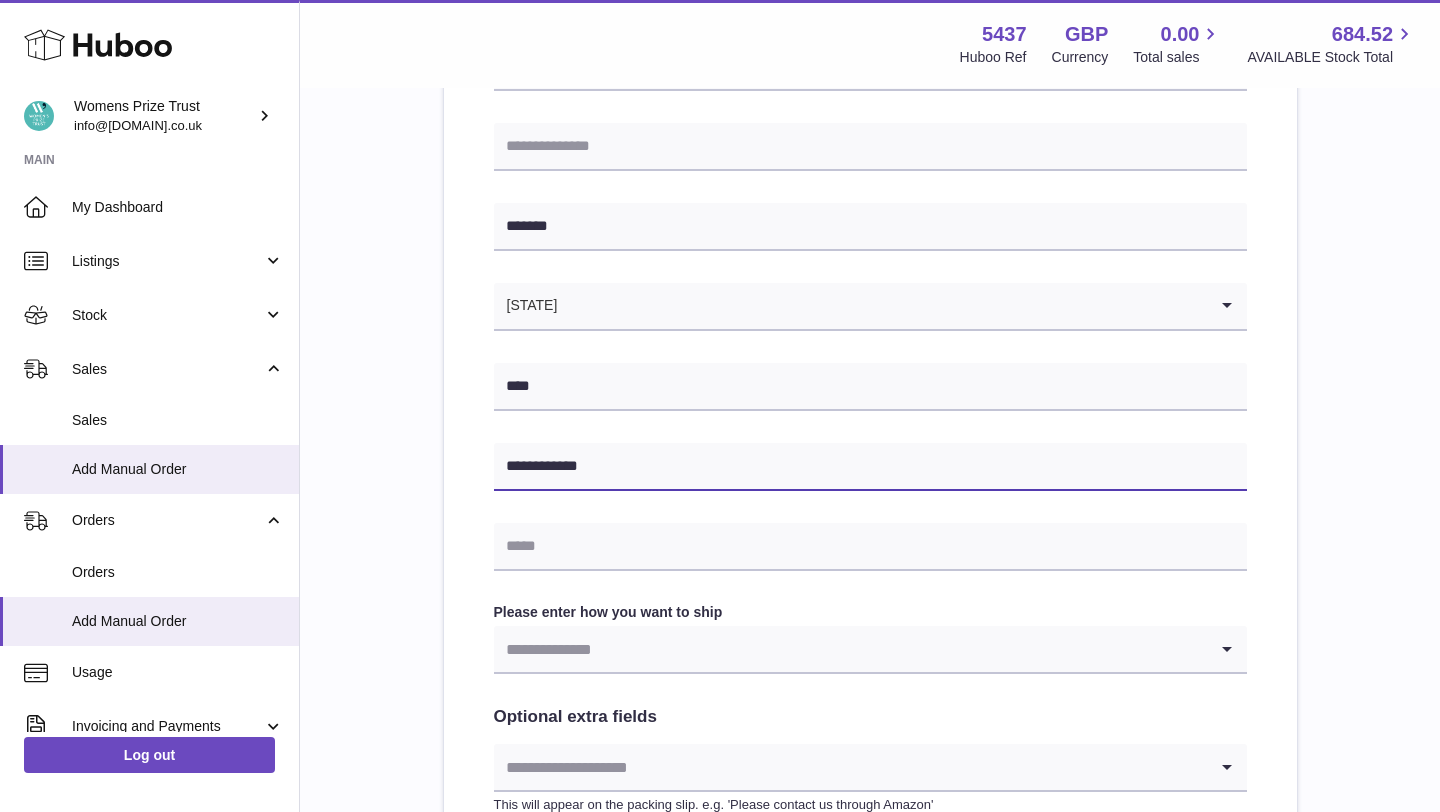 type on "**********" 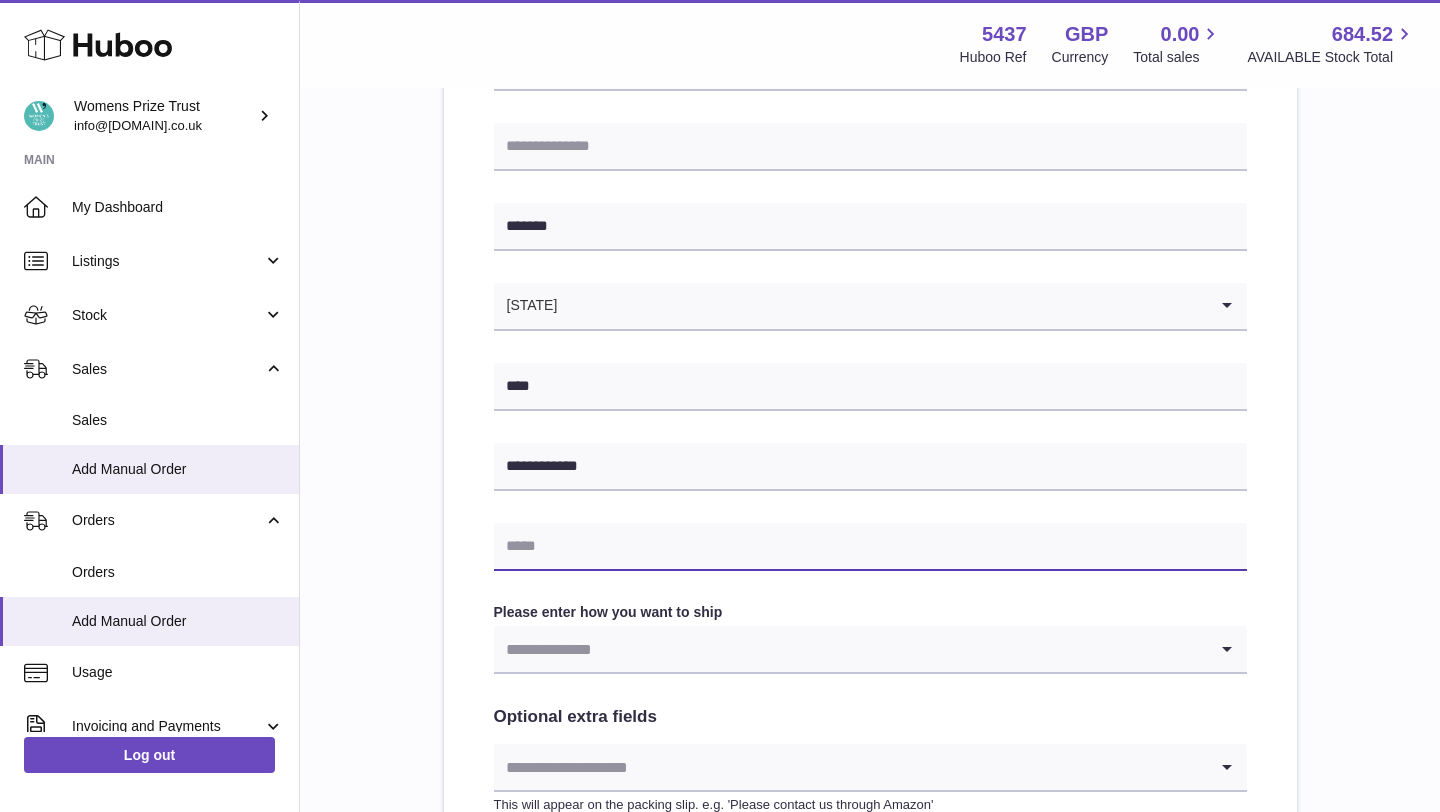click at bounding box center (870, 547) 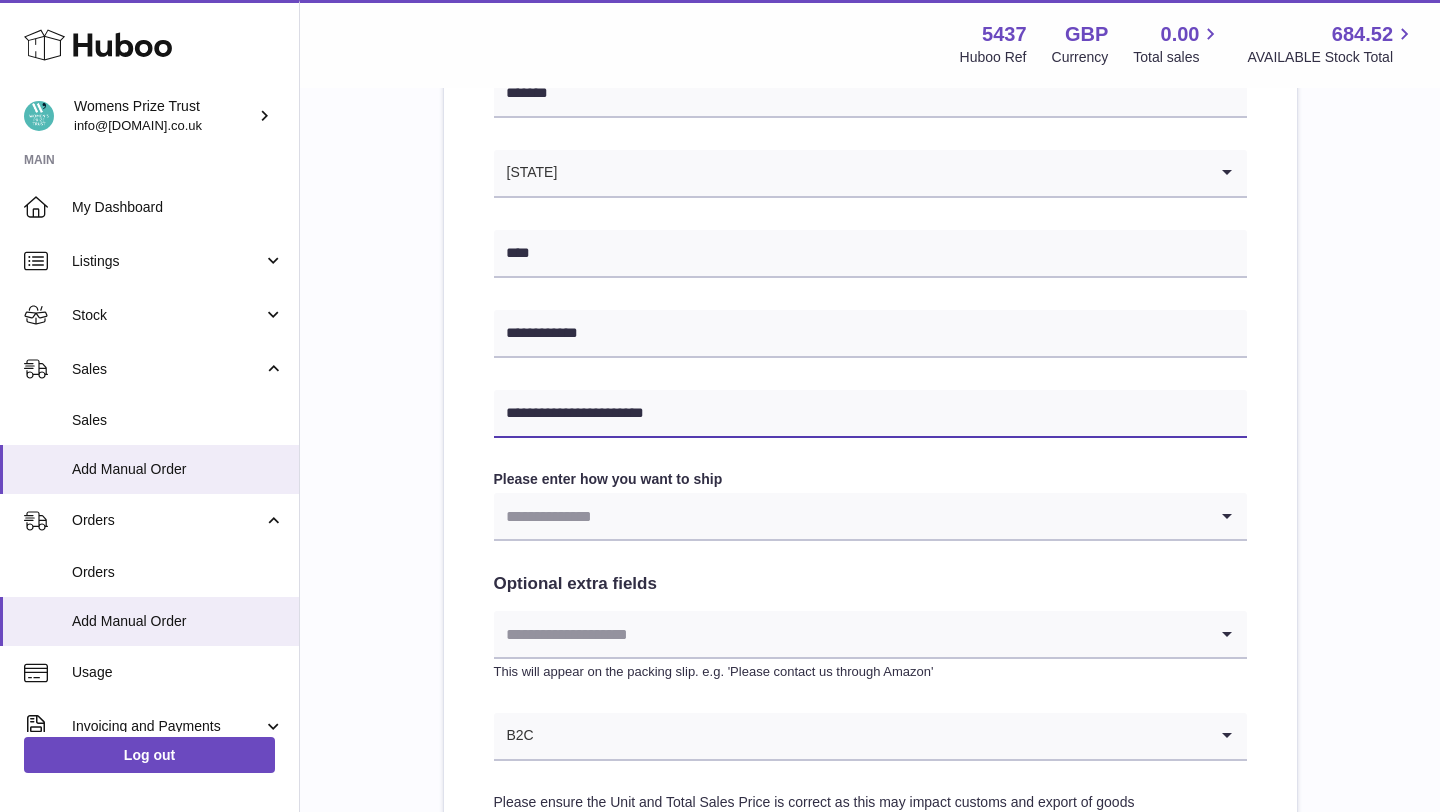 scroll, scrollTop: 731, scrollLeft: 0, axis: vertical 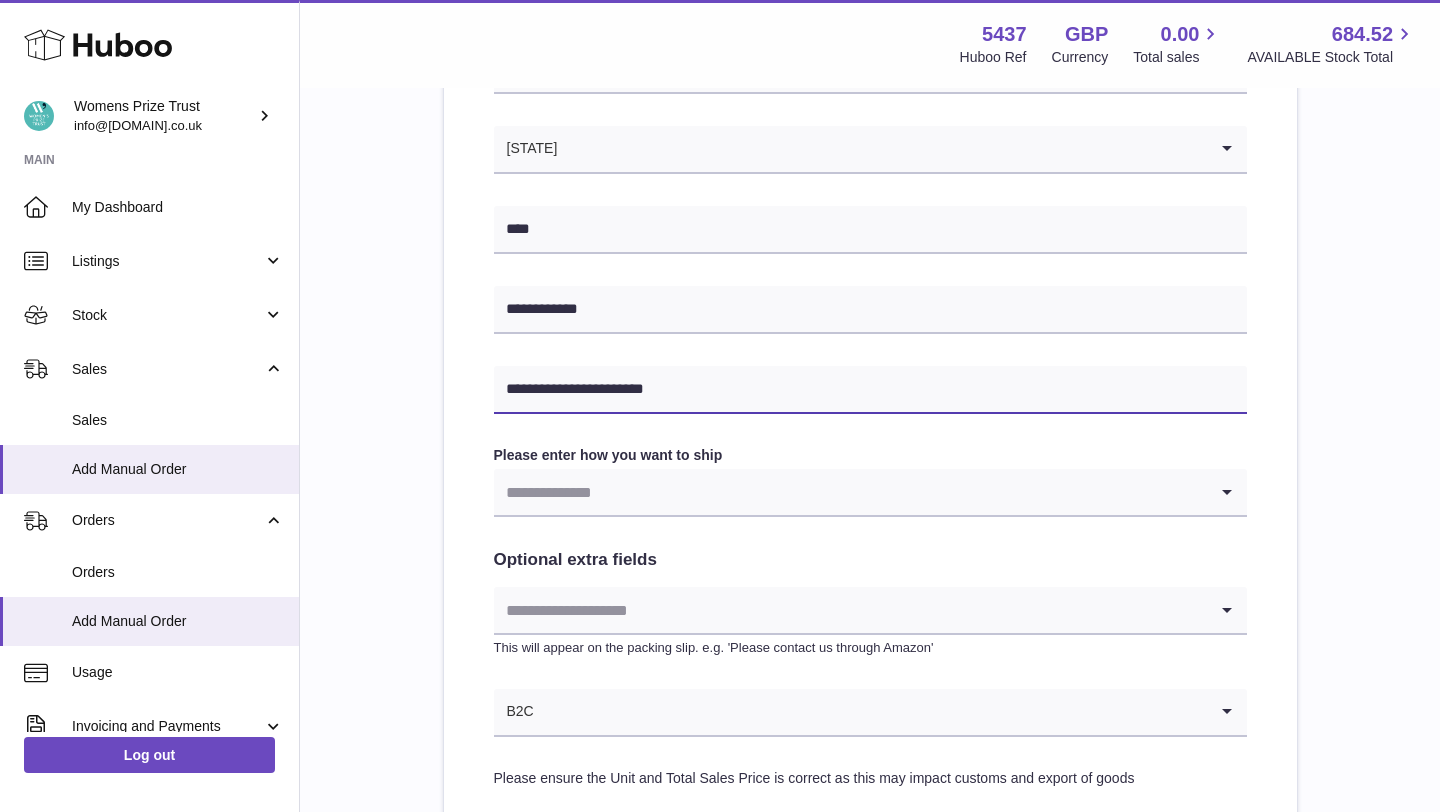 type on "**********" 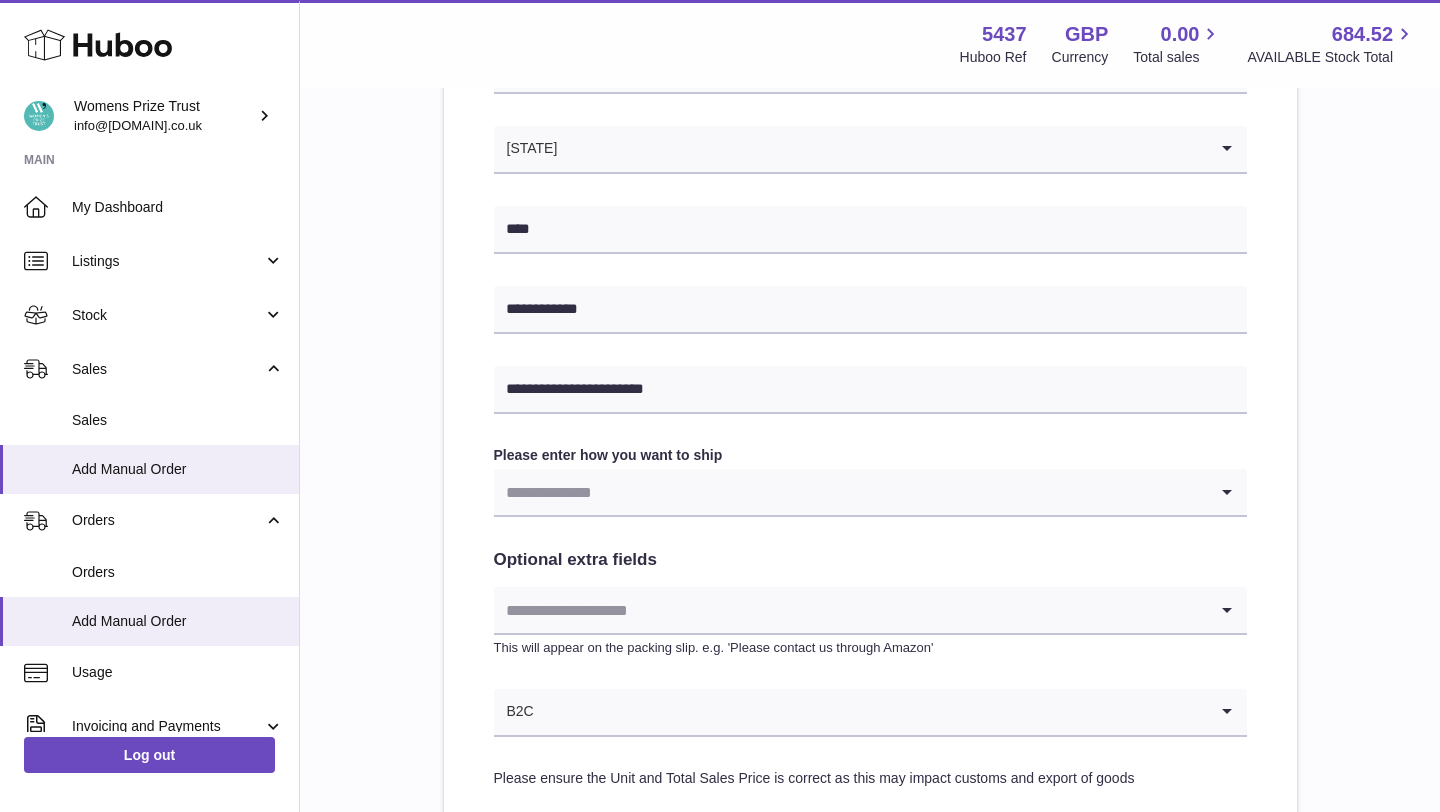 click at bounding box center [850, 492] 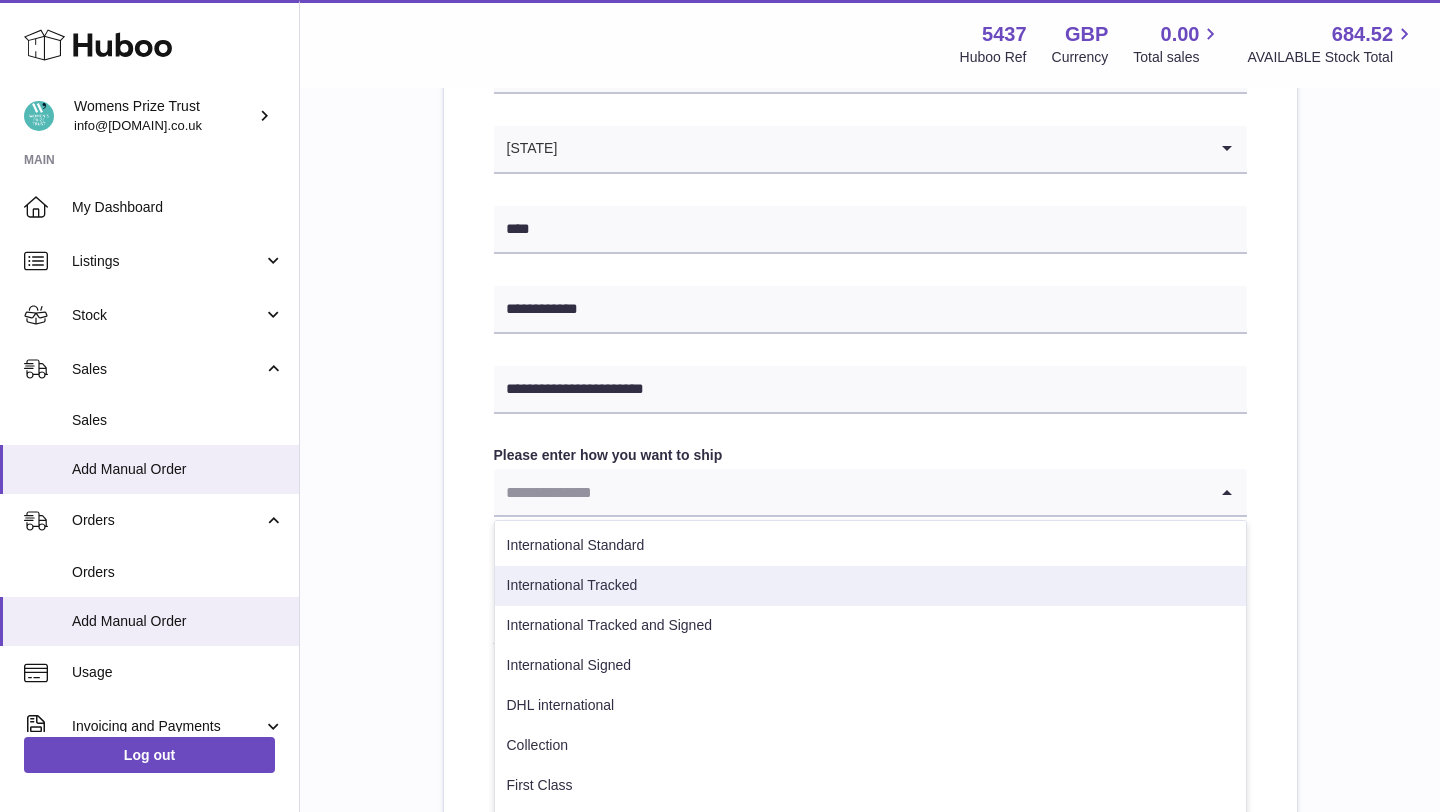 click on "International Tracked" at bounding box center (870, 586) 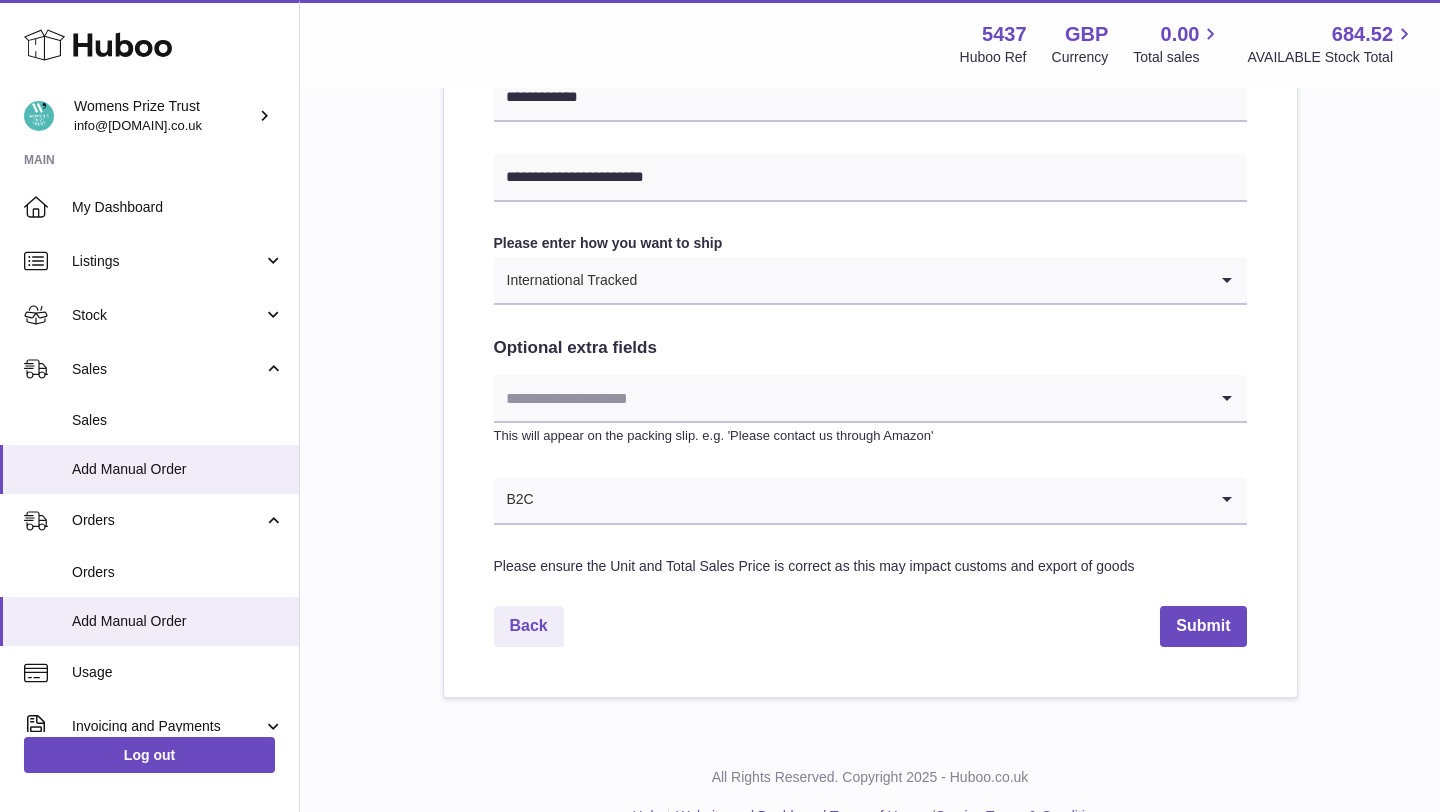 scroll, scrollTop: 986, scrollLeft: 0, axis: vertical 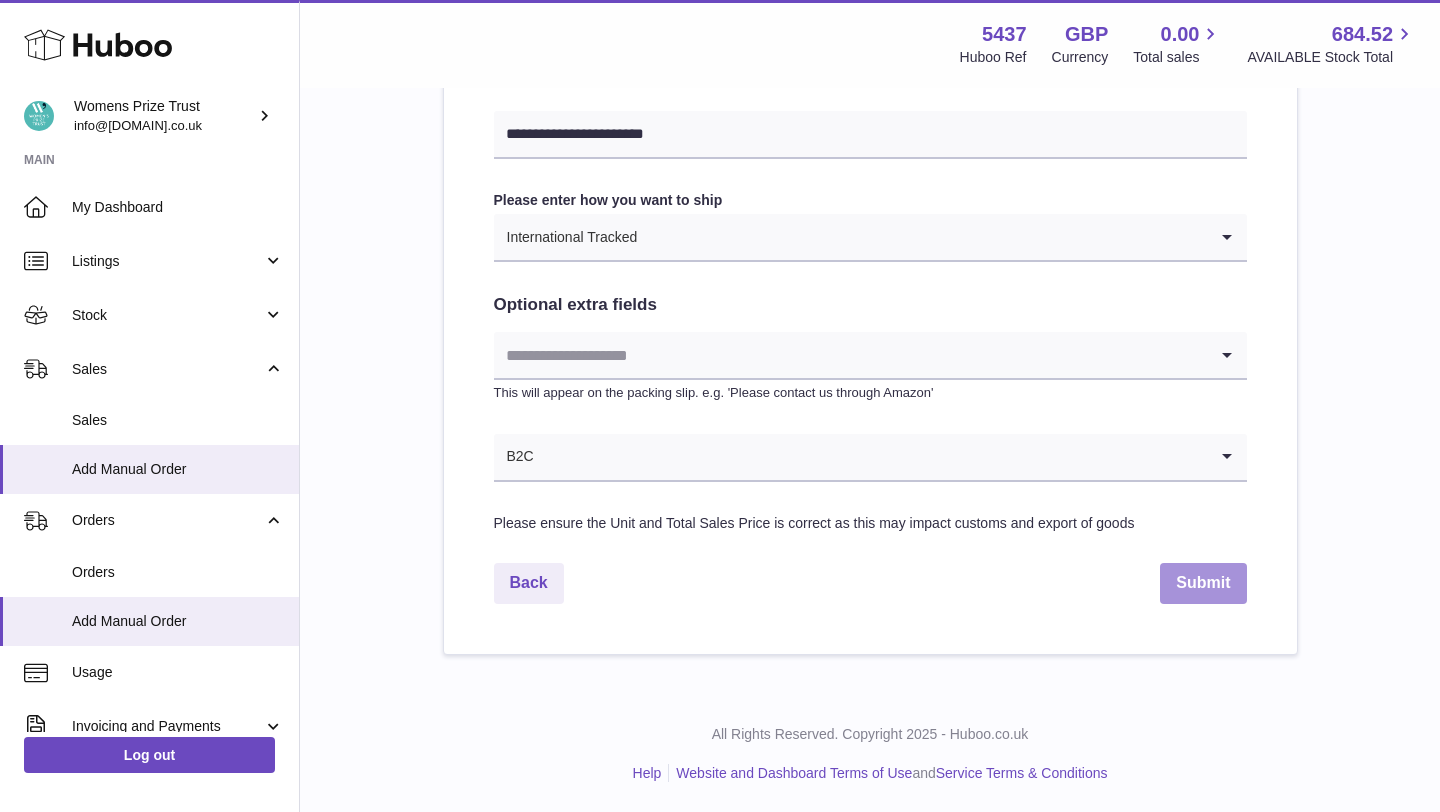 click on "Submit" at bounding box center (1203, 583) 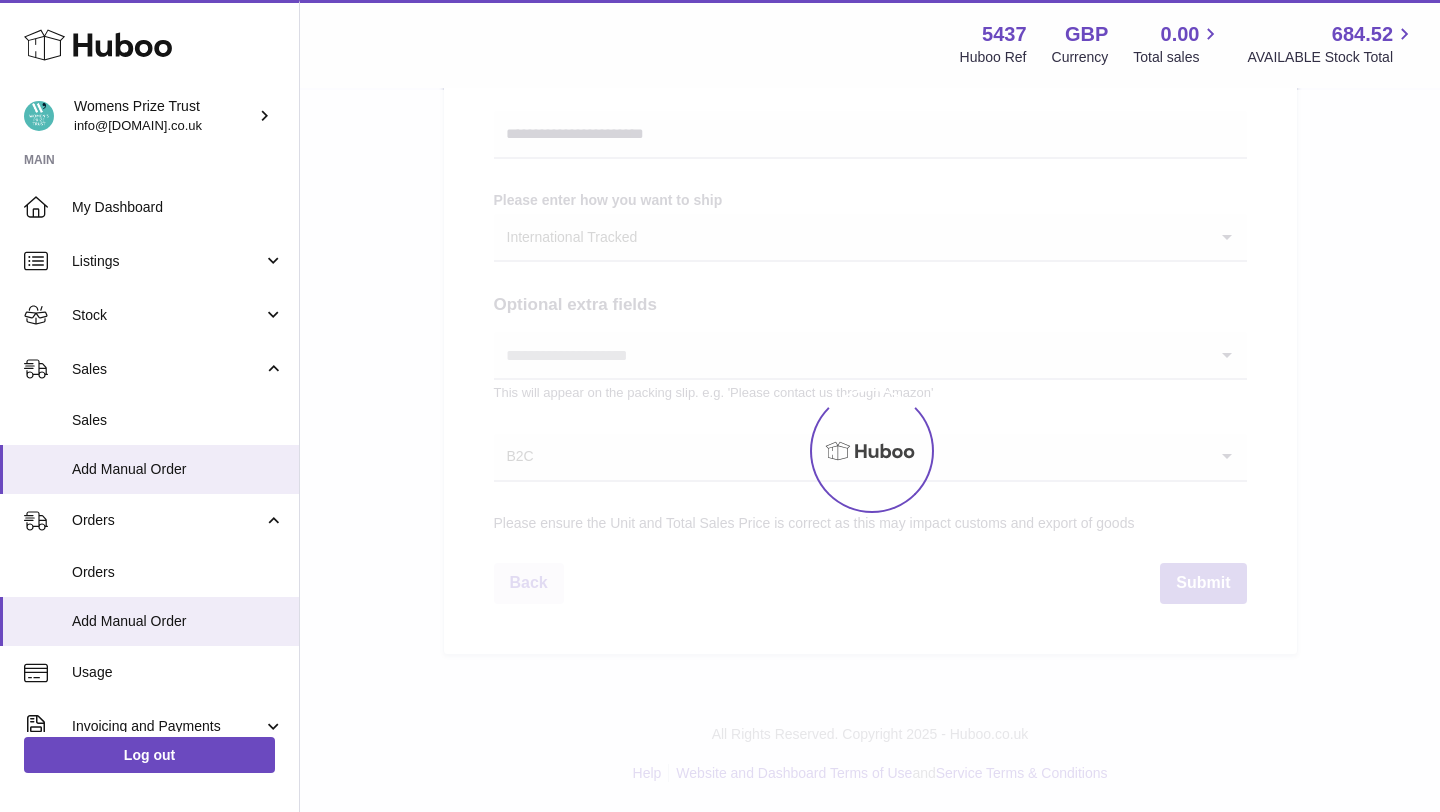 scroll, scrollTop: 0, scrollLeft: 0, axis: both 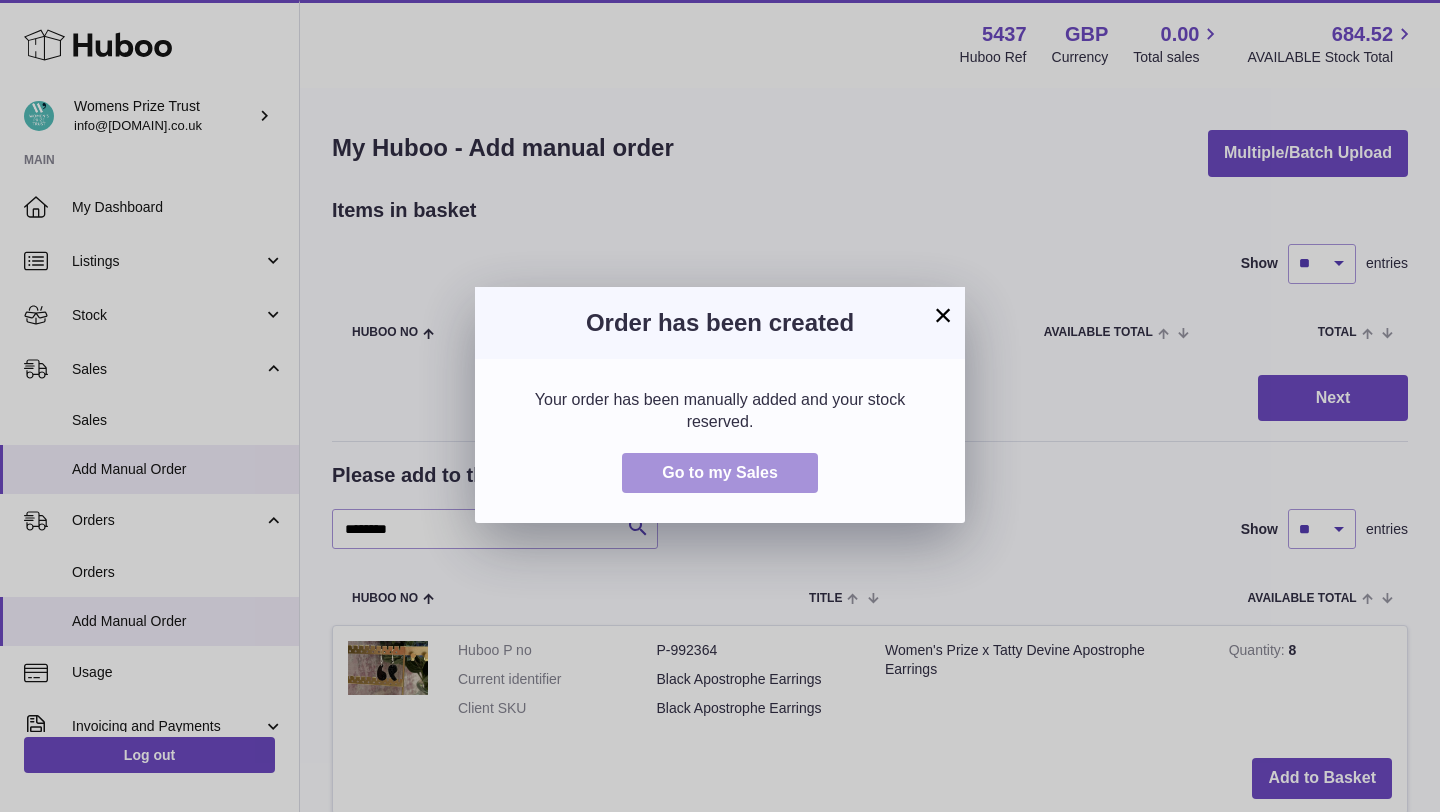 click on "Go to my Sales" at bounding box center (720, 472) 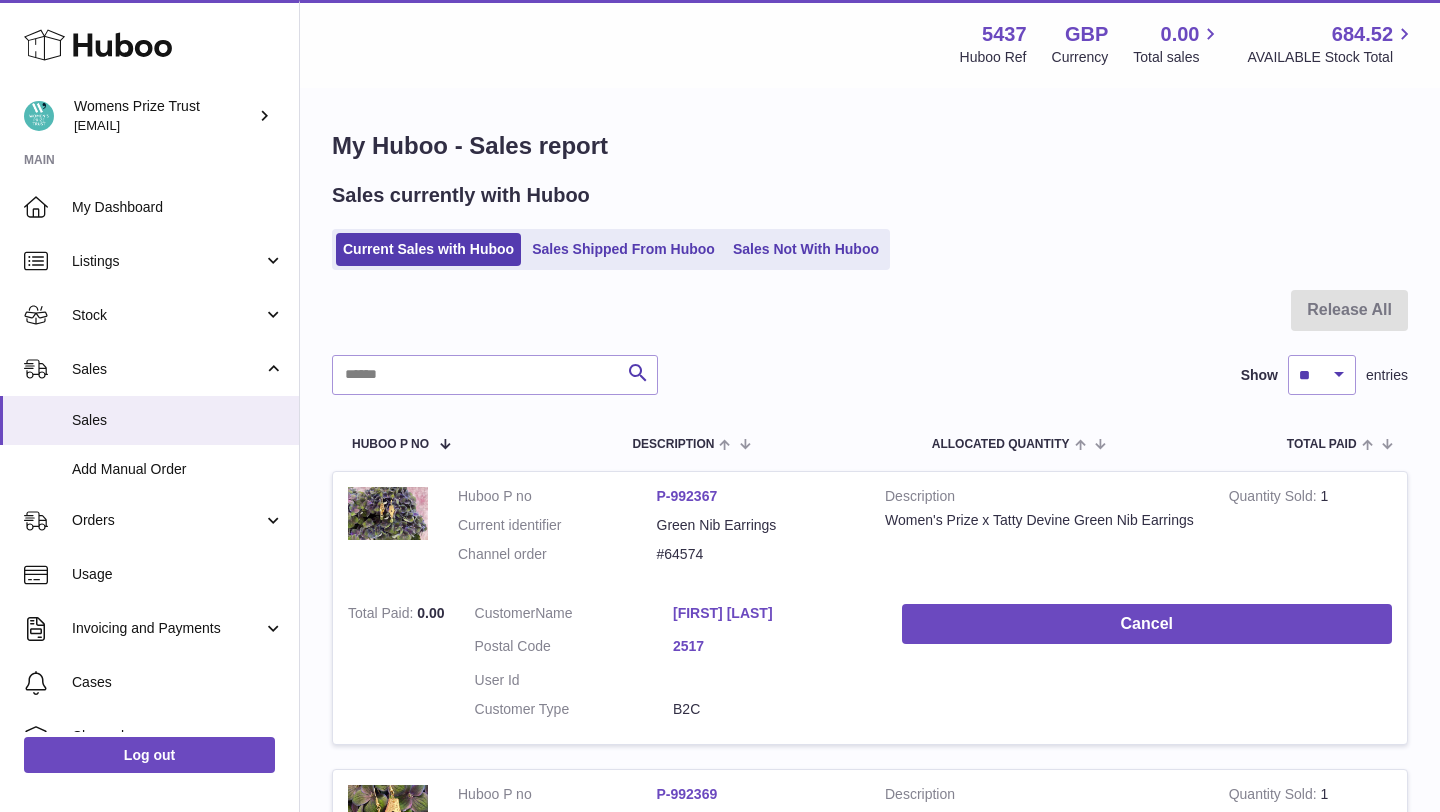 scroll, scrollTop: 0, scrollLeft: 0, axis: both 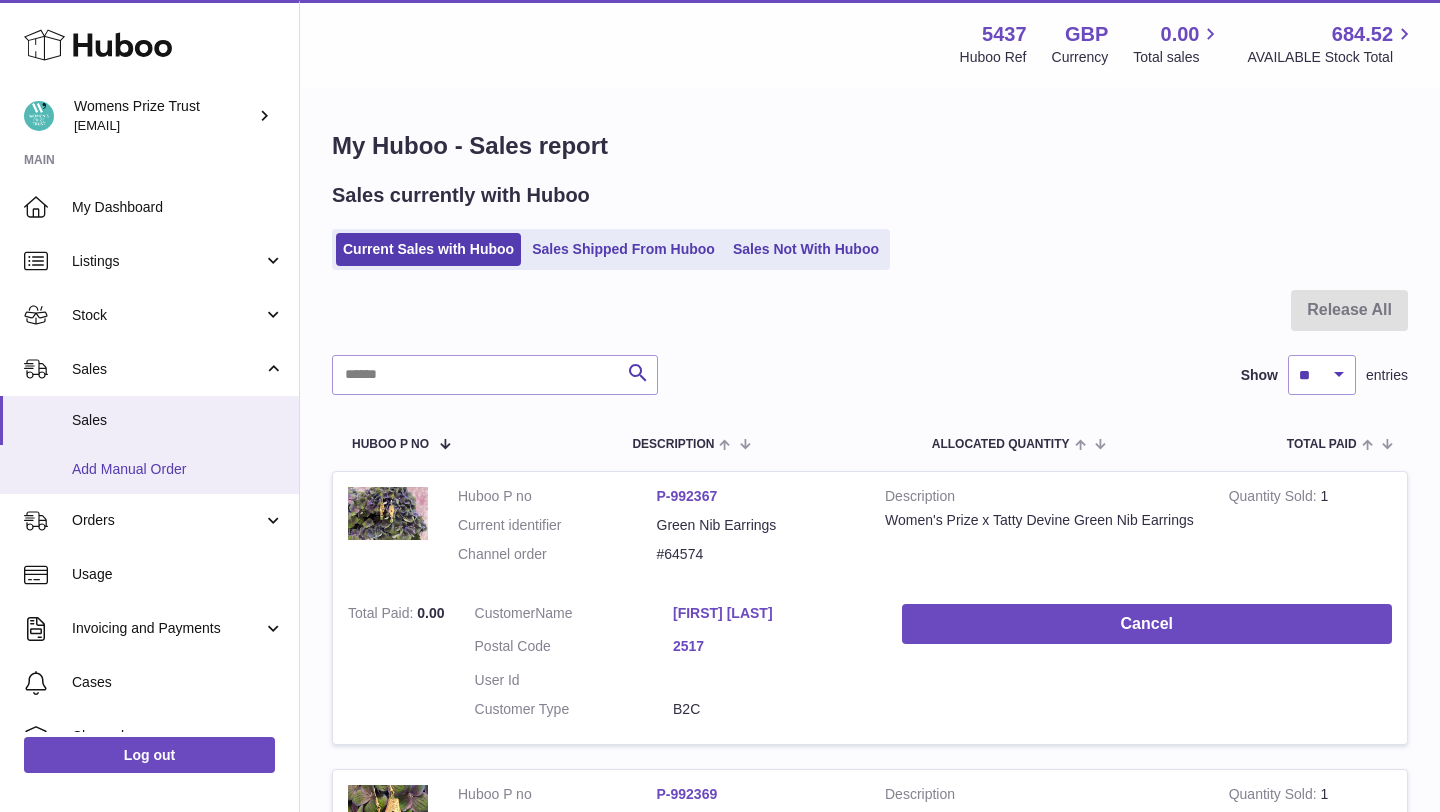 click on "Add Manual Order" at bounding box center (178, 469) 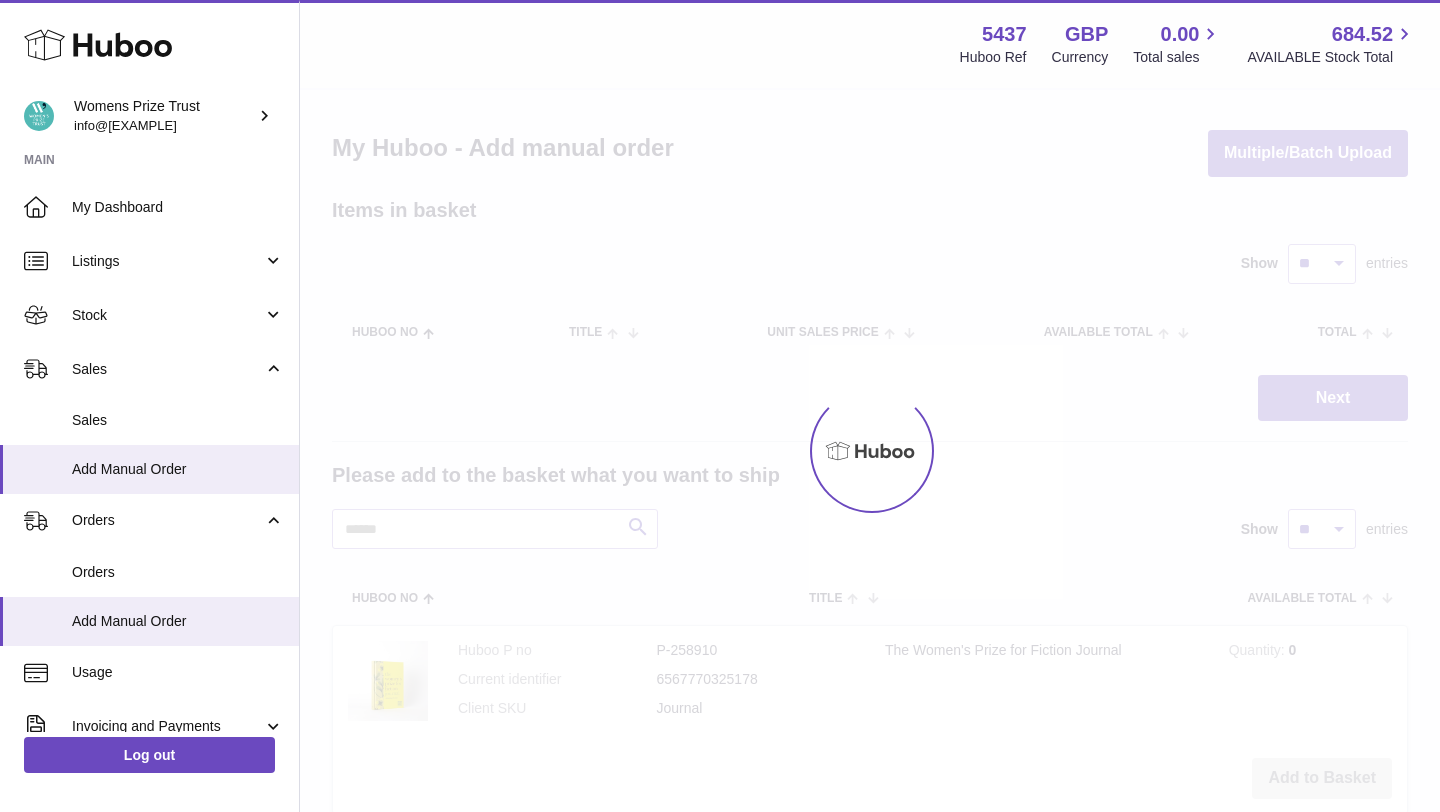 scroll, scrollTop: 0, scrollLeft: 0, axis: both 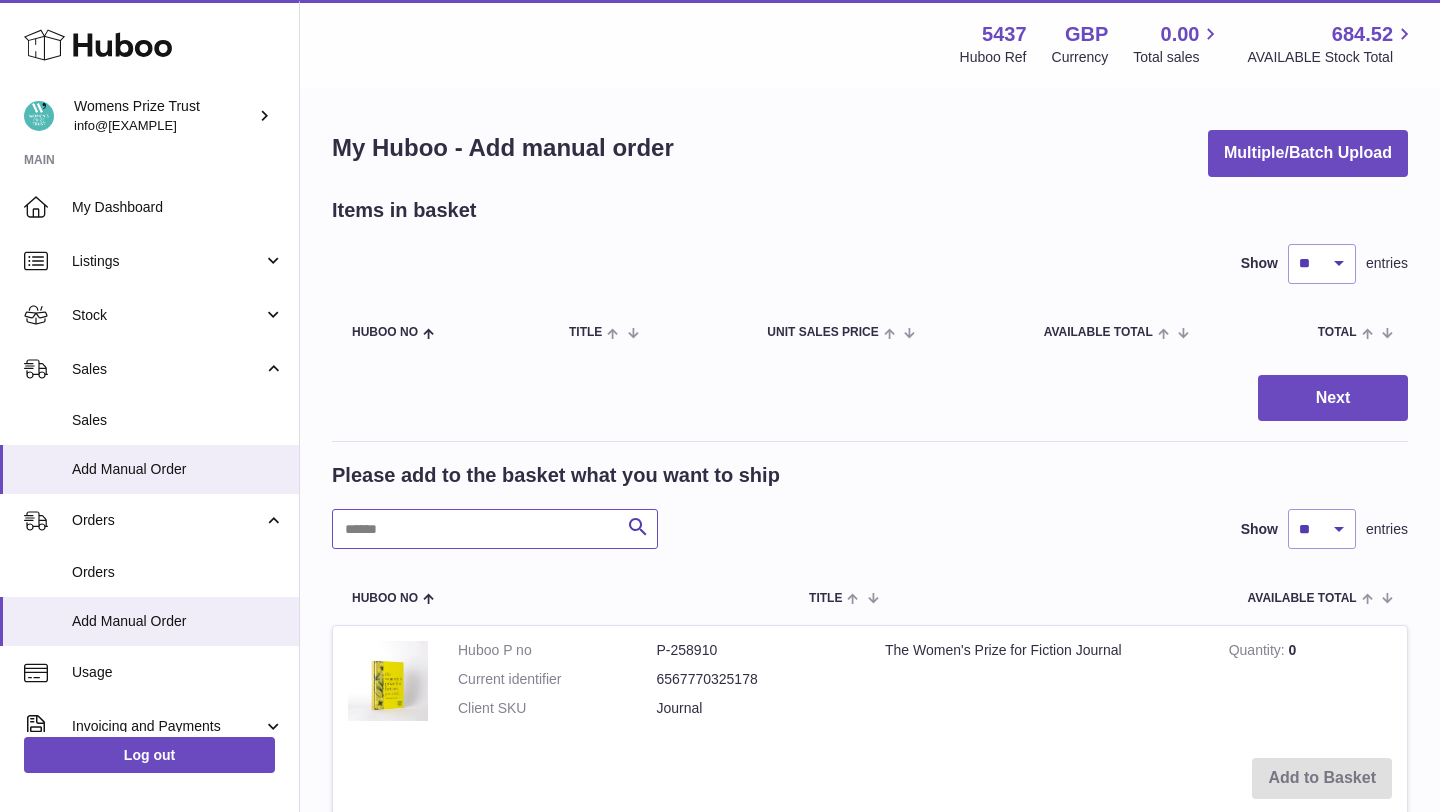 click at bounding box center (495, 529) 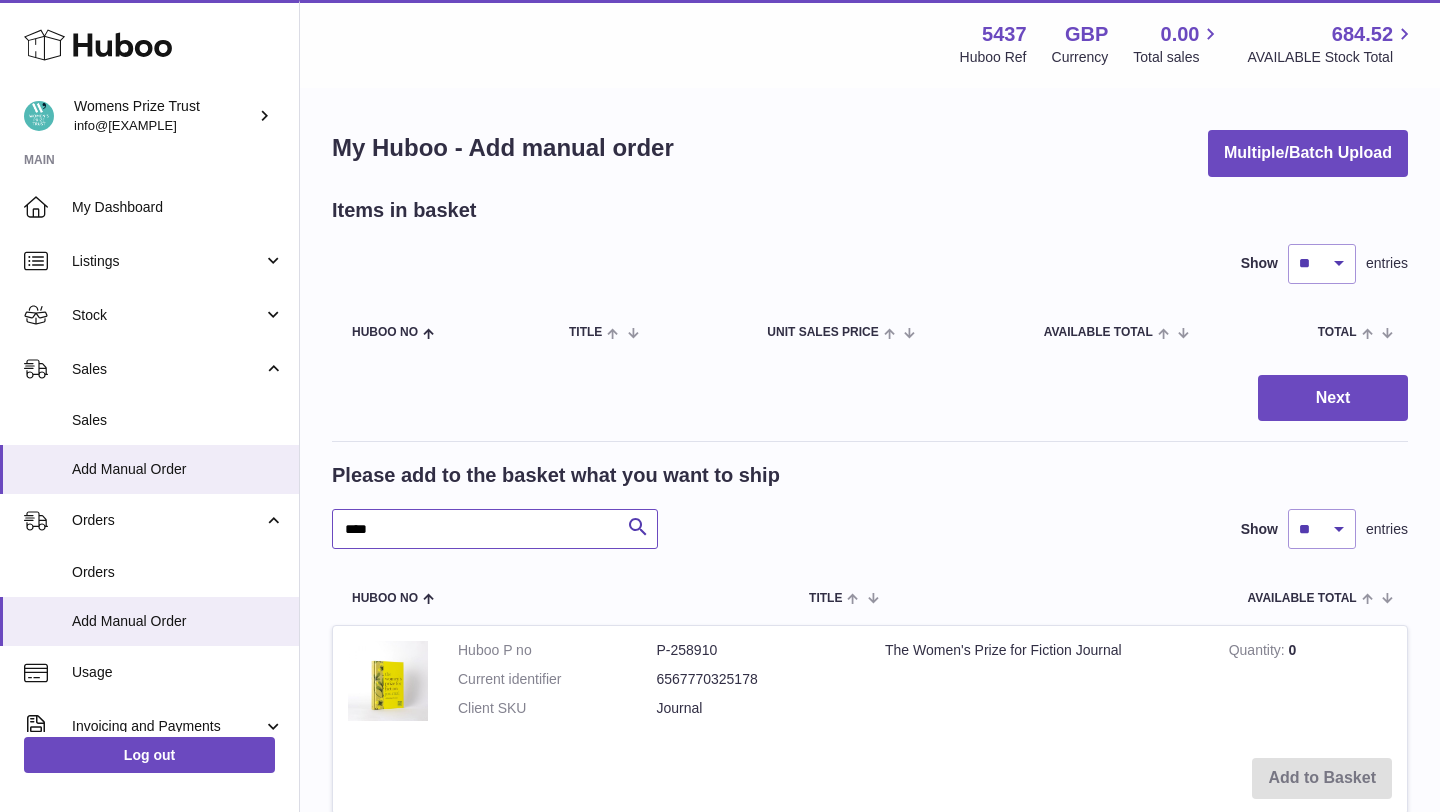 type on "****" 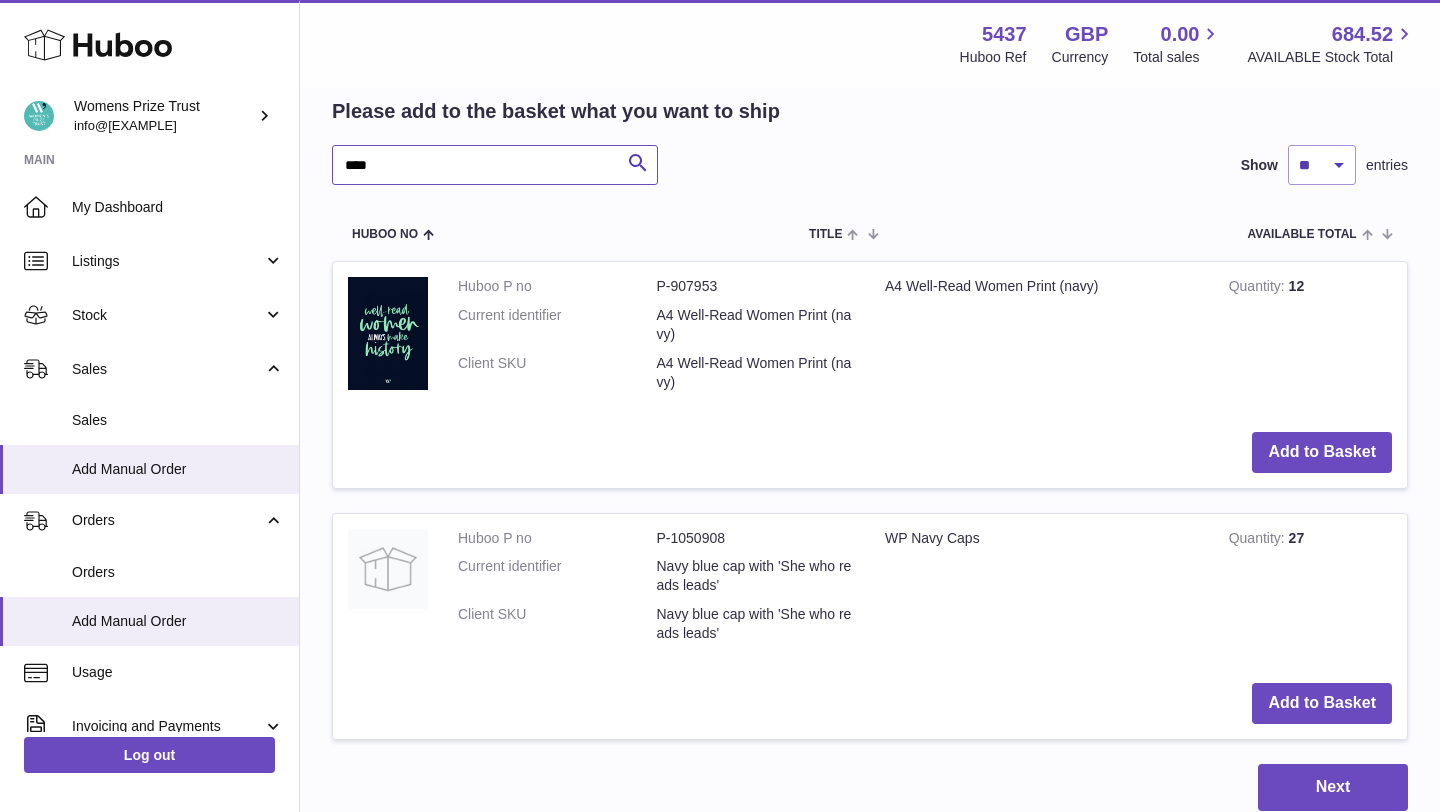 scroll, scrollTop: 520, scrollLeft: 0, axis: vertical 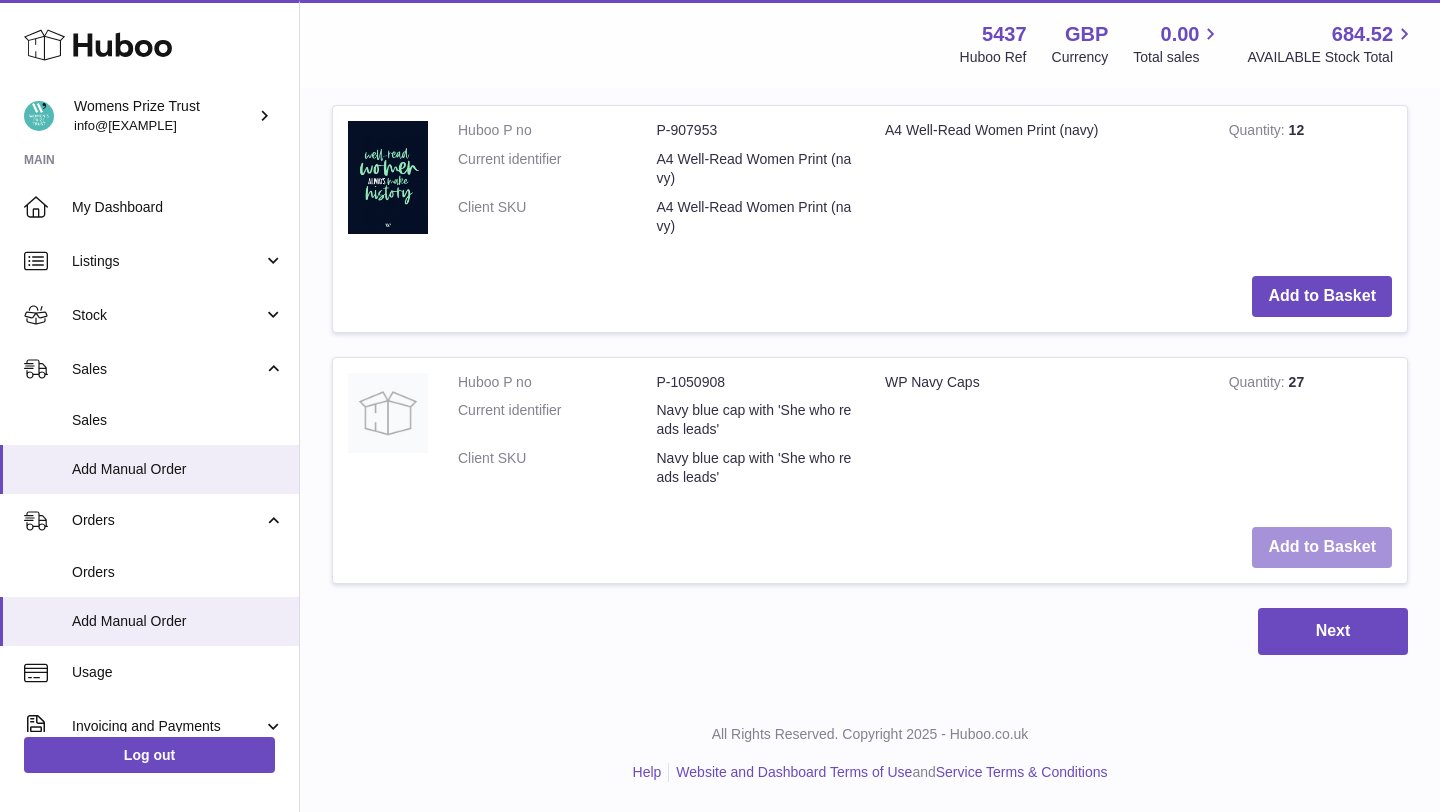 drag, startPoint x: 1364, startPoint y: 549, endPoint x: 1329, endPoint y: 547, distance: 35.057095 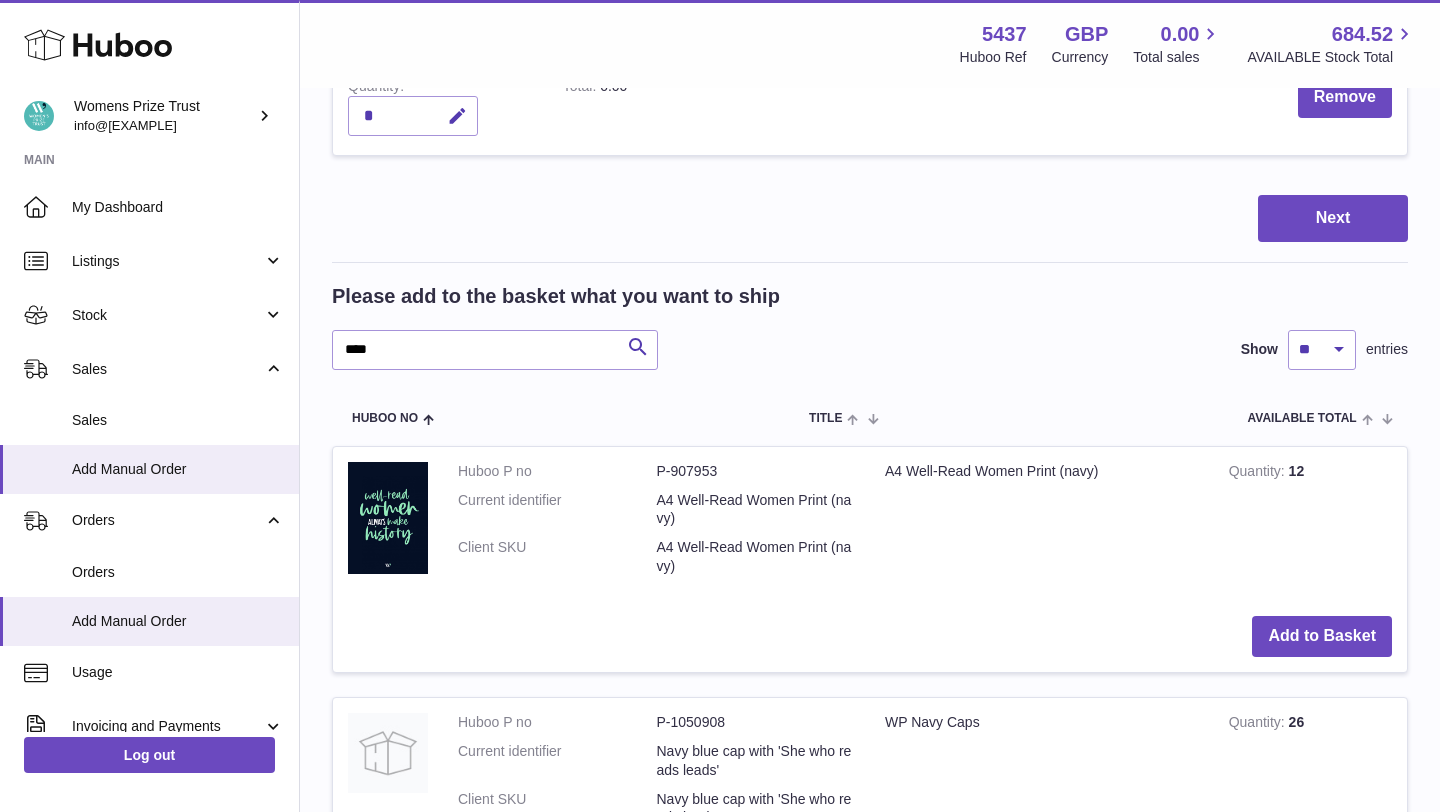 scroll, scrollTop: 0, scrollLeft: 0, axis: both 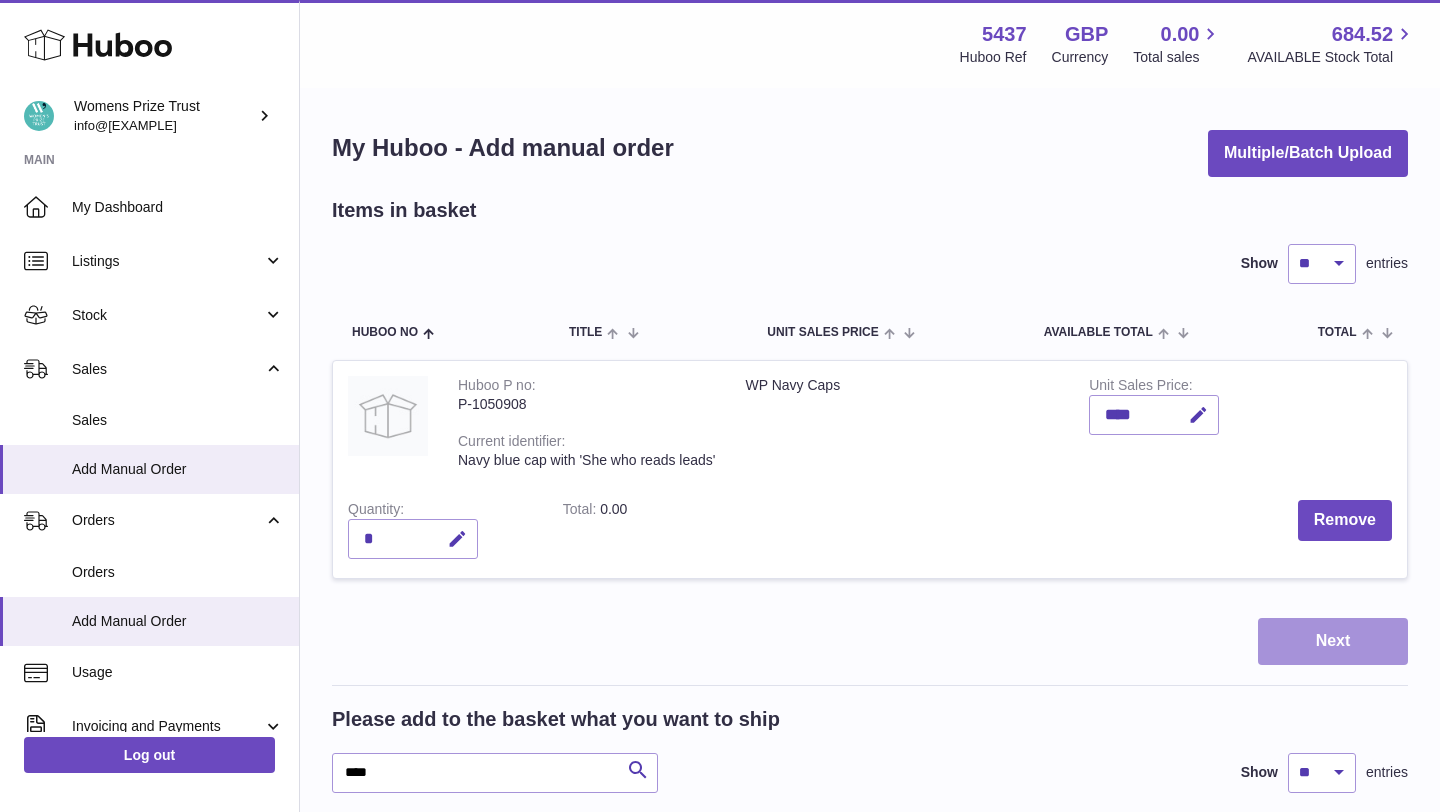 click on "Next" at bounding box center (1333, 641) 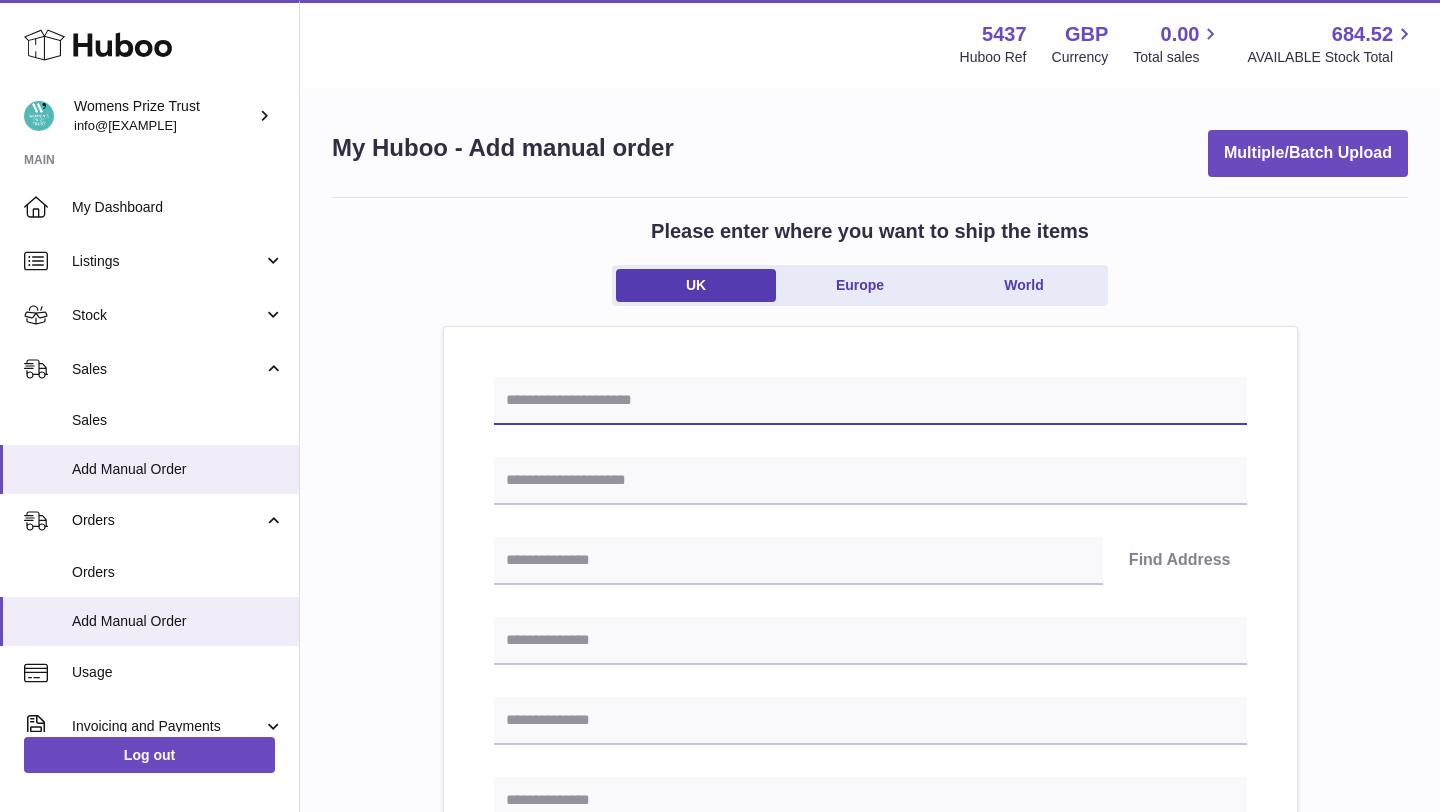 click at bounding box center (870, 401) 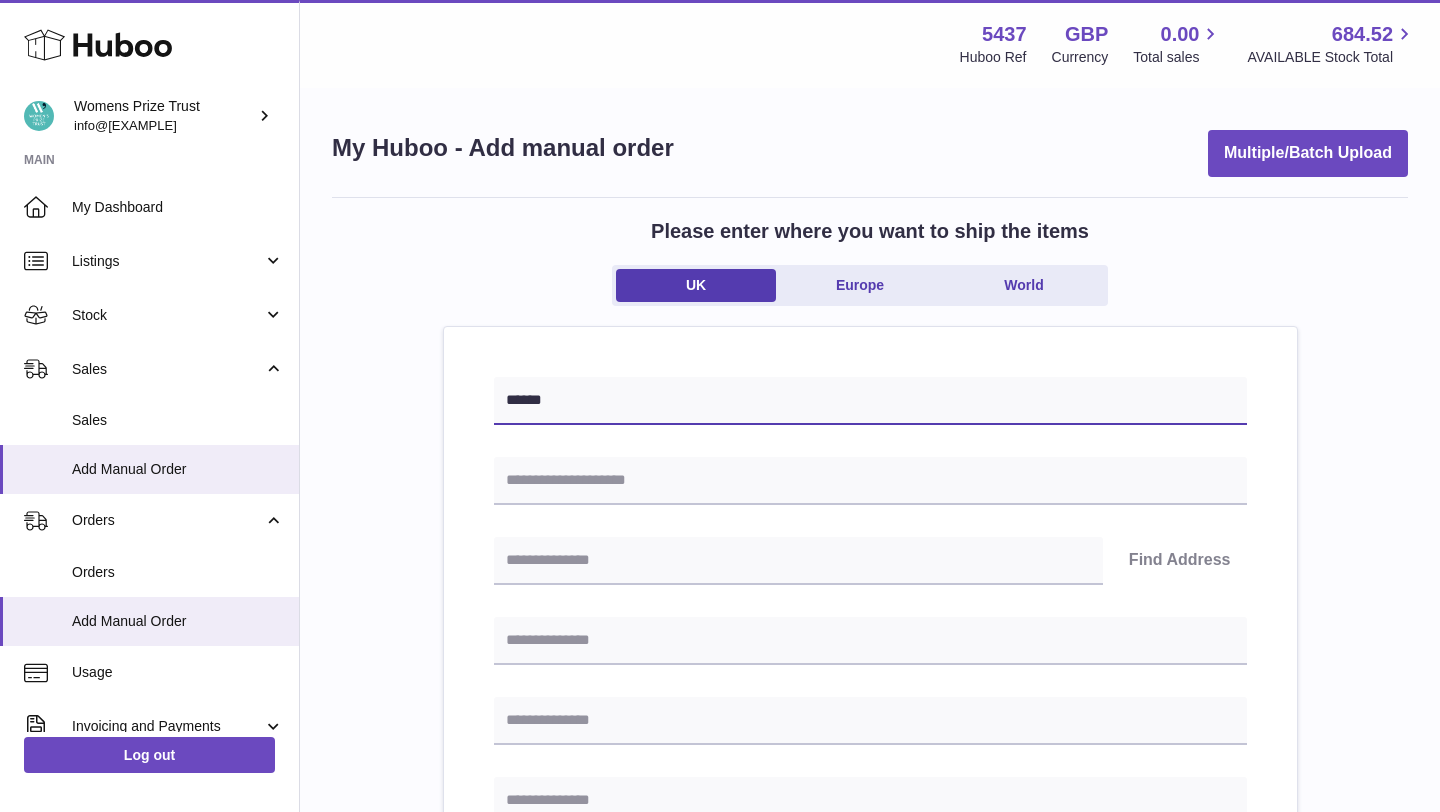type on "******" 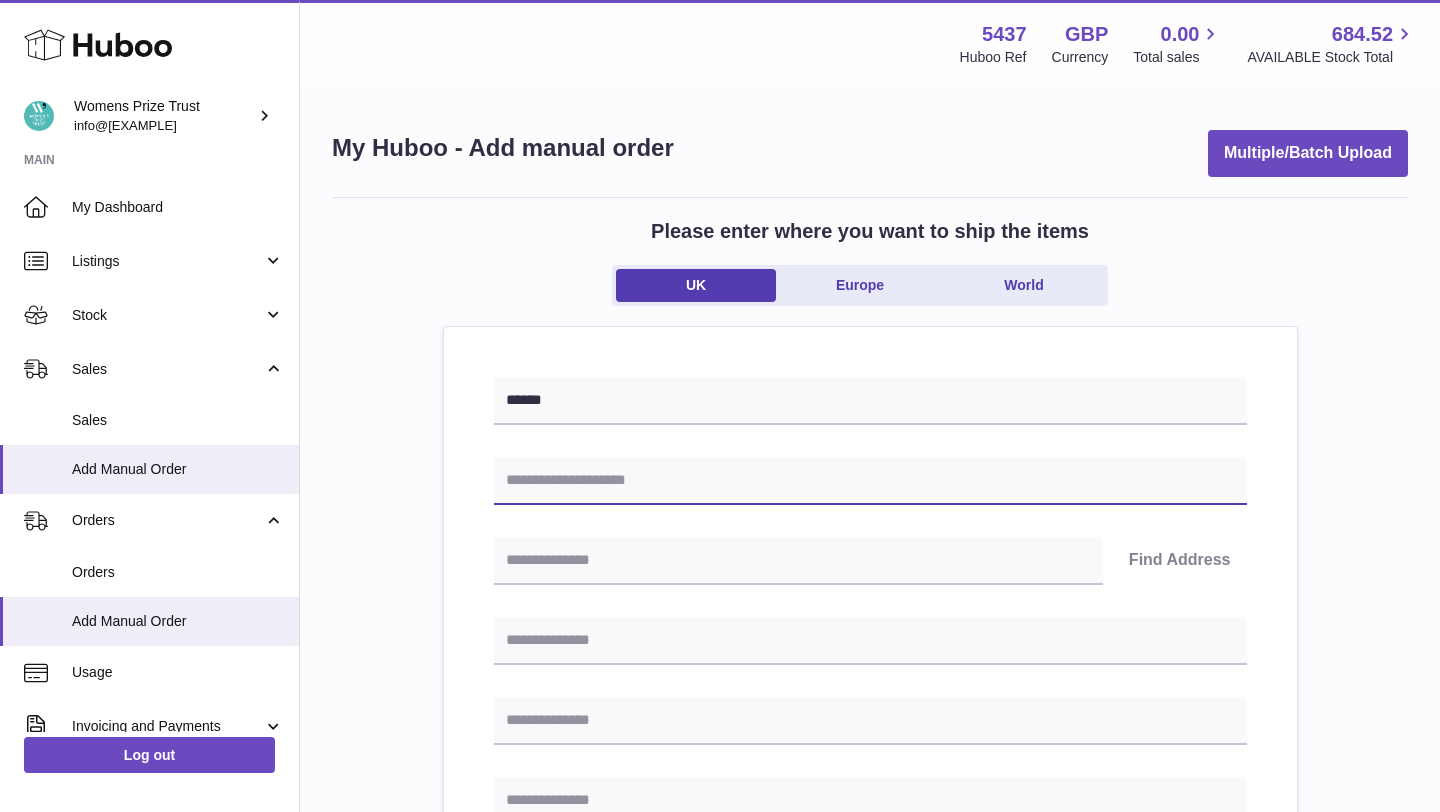 click at bounding box center [870, 481] 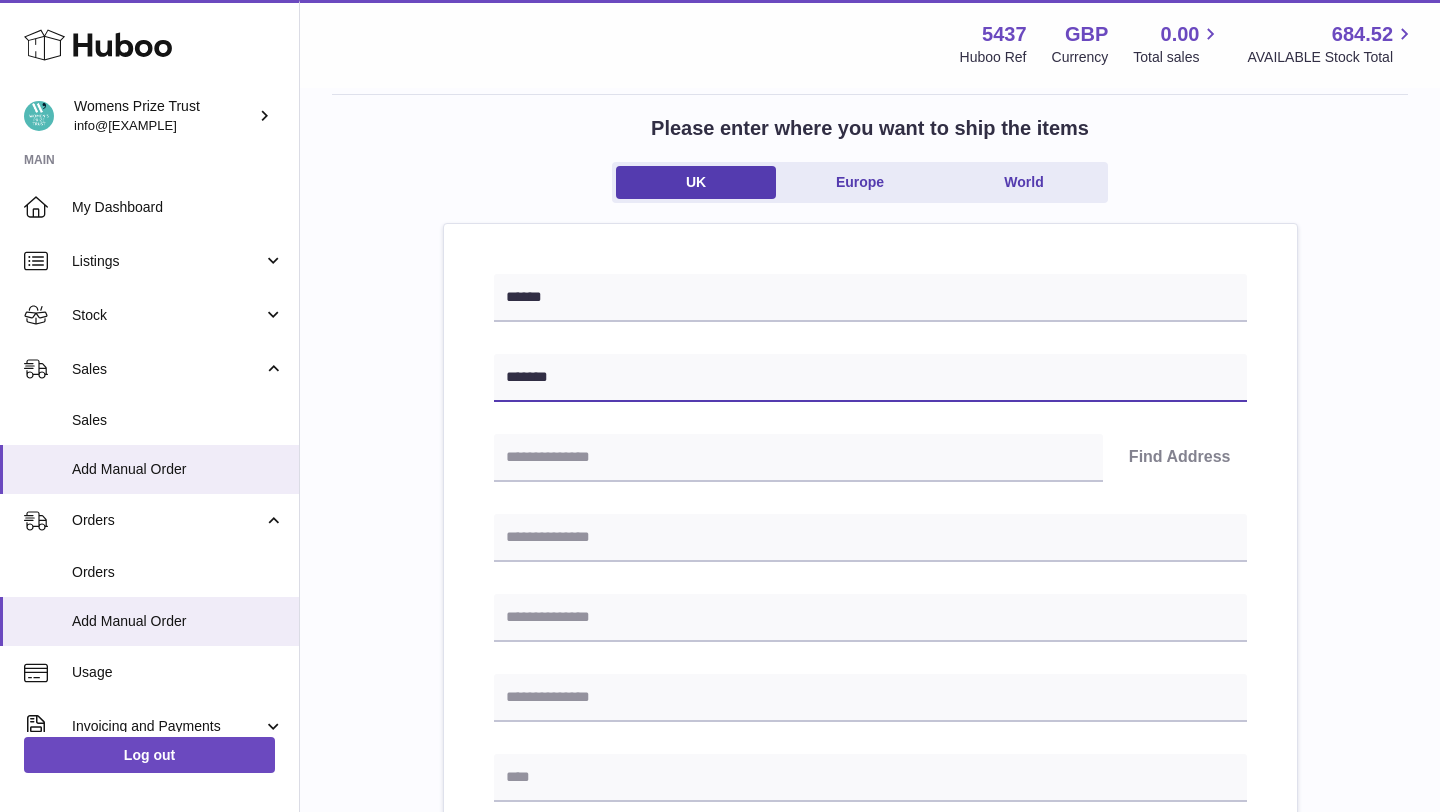 scroll, scrollTop: 115, scrollLeft: 0, axis: vertical 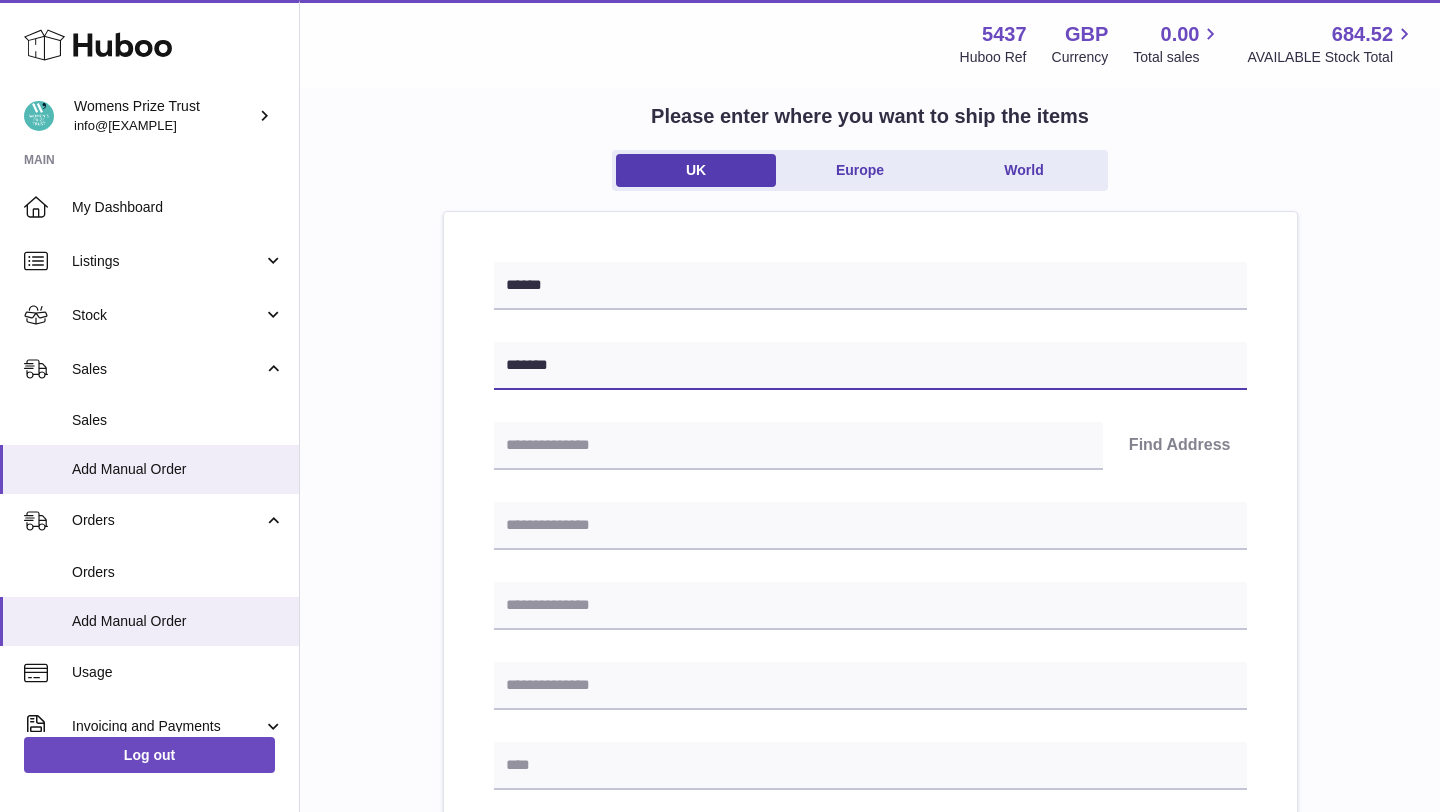 type on "*******" 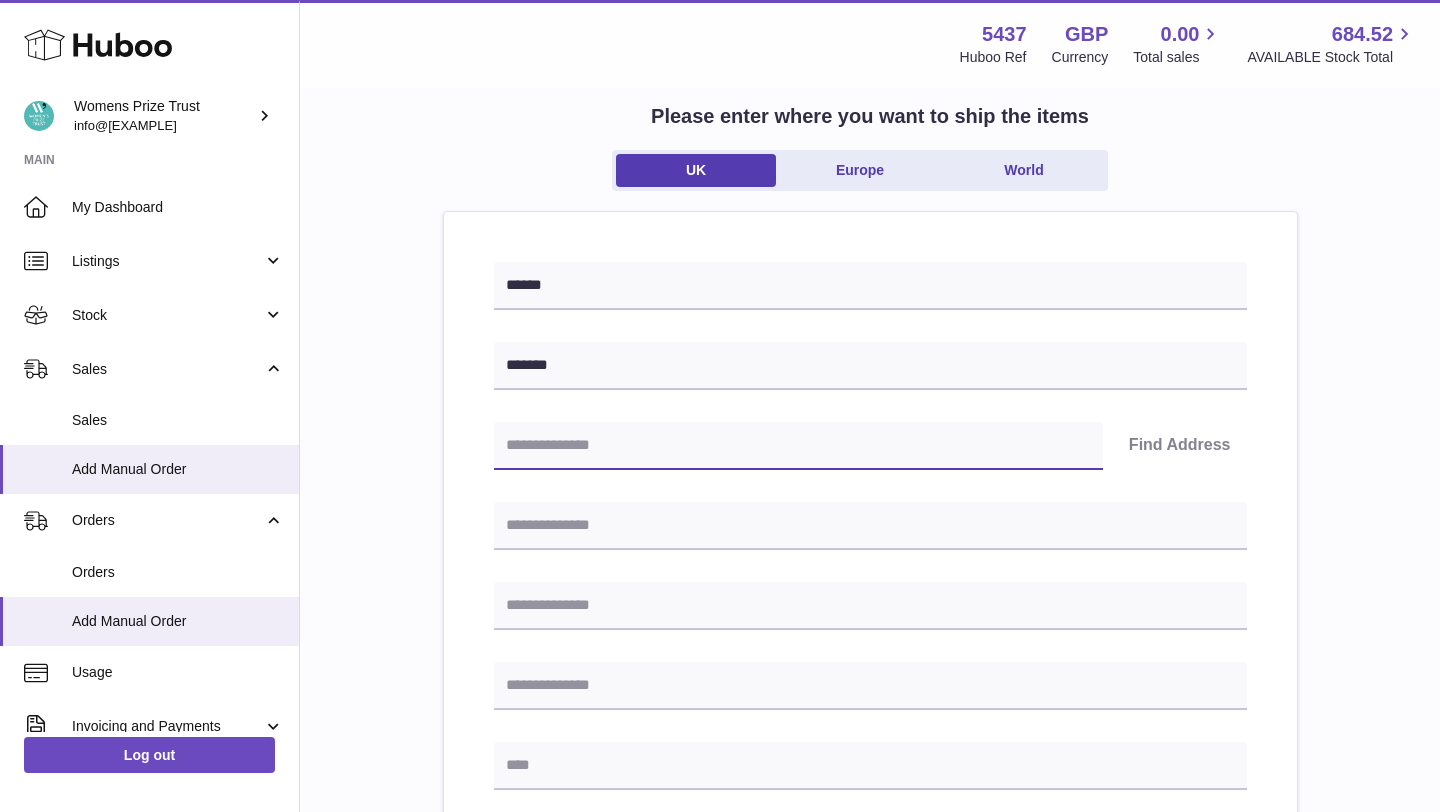 click at bounding box center [798, 446] 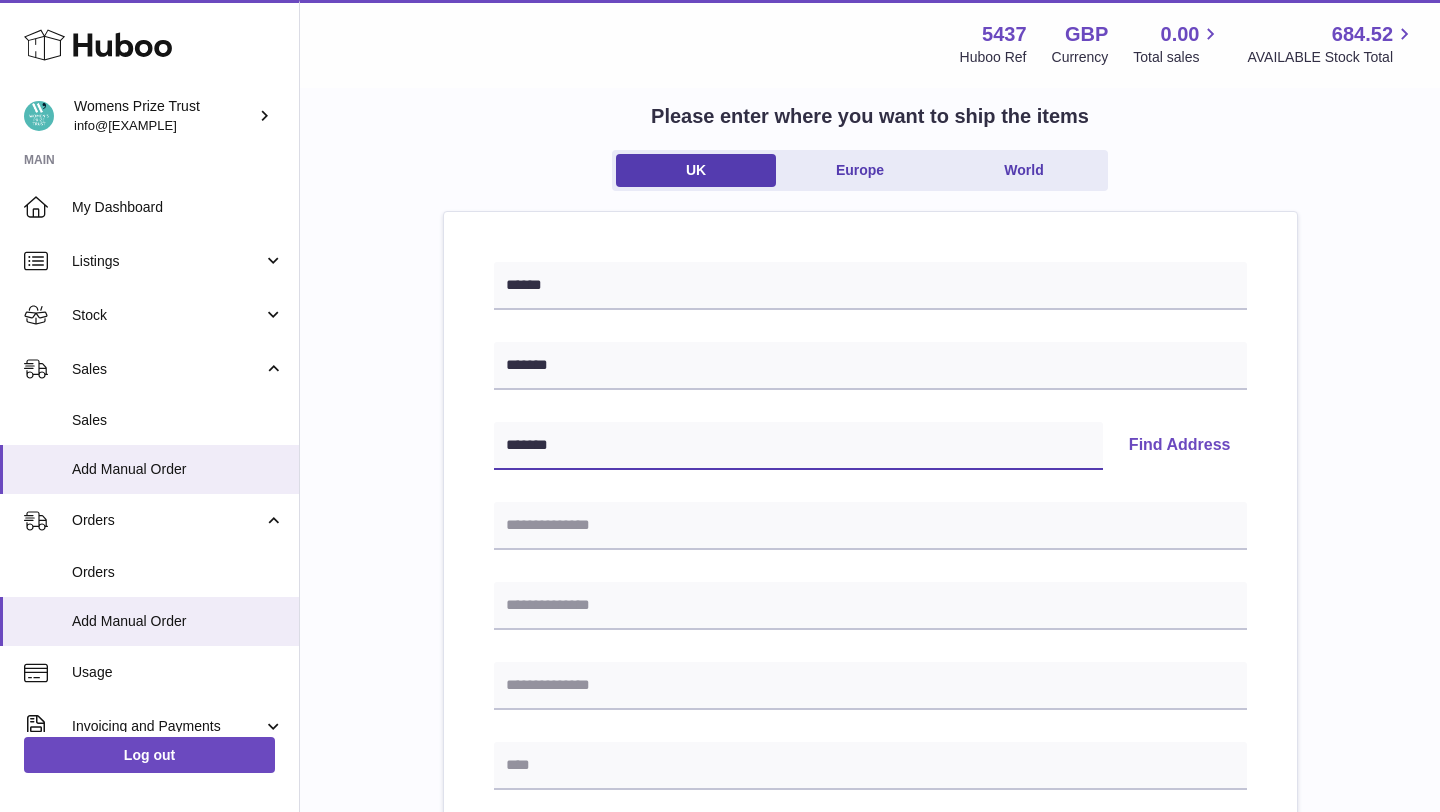 type on "*******" 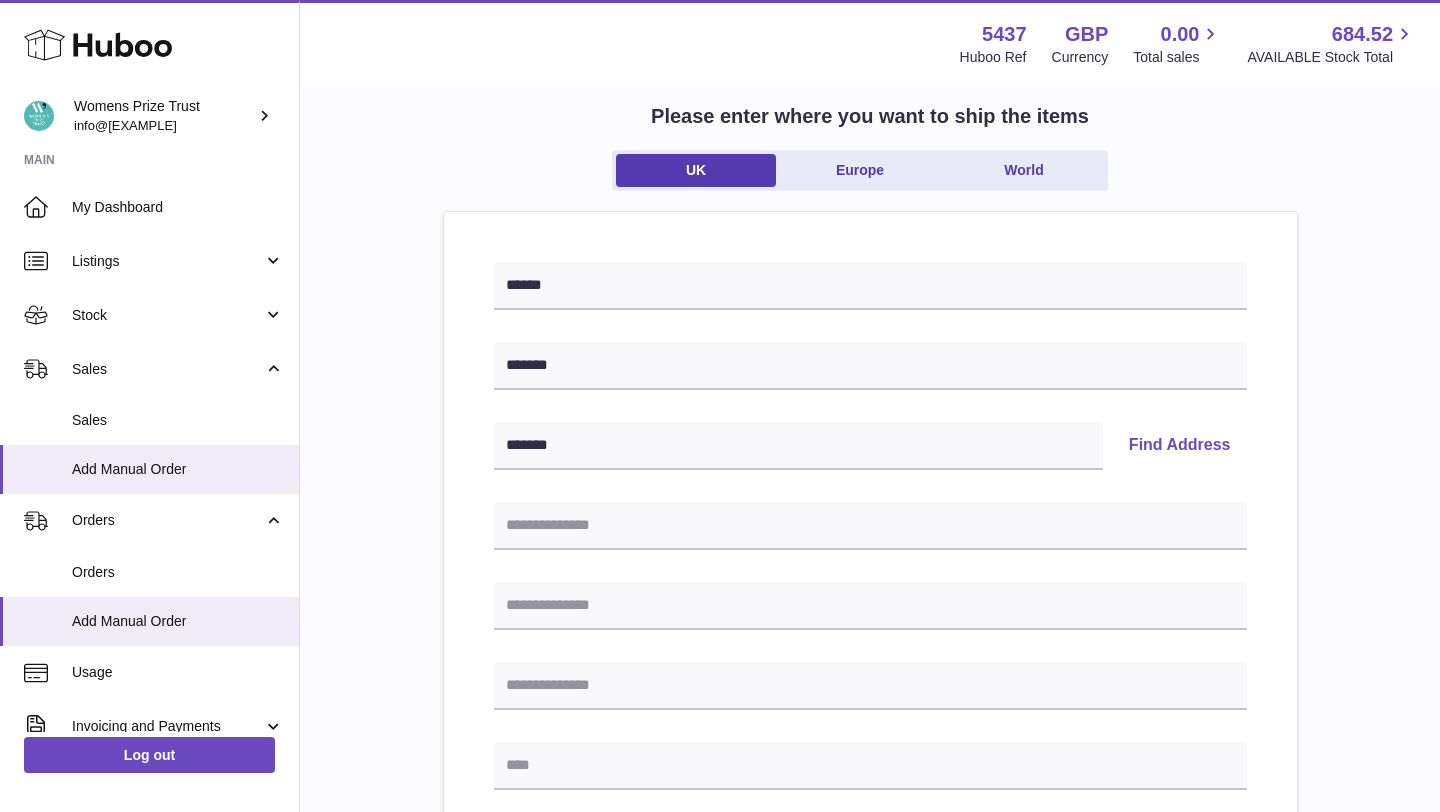 click on "Find Address" at bounding box center (1180, 446) 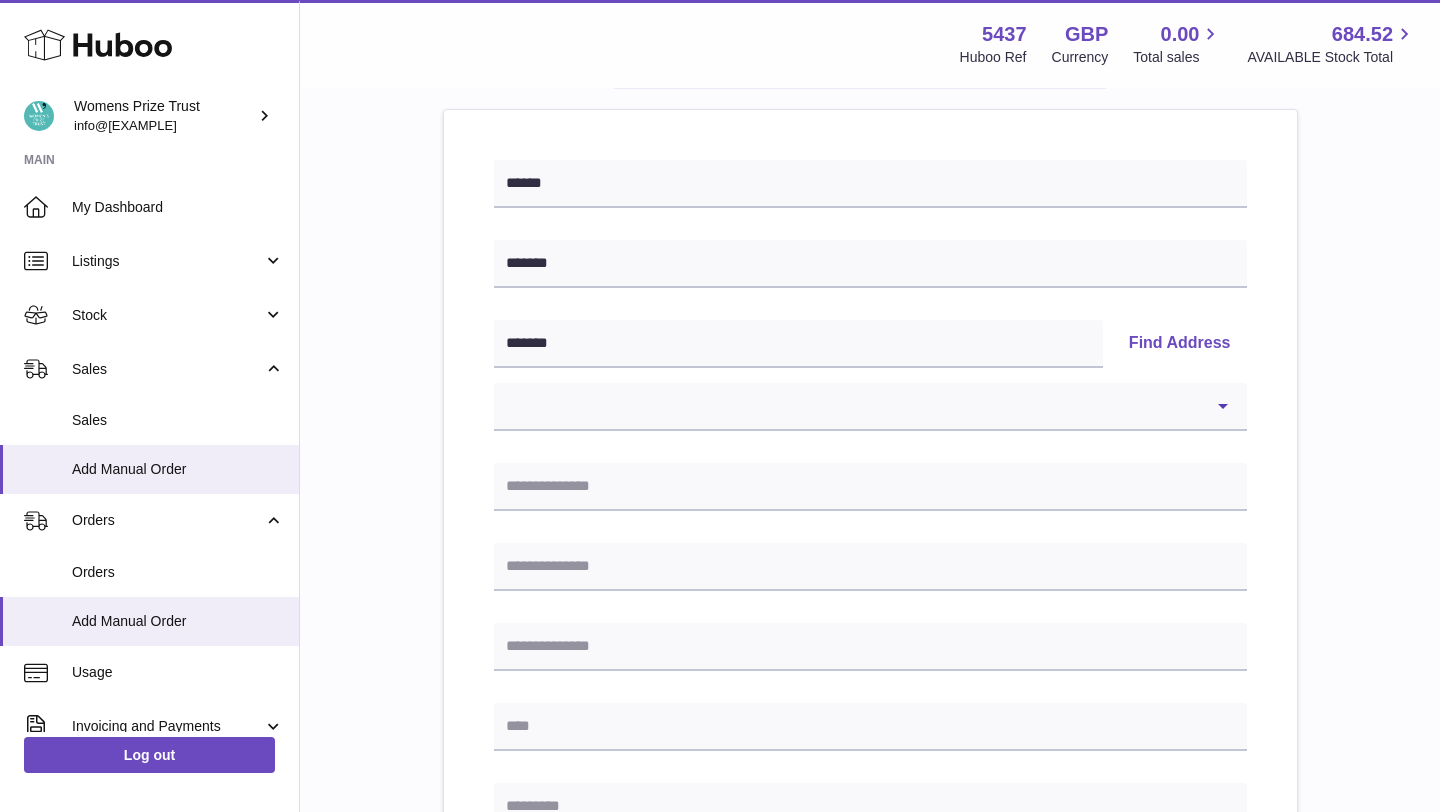 scroll, scrollTop: 220, scrollLeft: 0, axis: vertical 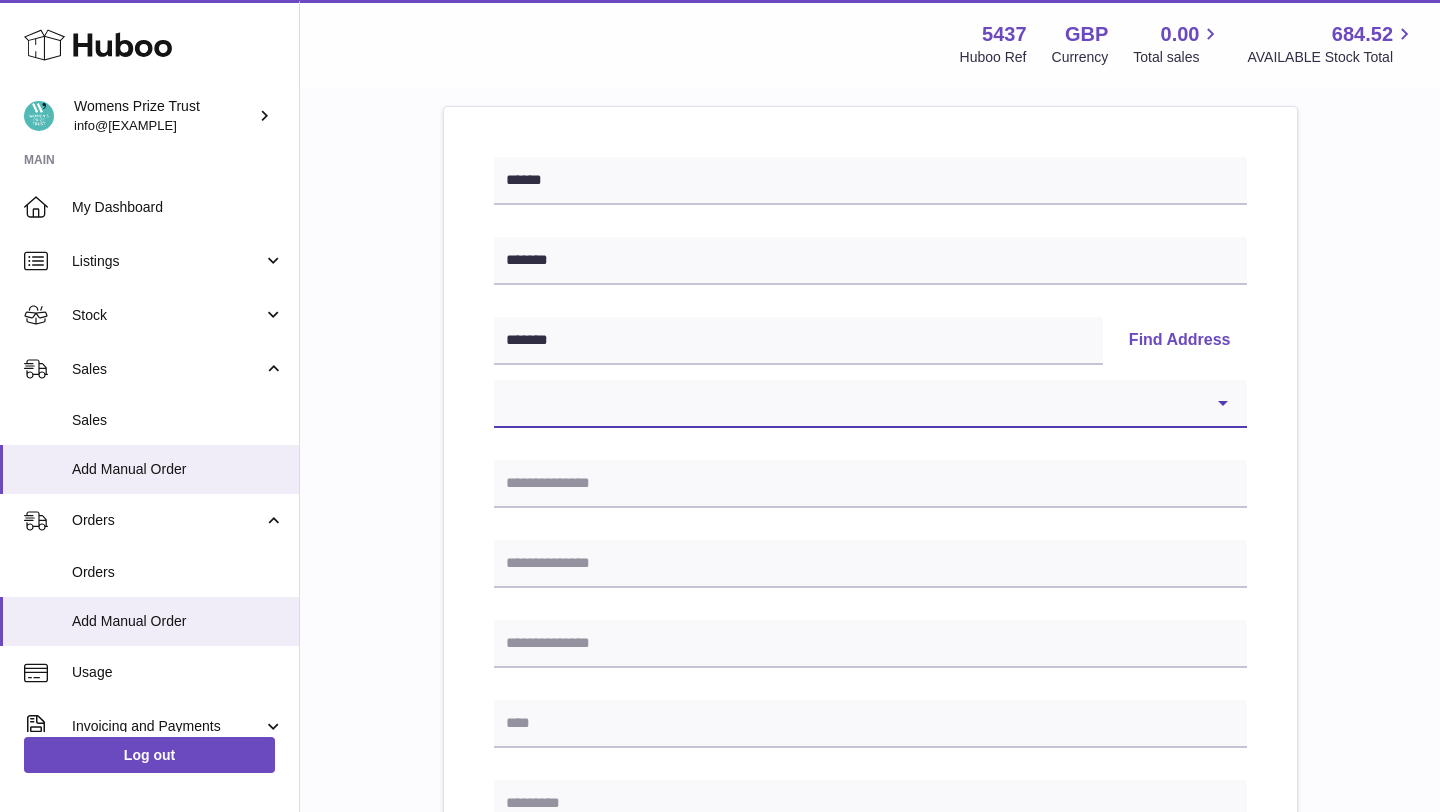 click on "**********" at bounding box center (870, 404) 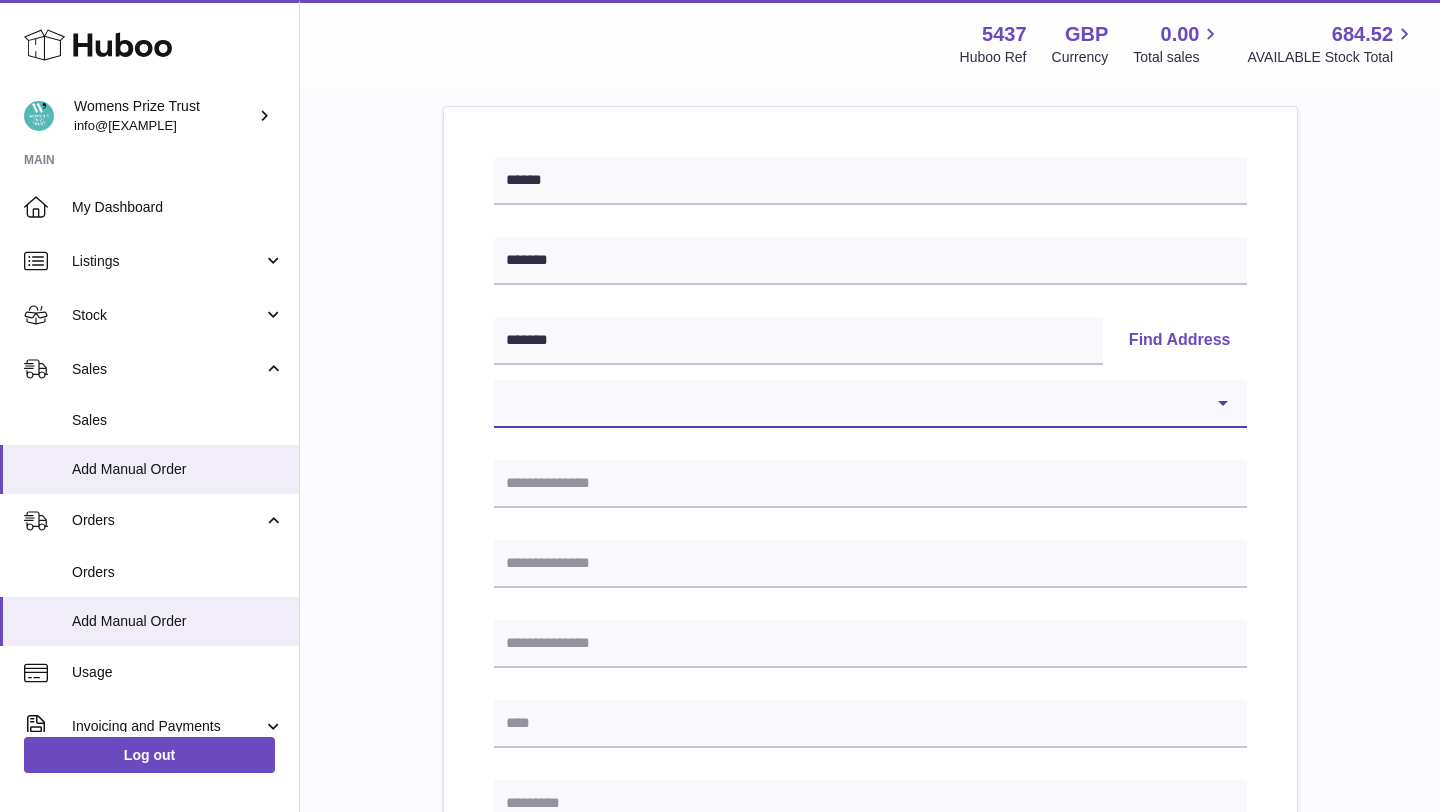 select on "**" 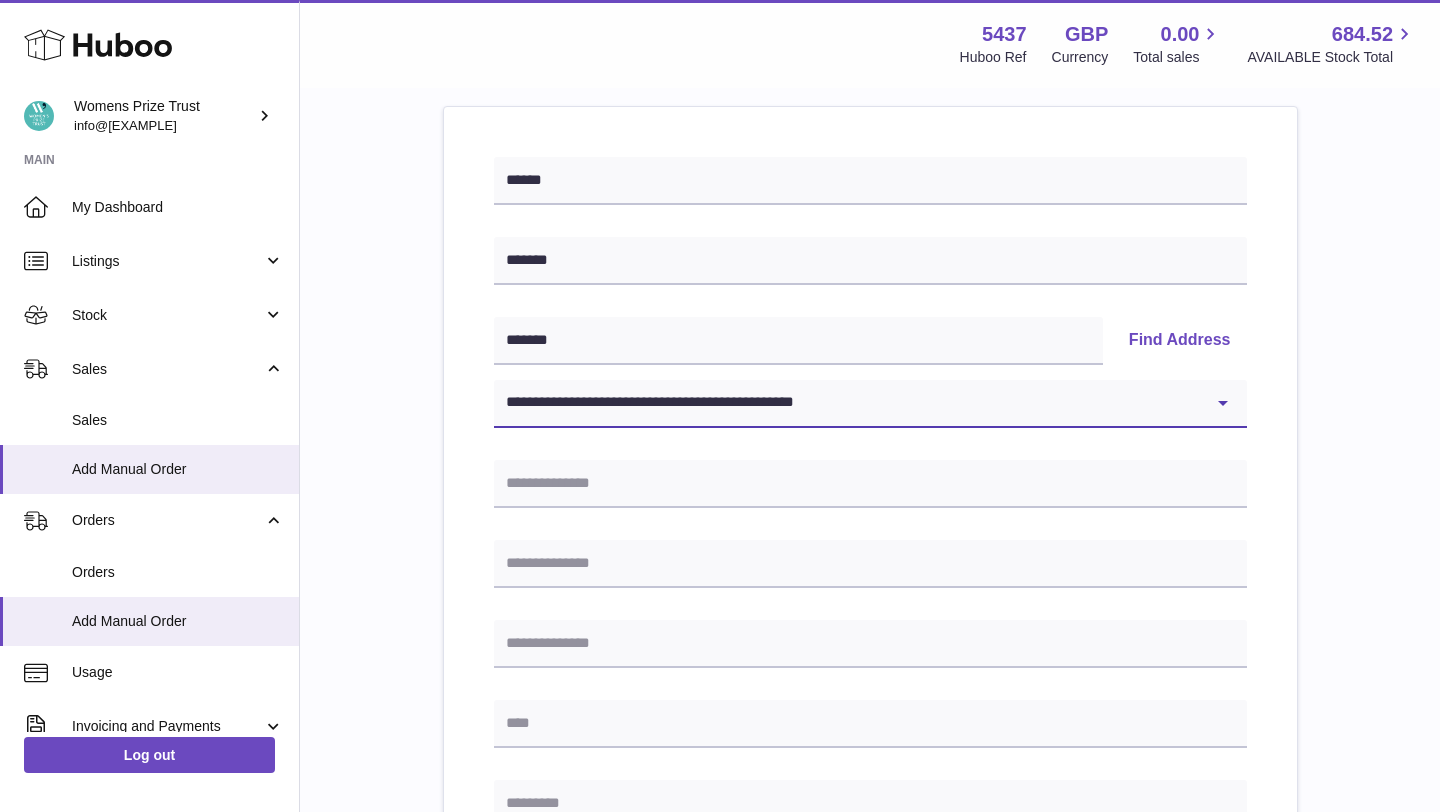 type on "**********" 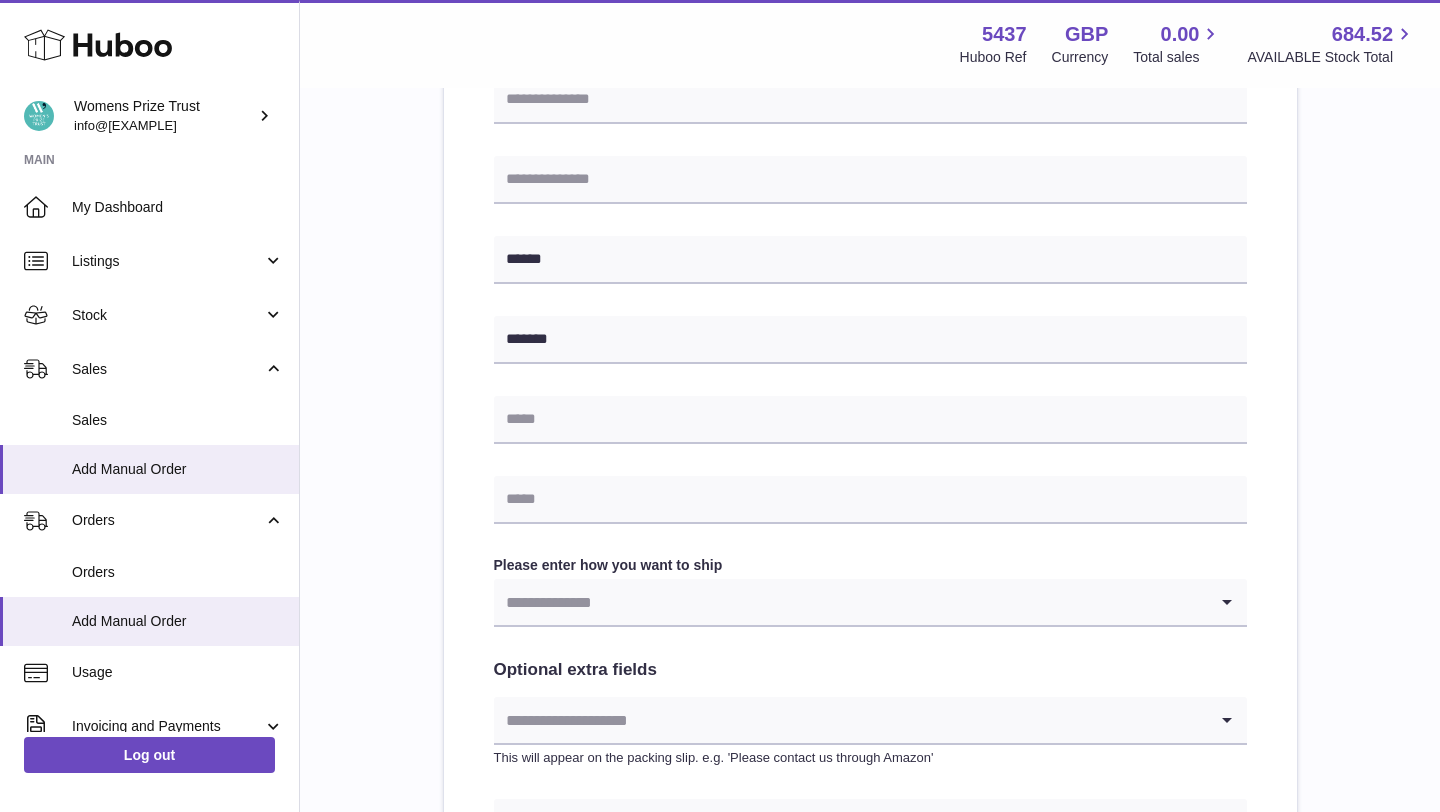 scroll, scrollTop: 690, scrollLeft: 0, axis: vertical 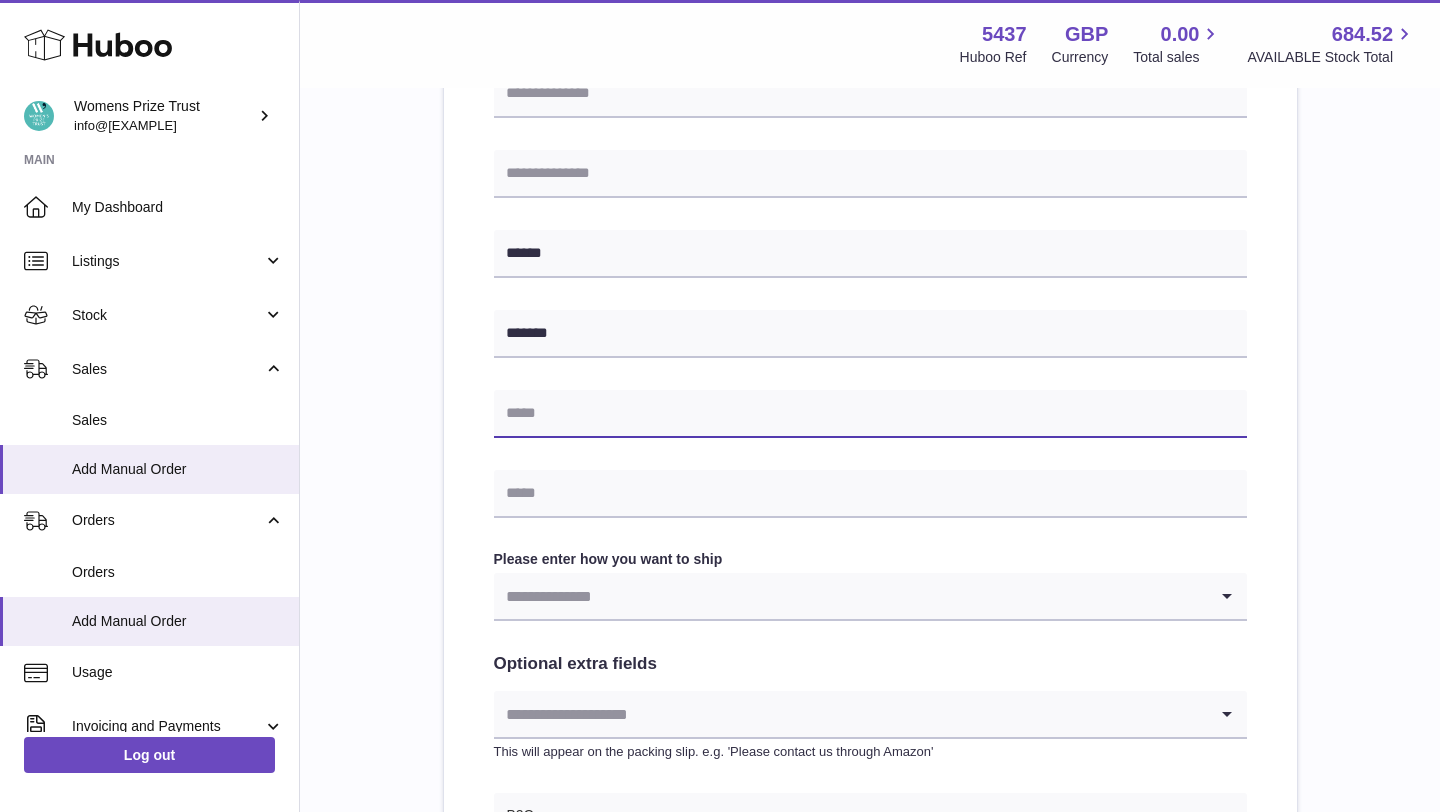 click at bounding box center [870, 414] 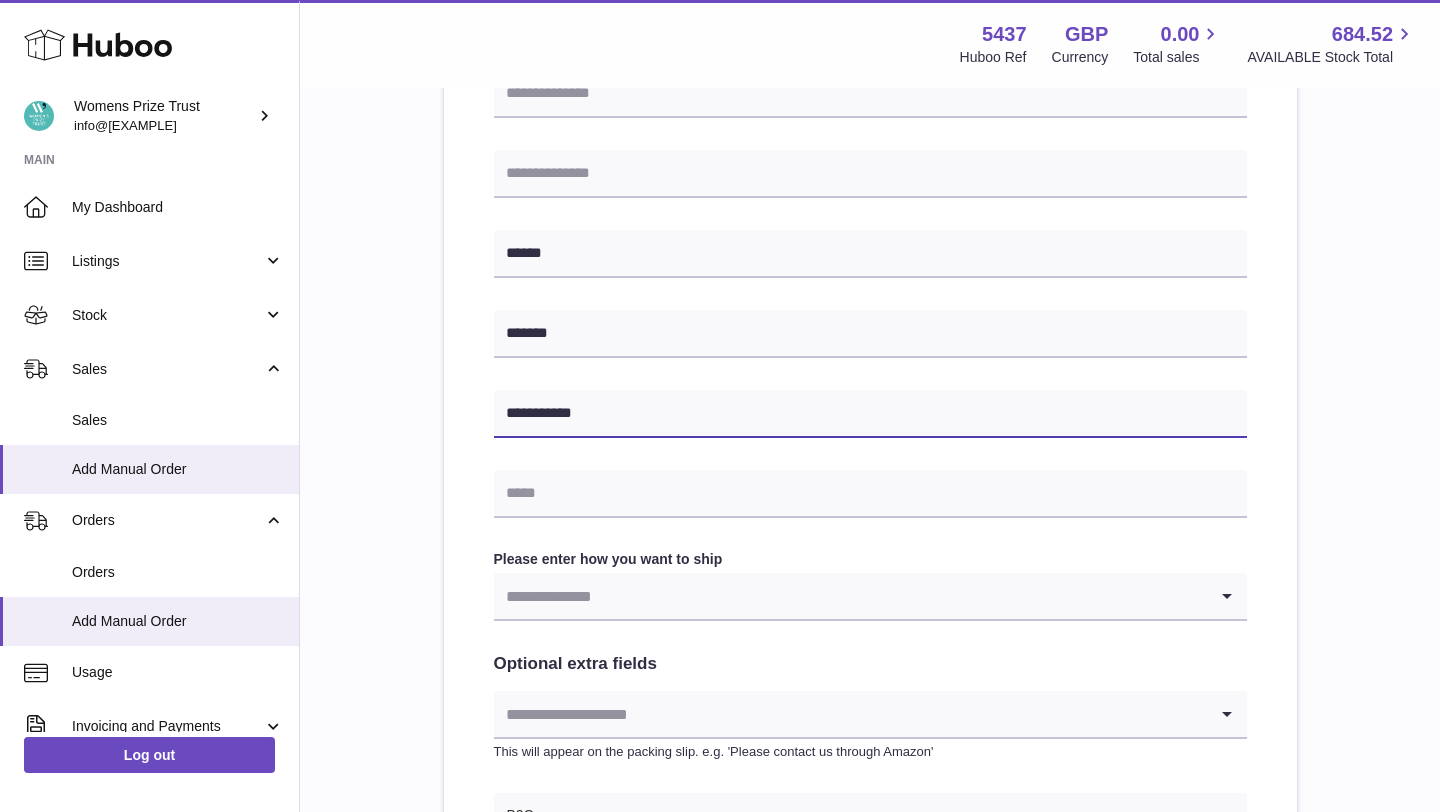 type on "**********" 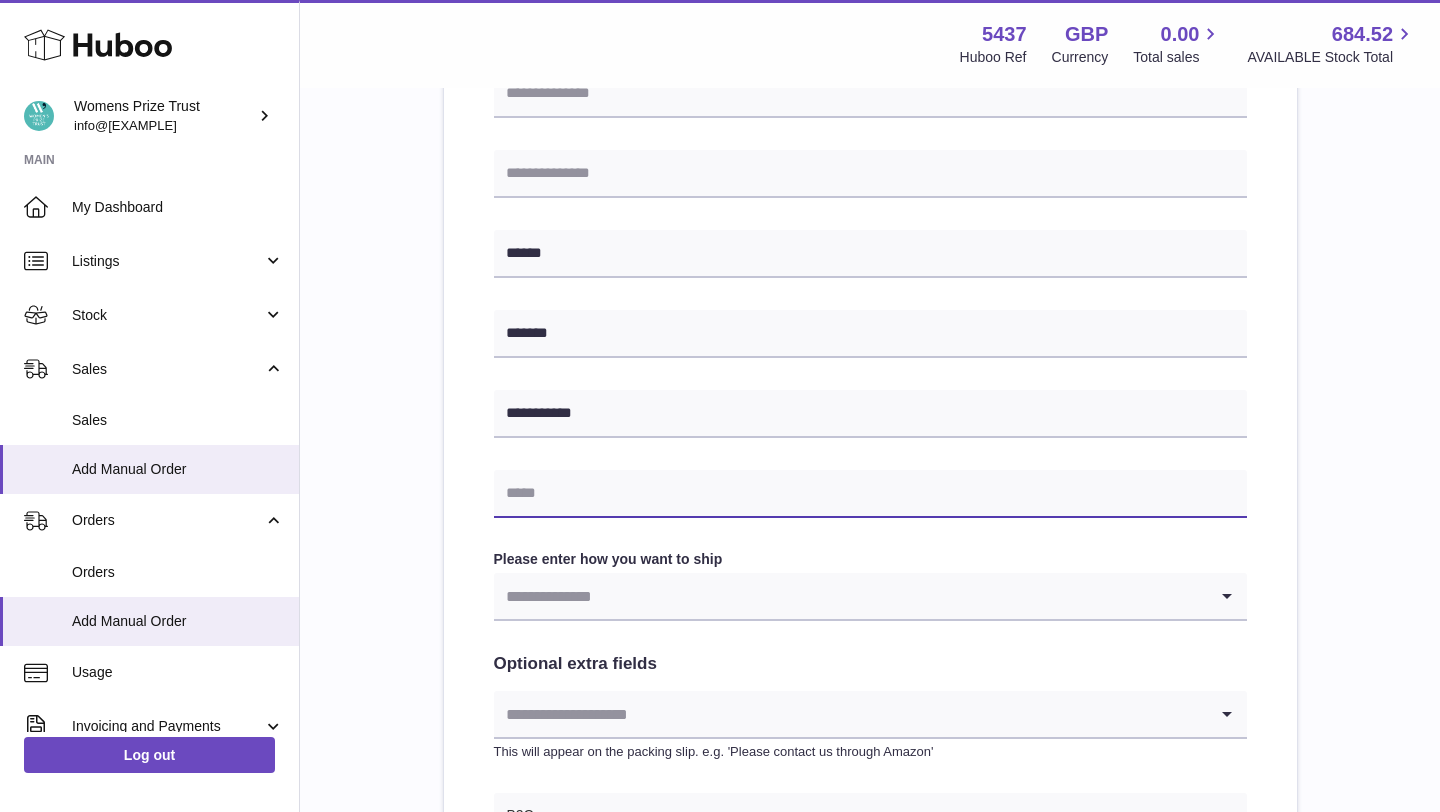 click at bounding box center [870, 494] 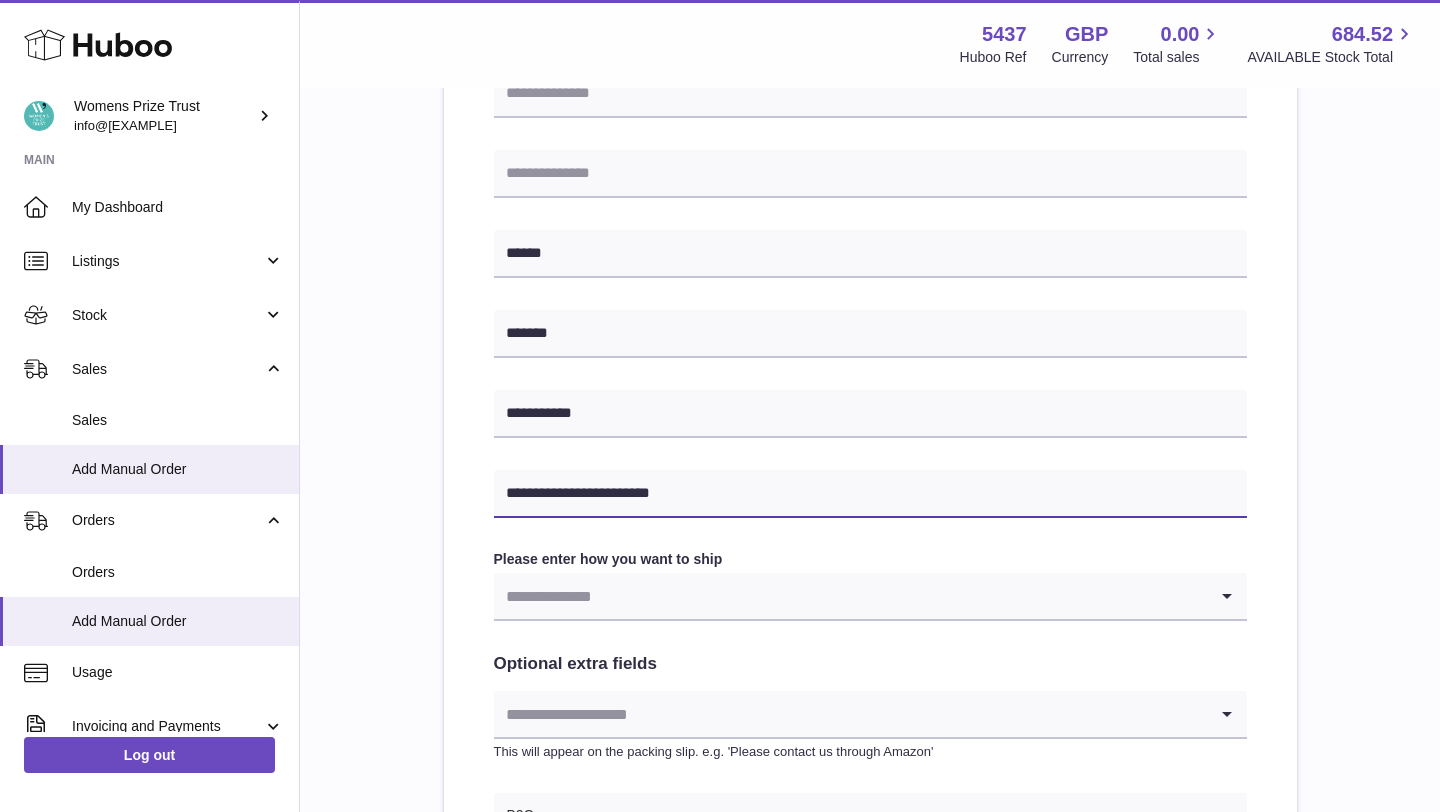 type on "**********" 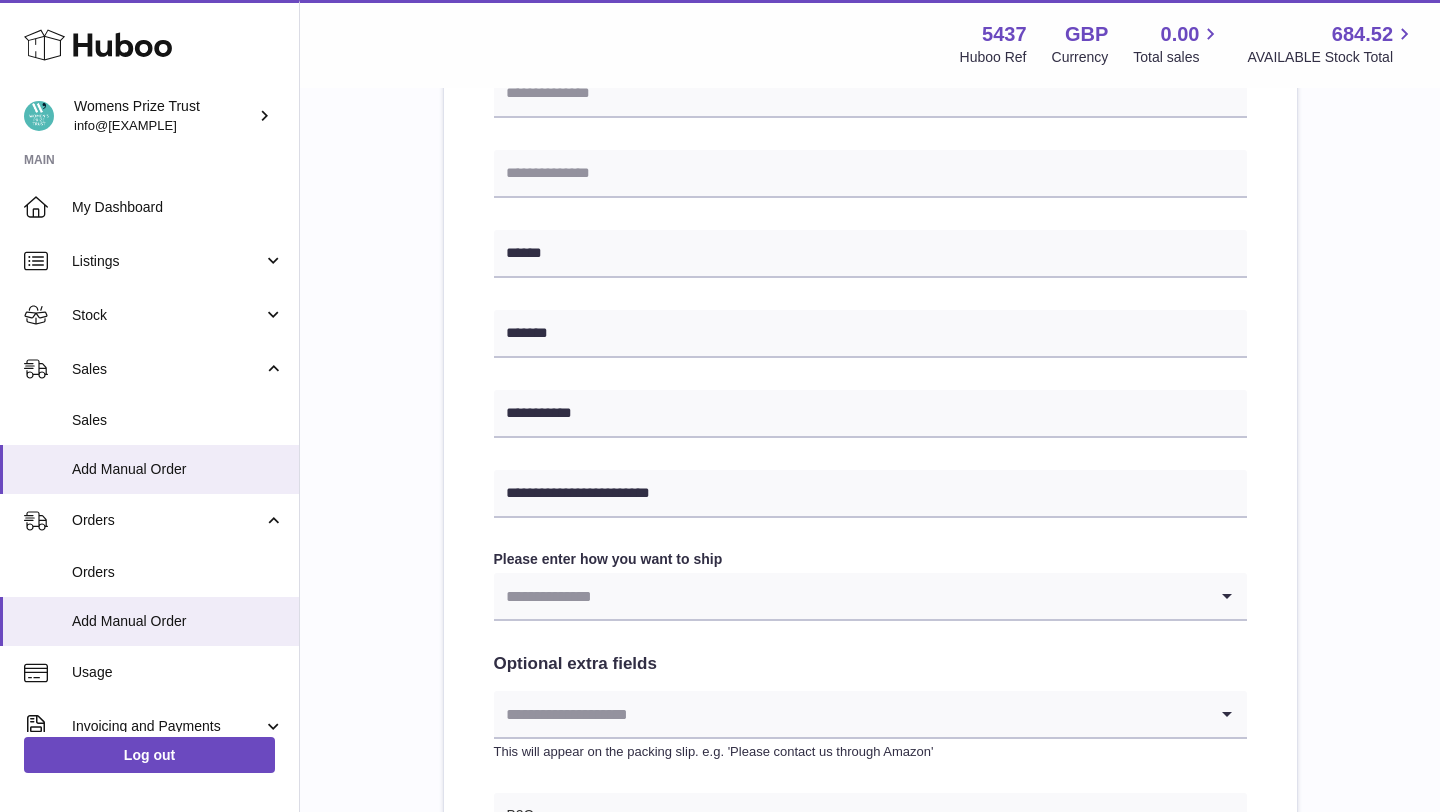 click at bounding box center [850, 596] 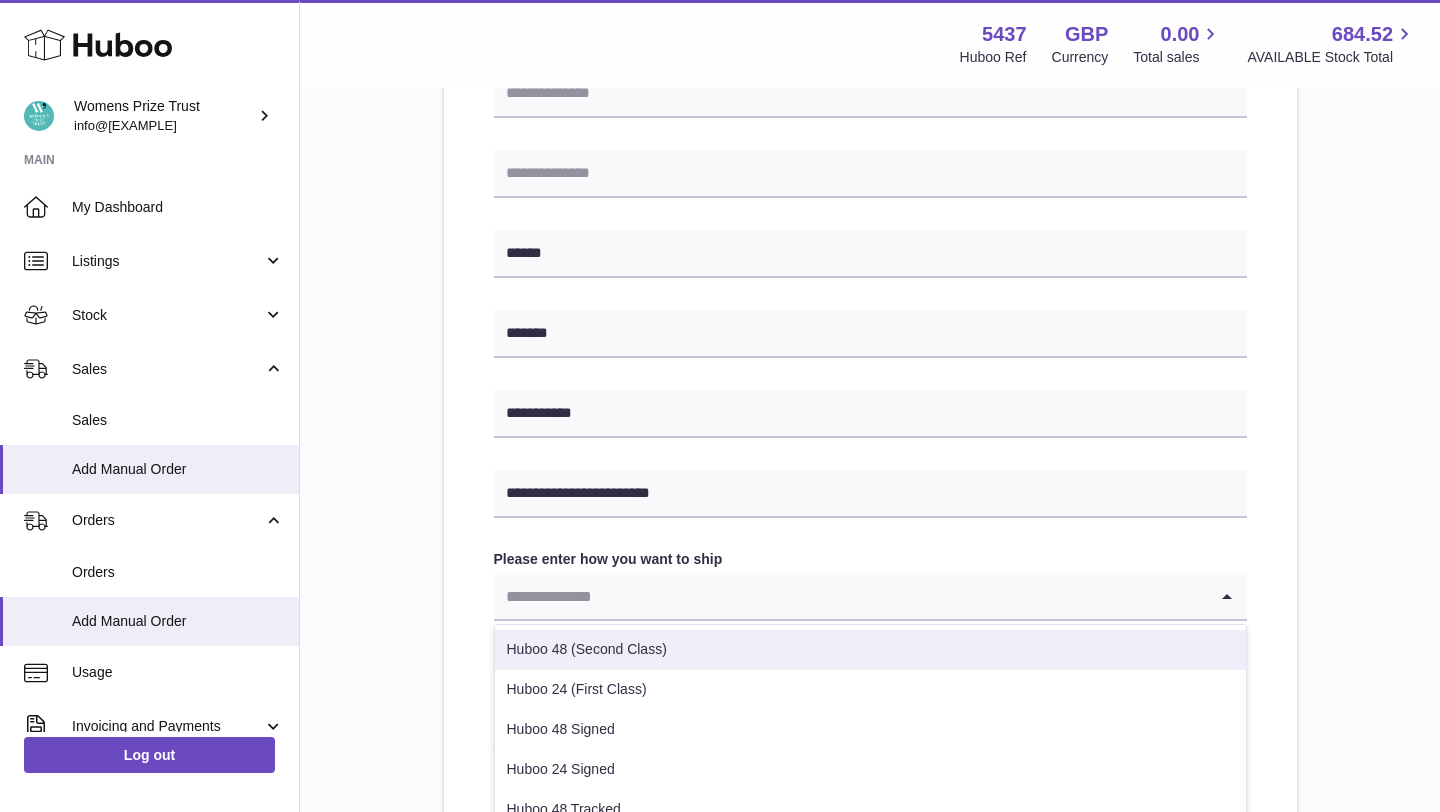 click on "Huboo 48 (Second Class)" at bounding box center [870, 650] 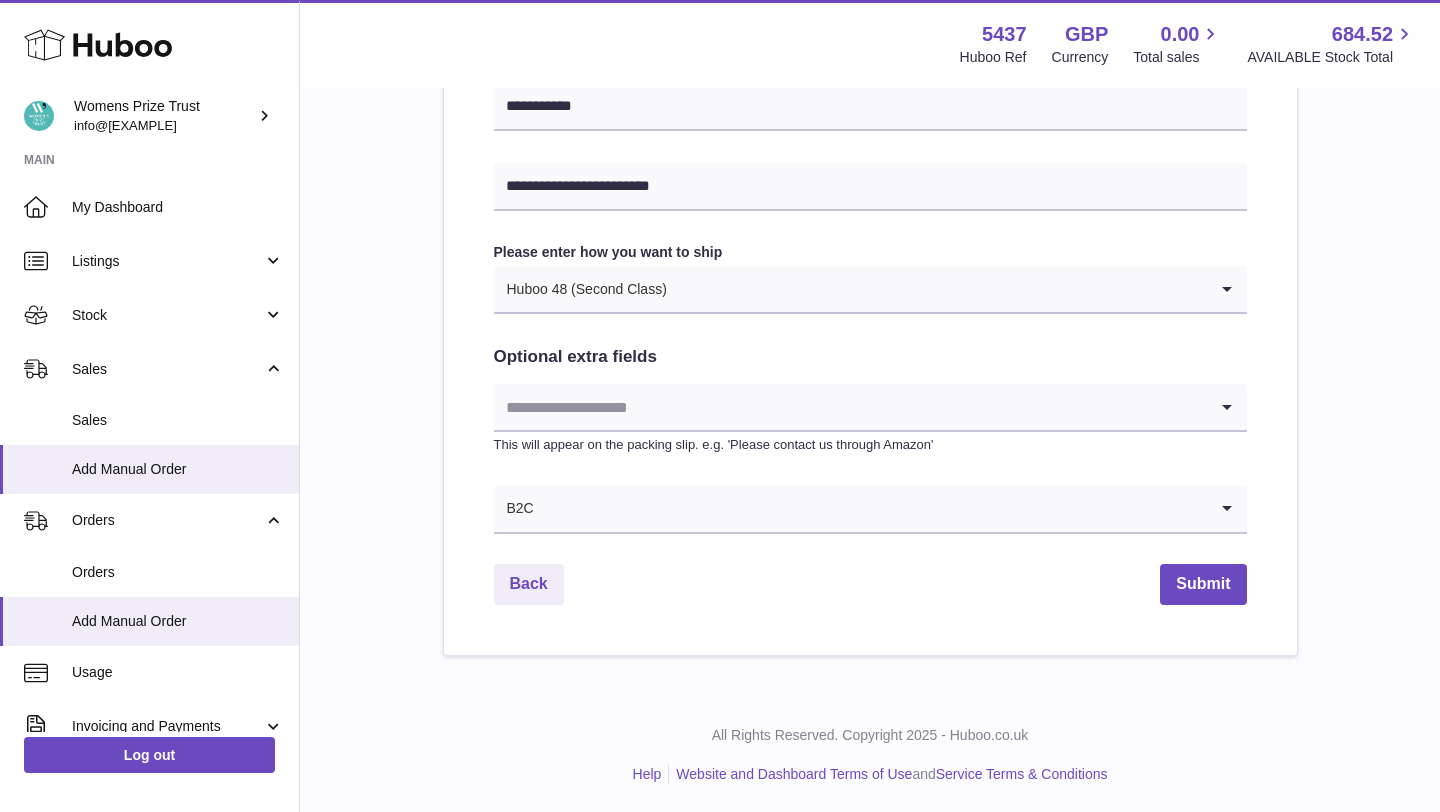 scroll, scrollTop: 998, scrollLeft: 0, axis: vertical 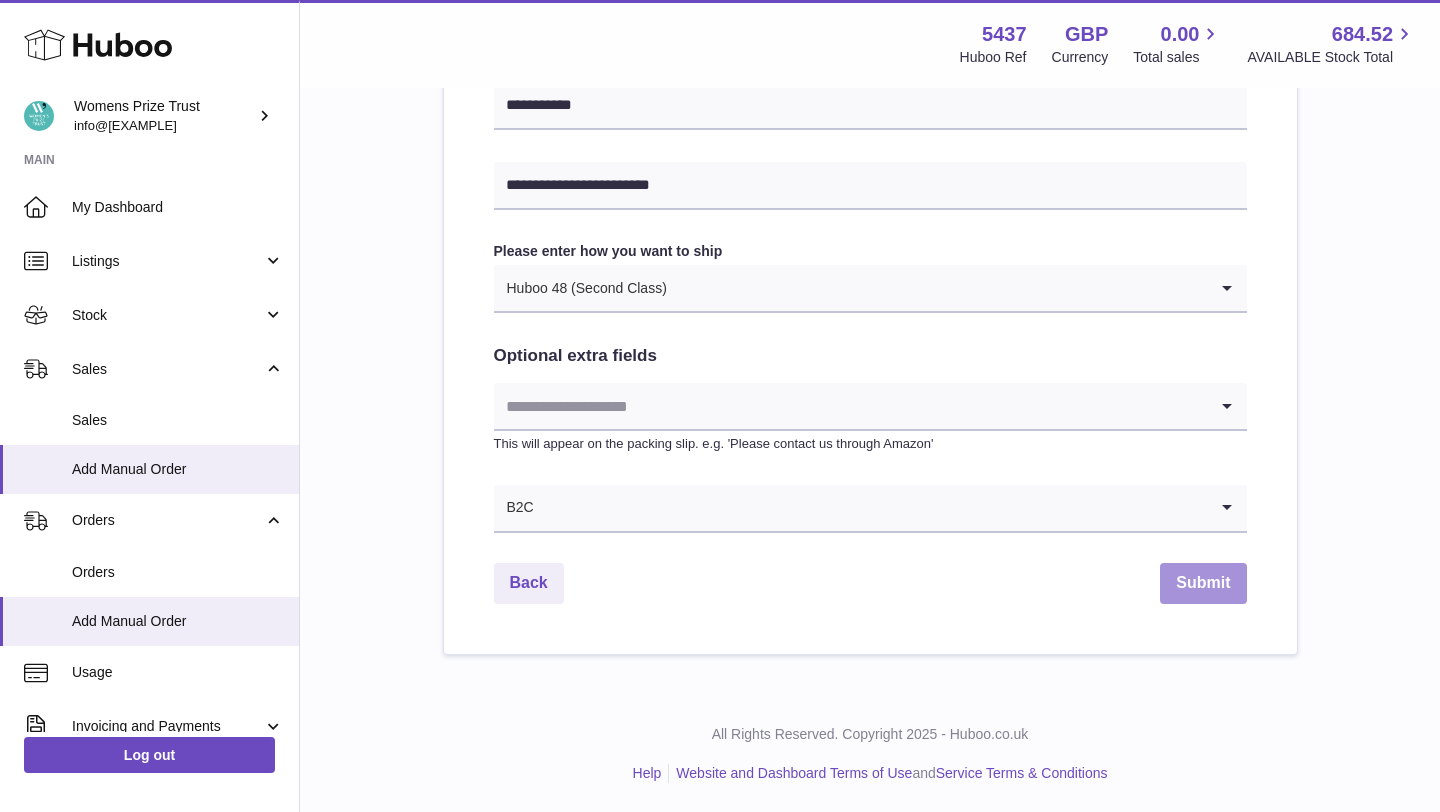 click on "Submit" at bounding box center (1203, 583) 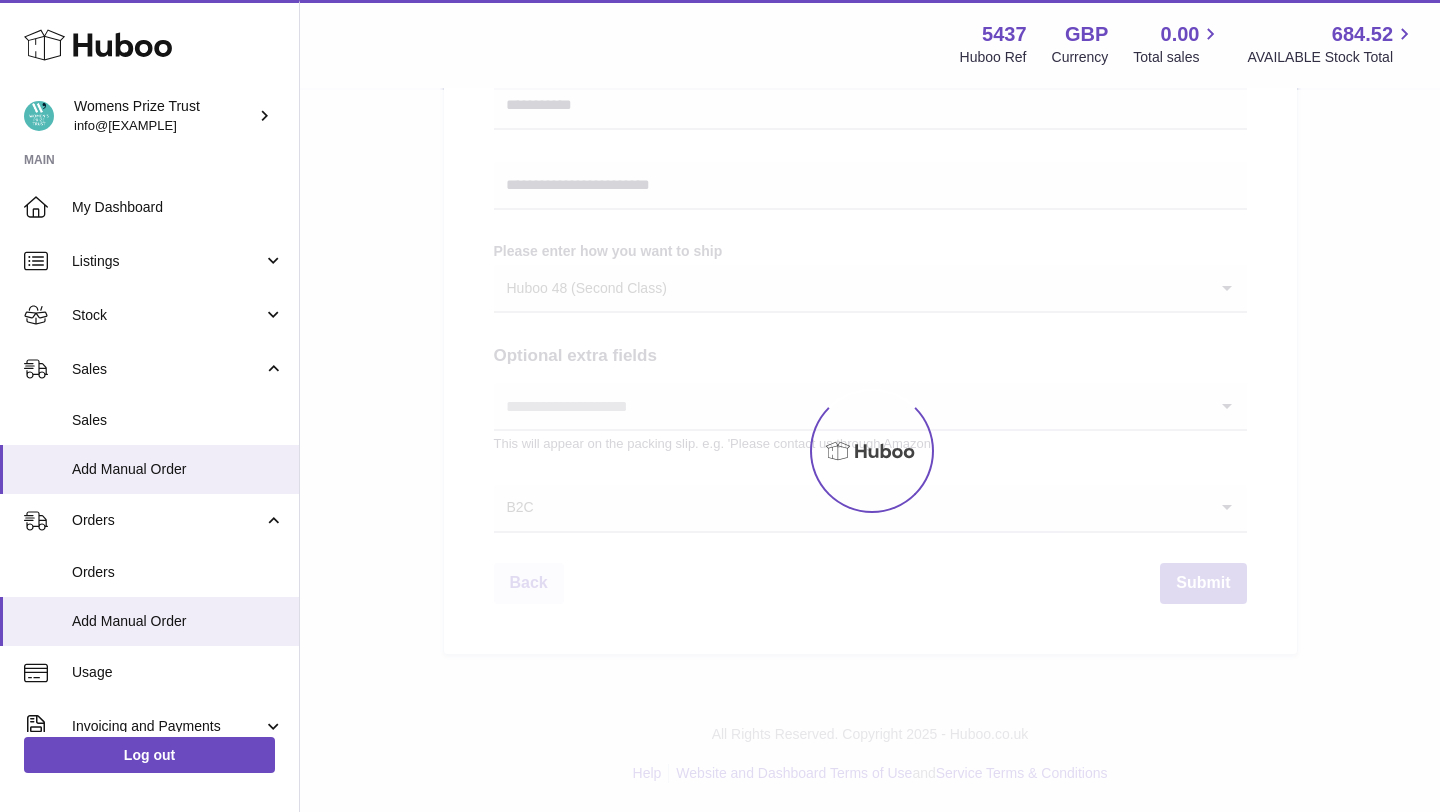 scroll, scrollTop: 0, scrollLeft: 0, axis: both 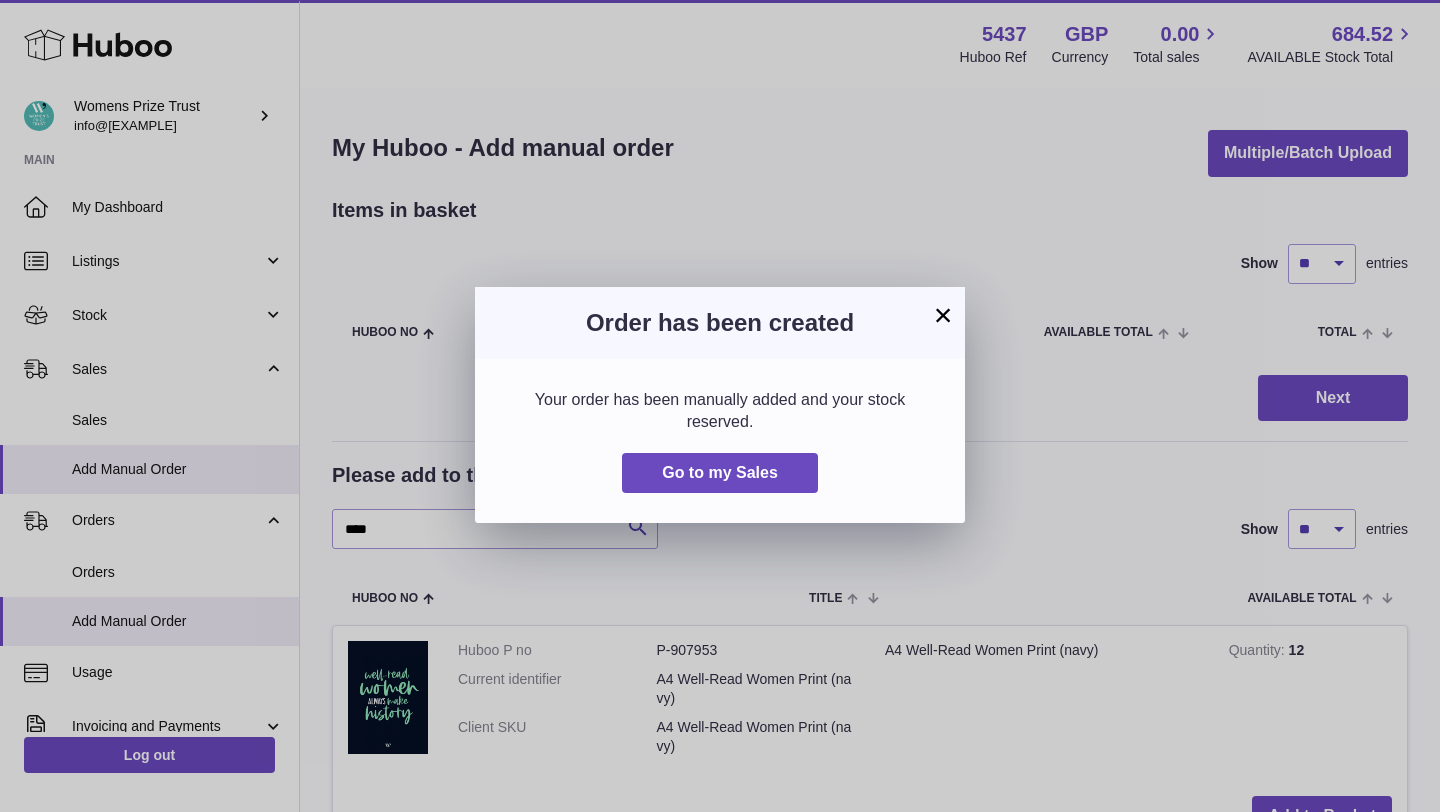 drag, startPoint x: 940, startPoint y: 317, endPoint x: 814, endPoint y: 367, distance: 135.5581 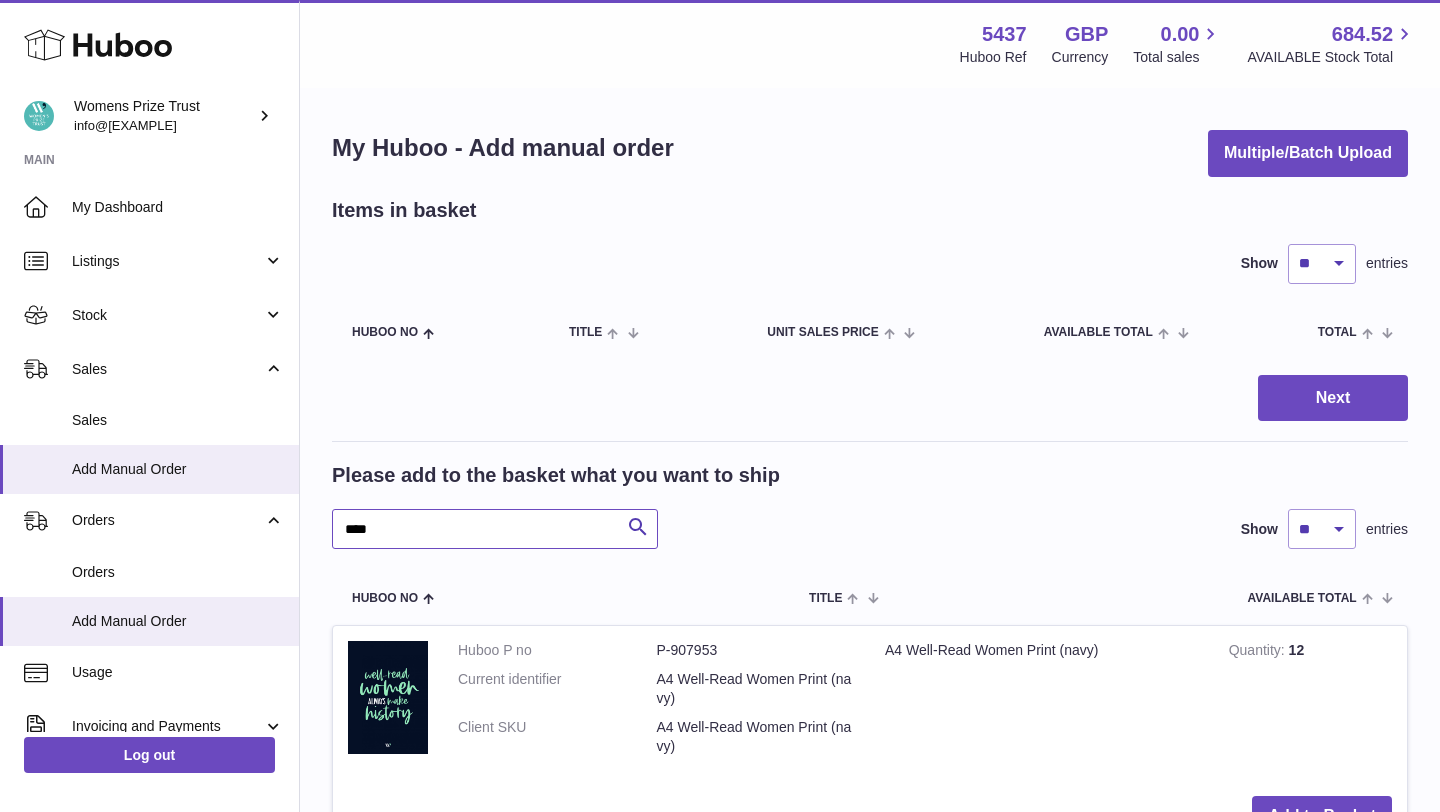 click on "****" at bounding box center (495, 529) 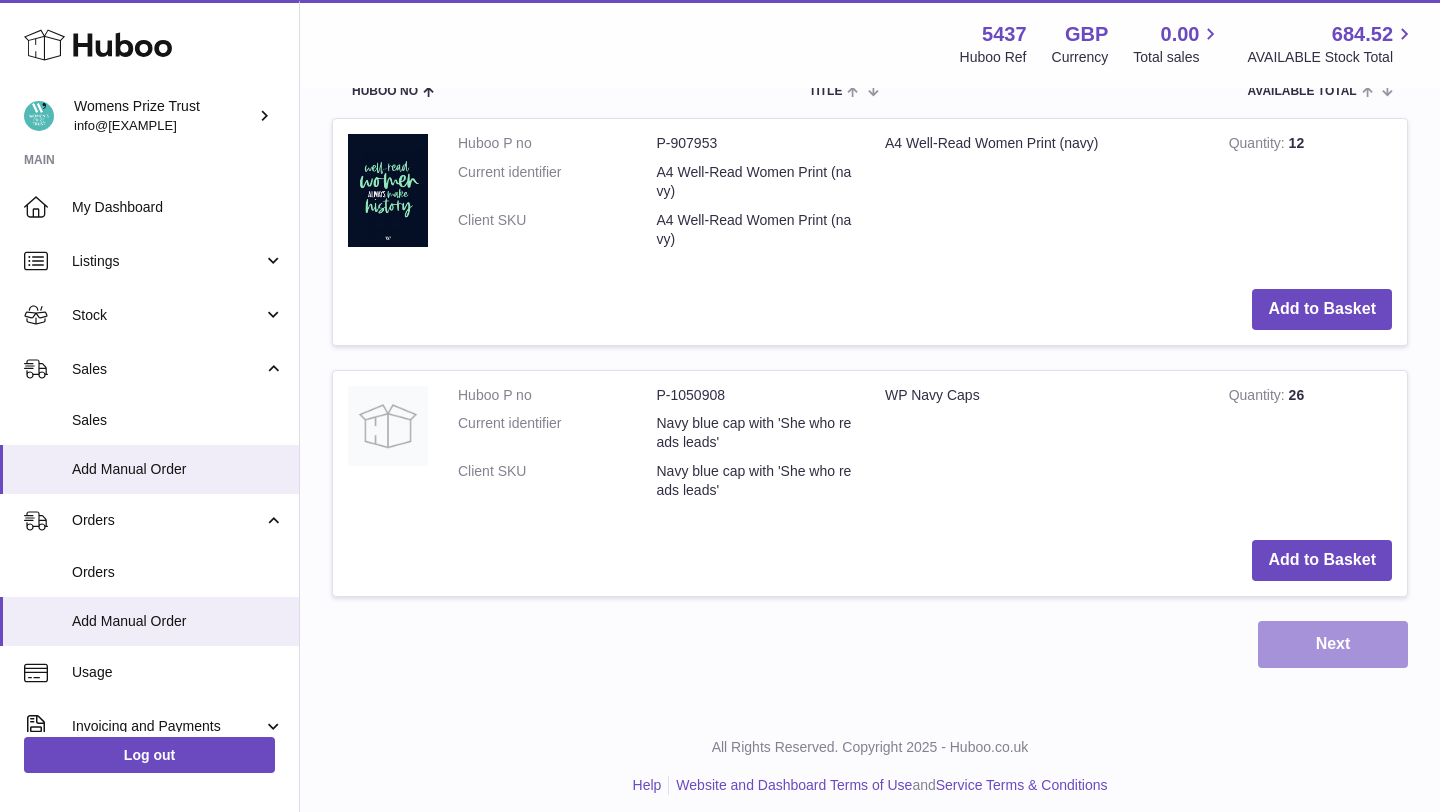 scroll, scrollTop: 520, scrollLeft: 0, axis: vertical 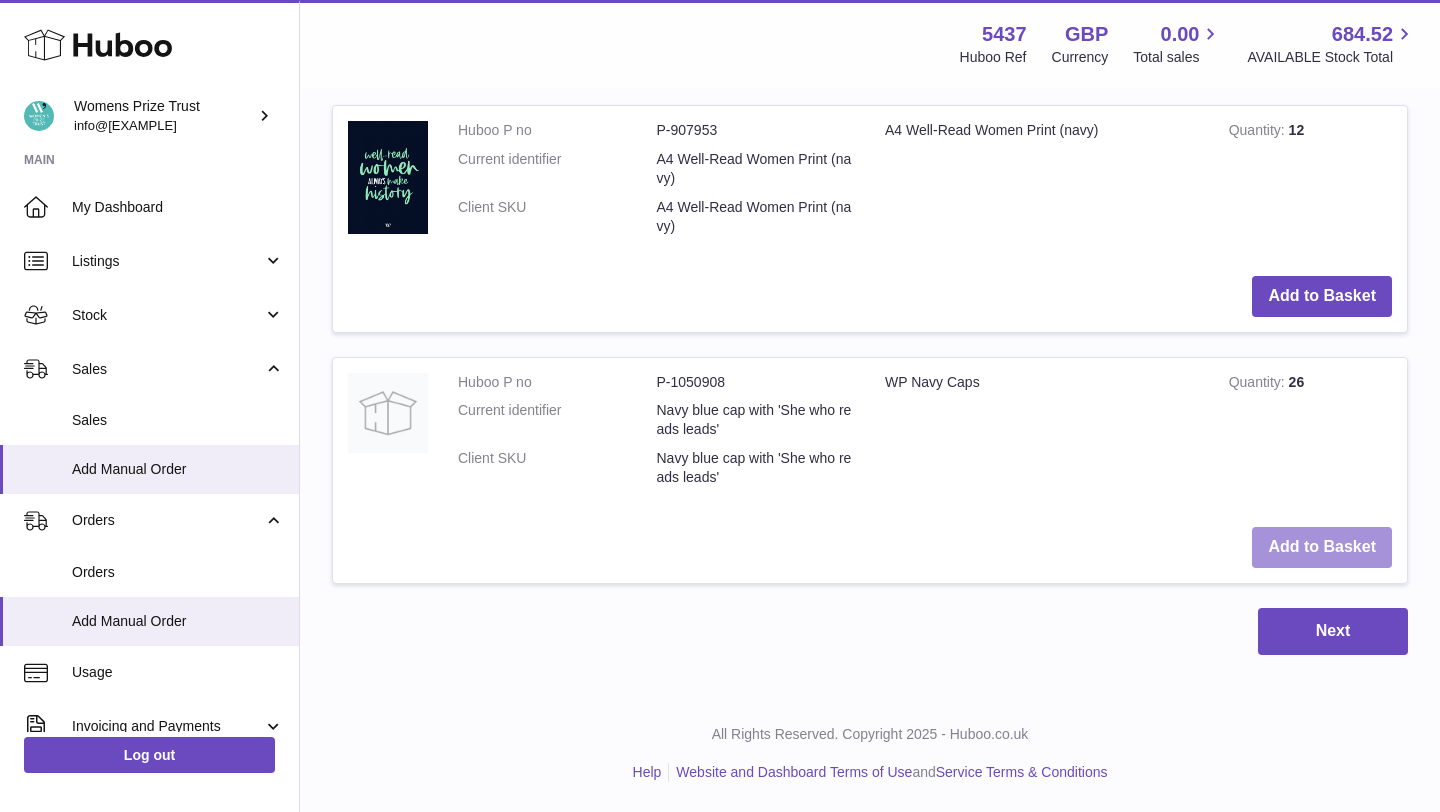 click on "Add to Basket" at bounding box center (1322, 547) 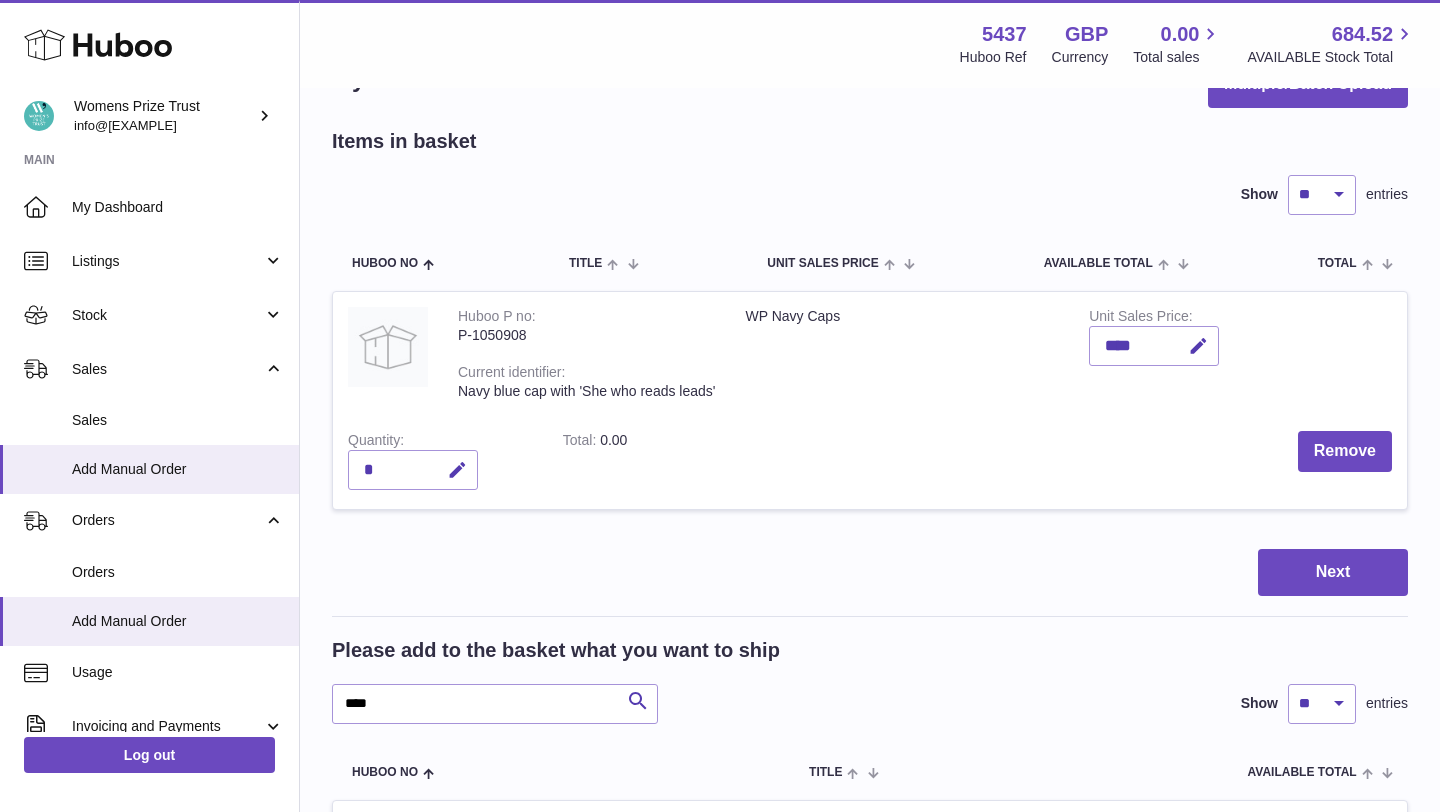 scroll, scrollTop: 0, scrollLeft: 0, axis: both 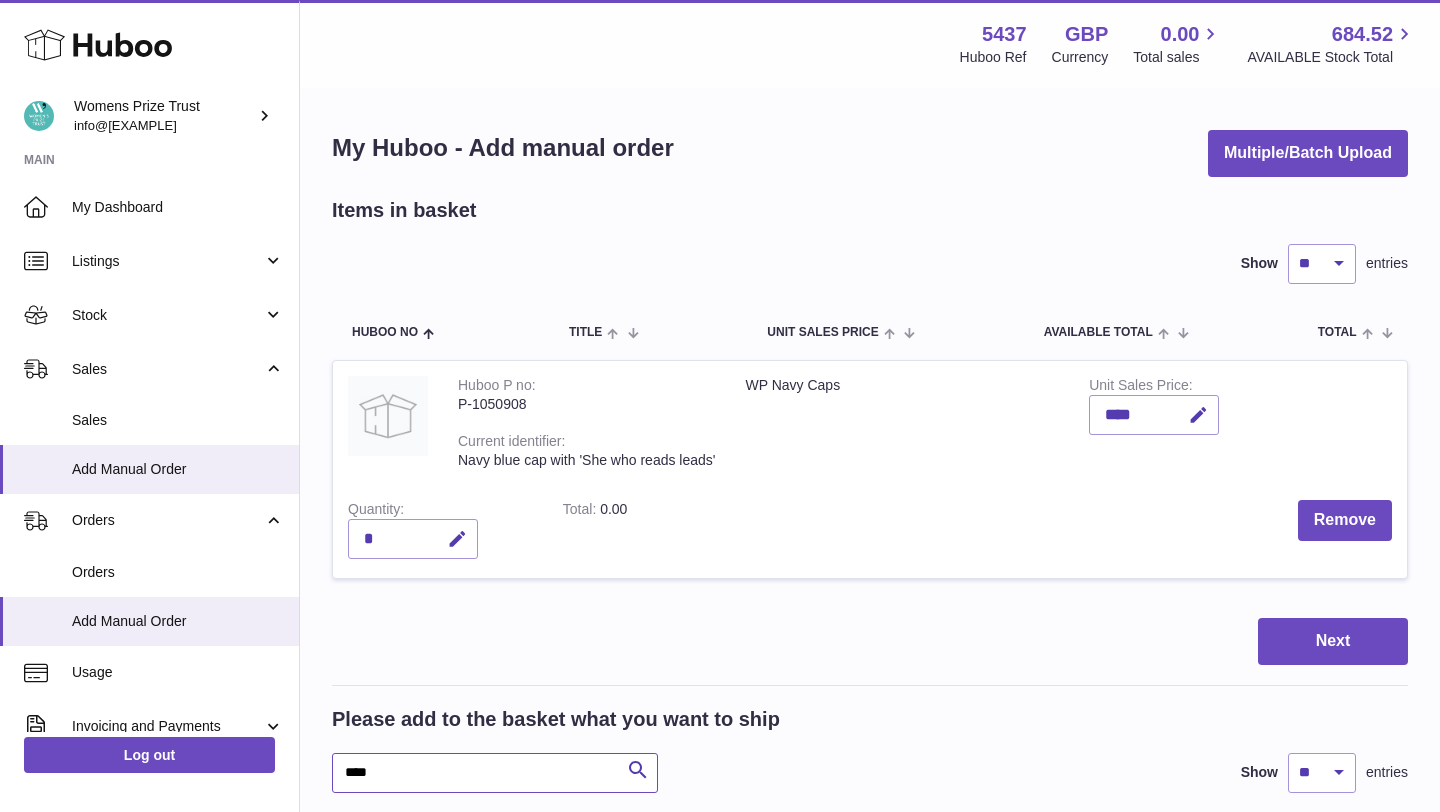 click on "****" at bounding box center (495, 773) 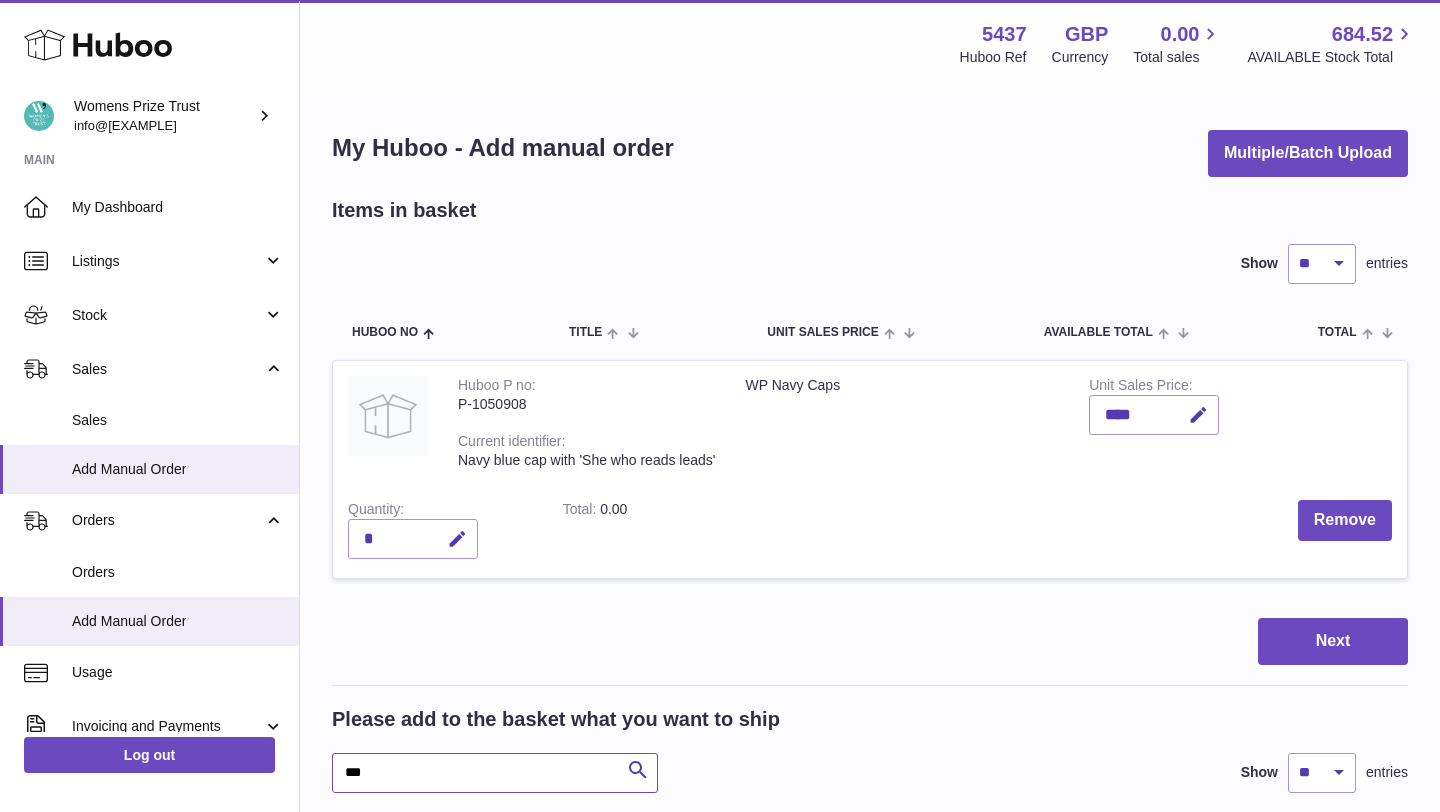 type on "***" 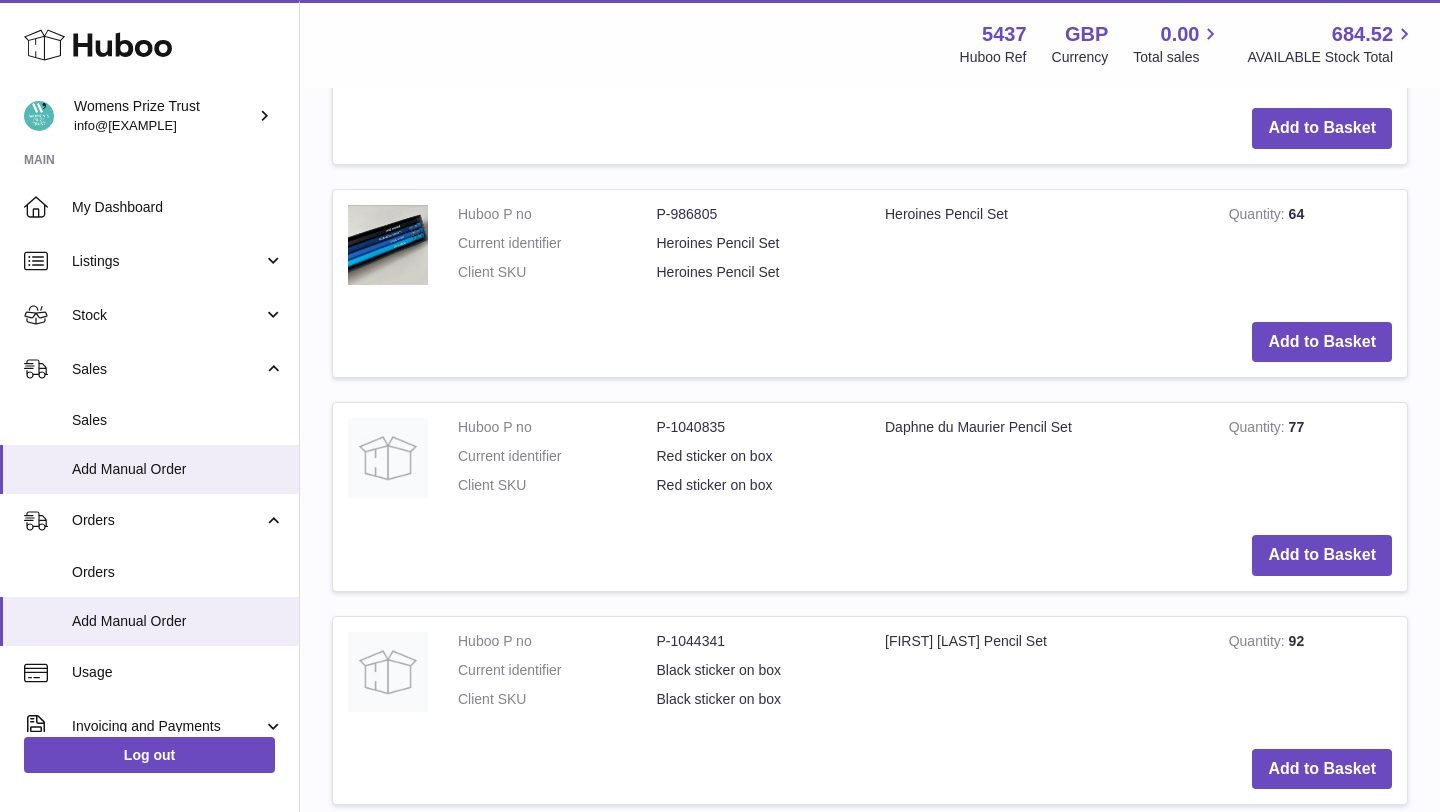 scroll, scrollTop: 1382, scrollLeft: 0, axis: vertical 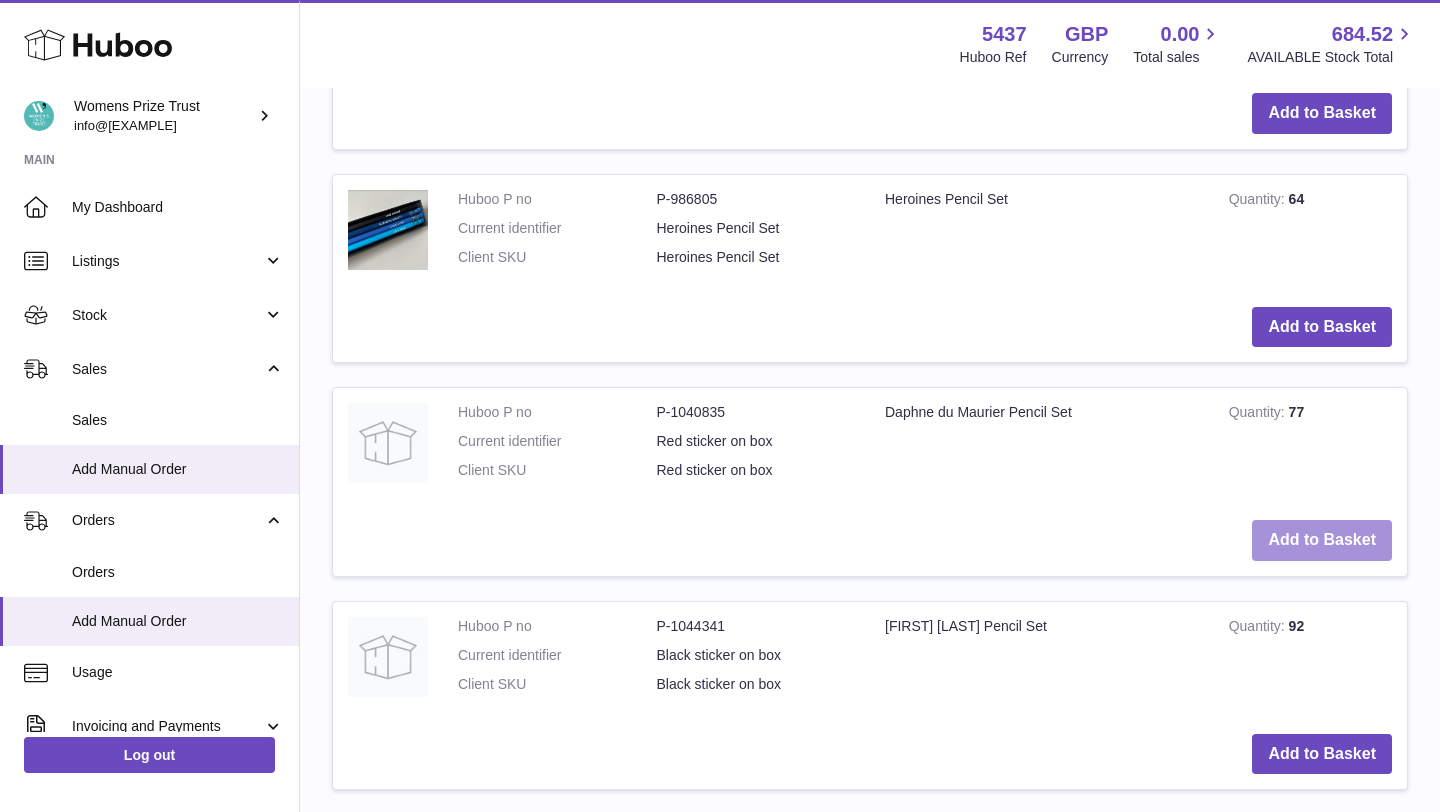 drag, startPoint x: 1308, startPoint y: 545, endPoint x: 1132, endPoint y: 543, distance: 176.01137 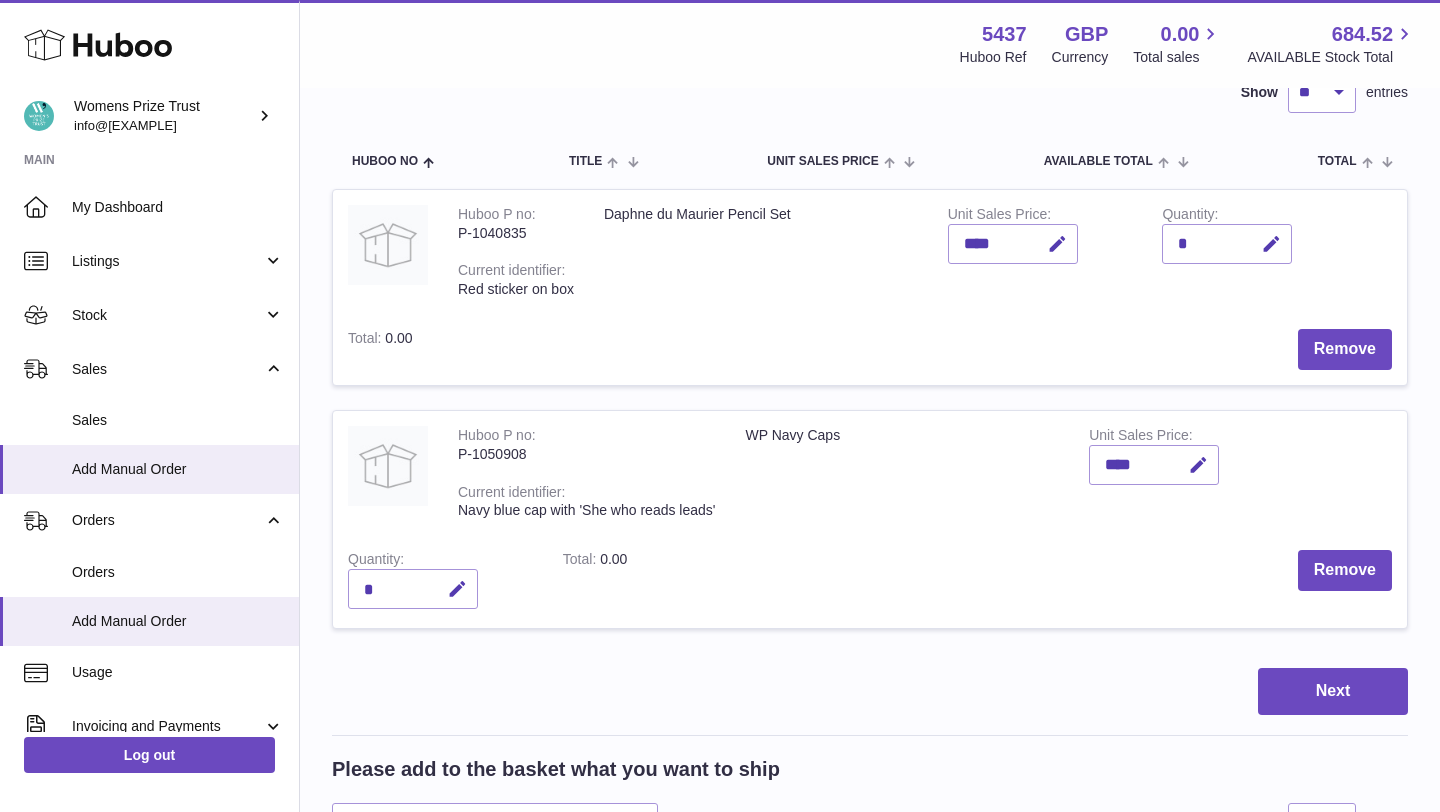 scroll, scrollTop: 173, scrollLeft: 0, axis: vertical 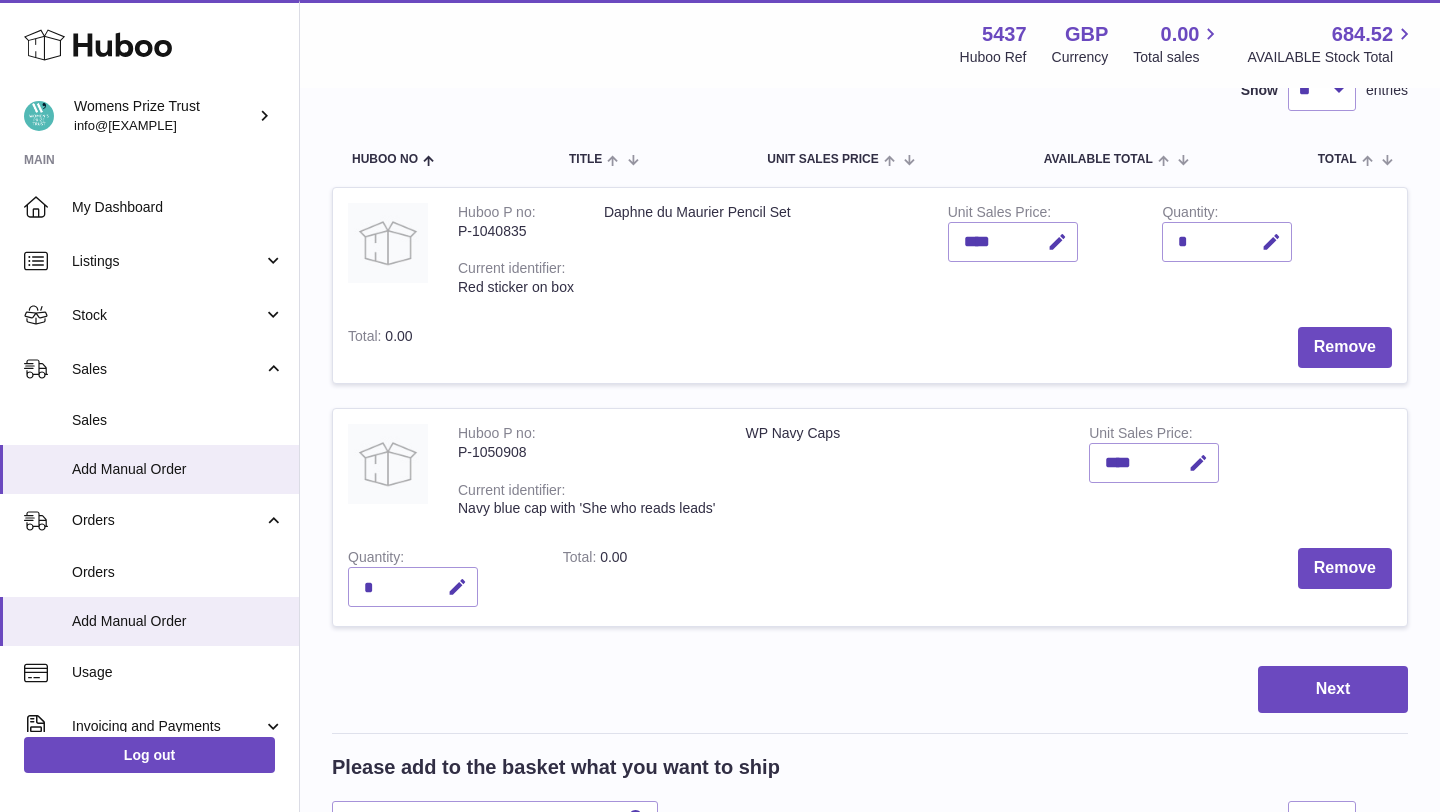 click on "Items in basket
Show
** ** ** ***
entries
Huboo no       Title       Unit Sales Price       AVAILABLE Total       Total
Action
Huboo P no   P-1040835   Current identifier   Red sticker on box
Daphne du Maurier Pencil Set
Unit Sales Price
****
Quantity
*
Total   0.00
Remove
Huboo P no   P-1050908   Current identifier   Navy blue cap with 'She who reads leads'
WP Navy Caps
Unit Sales Price
****
Quantity
*
Total   0.00
Remove
Next
***     Search     ** **" at bounding box center (870, 1158) 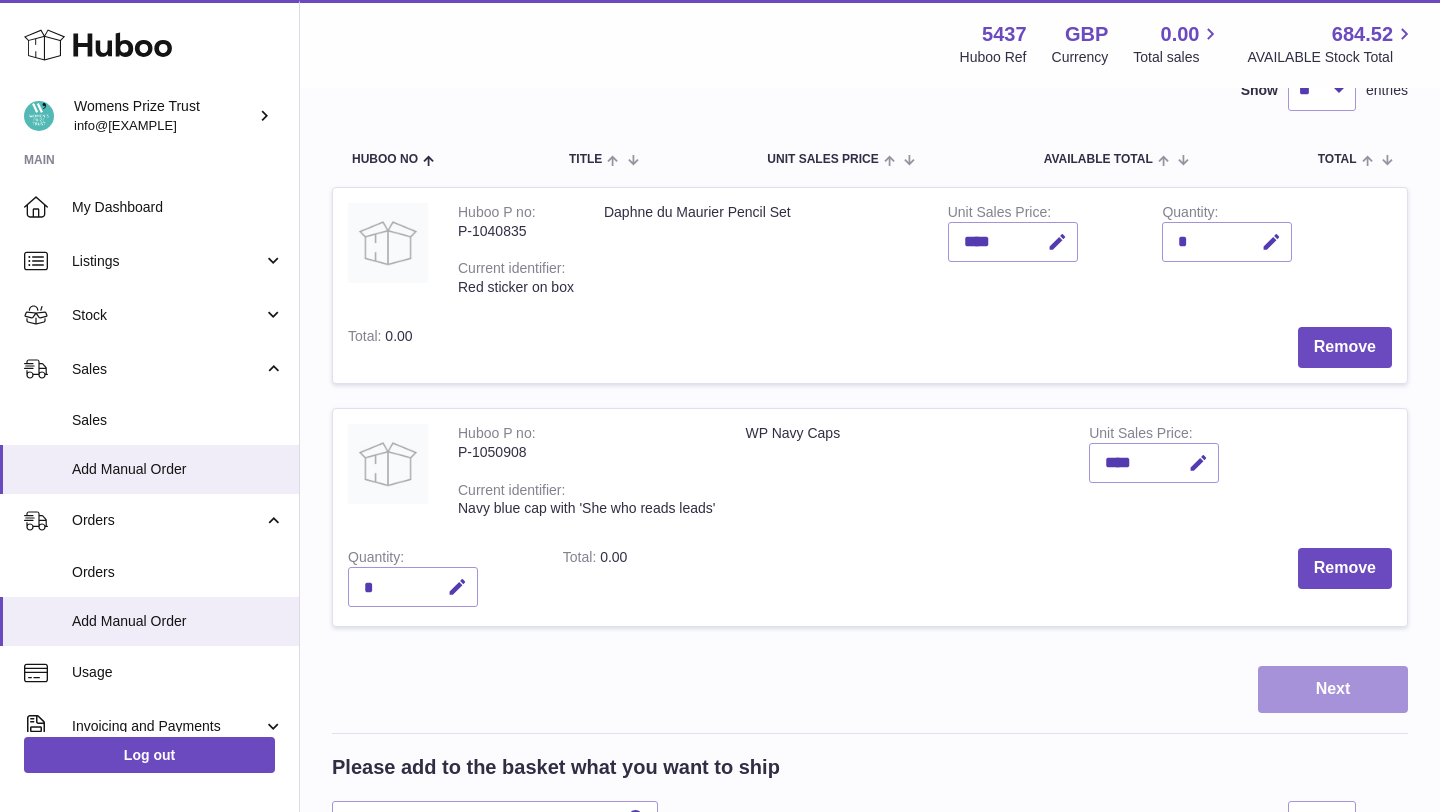 click on "Next" at bounding box center (1333, 689) 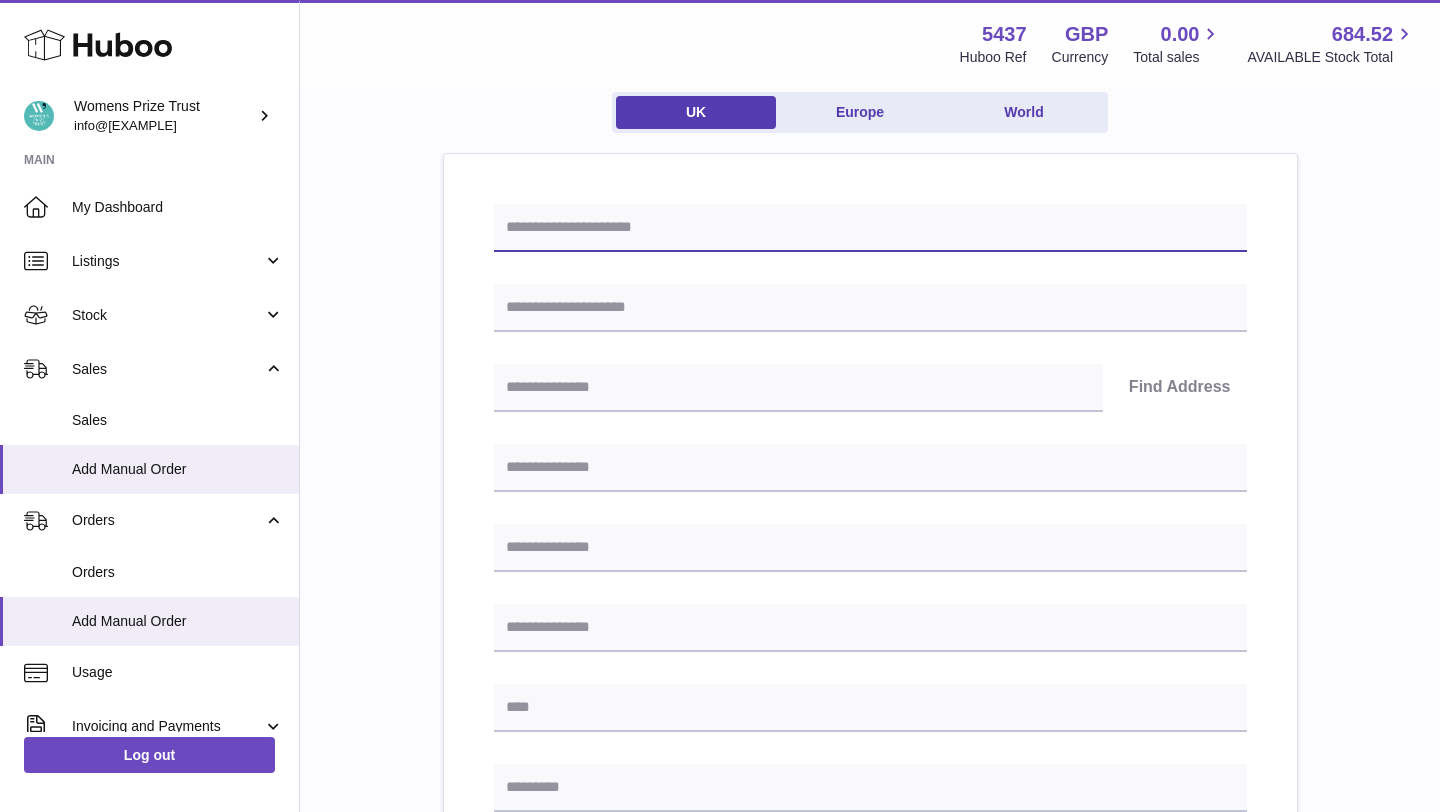click at bounding box center [870, 228] 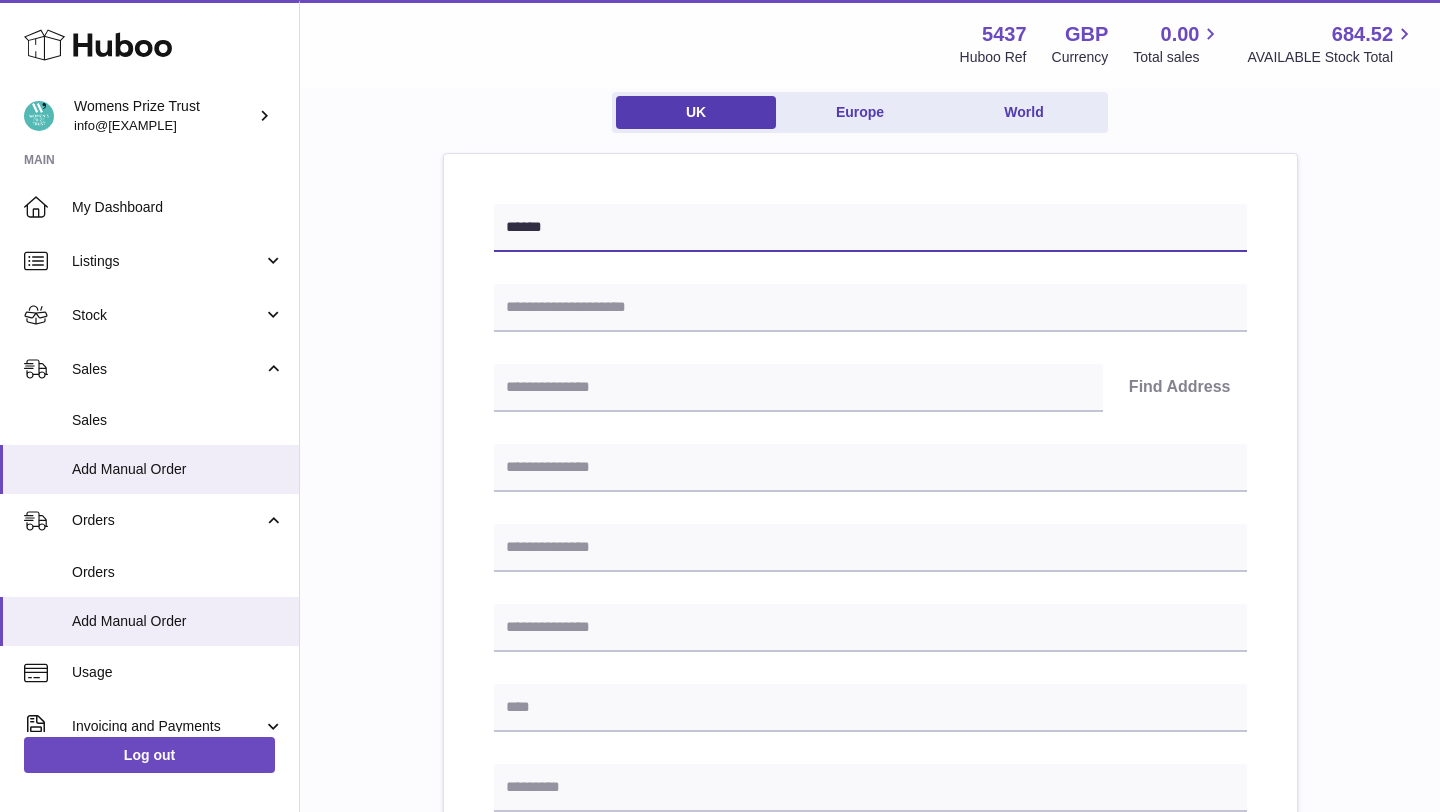 type on "******" 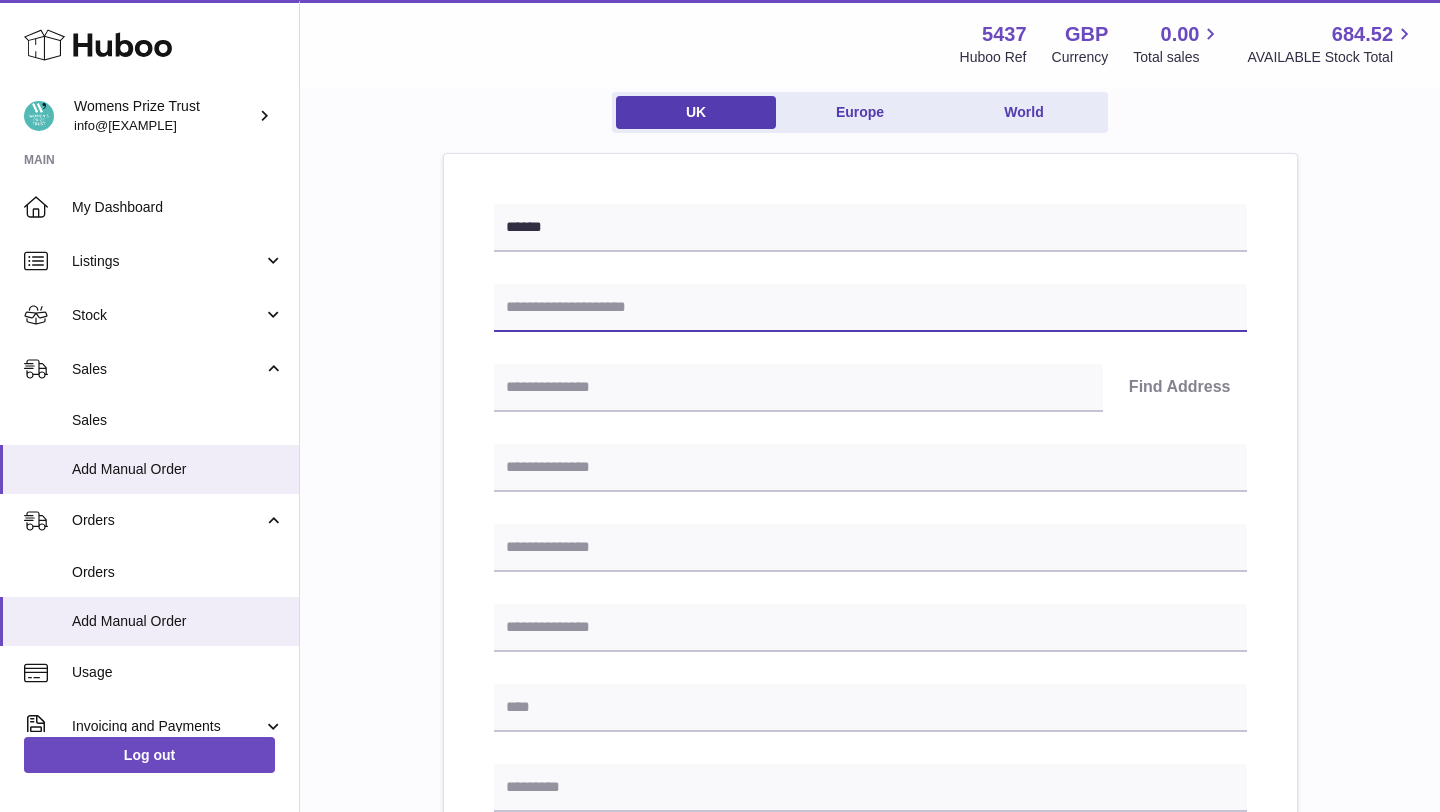 click at bounding box center [870, 308] 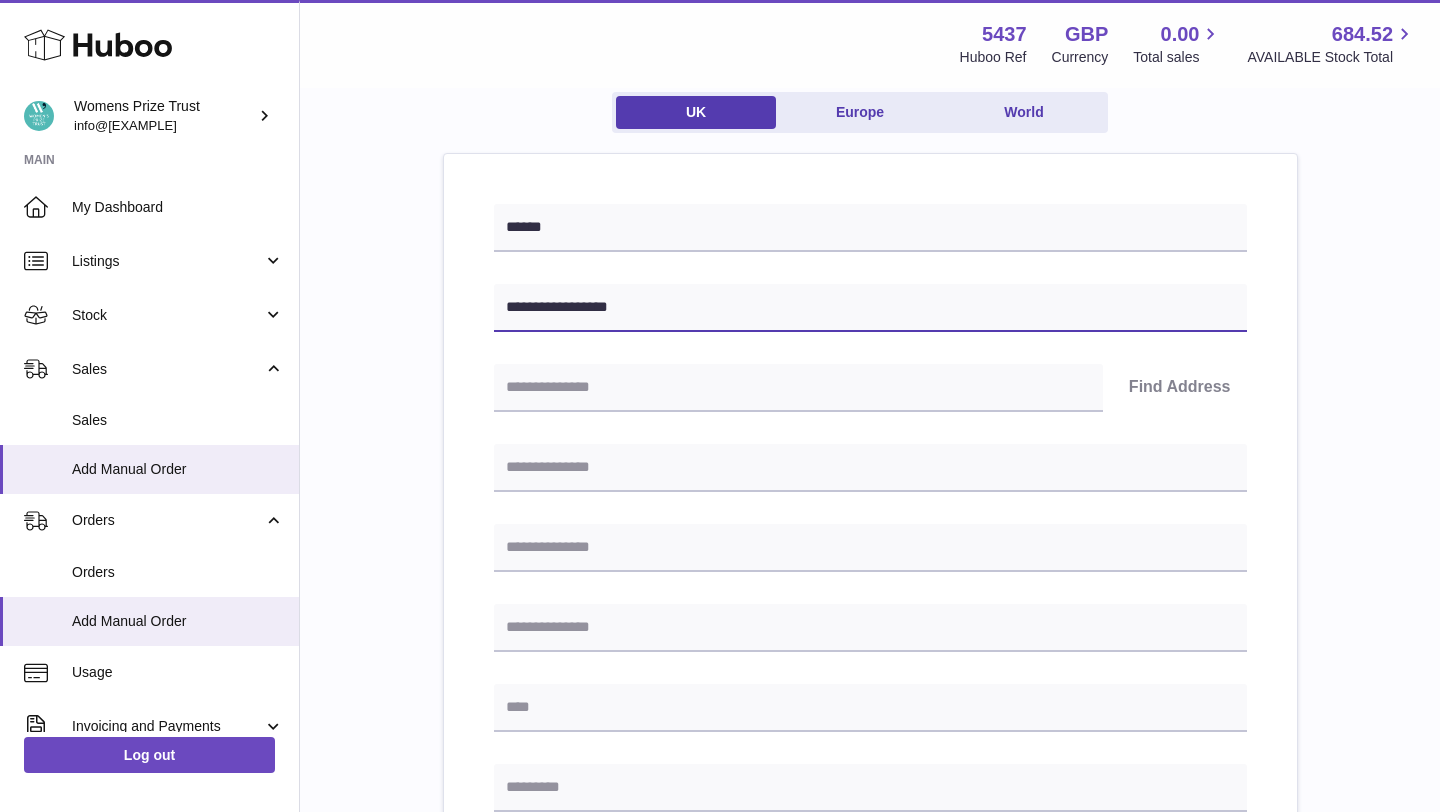 type on "**********" 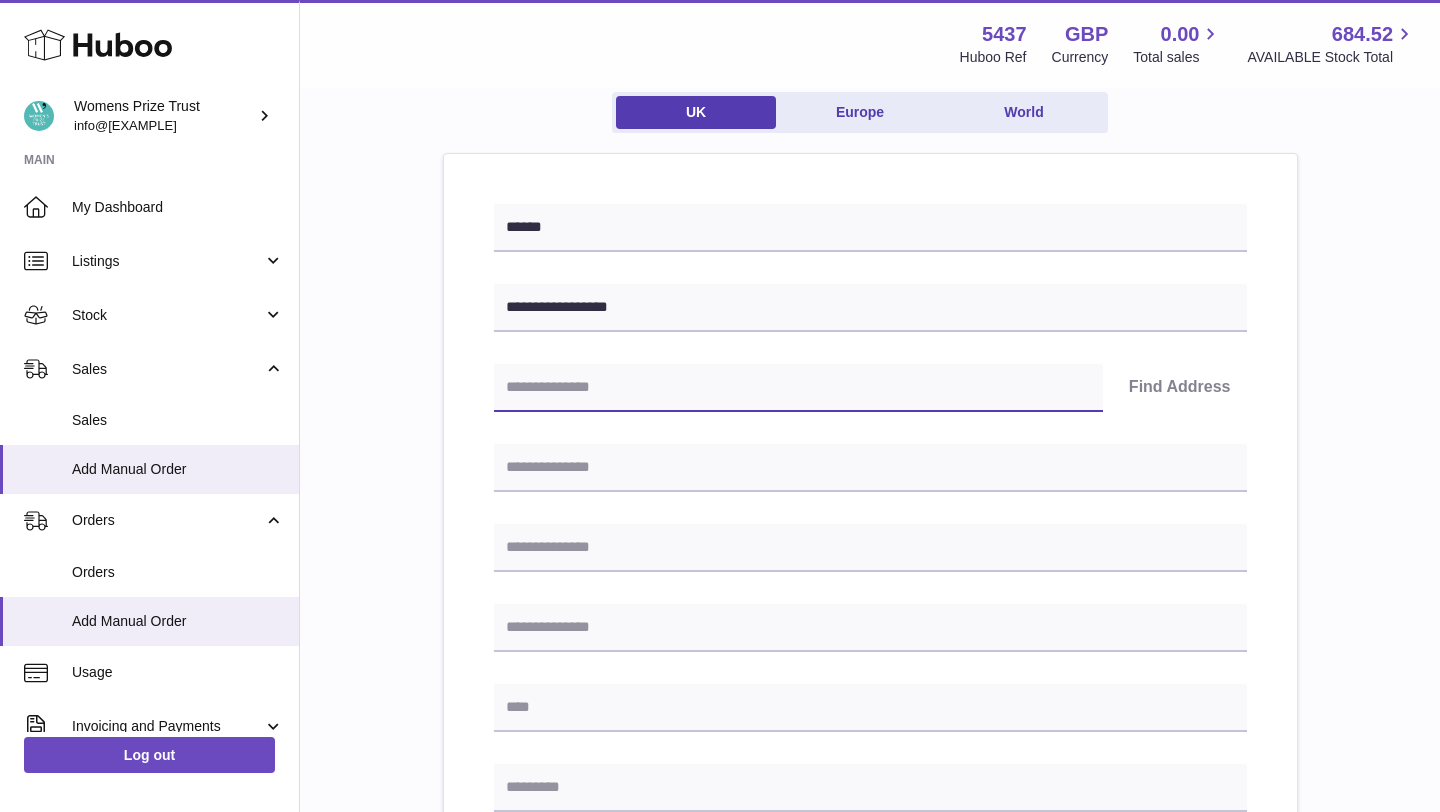 click at bounding box center [798, 388] 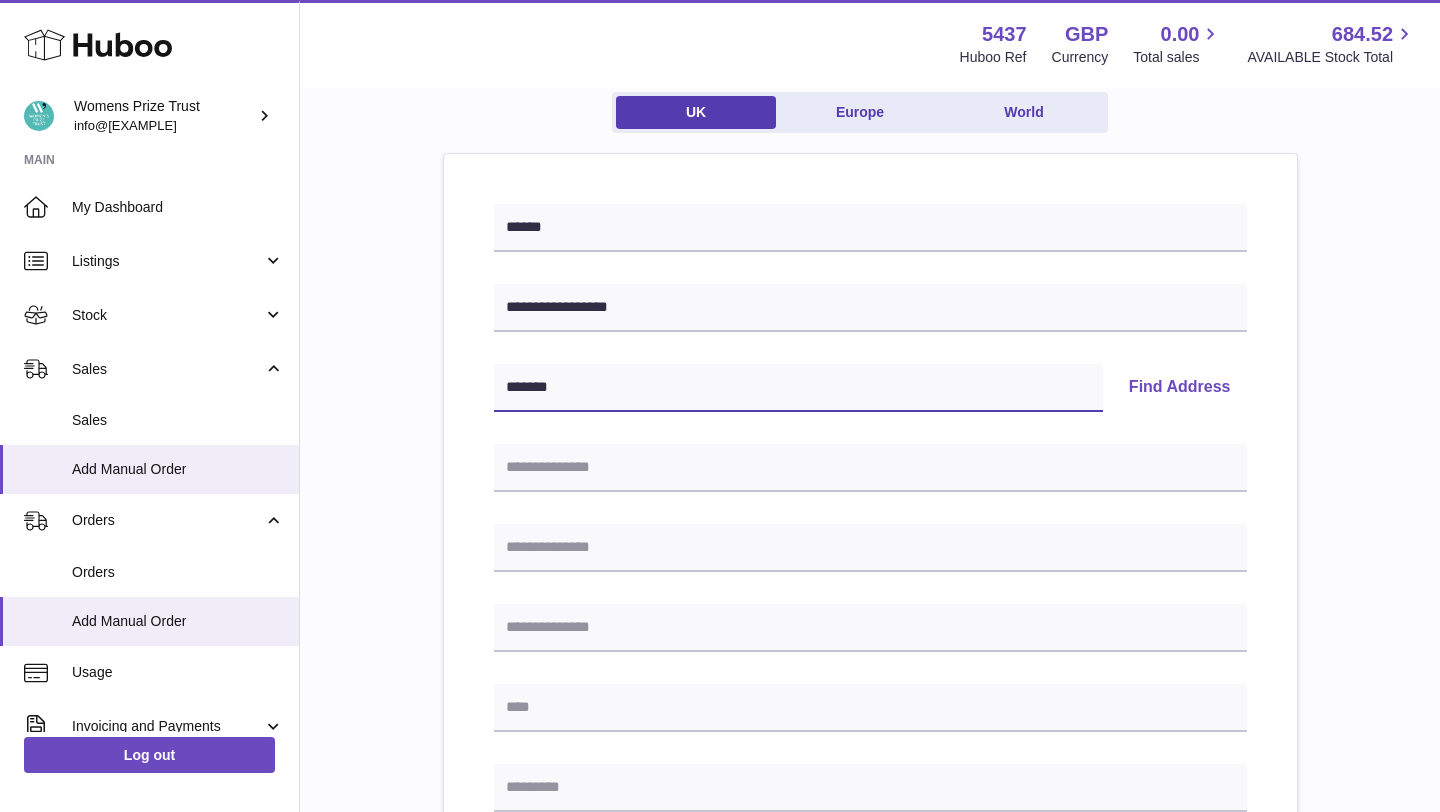 type on "*******" 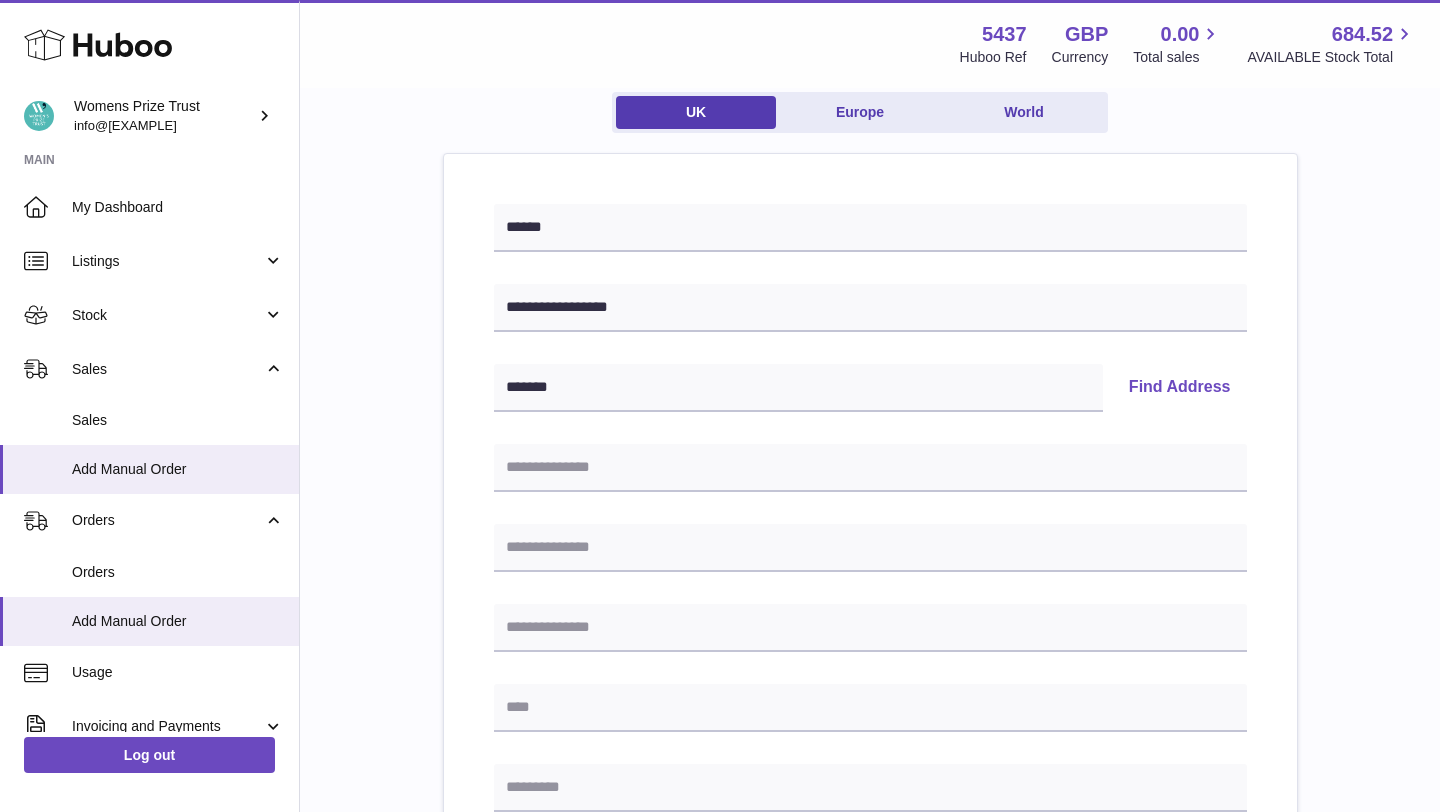 drag, startPoint x: 1184, startPoint y: 393, endPoint x: 1163, endPoint y: 397, distance: 21.377558 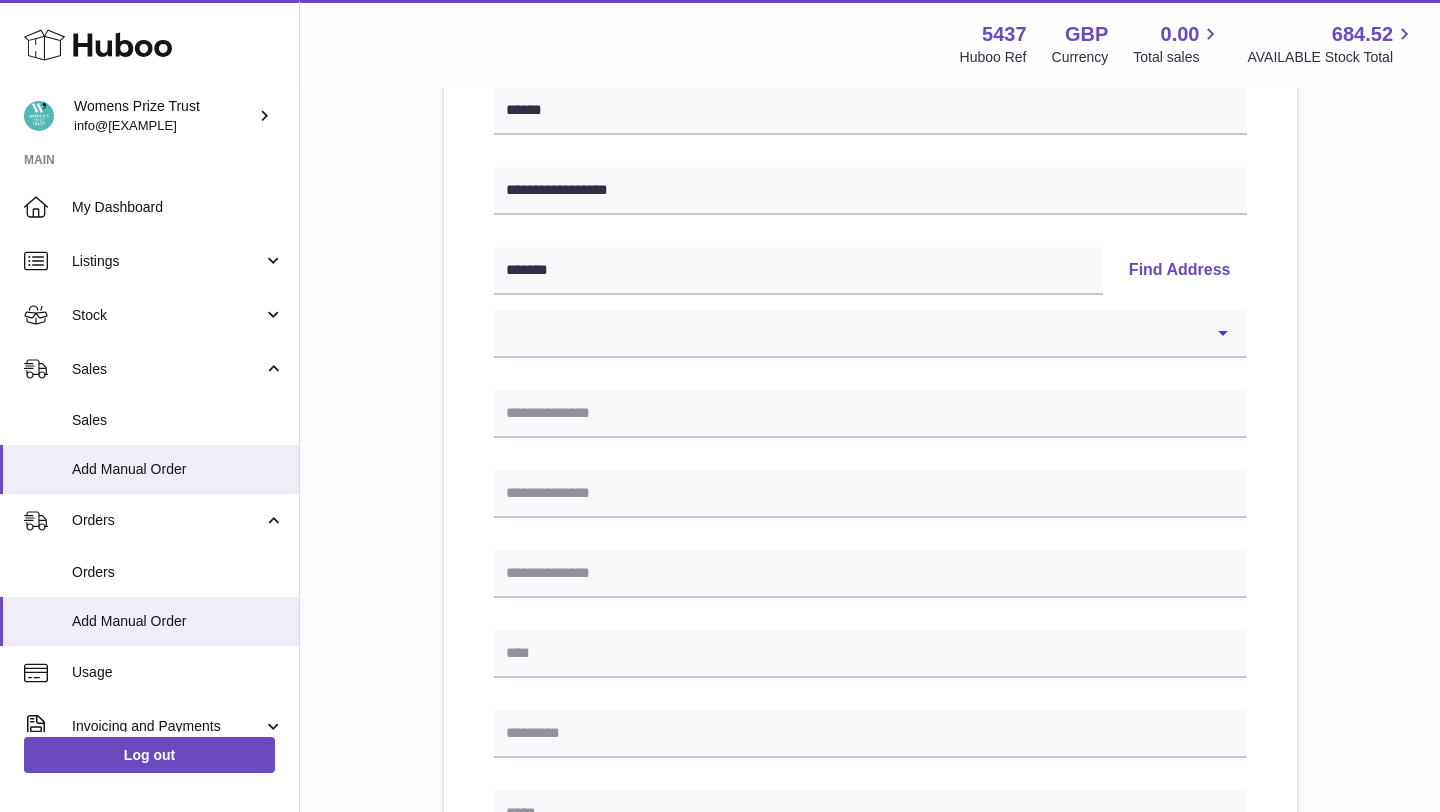 scroll, scrollTop: 296, scrollLeft: 0, axis: vertical 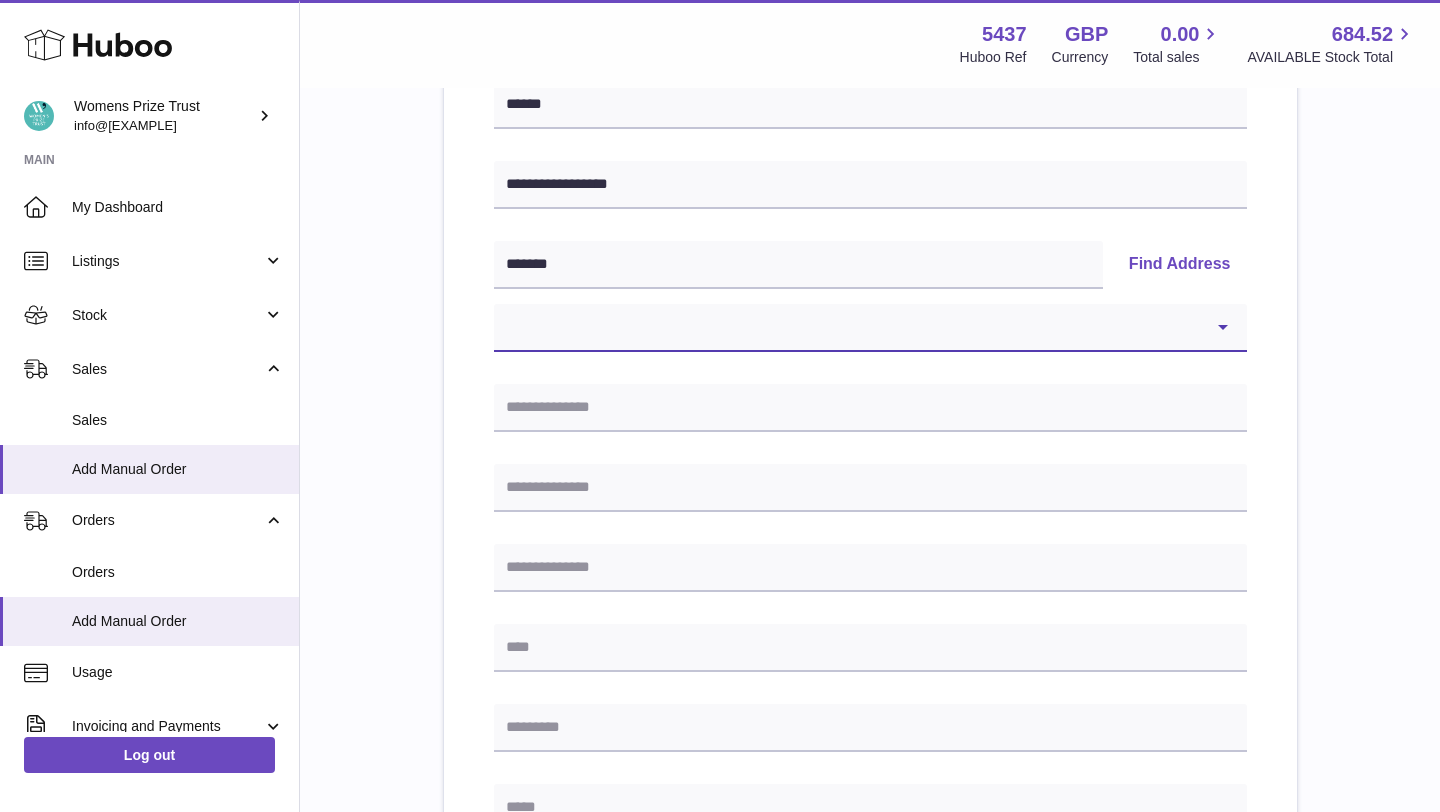 click on "**********" at bounding box center [870, 328] 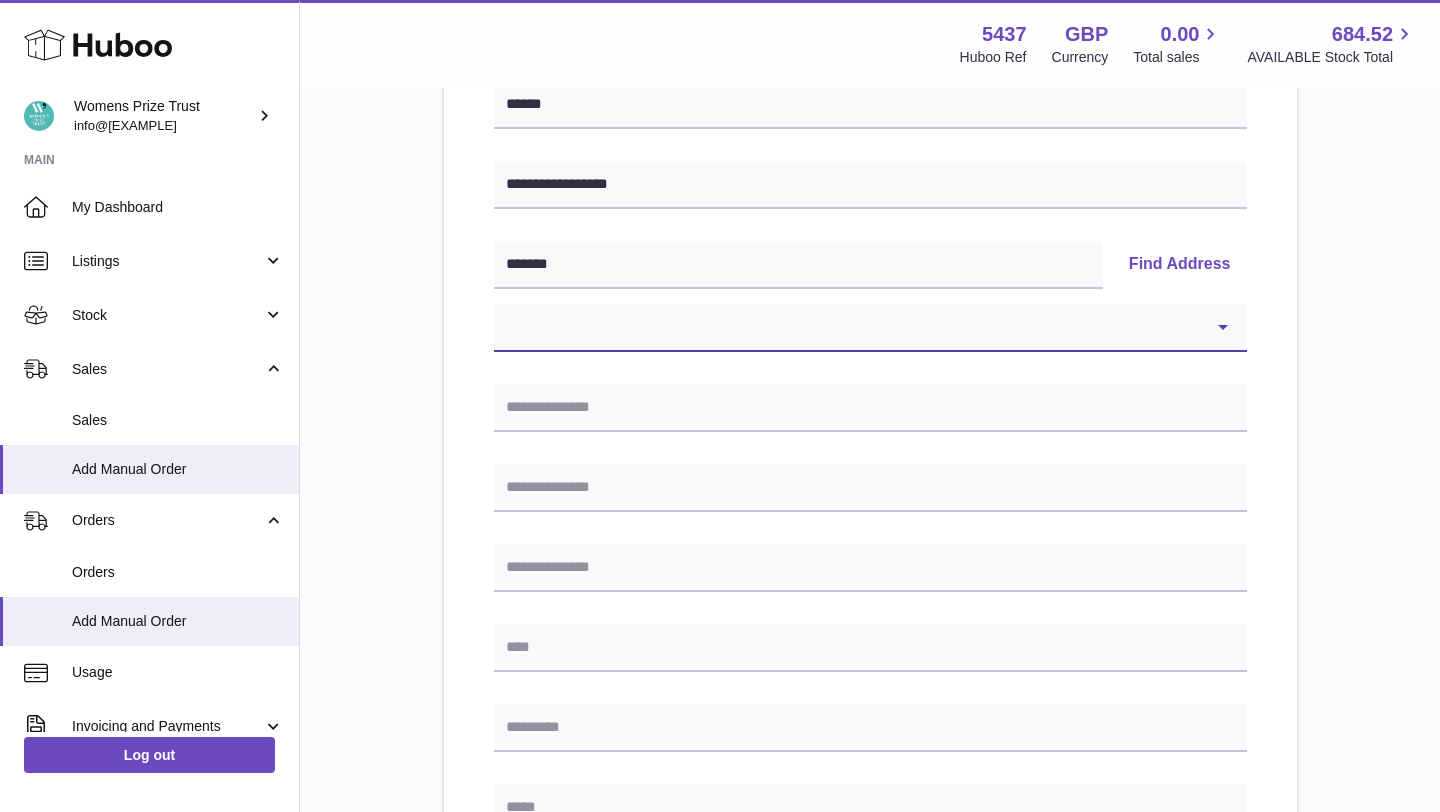 select on "*" 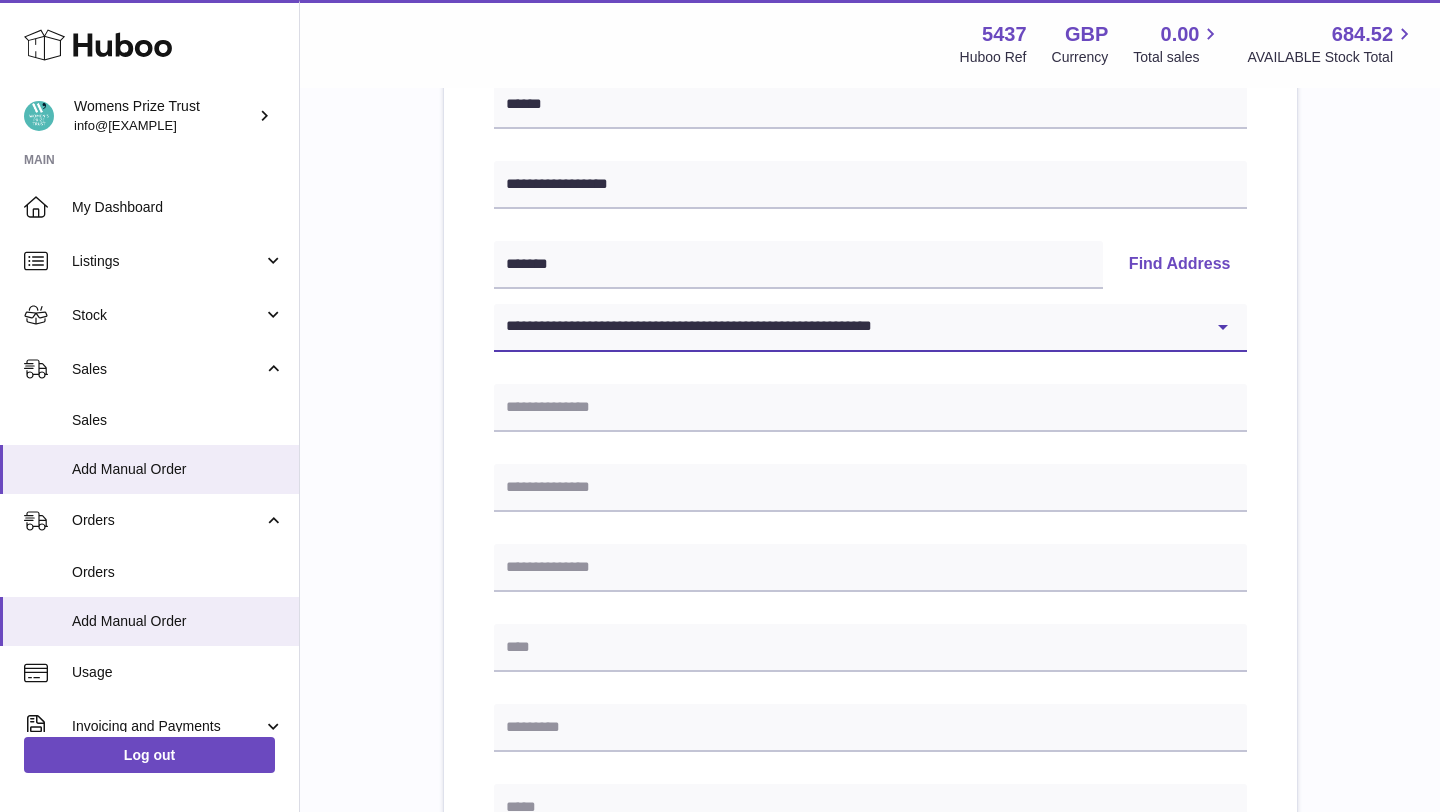 type on "**********" 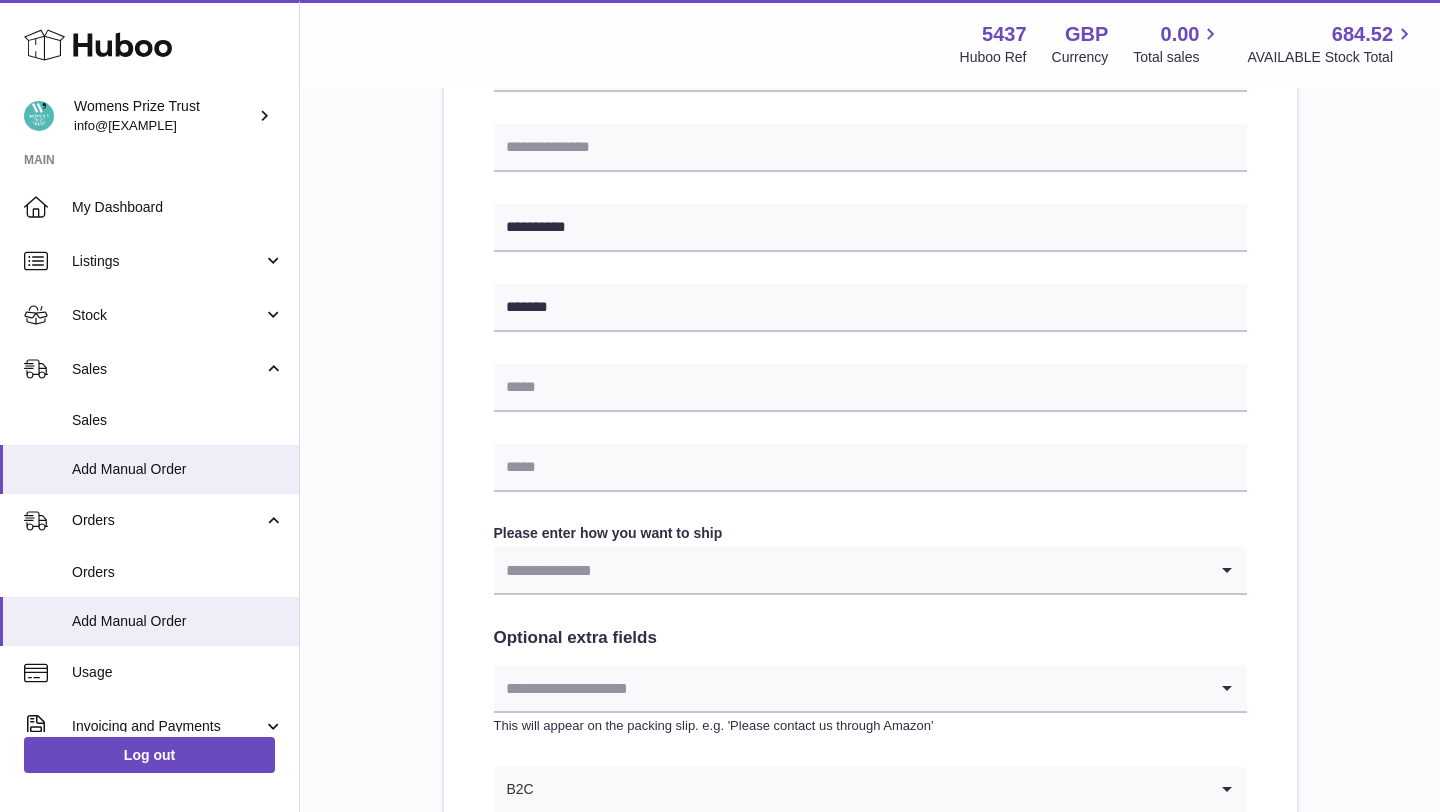 scroll, scrollTop: 717, scrollLeft: 0, axis: vertical 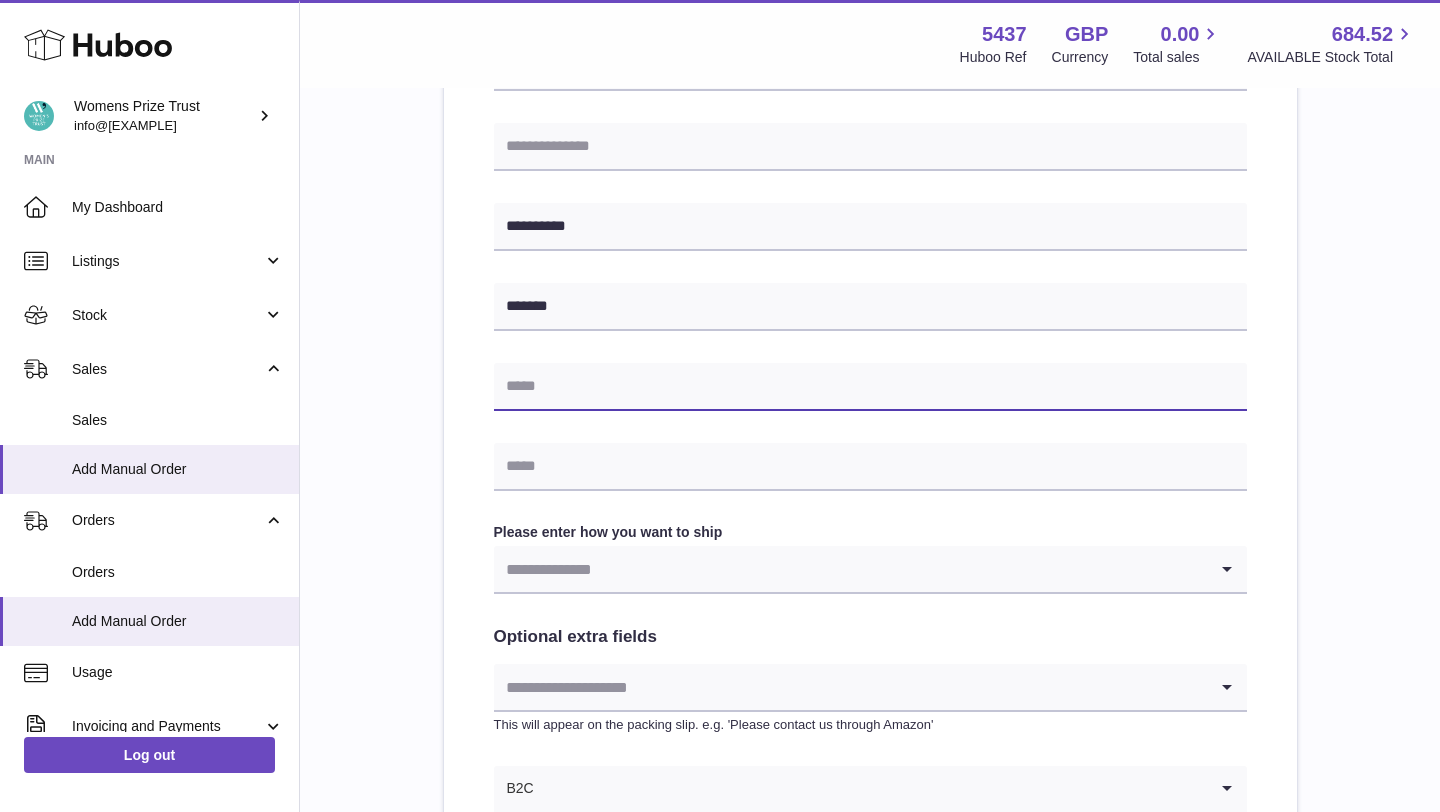 click at bounding box center [870, 387] 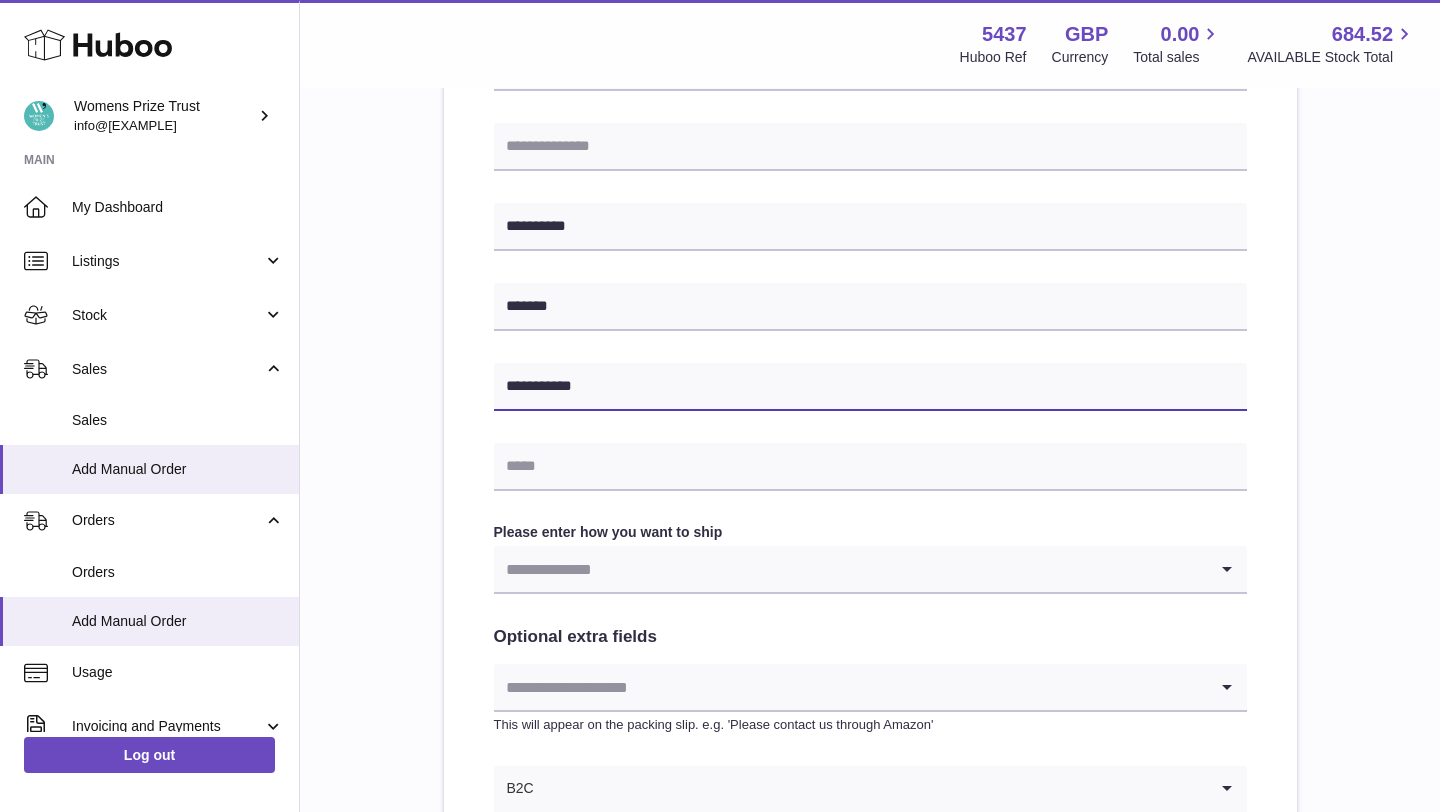 type on "**********" 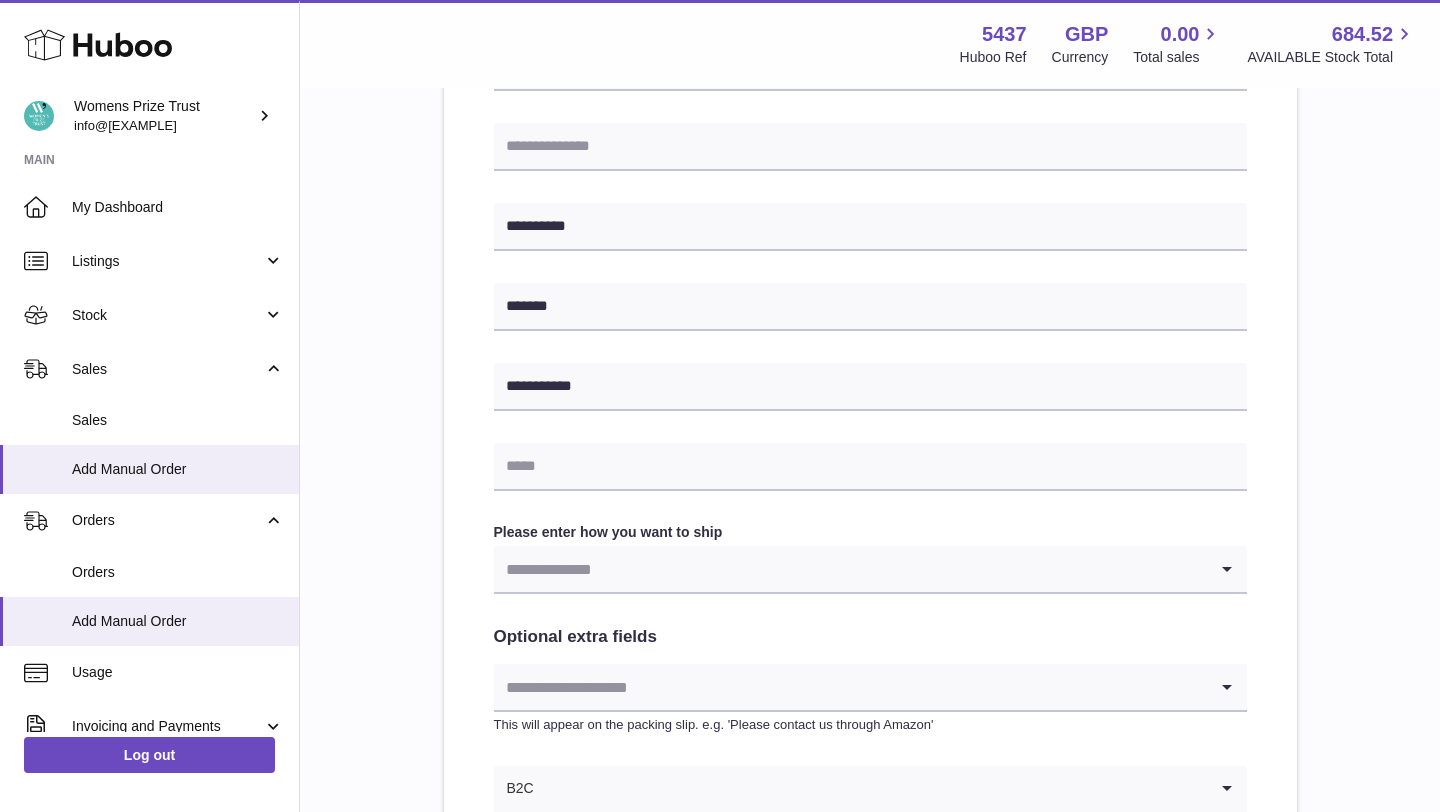 click on "**********" at bounding box center [870, 237] 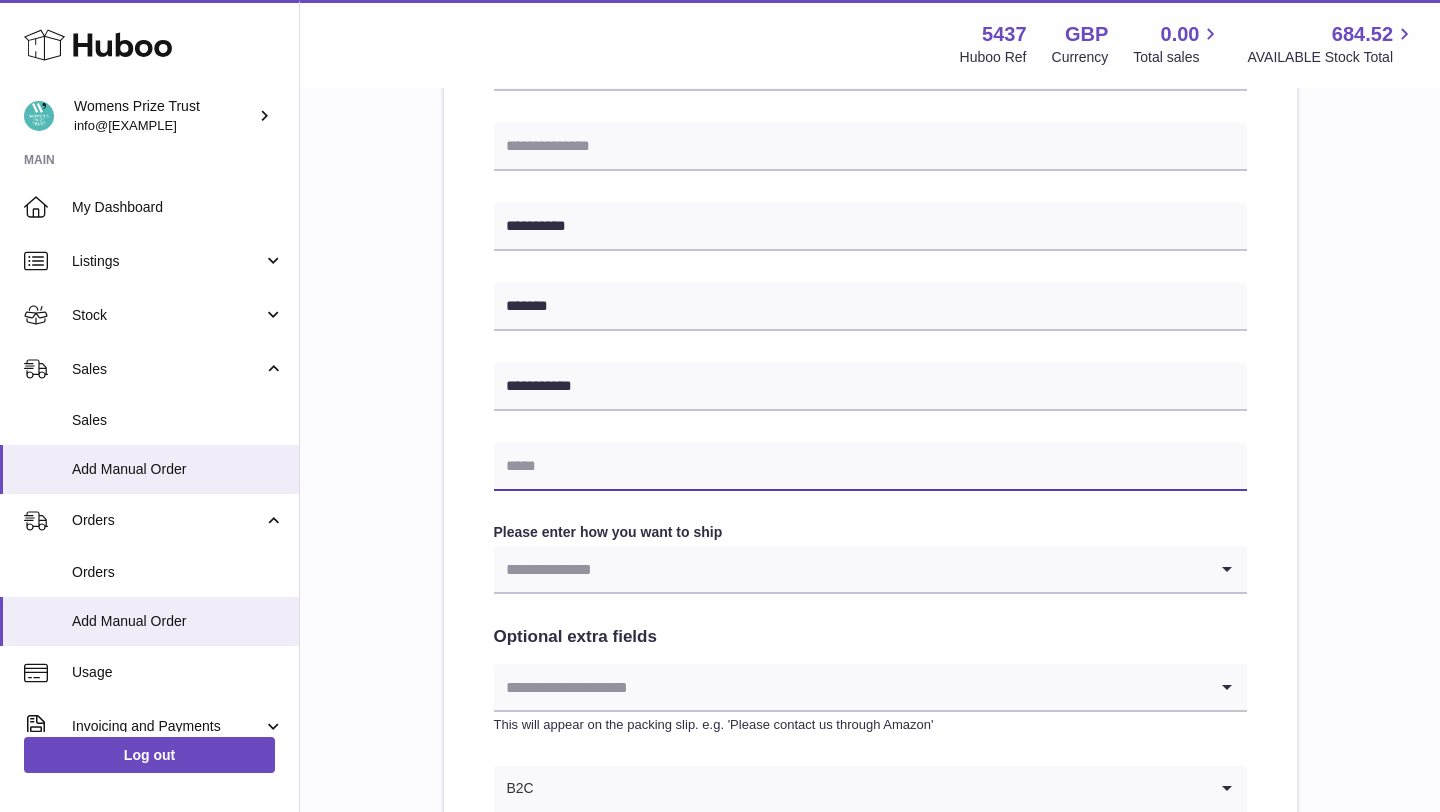 click at bounding box center [870, 467] 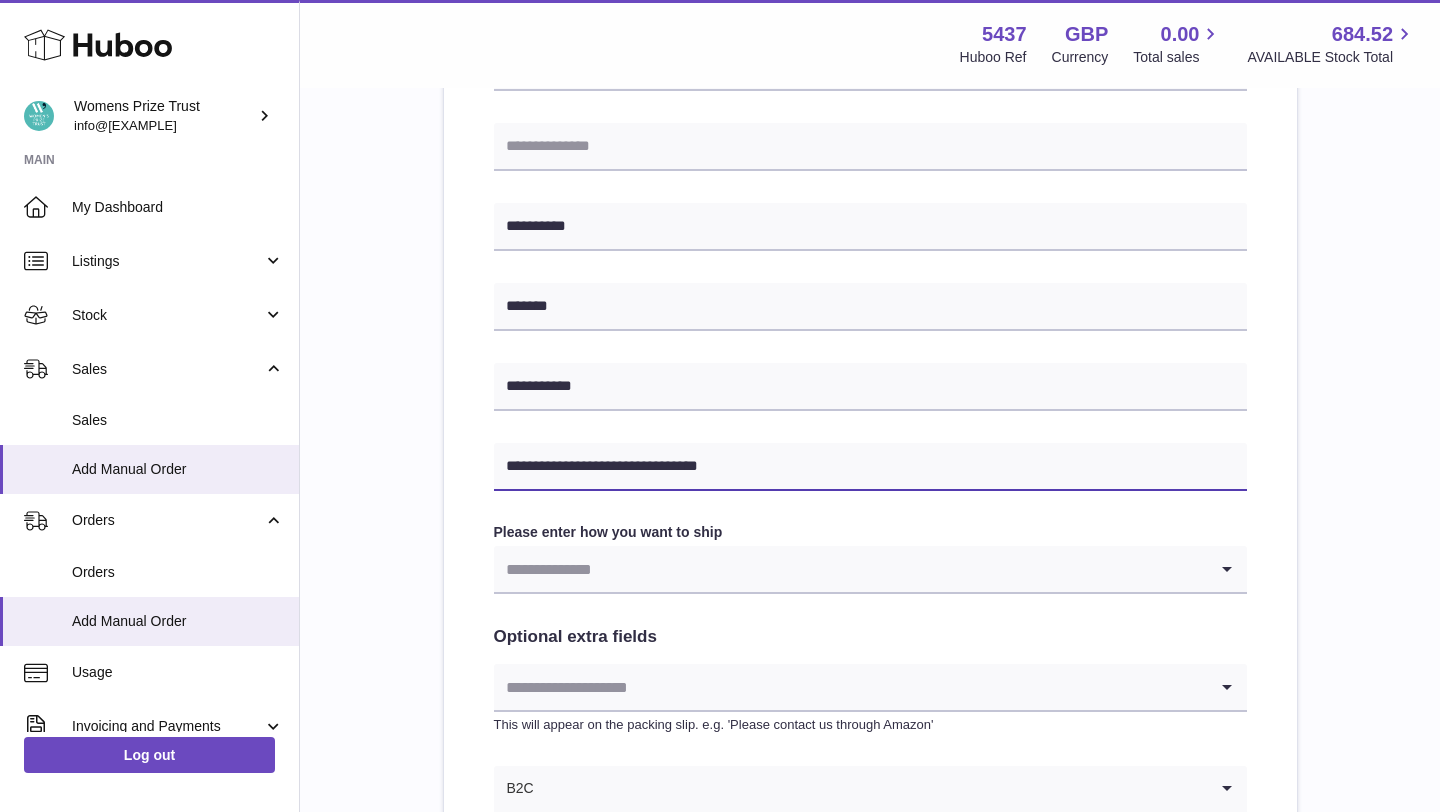 type on "**********" 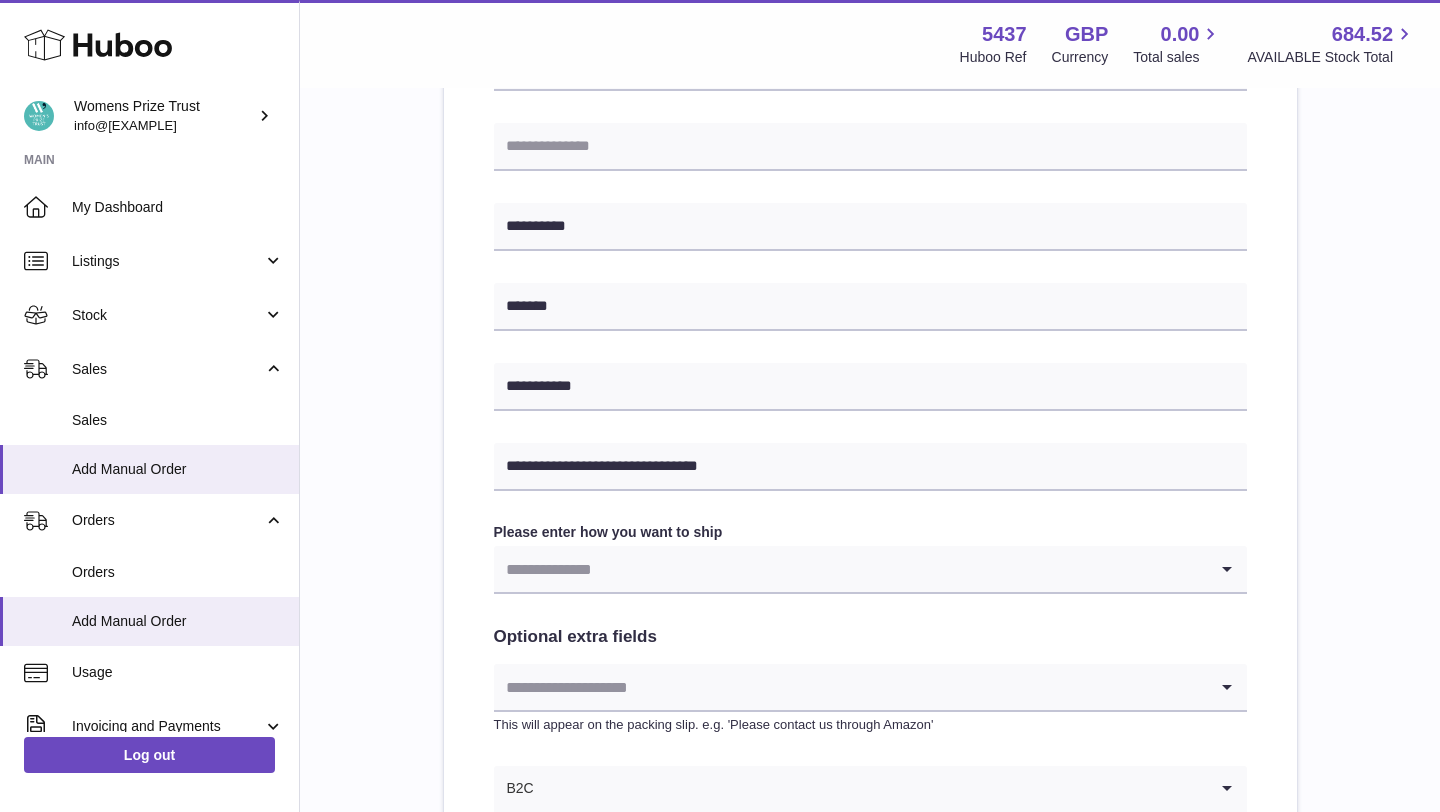click at bounding box center [850, 569] 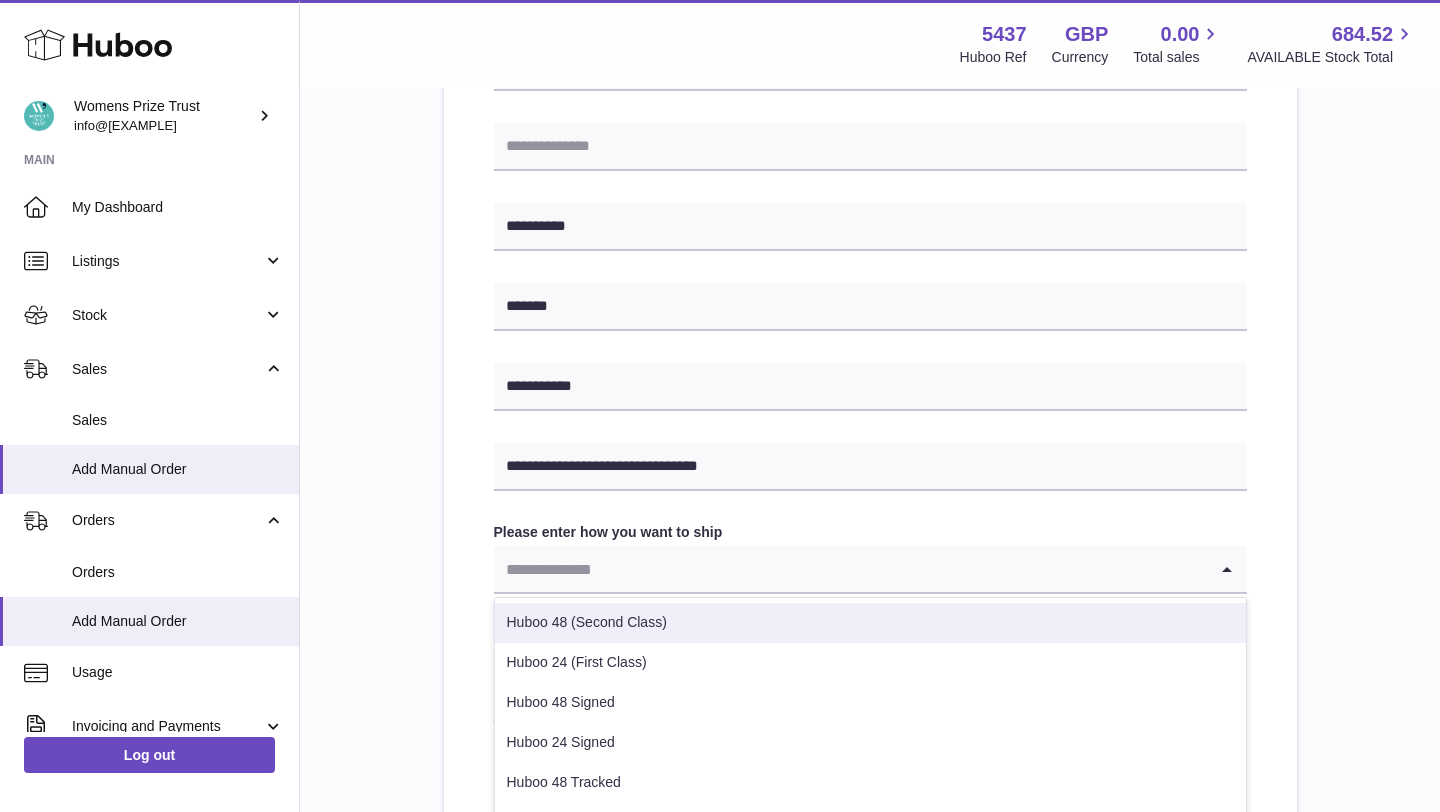 click on "Huboo 48 (Second Class)" at bounding box center [870, 623] 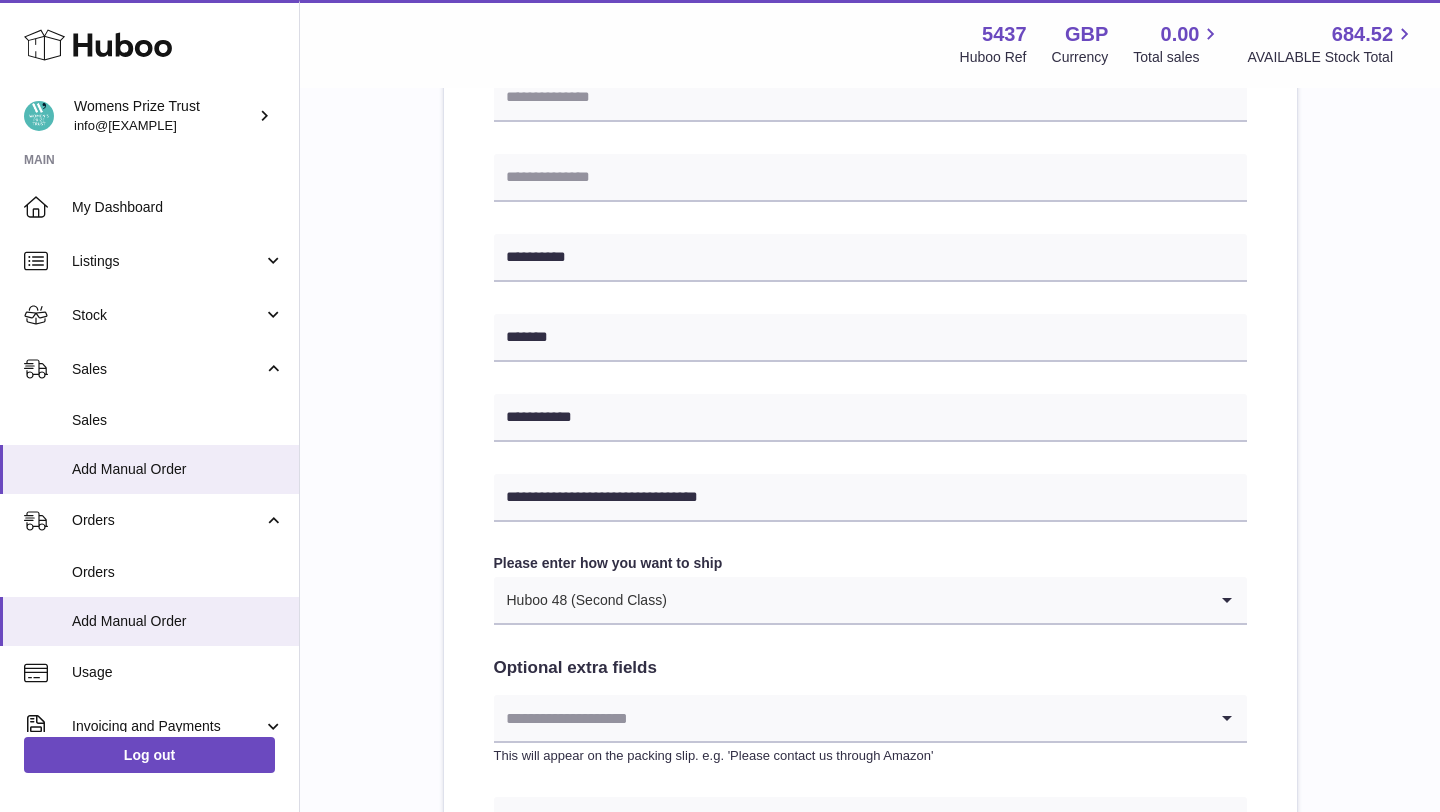 scroll, scrollTop: 998, scrollLeft: 0, axis: vertical 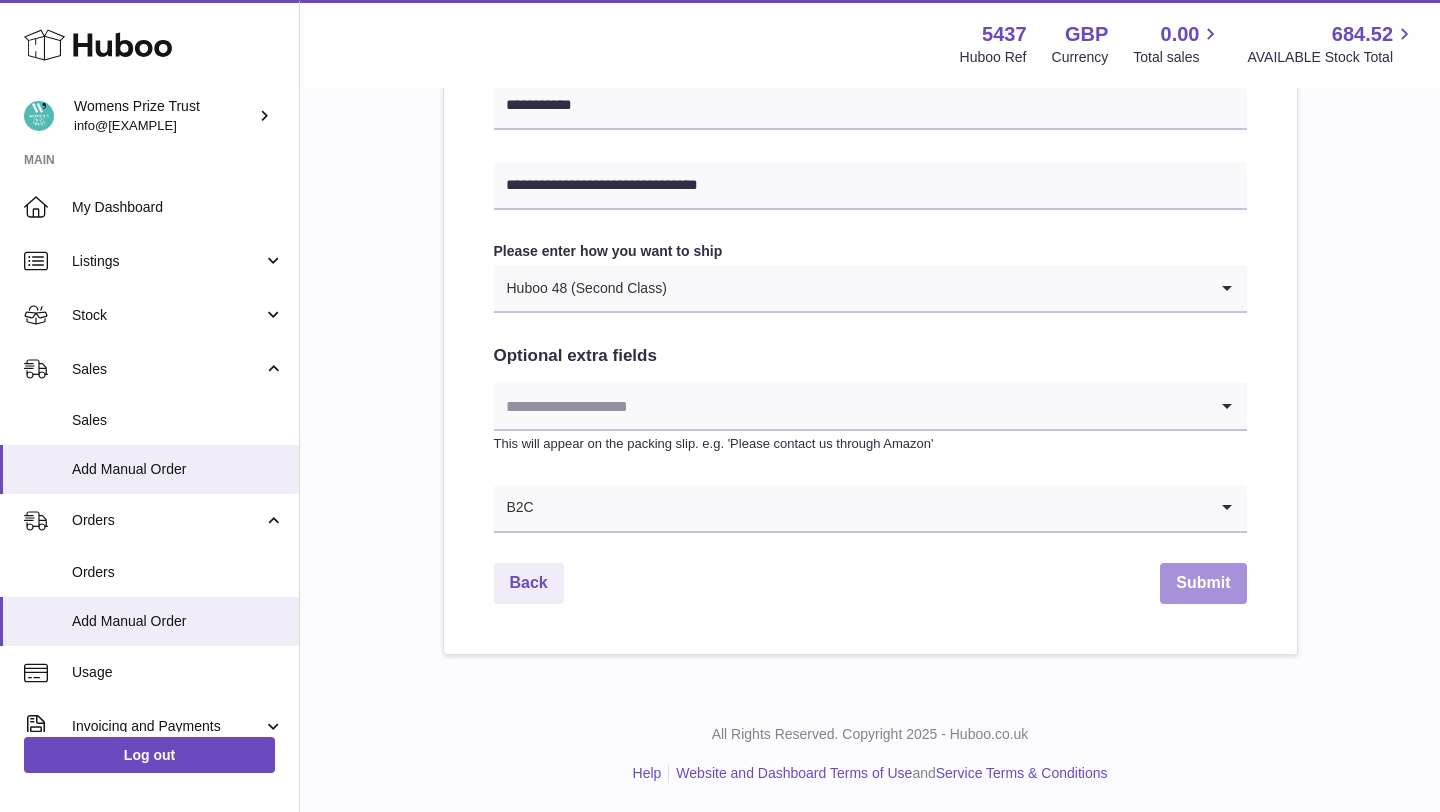 click on "Submit" at bounding box center (1203, 583) 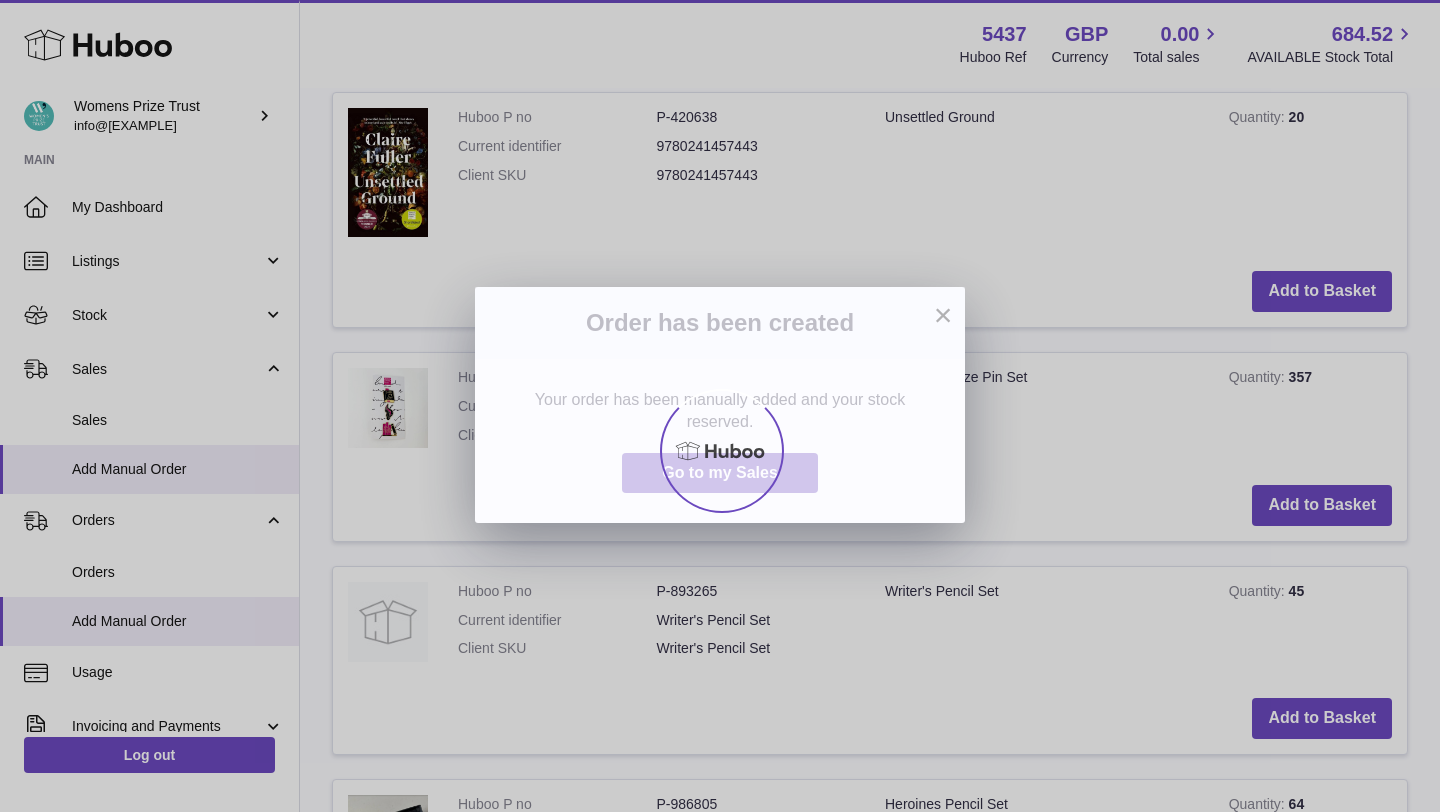 scroll, scrollTop: 0, scrollLeft: 0, axis: both 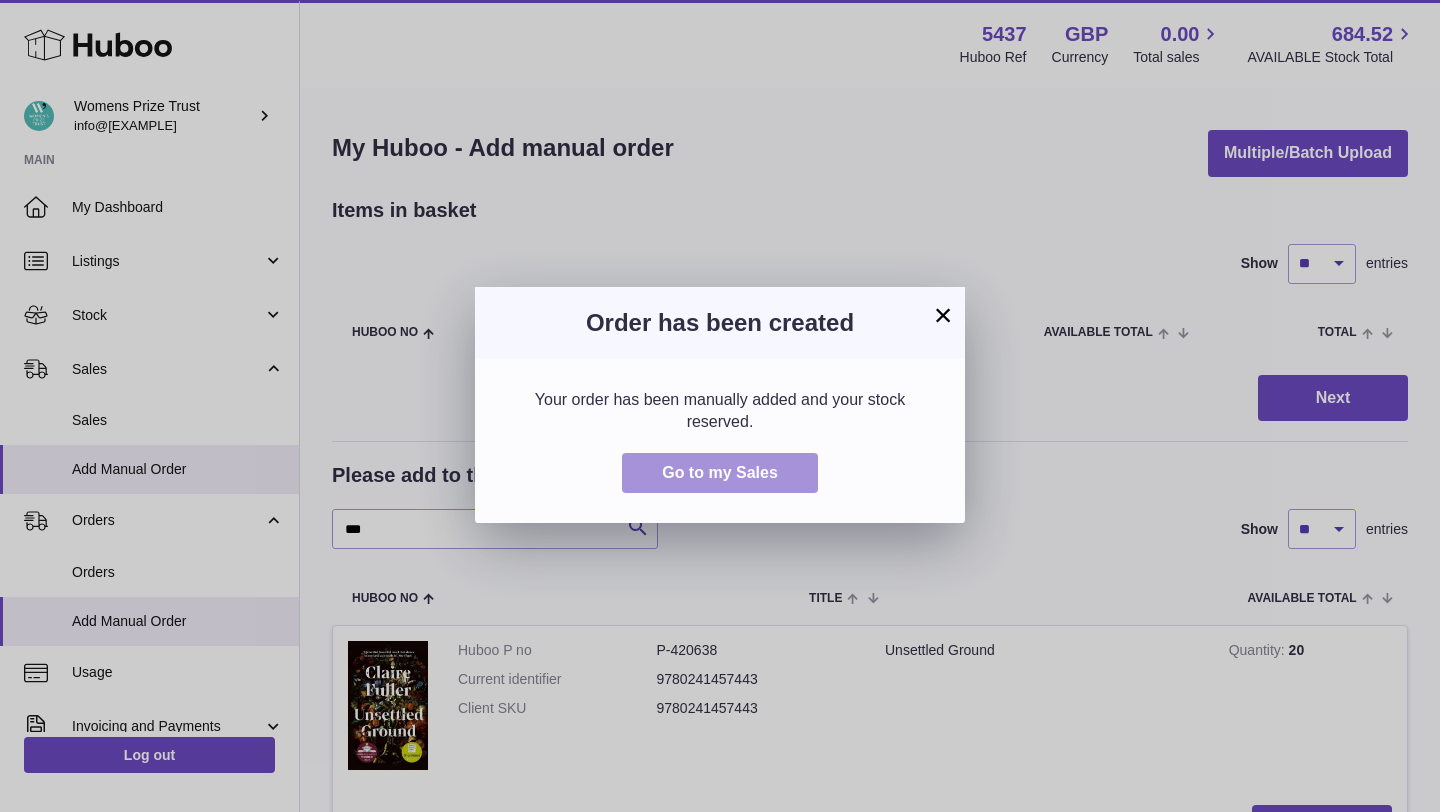 click on "Go to my Sales" at bounding box center [720, 472] 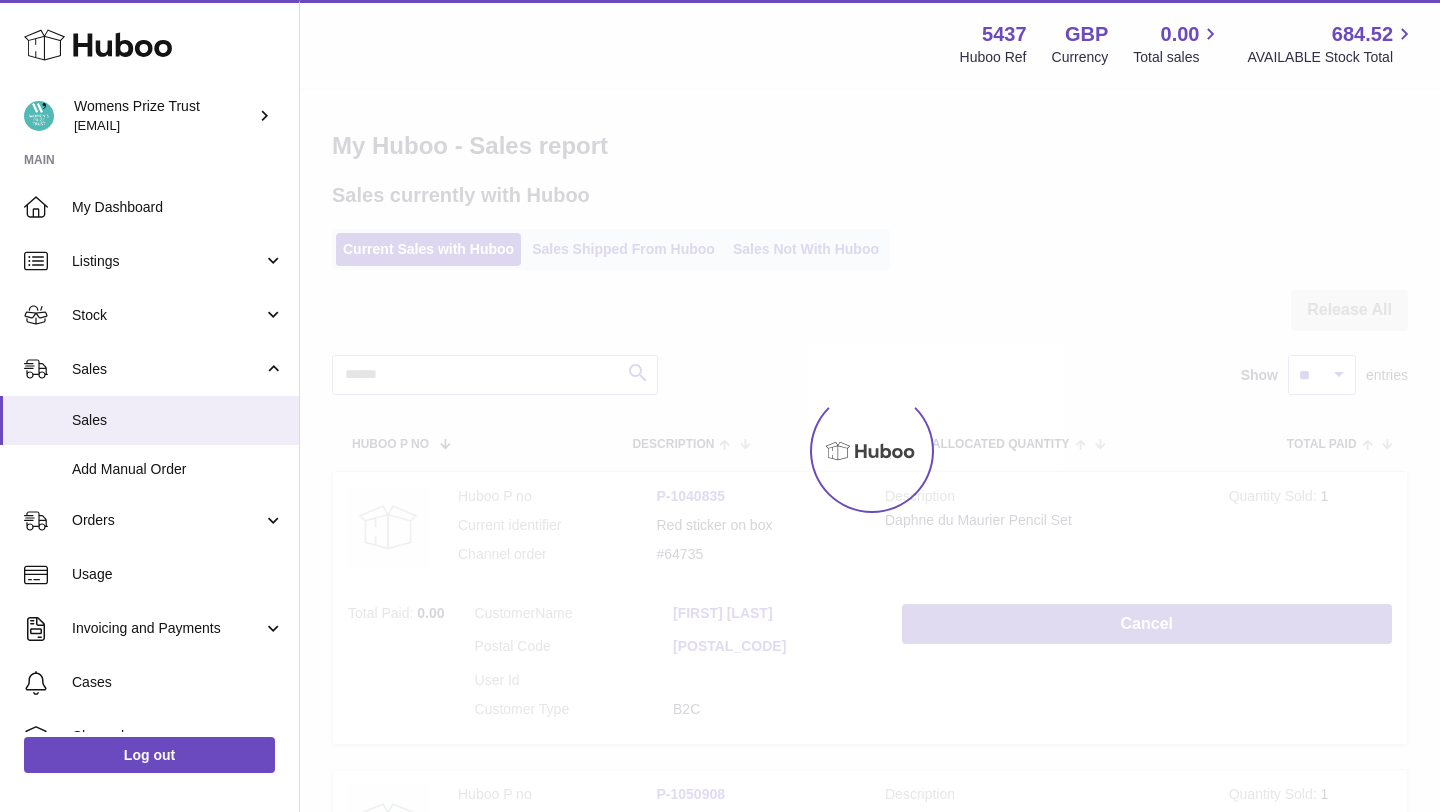scroll, scrollTop: 0, scrollLeft: 0, axis: both 